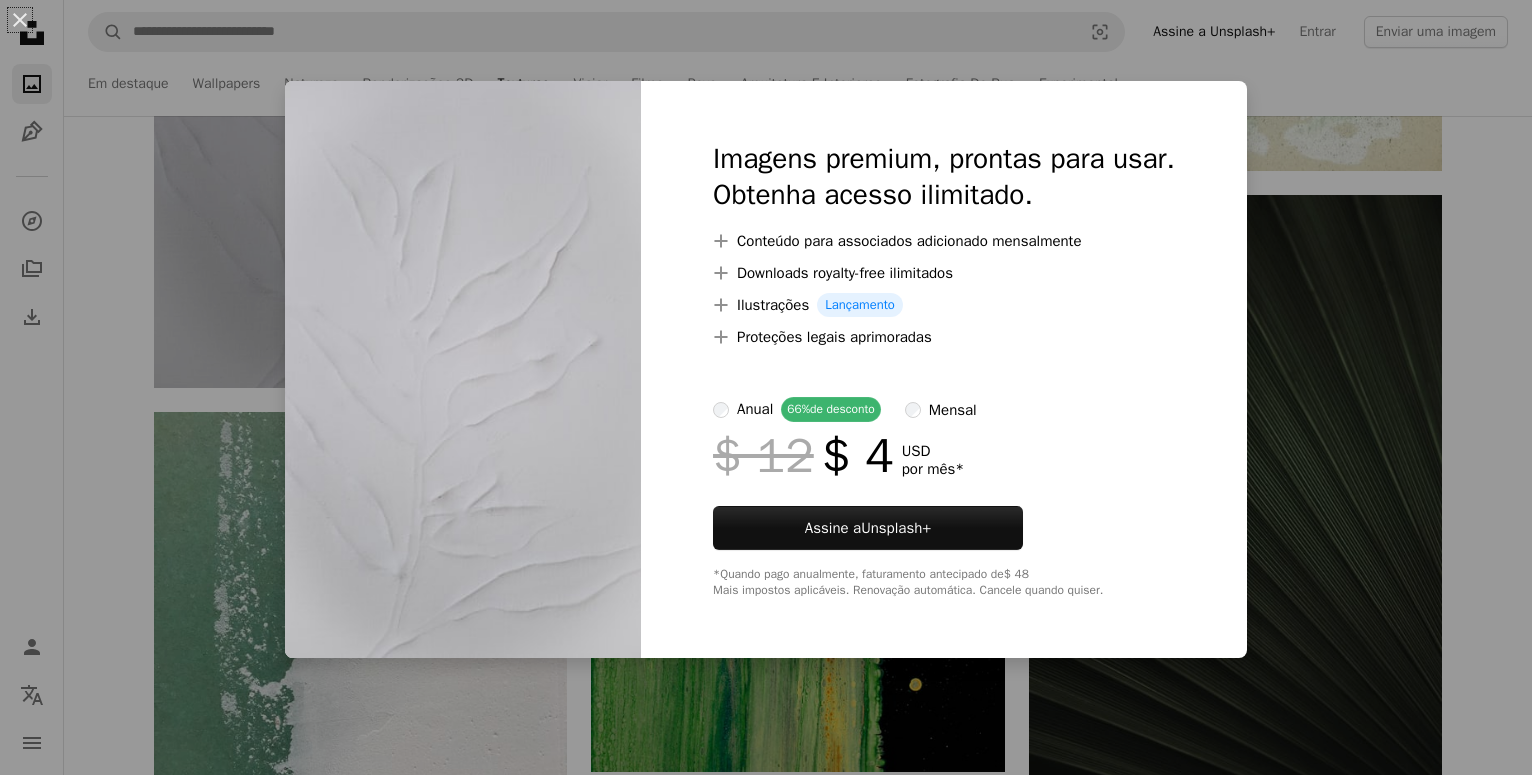 scroll, scrollTop: 1326, scrollLeft: 0, axis: vertical 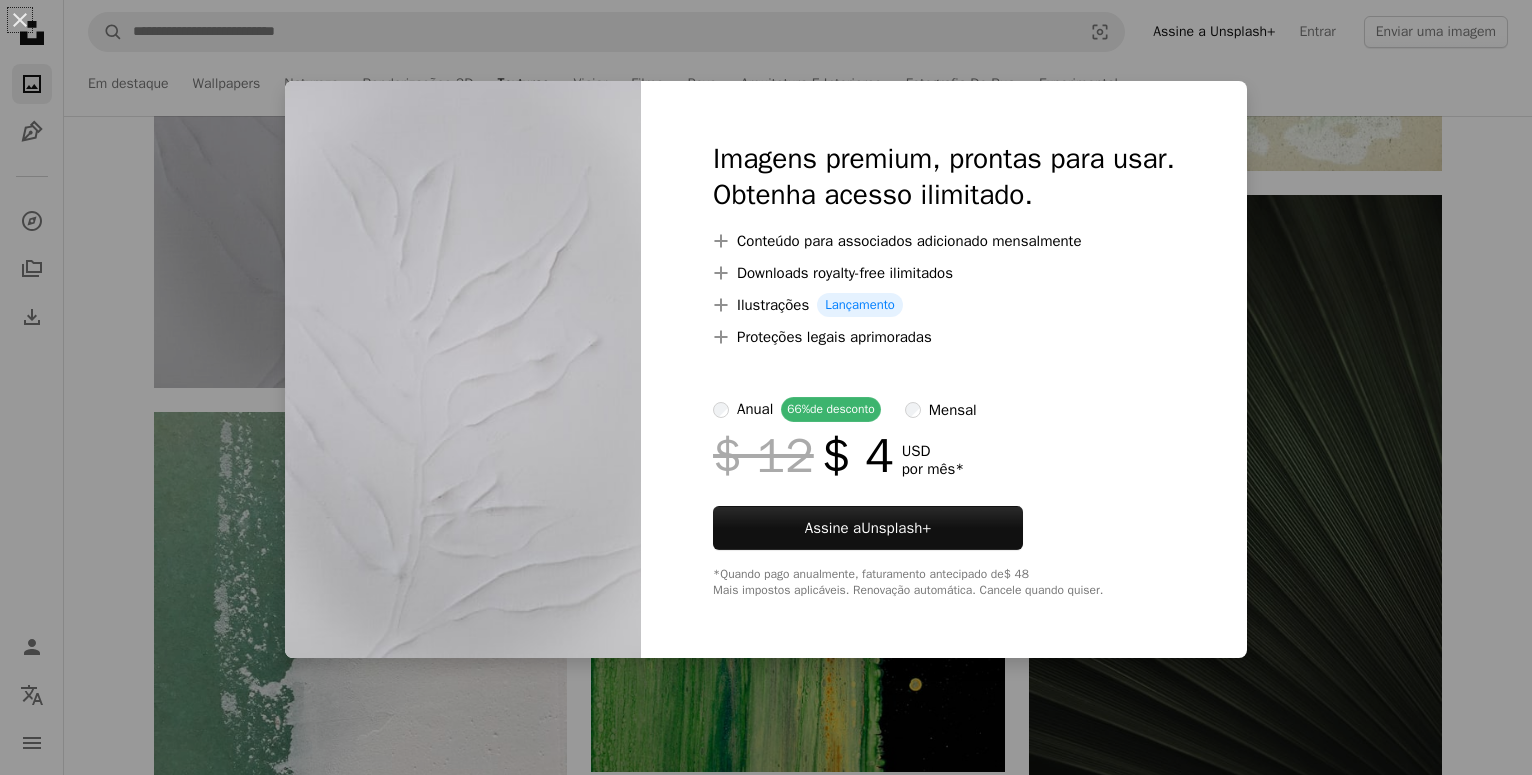 click on "An X shape Imagens premium, prontas para usar. Obtenha acesso ilimitado. A plus sign Conteúdo para associados adicionado mensalmente A plus sign Downloads royalty-free ilimitados A plus sign Ilustrações  Lançamento A plus sign Proteções legais aprimoradas anual 66%  de desconto mensal $ 12   $ 4 USD por mês * Assine a  Unsplash+ *Quando pago anualmente, faturamento antecipado de  $ 48 Mais impostos aplicáveis. Renovação automática. Cancele quando quiser." at bounding box center (766, 387) 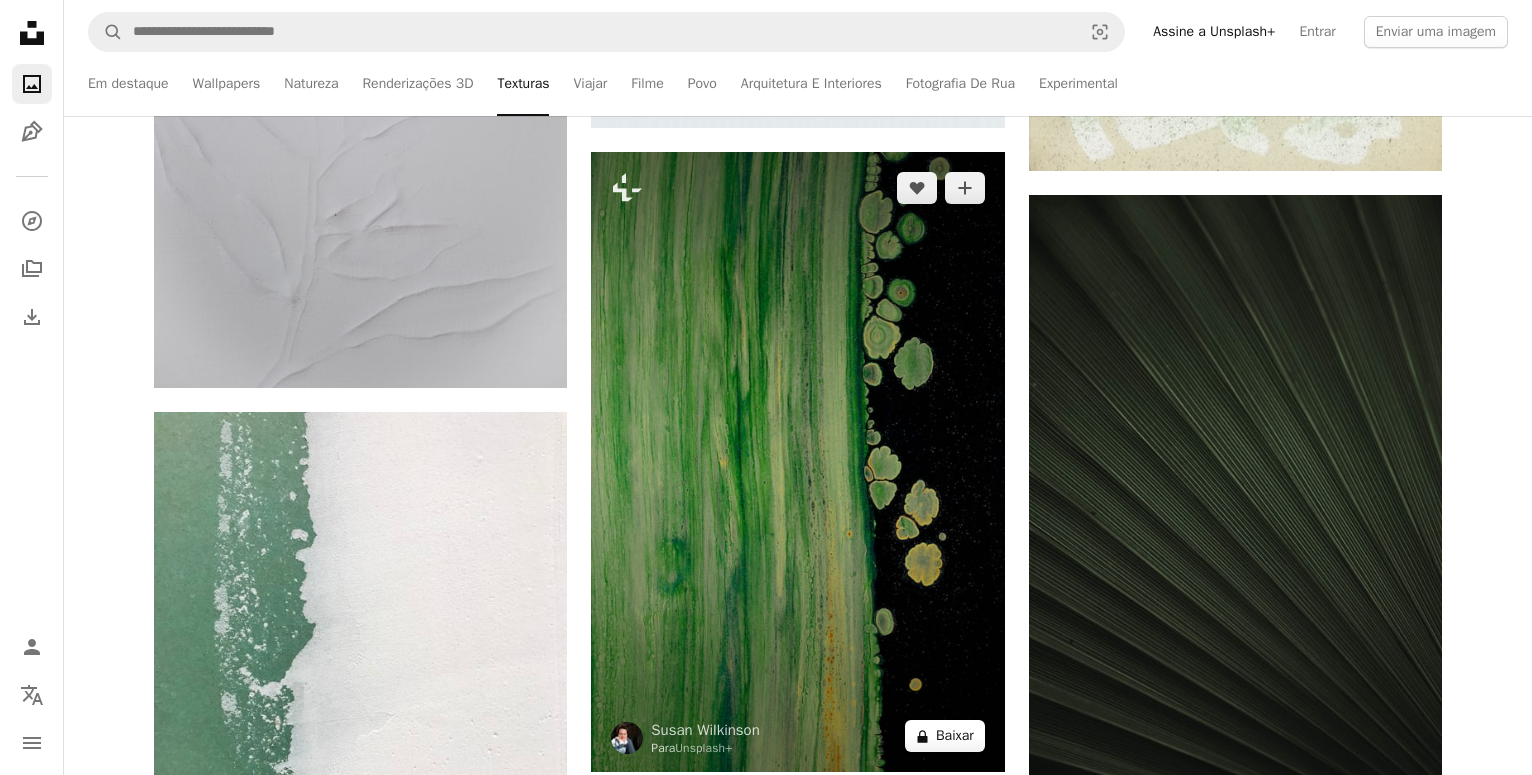 click on "A lock Baixar" at bounding box center [945, 736] 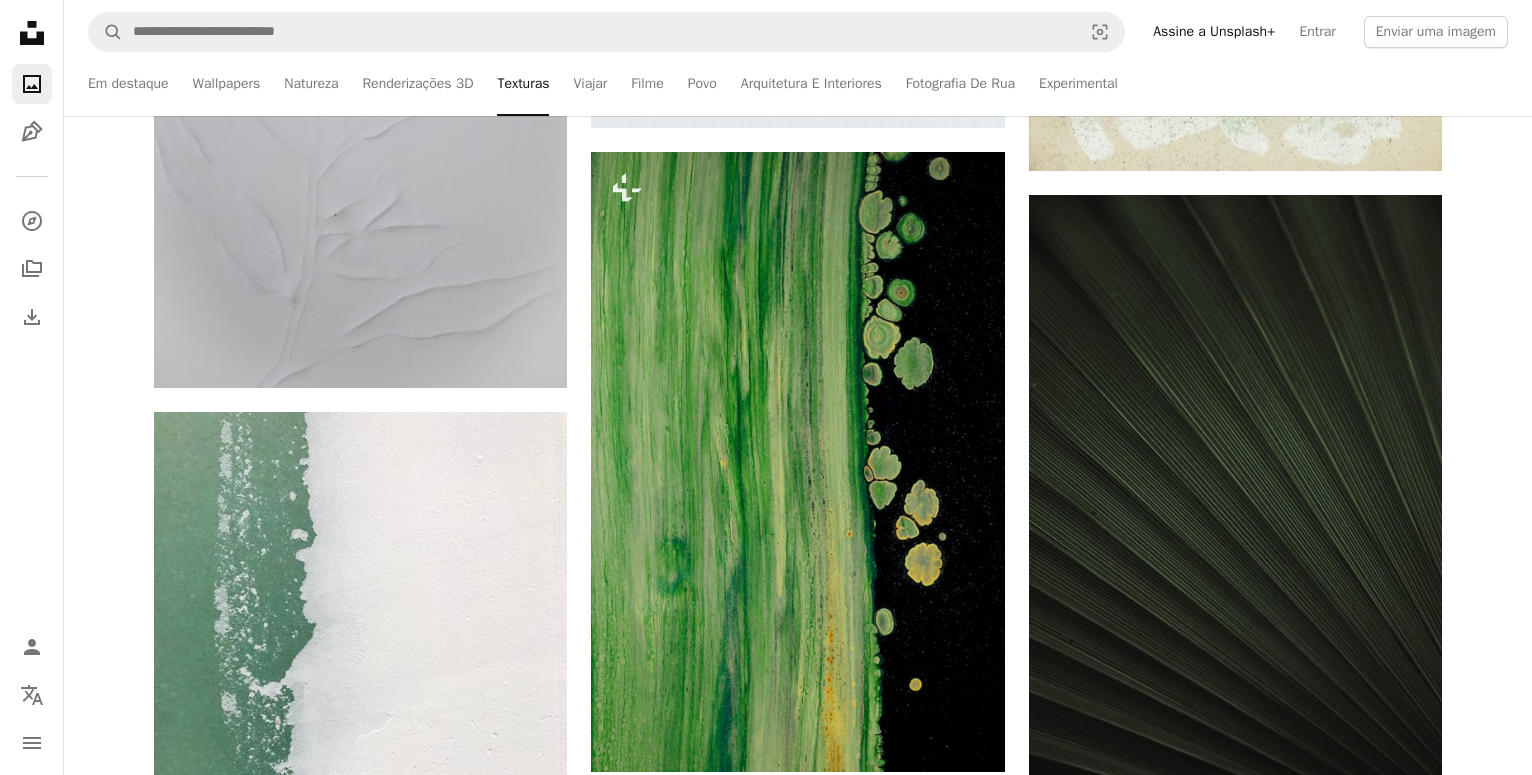 click on "An X shape Imagens premium, prontas para usar. Obtenha acesso ilimitado. A plus sign Conteúdo para associados adicionado mensalmente A plus sign Downloads royalty-free ilimitados A plus sign Ilustrações  Lançamento A plus sign Proteções legais aprimoradas anual 66%  de desconto mensal $ 12   $ 4 USD por mês * Assine a  Unsplash+ *Quando pago anualmente, faturamento antecipado de  $ 48 Mais impostos aplicáveis. Renovação automática. Cancele quando quiser." at bounding box center (766, 3927) 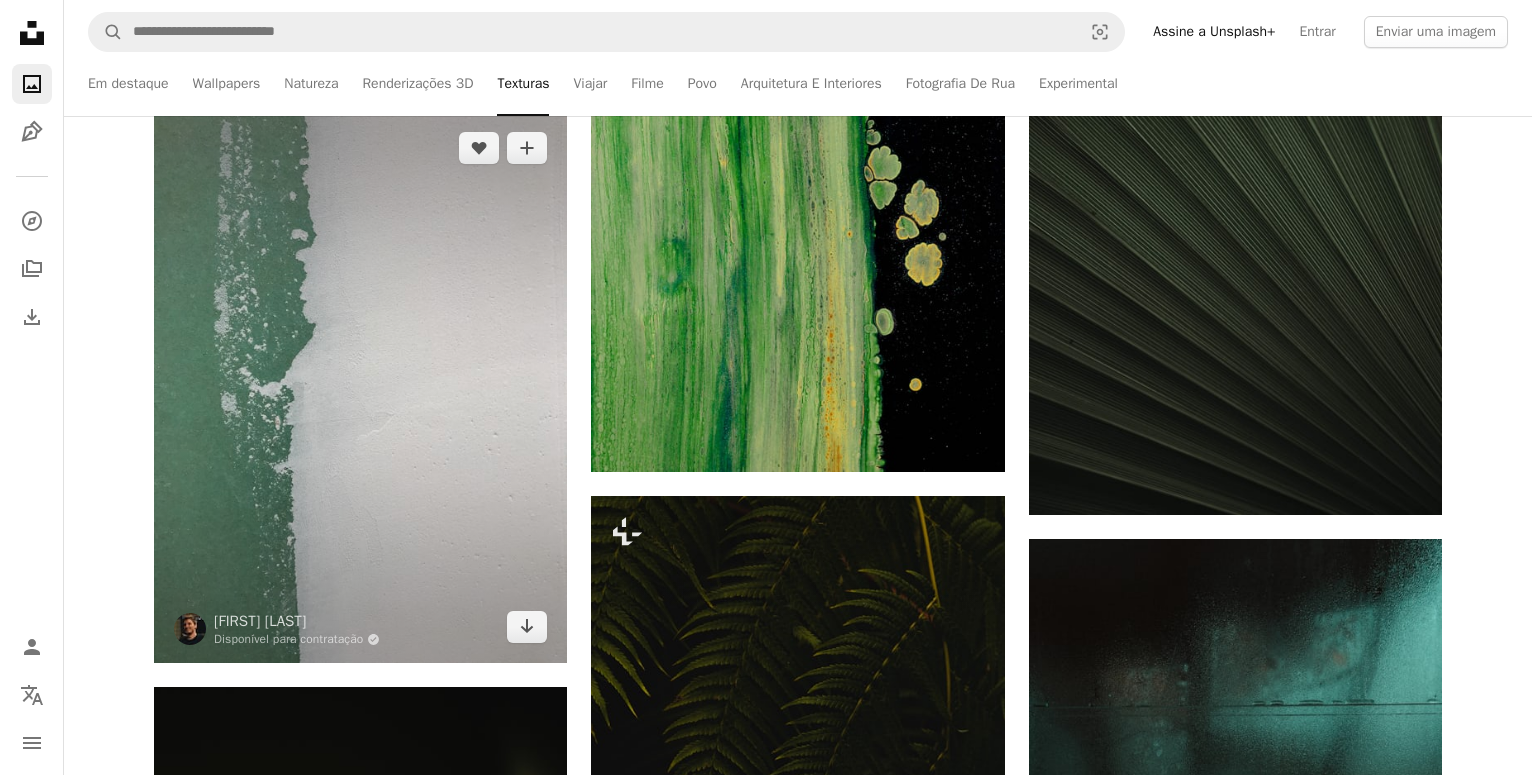 scroll, scrollTop: 1632, scrollLeft: 0, axis: vertical 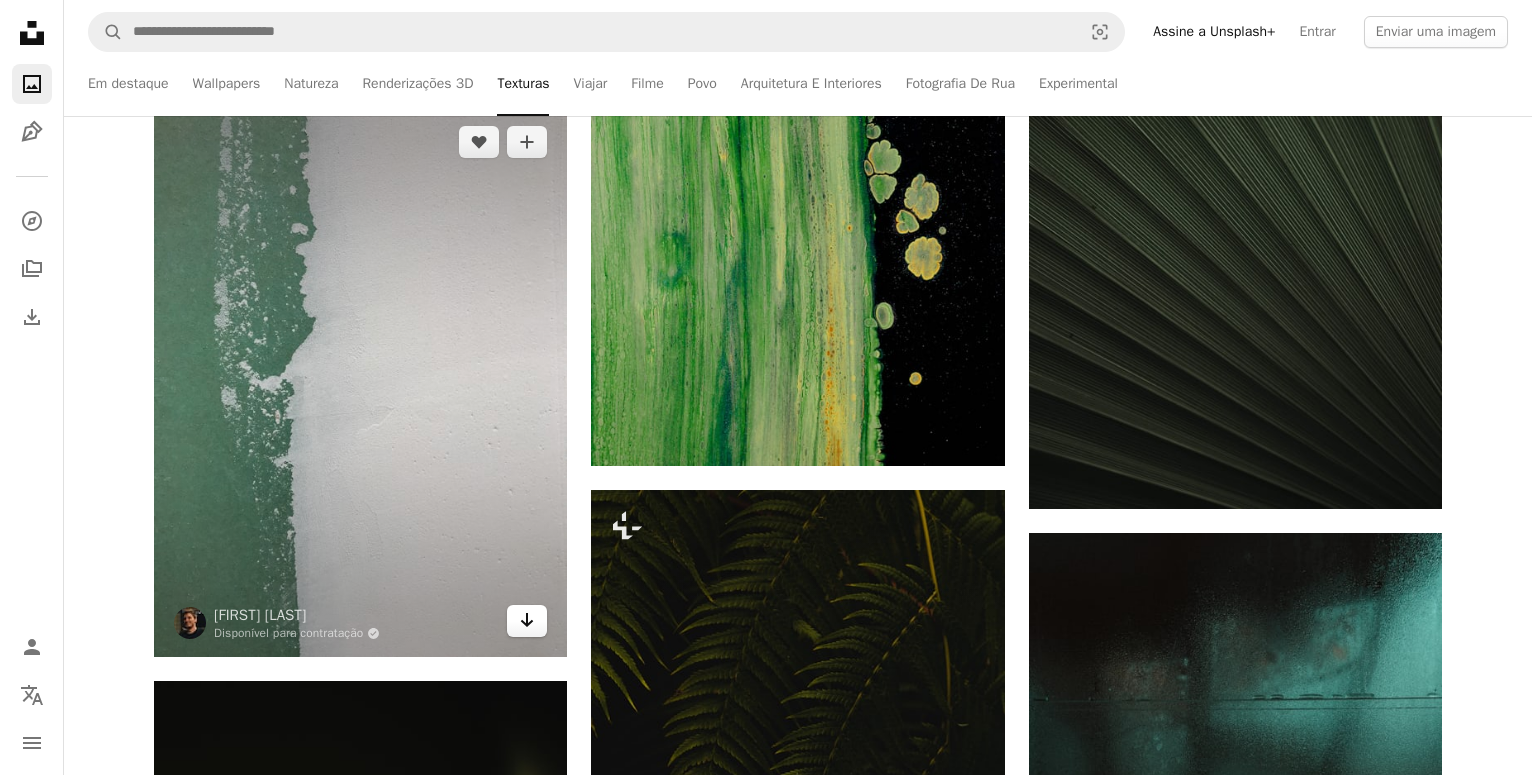 click on "Arrow pointing down" 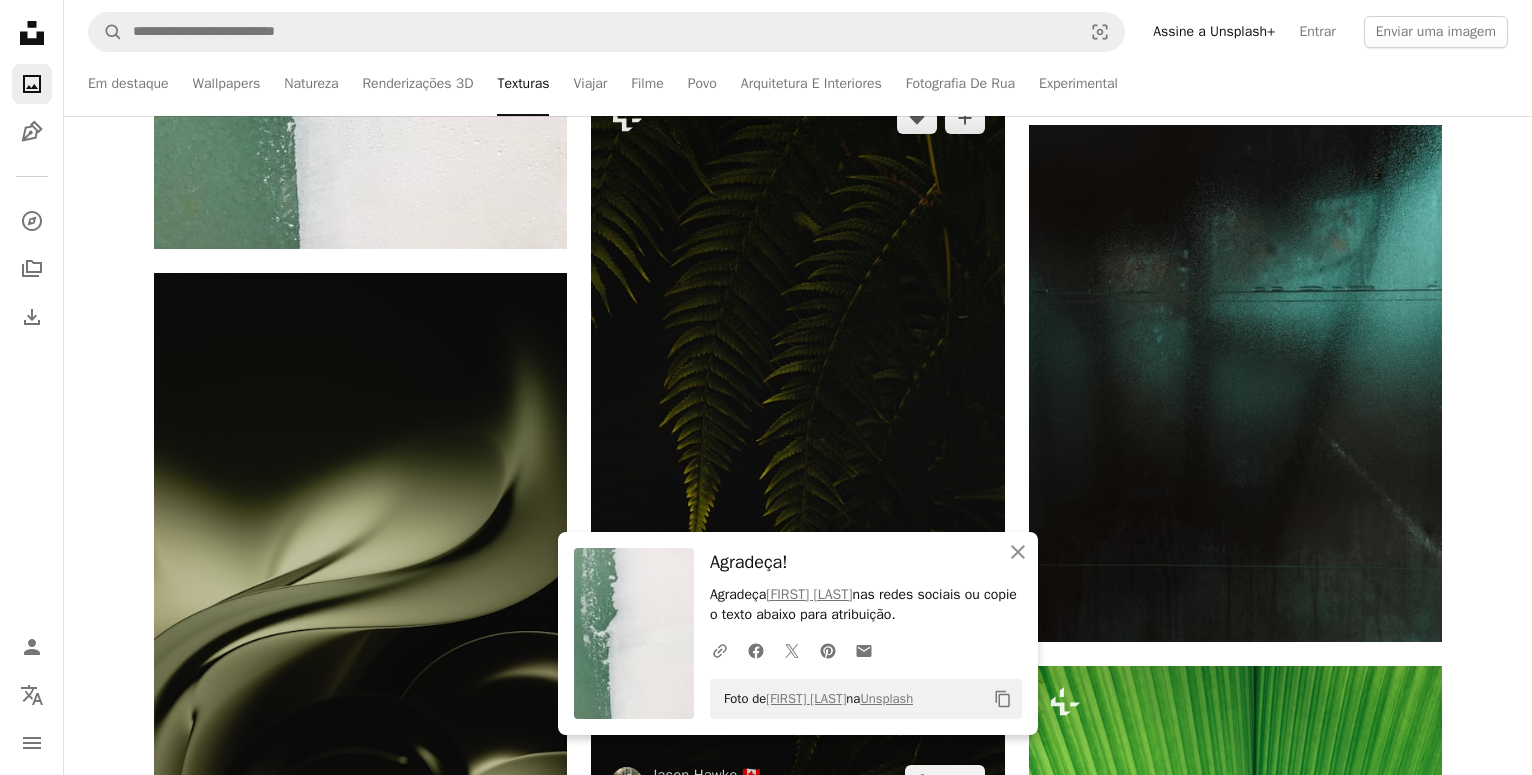 scroll, scrollTop: 2346, scrollLeft: 0, axis: vertical 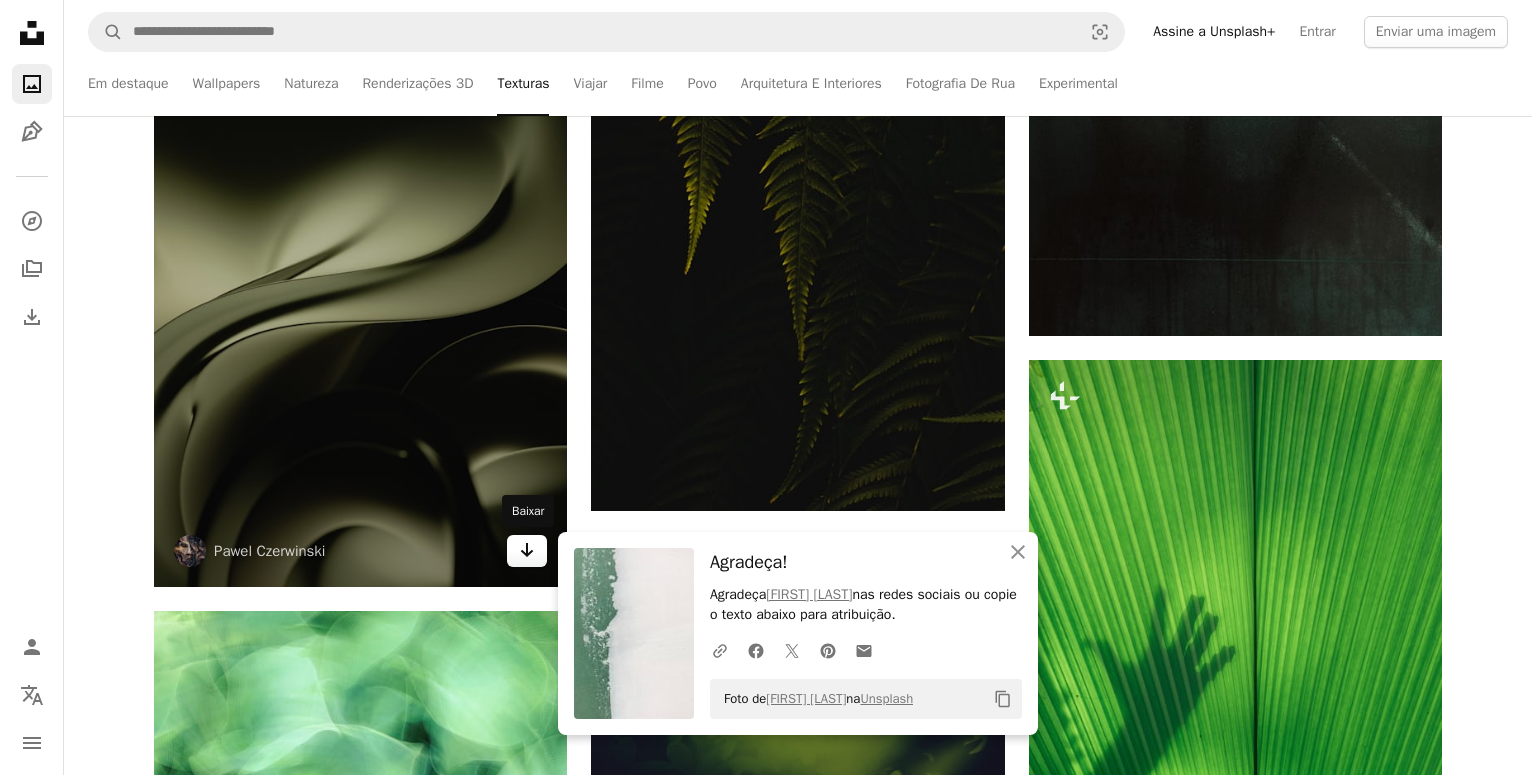 click 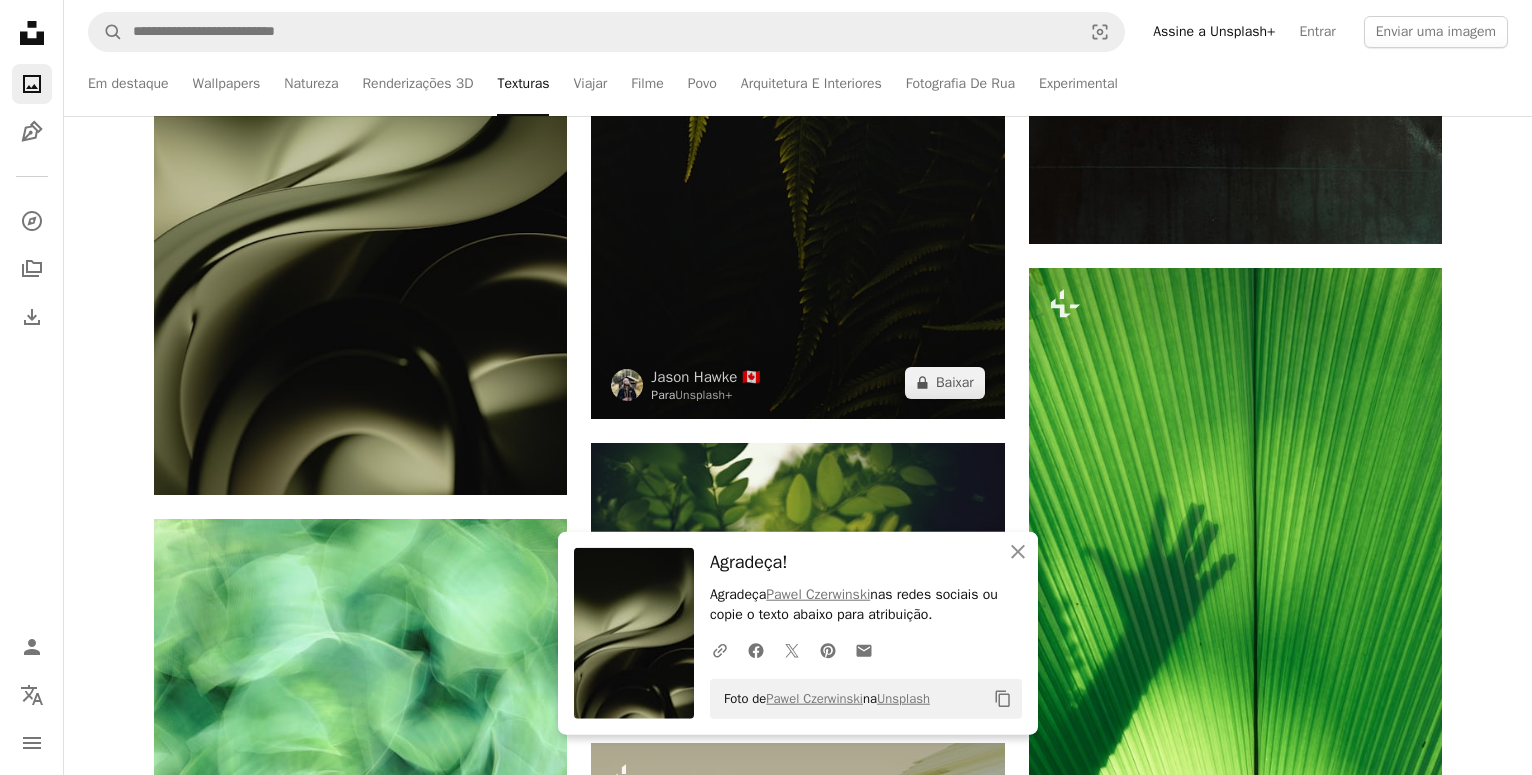 scroll, scrollTop: 2652, scrollLeft: 0, axis: vertical 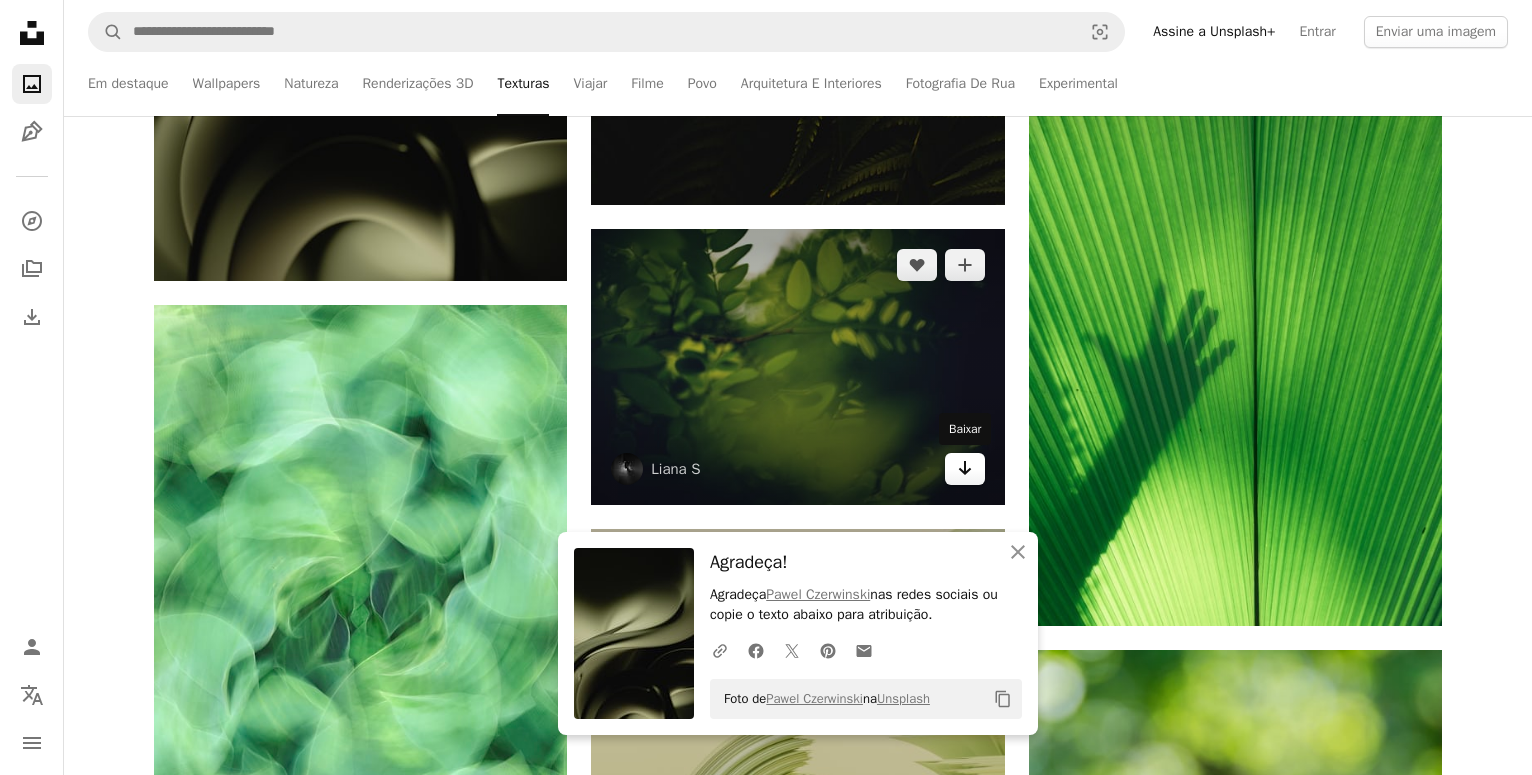 click 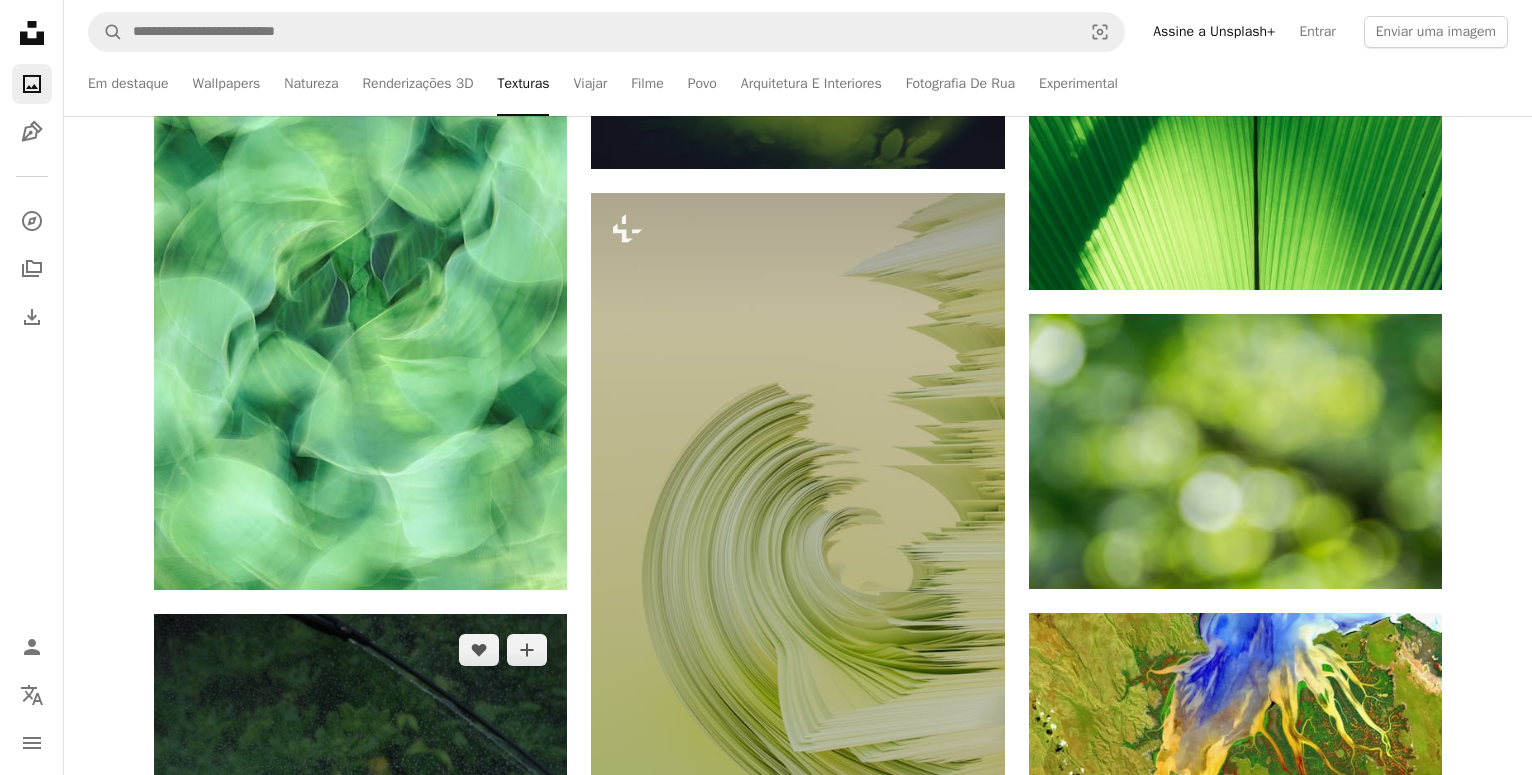 scroll, scrollTop: 3060, scrollLeft: 0, axis: vertical 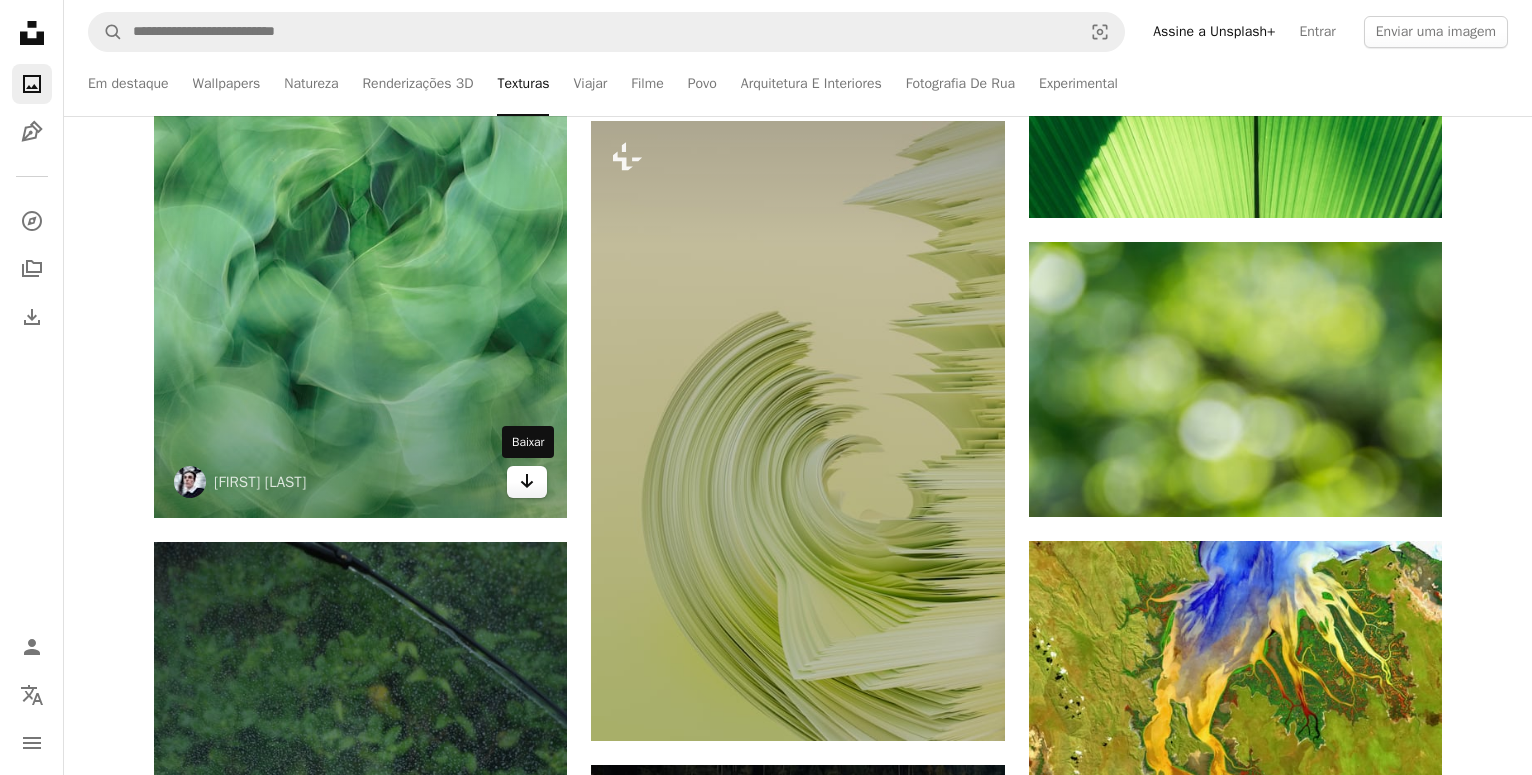 click on "Arrow pointing down" 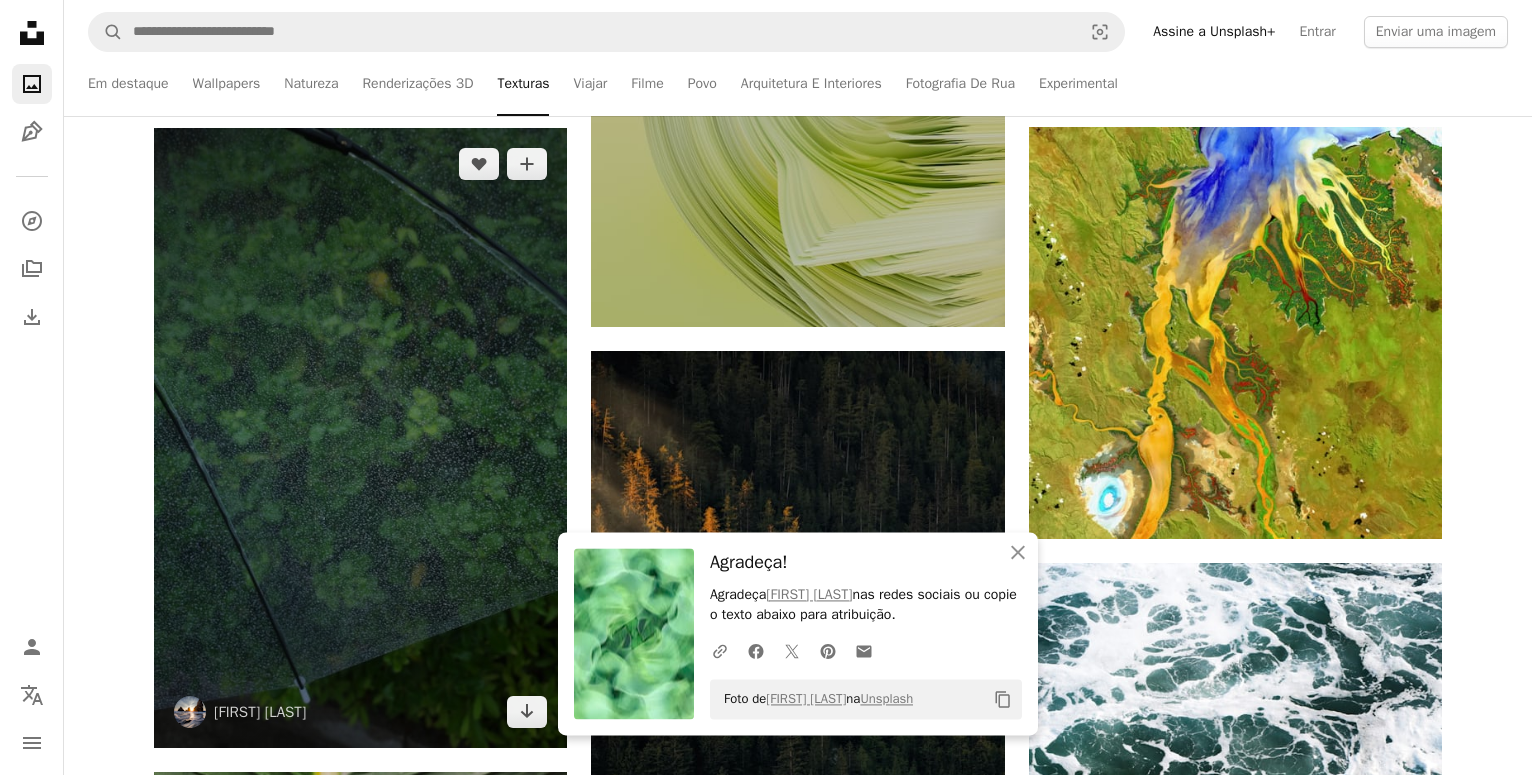 scroll, scrollTop: 3570, scrollLeft: 0, axis: vertical 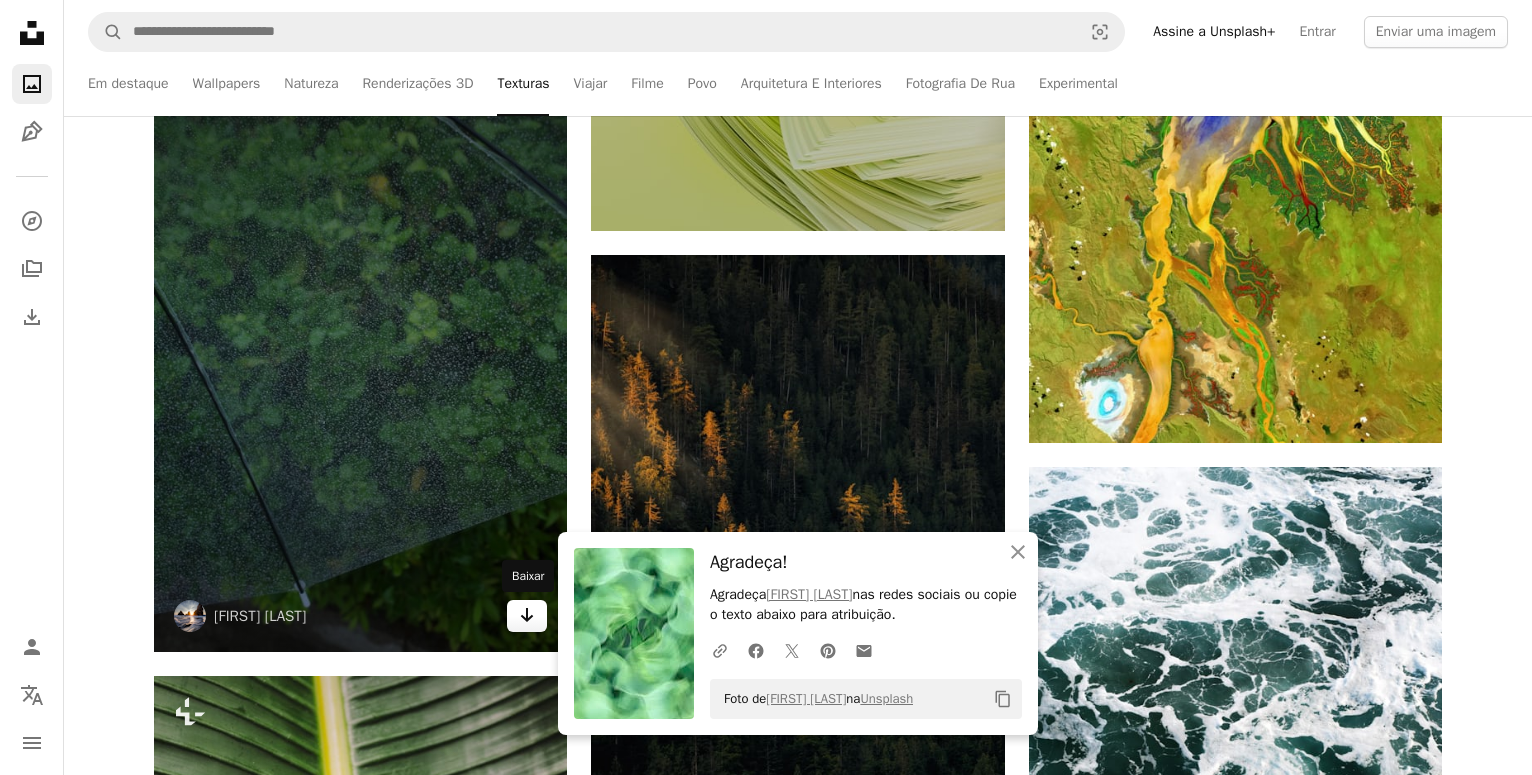 click 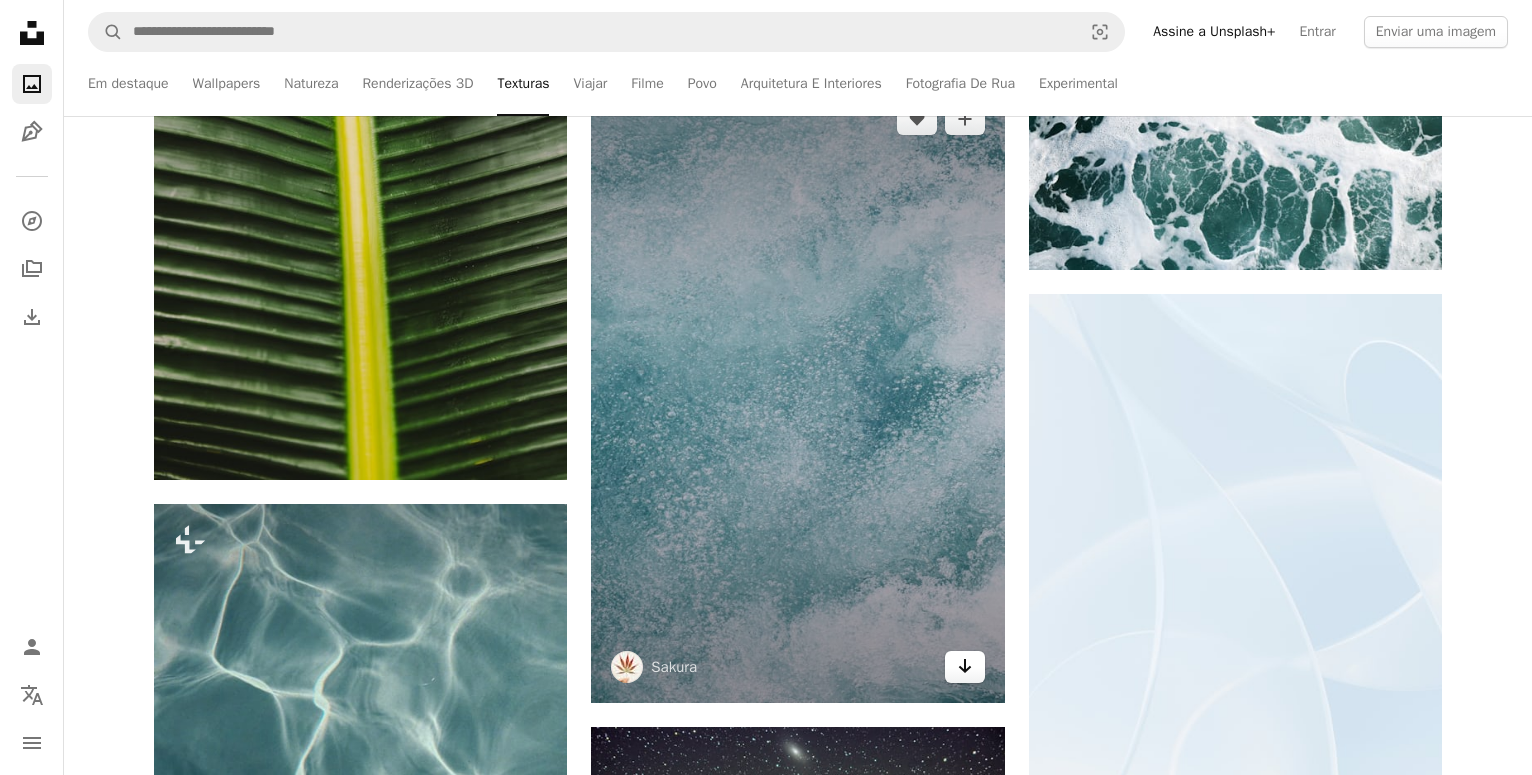 scroll, scrollTop: 4590, scrollLeft: 0, axis: vertical 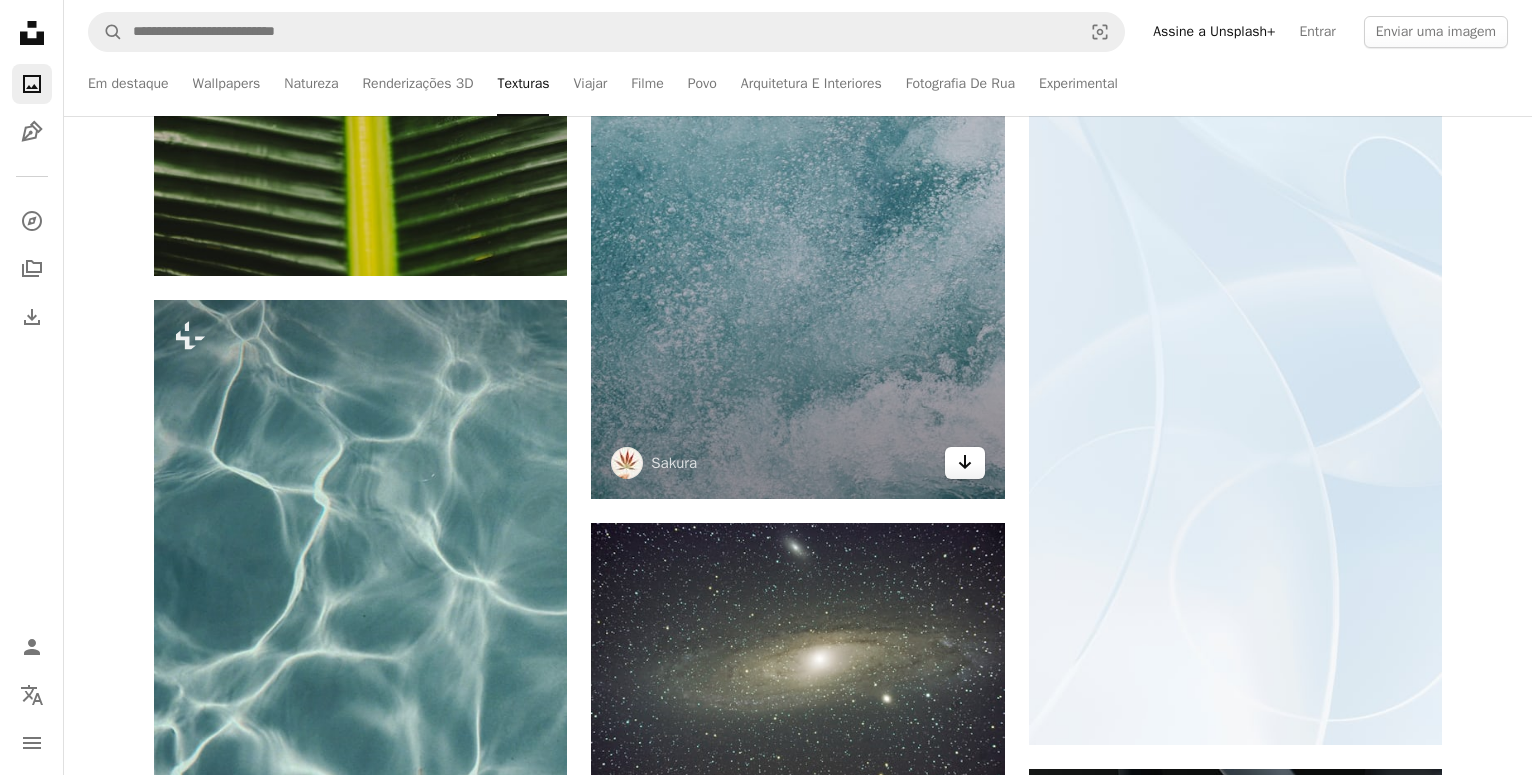 click on "Arrow pointing down" at bounding box center (965, 463) 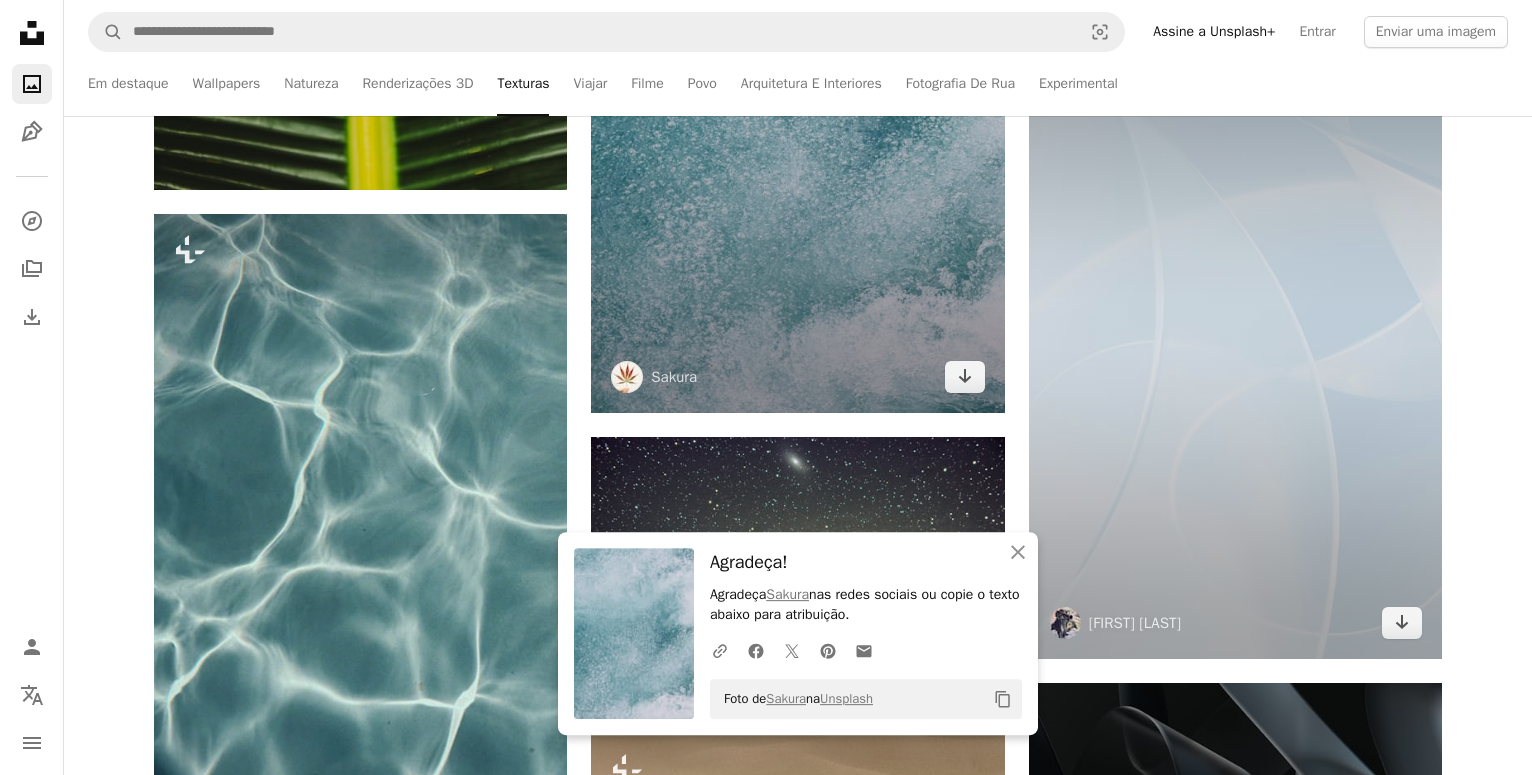 scroll, scrollTop: 4896, scrollLeft: 0, axis: vertical 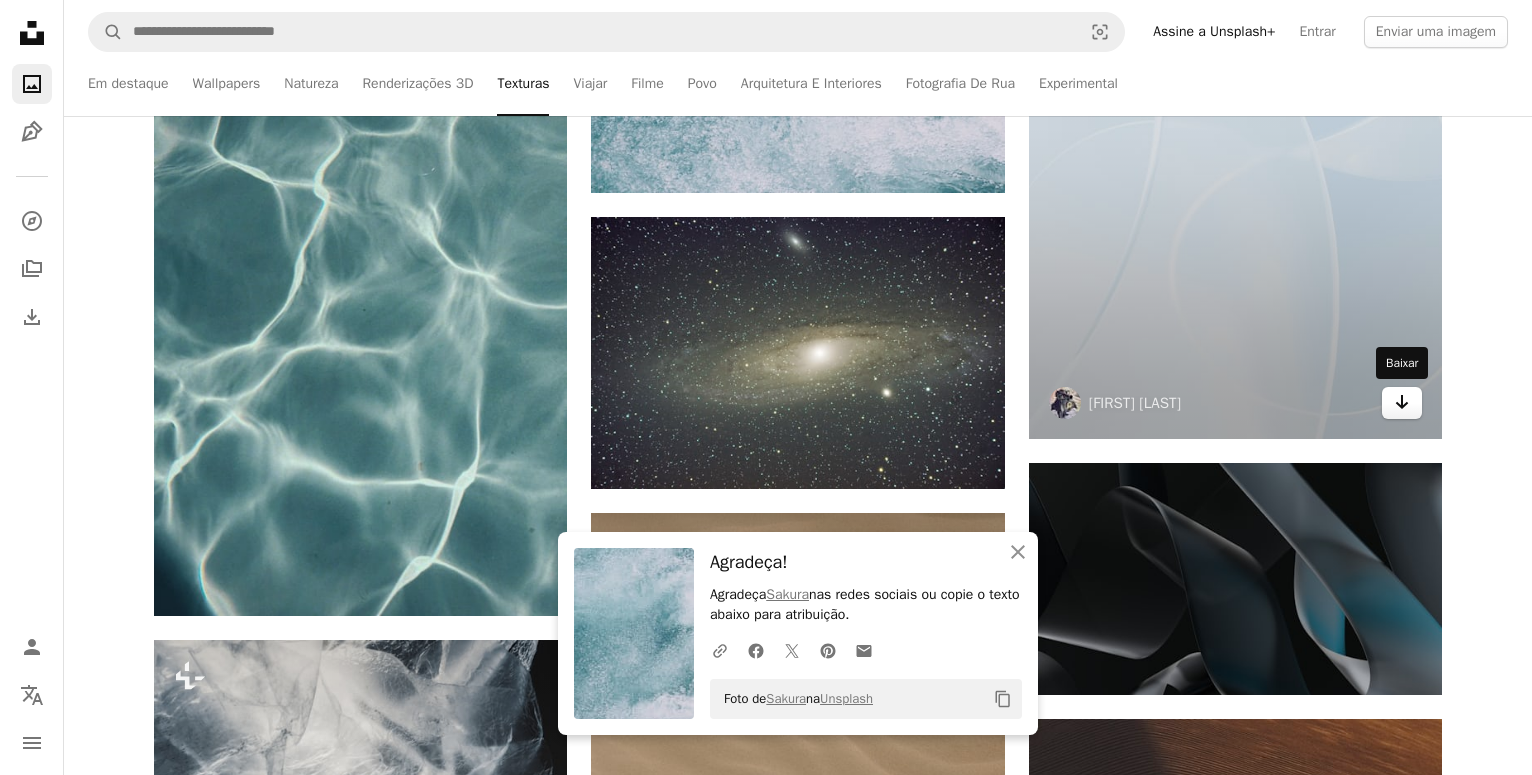 drag, startPoint x: 1404, startPoint y: 405, endPoint x: 1393, endPoint y: 410, distance: 12.083046 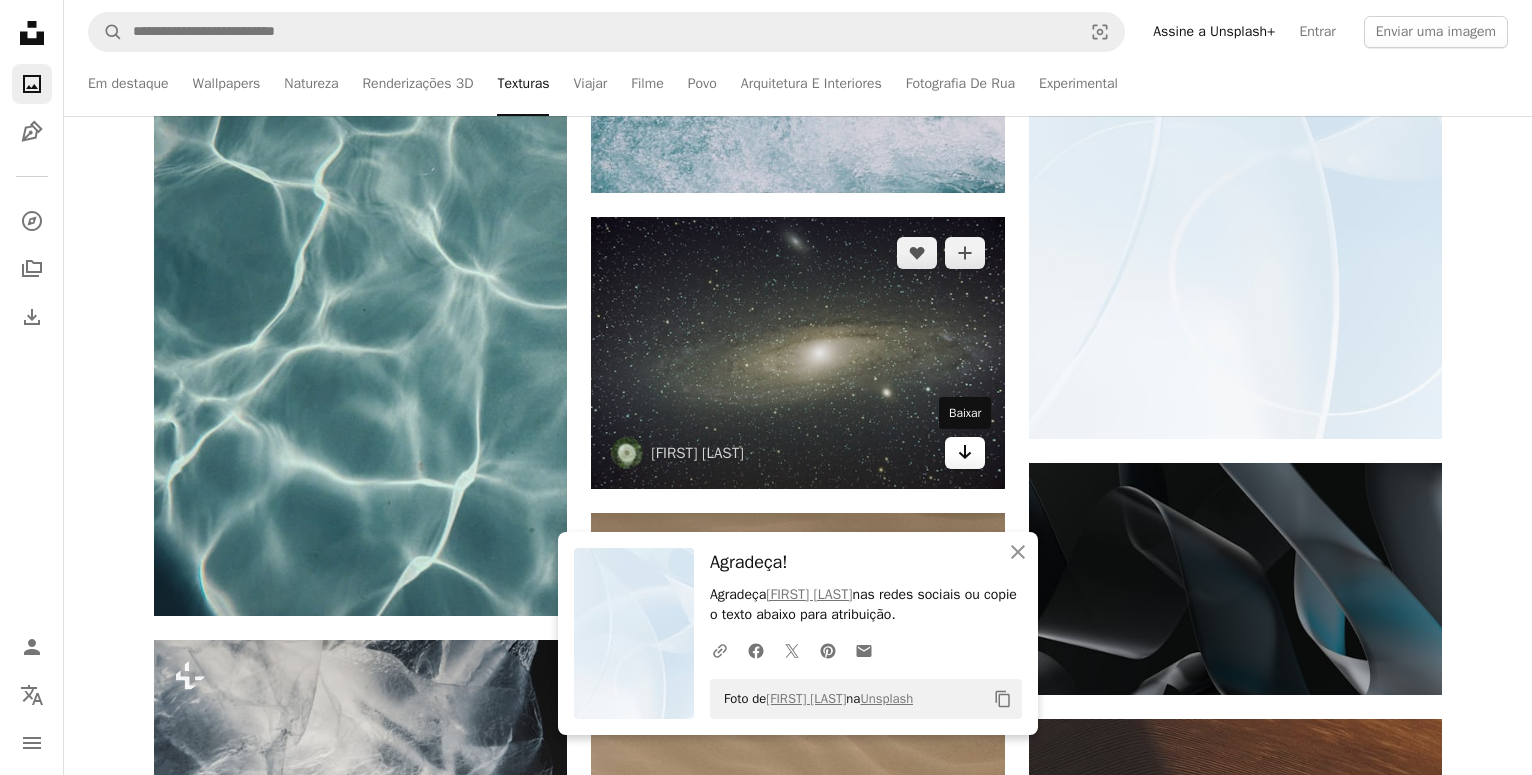 click on "Arrow pointing down" 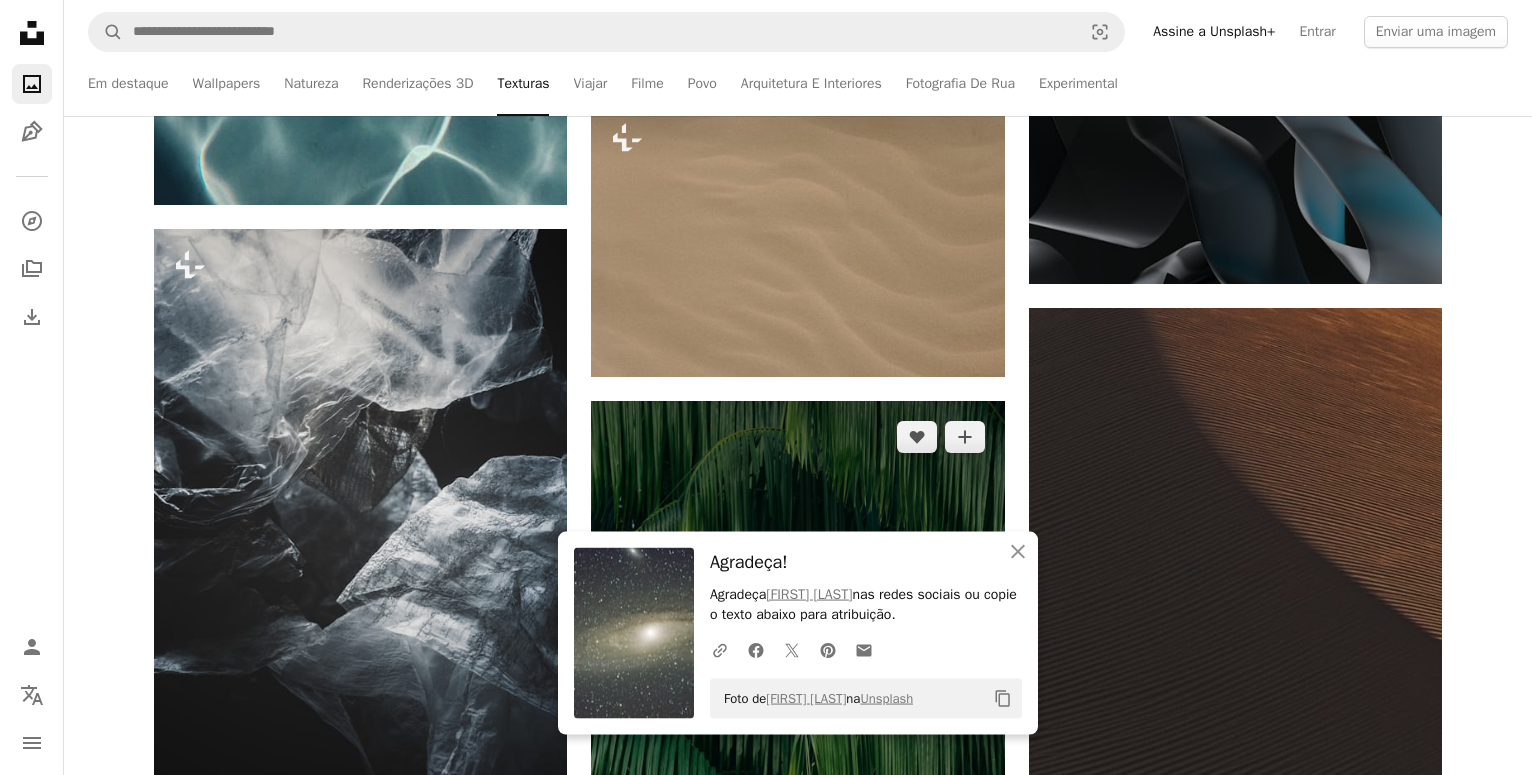 scroll, scrollTop: 5202, scrollLeft: 0, axis: vertical 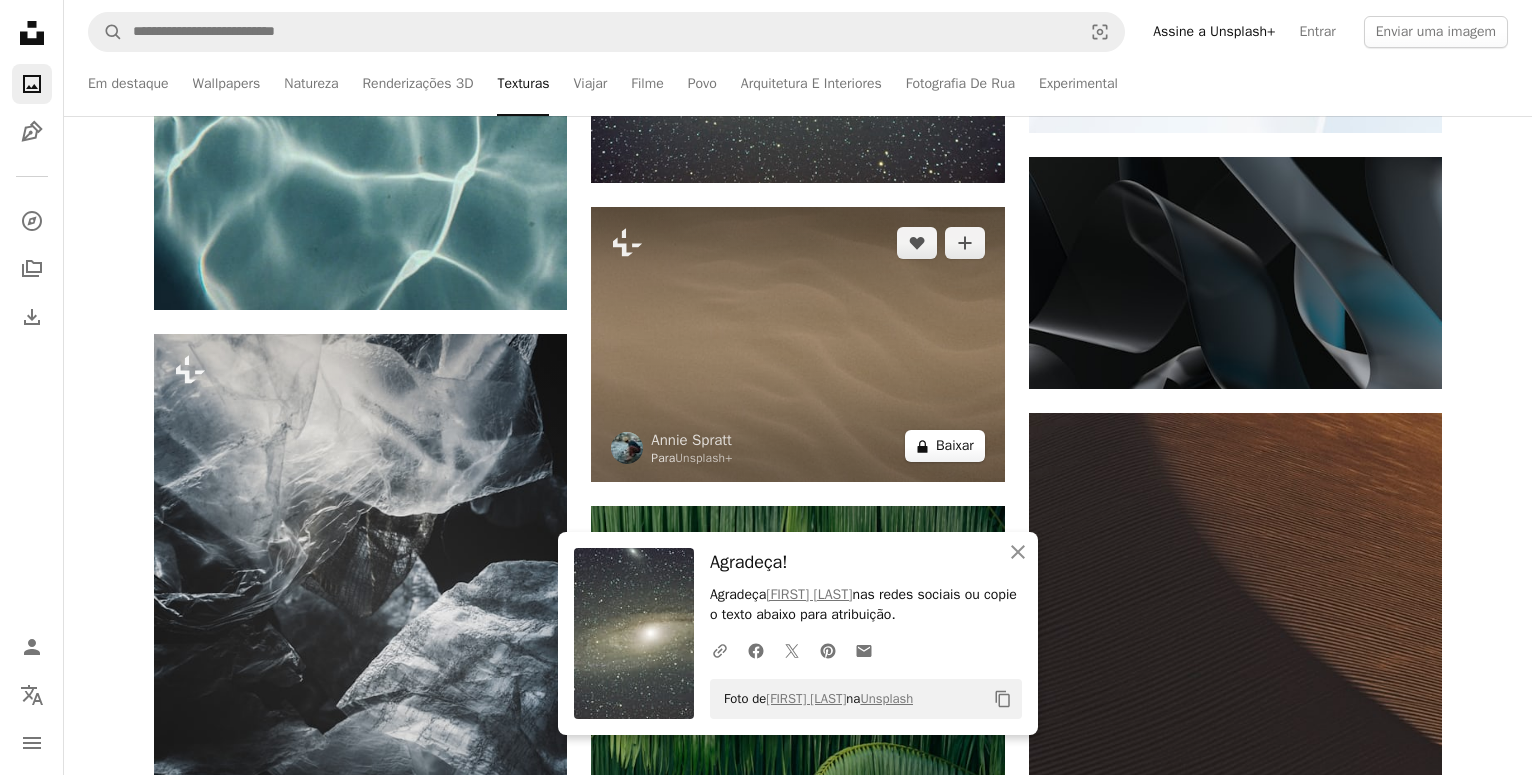 click on "A lock Baixar" at bounding box center (945, 446) 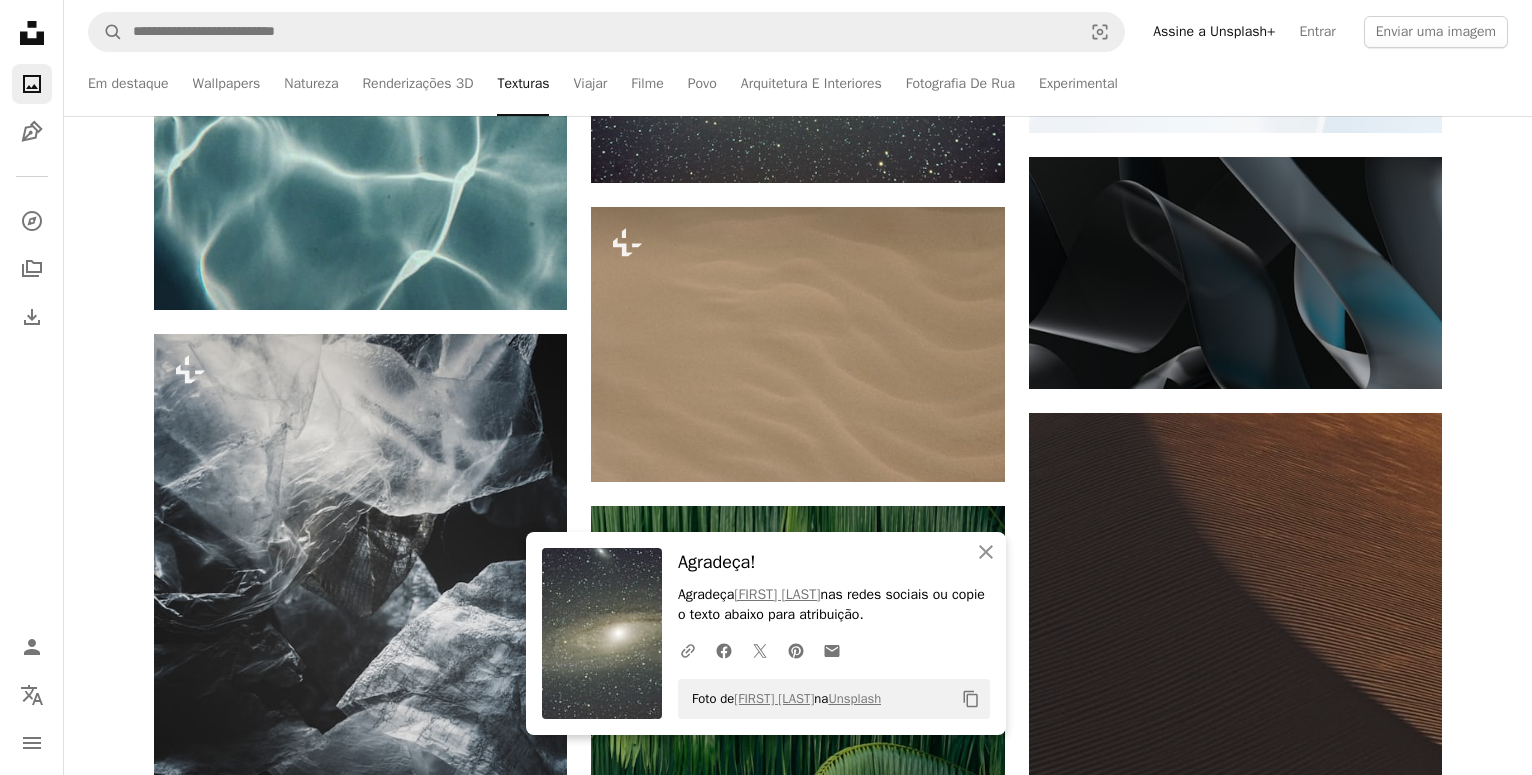 click on "An X shape" at bounding box center (20, 20) 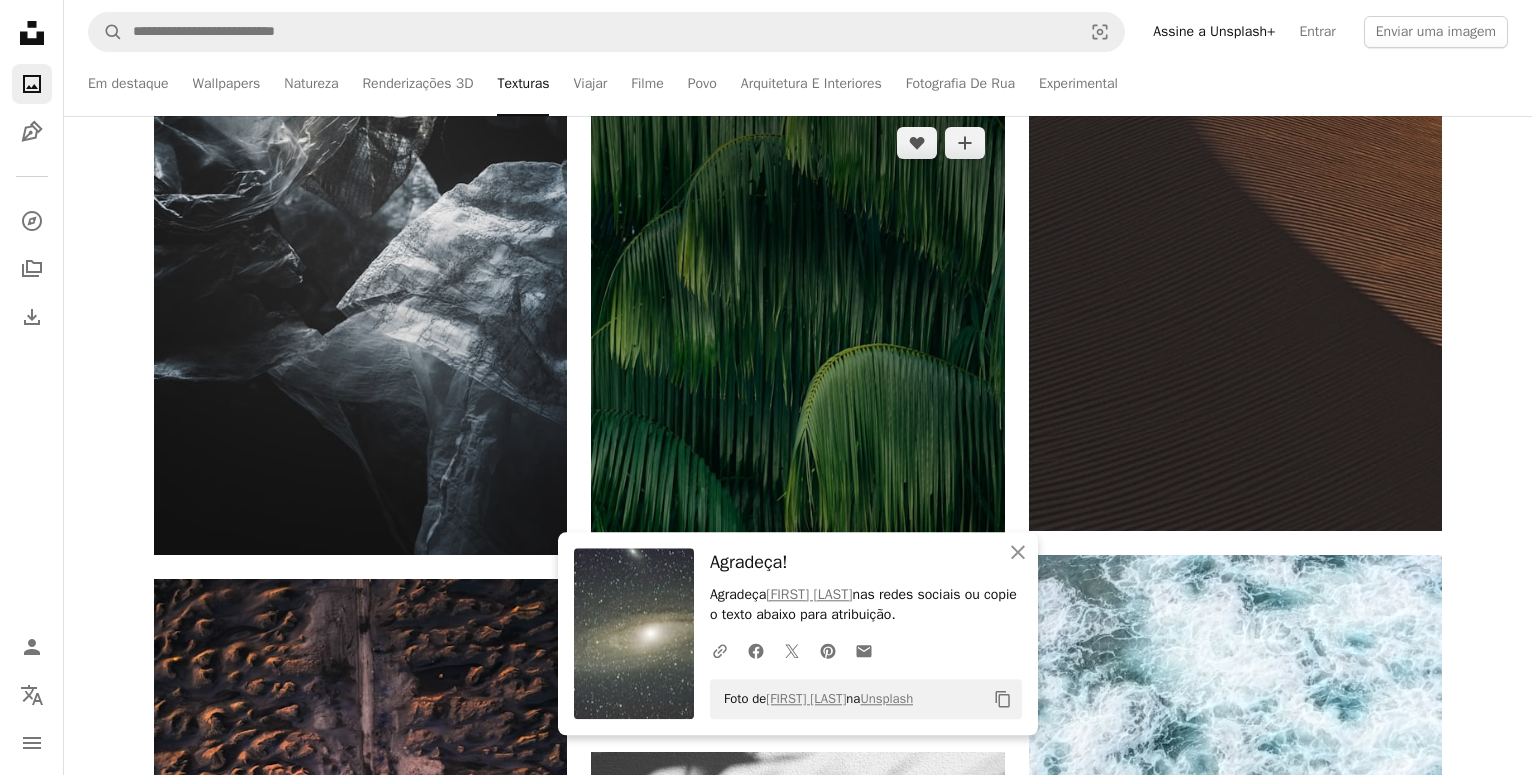 scroll, scrollTop: 5610, scrollLeft: 0, axis: vertical 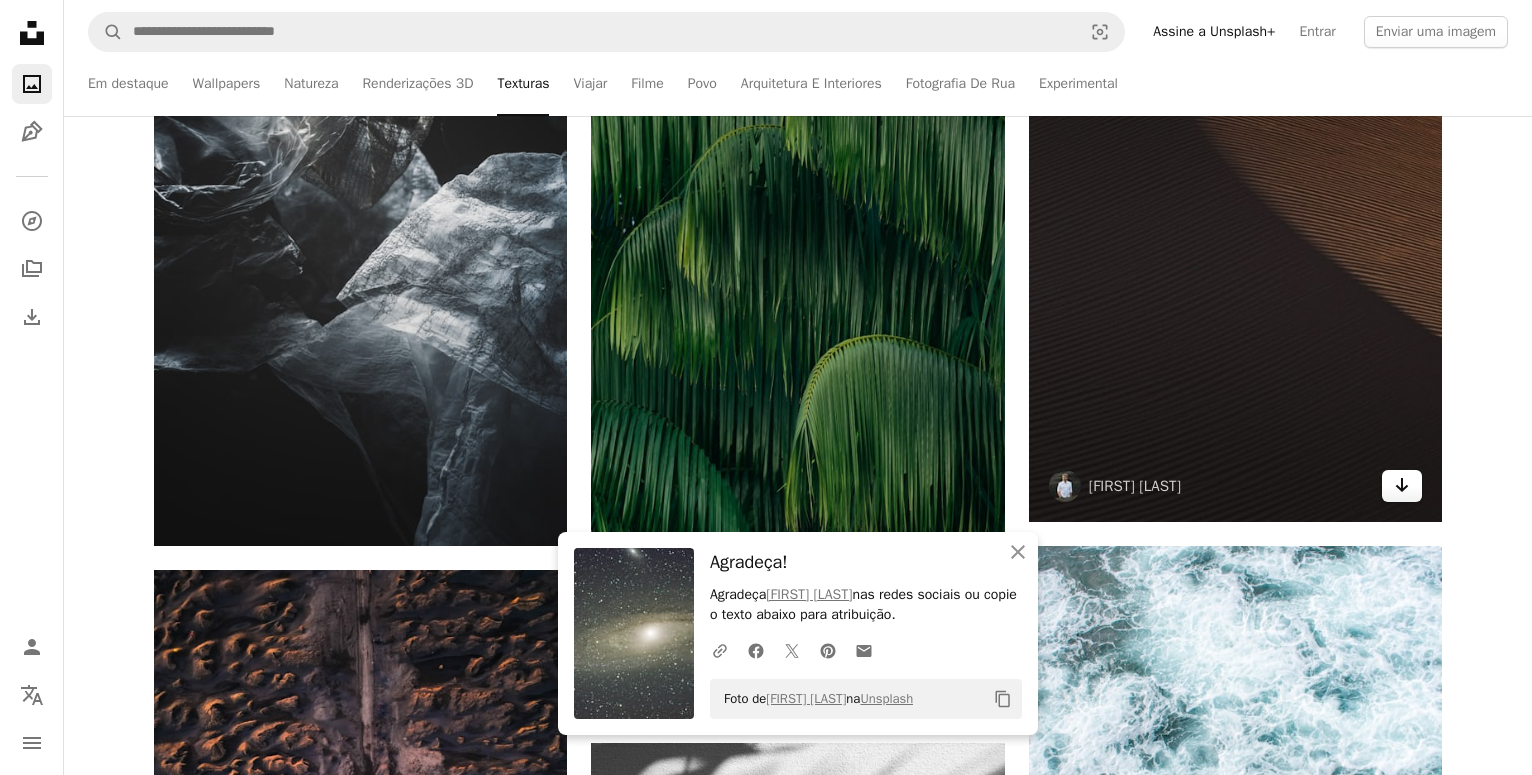 click 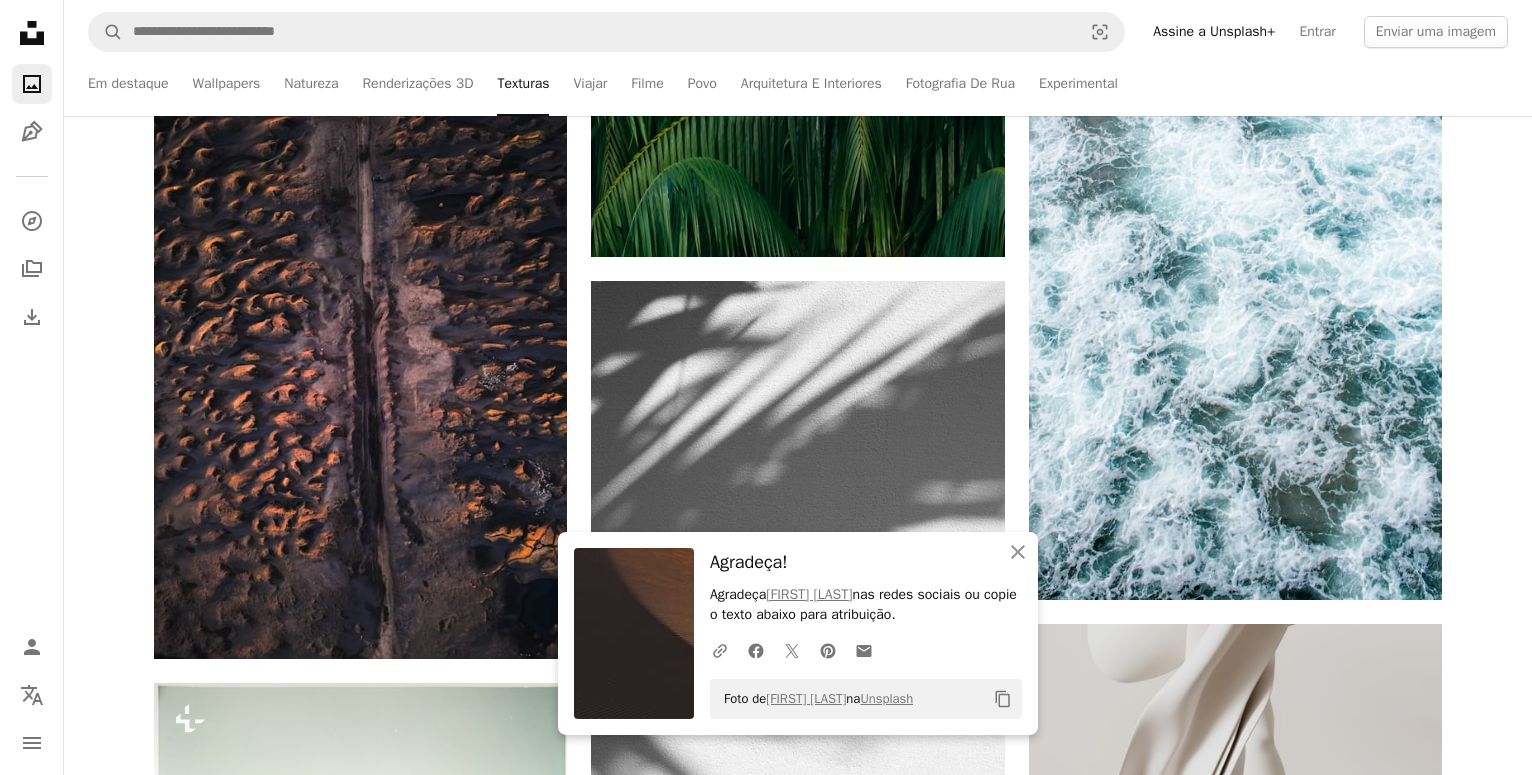 scroll, scrollTop: 6120, scrollLeft: 0, axis: vertical 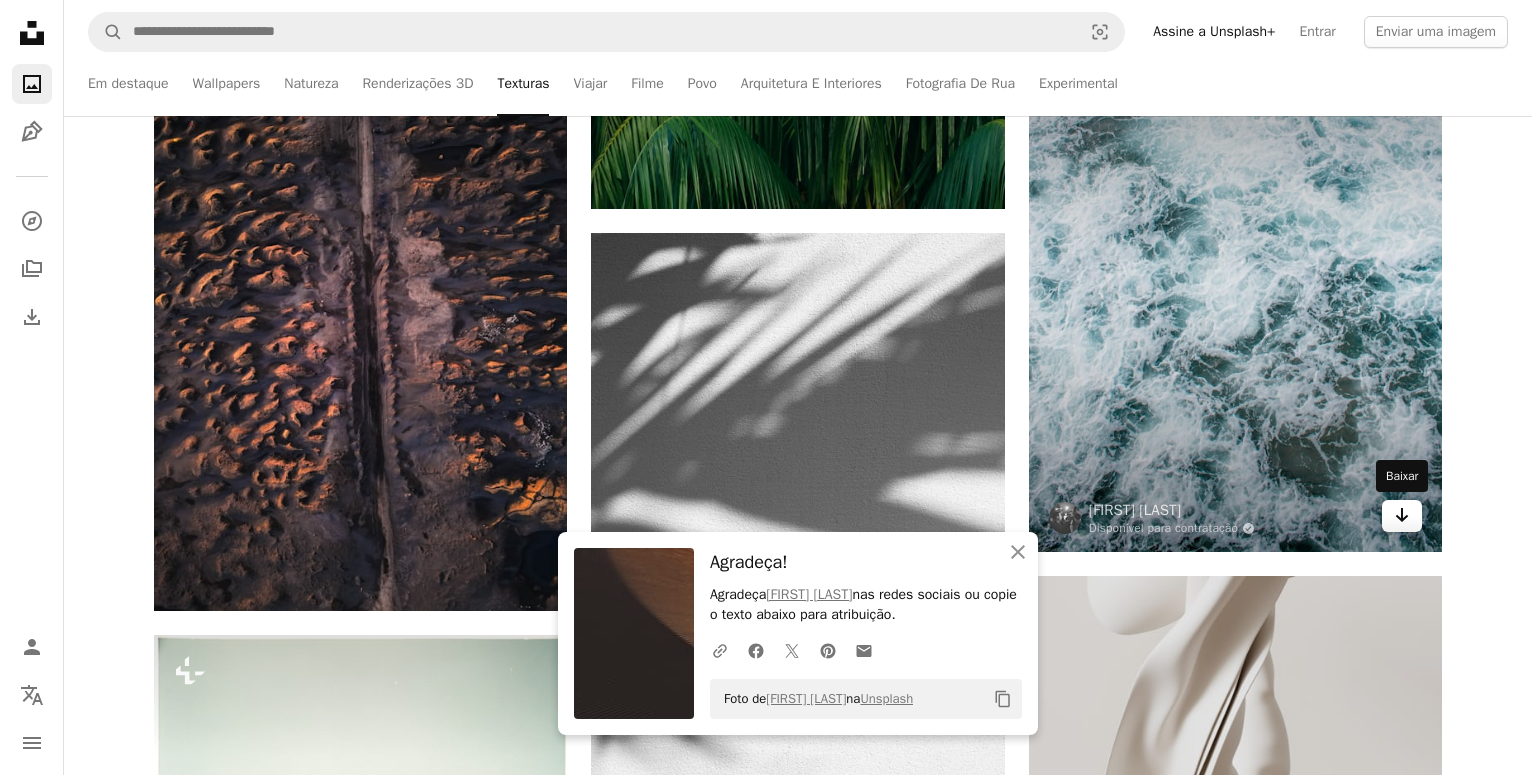 click 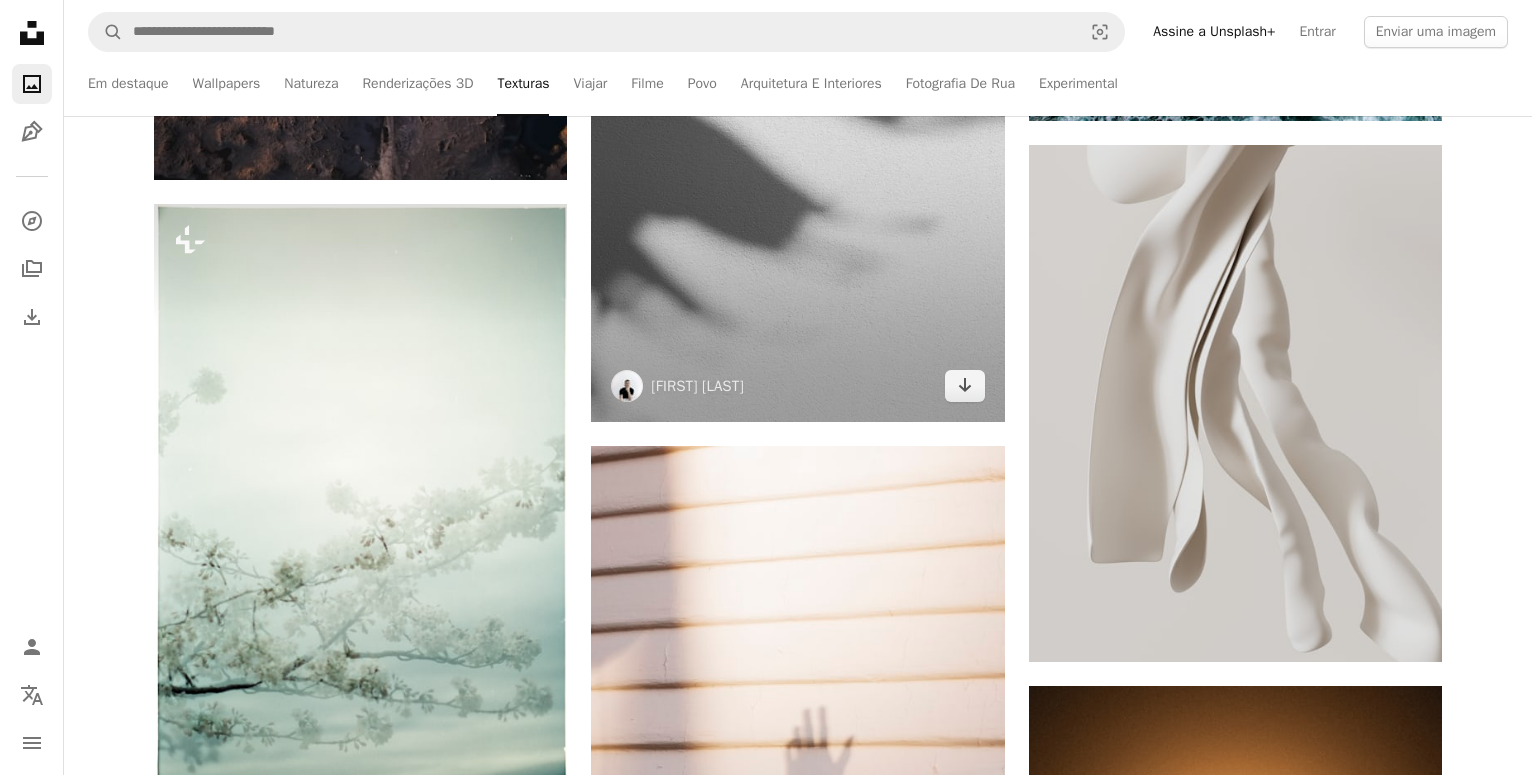 scroll, scrollTop: 6630, scrollLeft: 0, axis: vertical 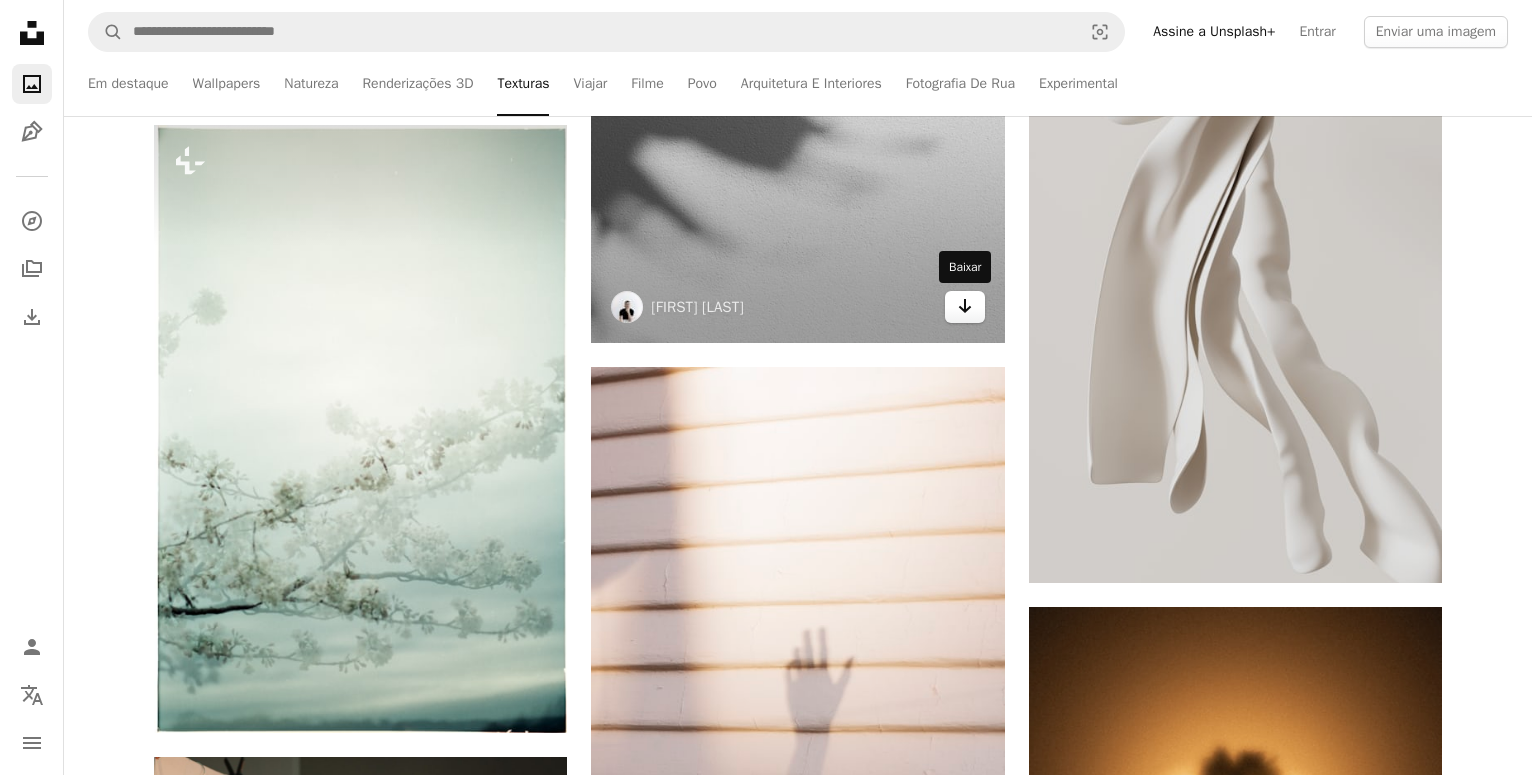 click 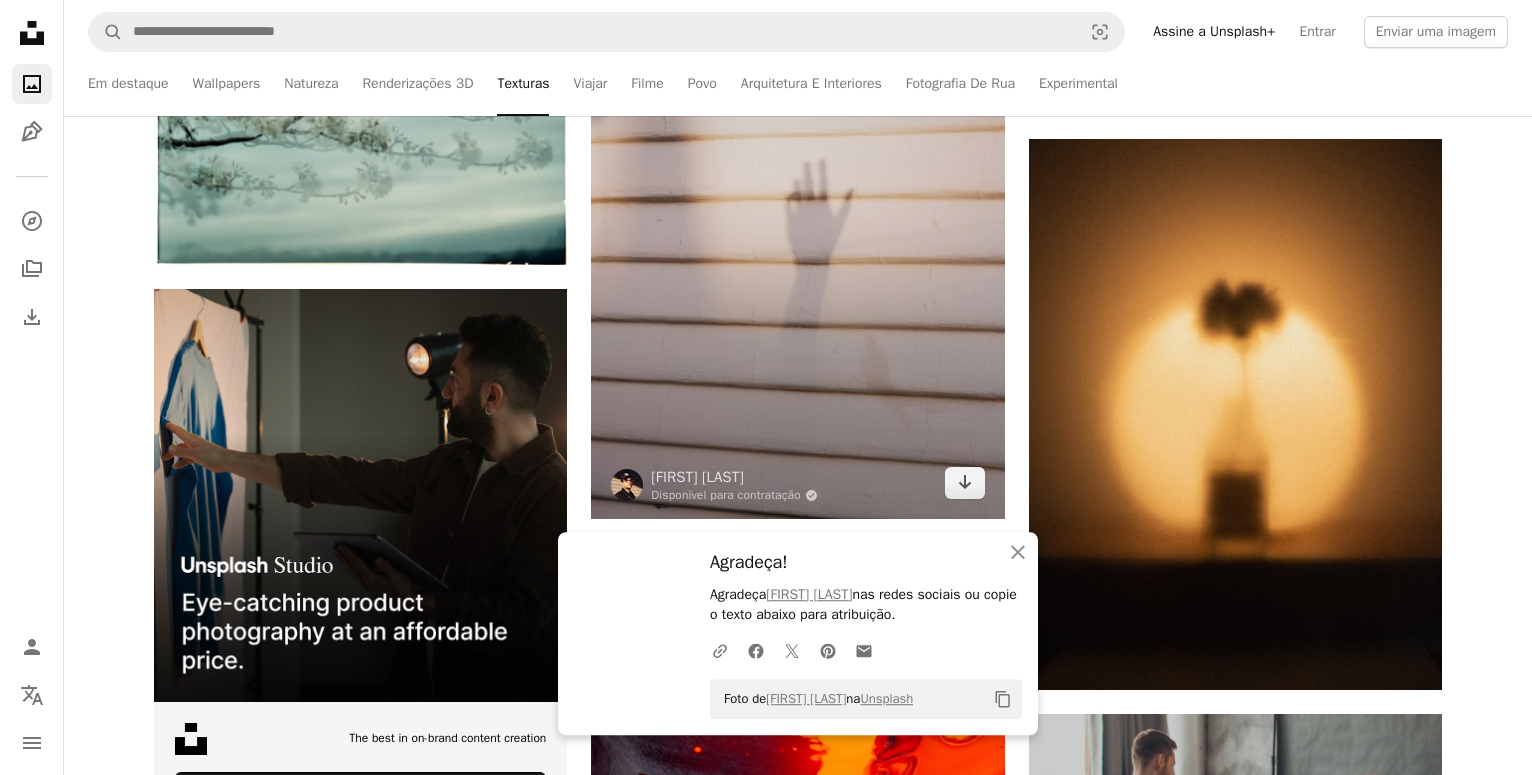 scroll, scrollTop: 7242, scrollLeft: 0, axis: vertical 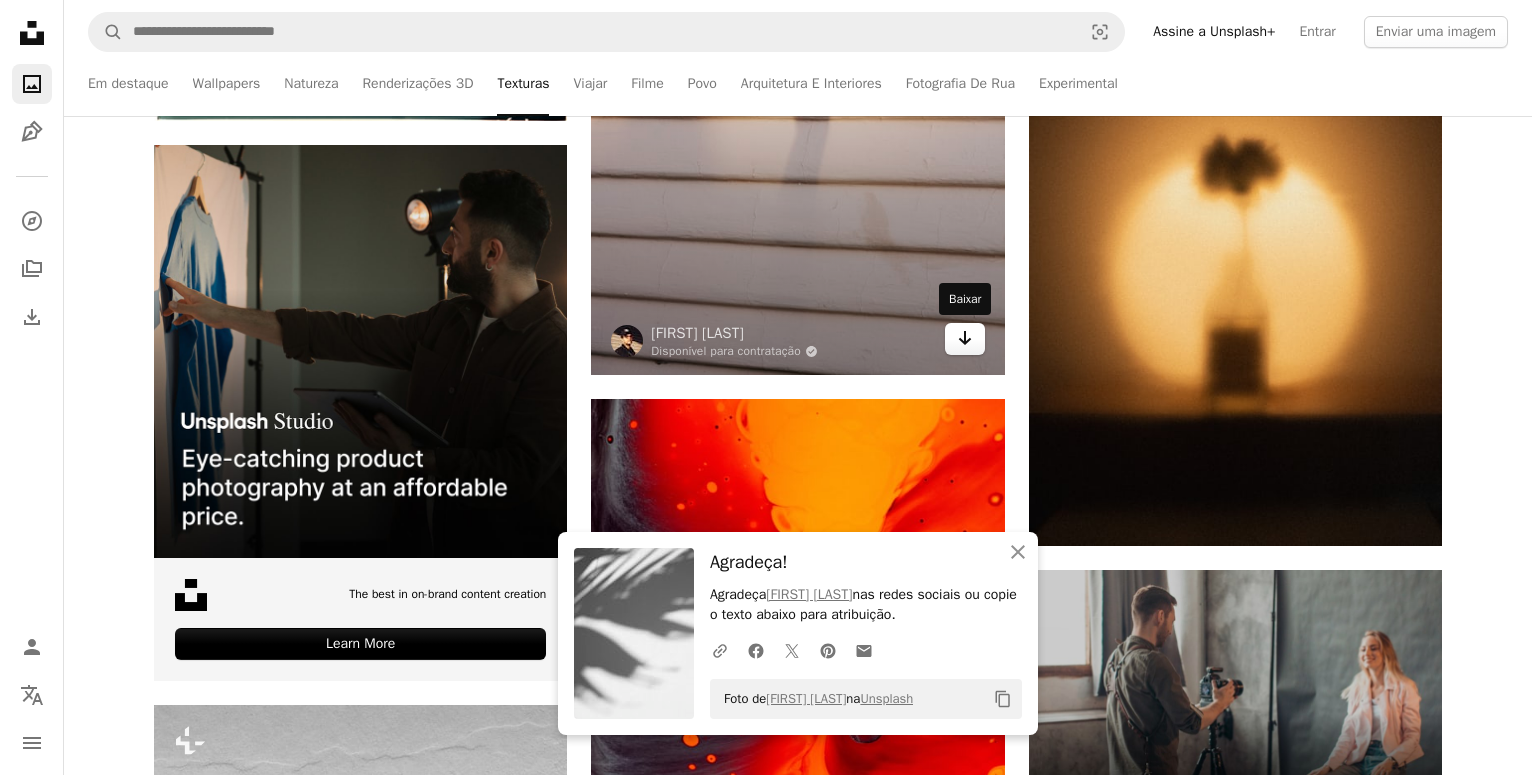 click 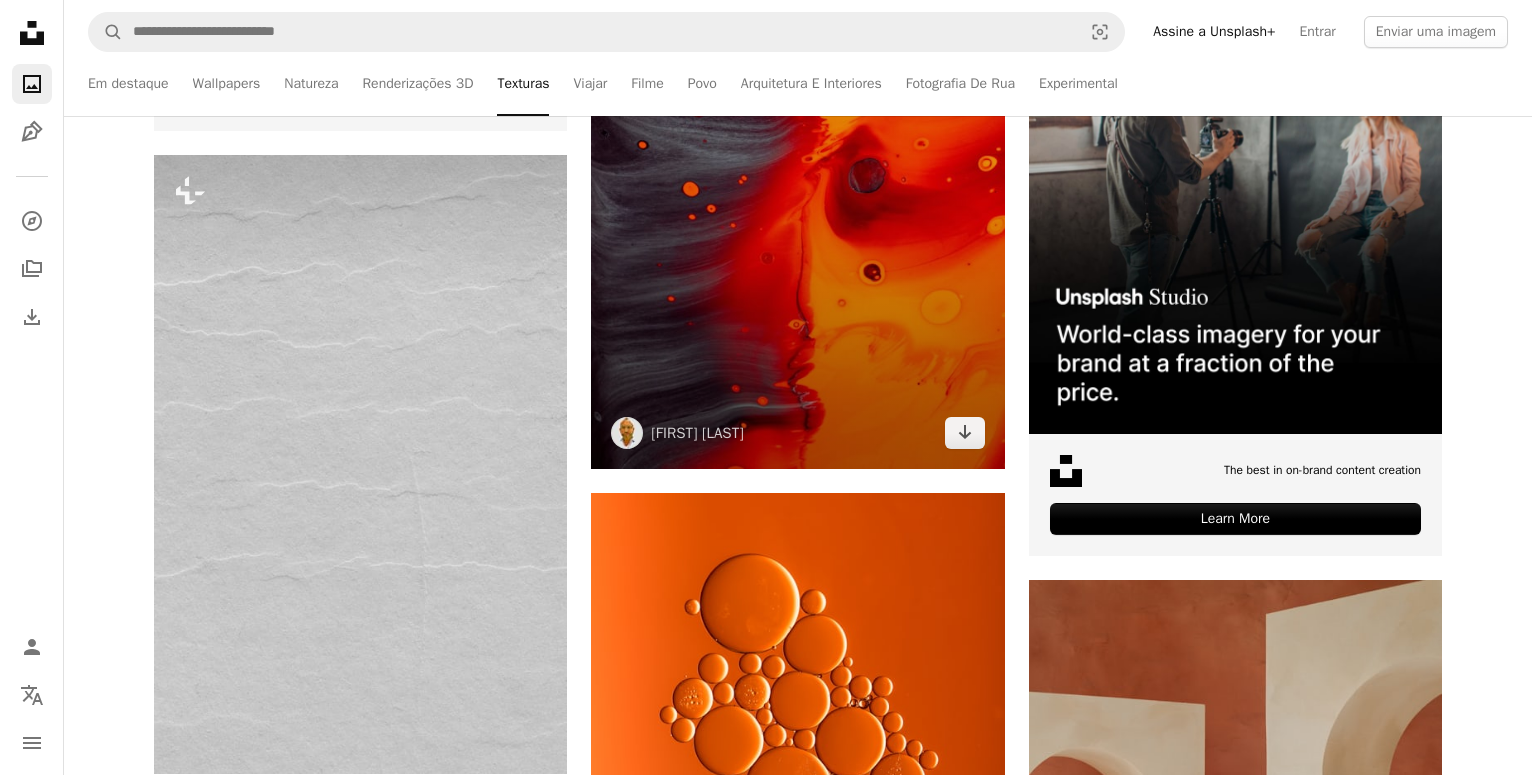 scroll, scrollTop: 7854, scrollLeft: 0, axis: vertical 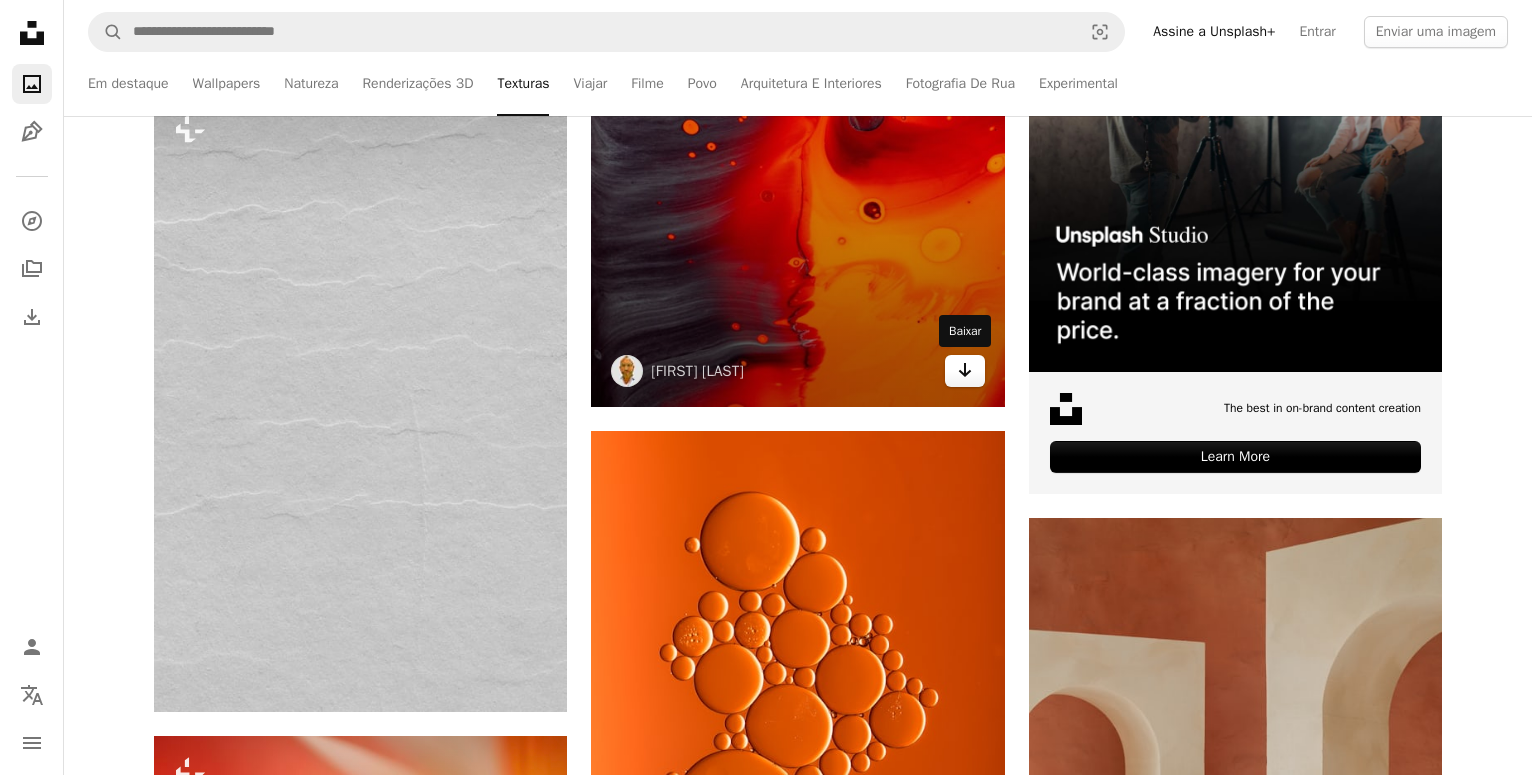click 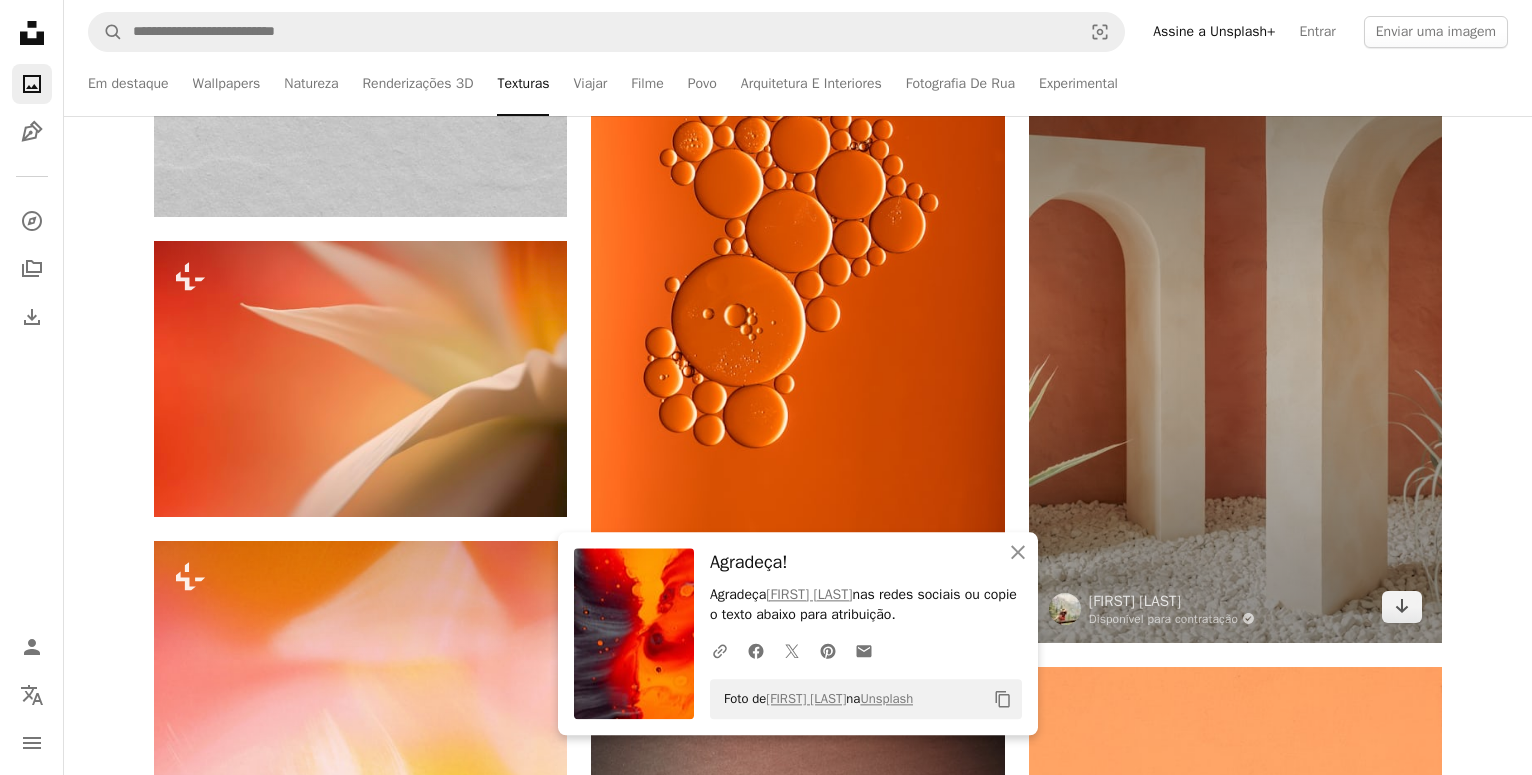 scroll, scrollTop: 8364, scrollLeft: 0, axis: vertical 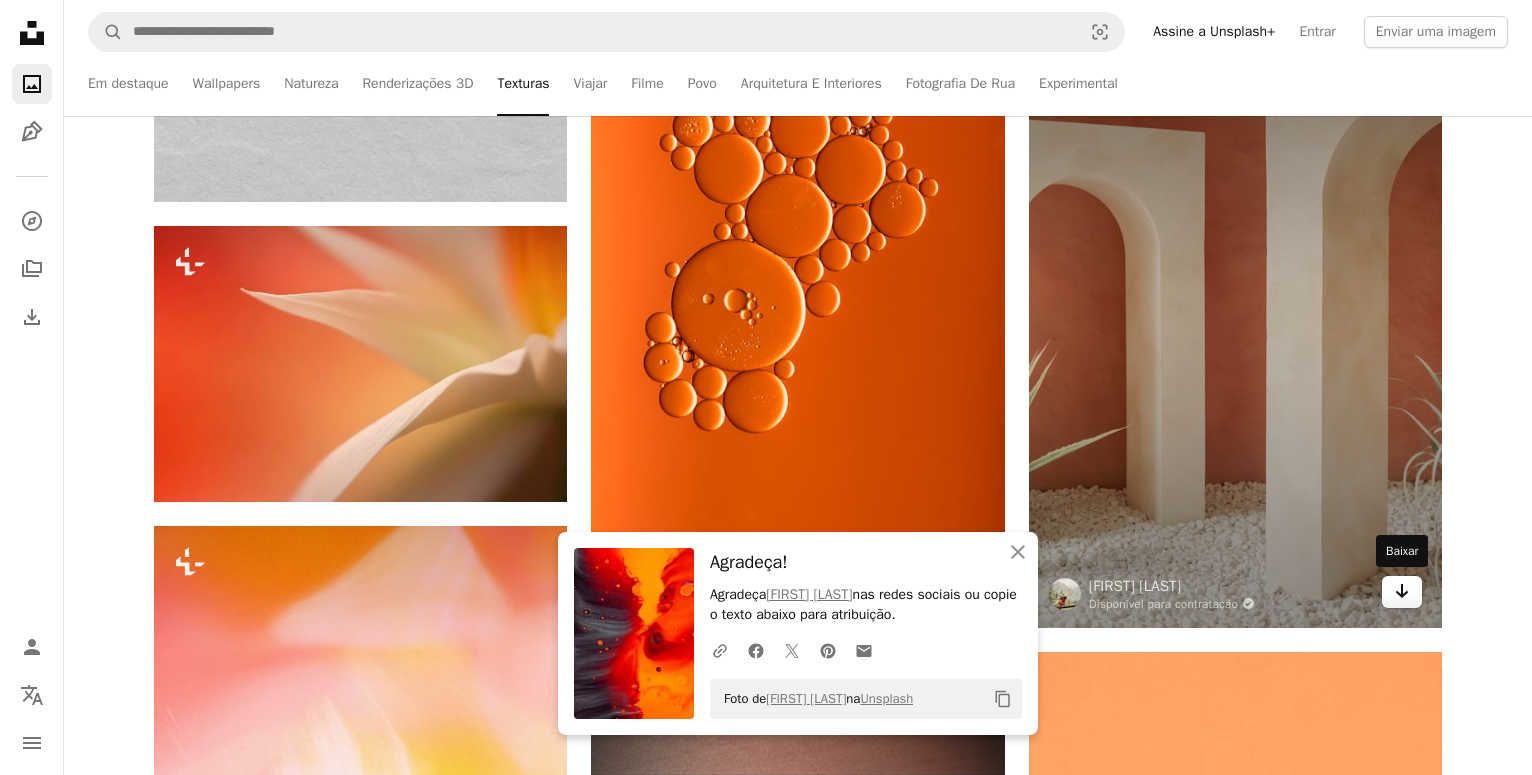 click on "Arrow pointing down" 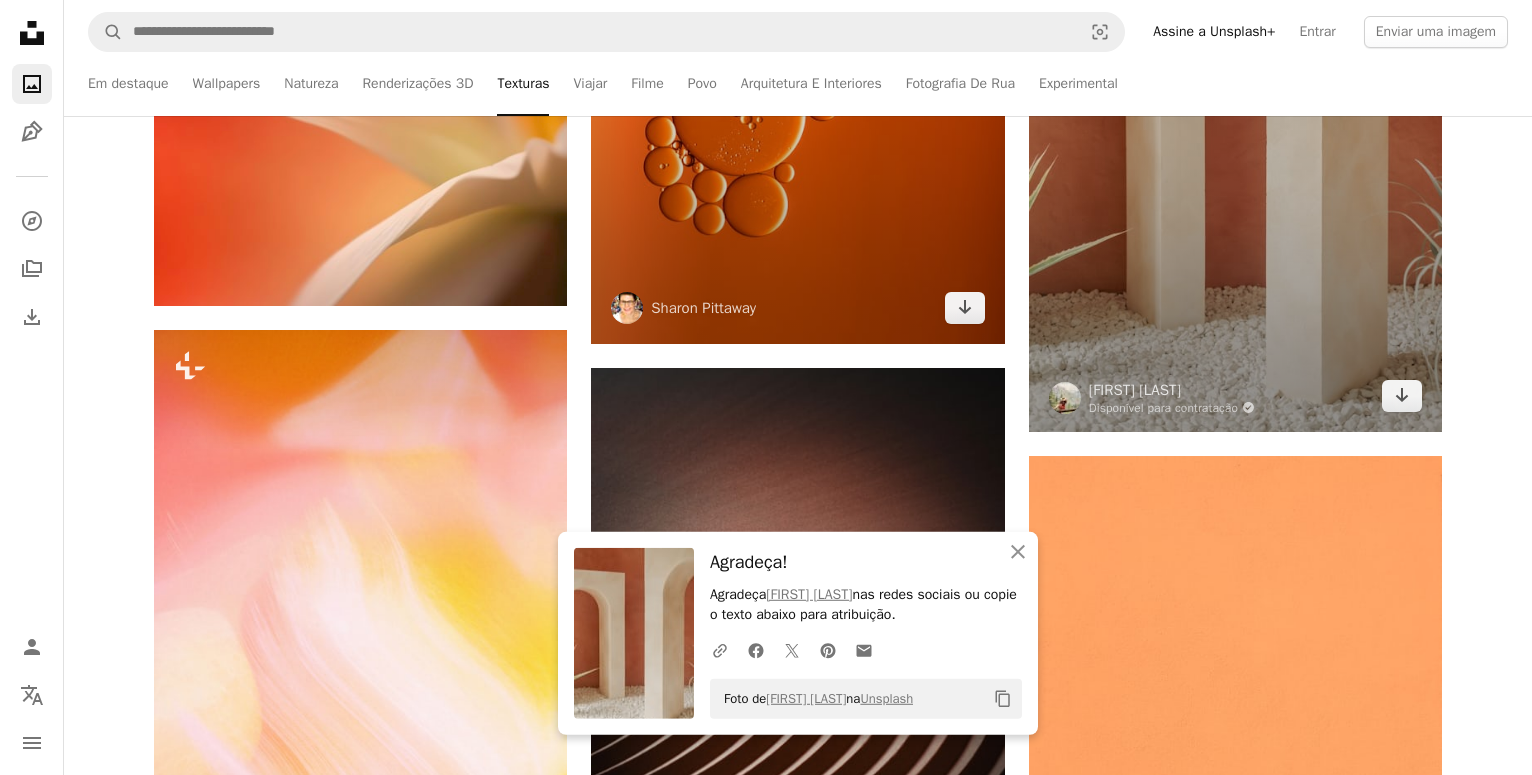 scroll, scrollTop: 8568, scrollLeft: 0, axis: vertical 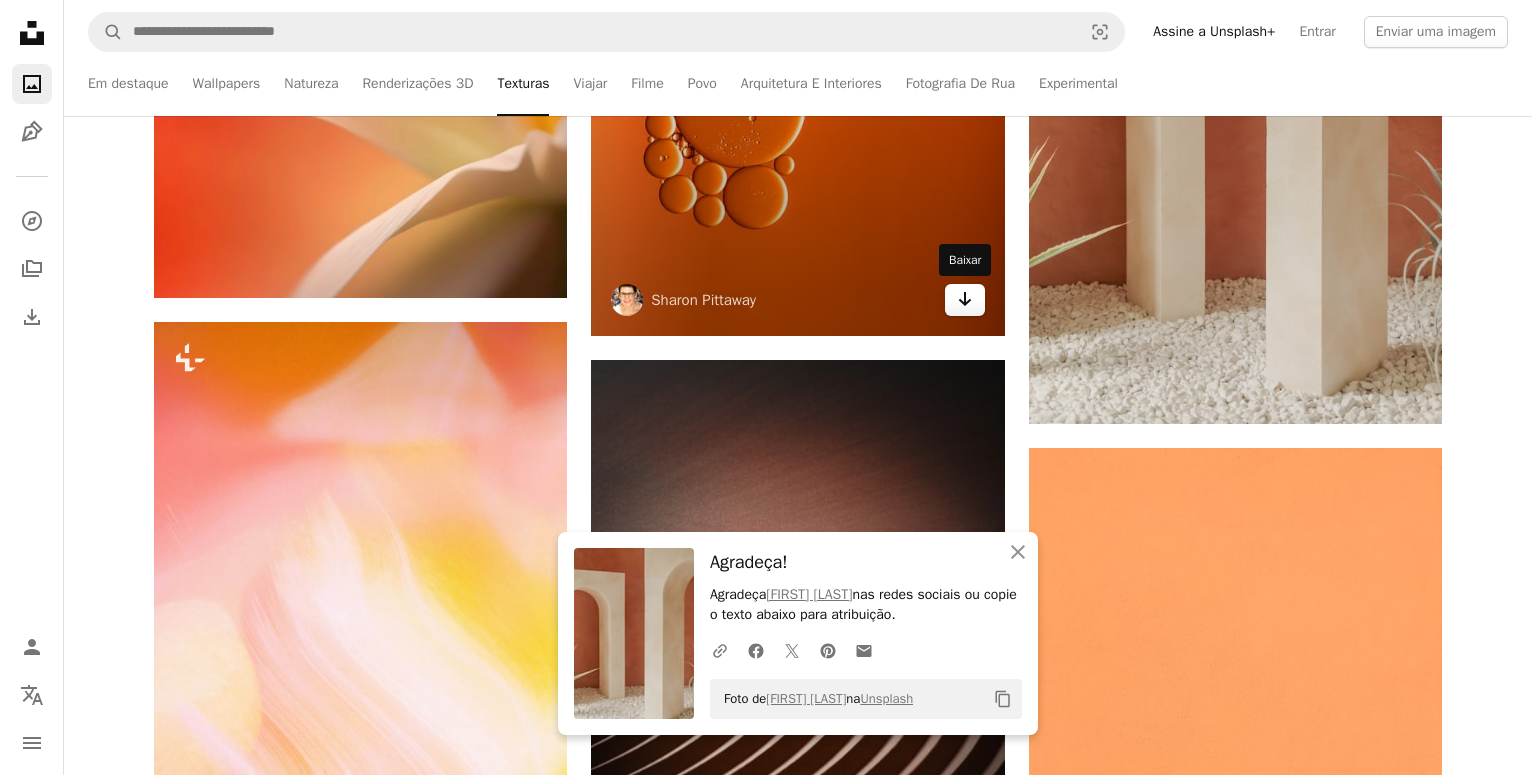 click 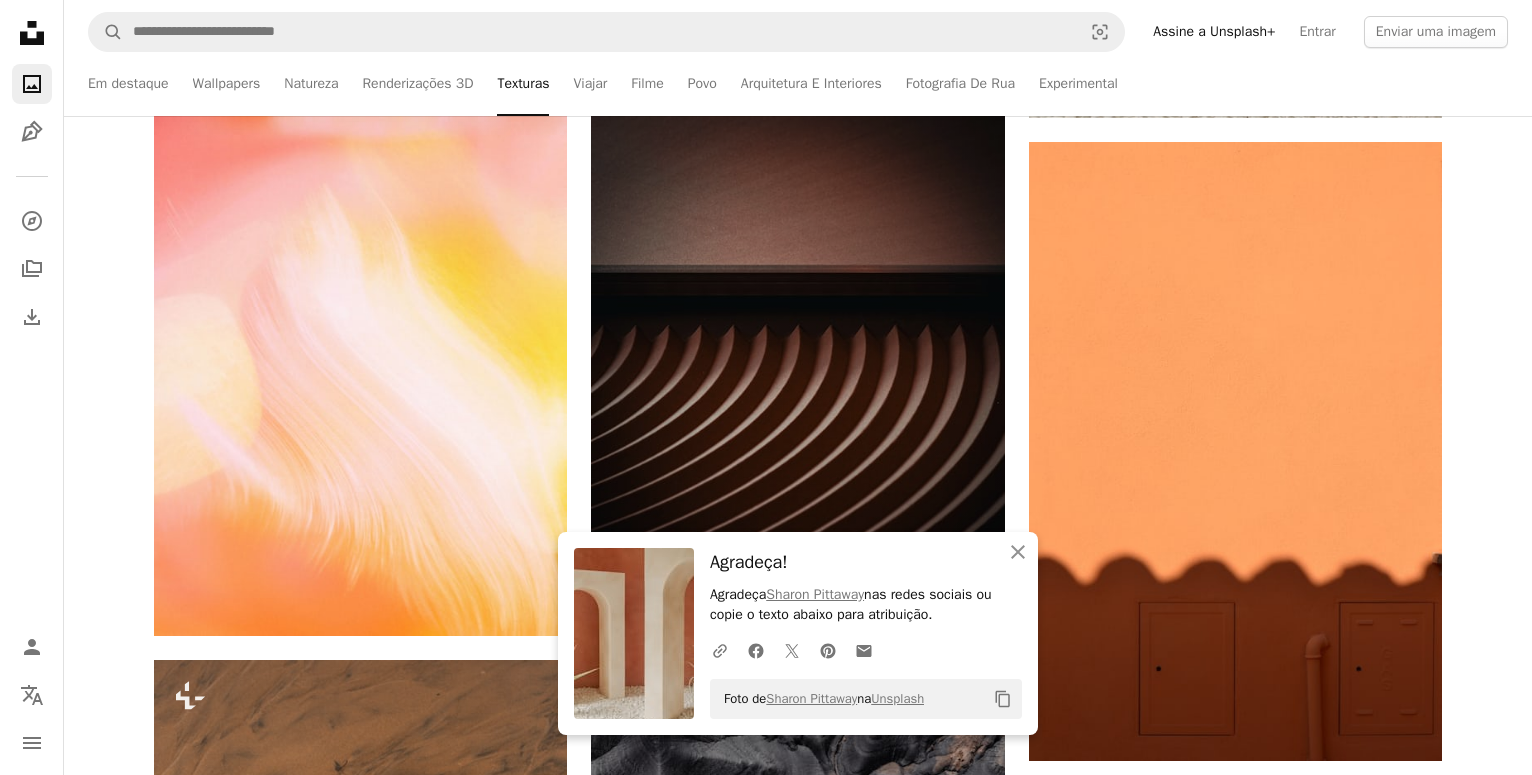 scroll, scrollTop: 9078, scrollLeft: 0, axis: vertical 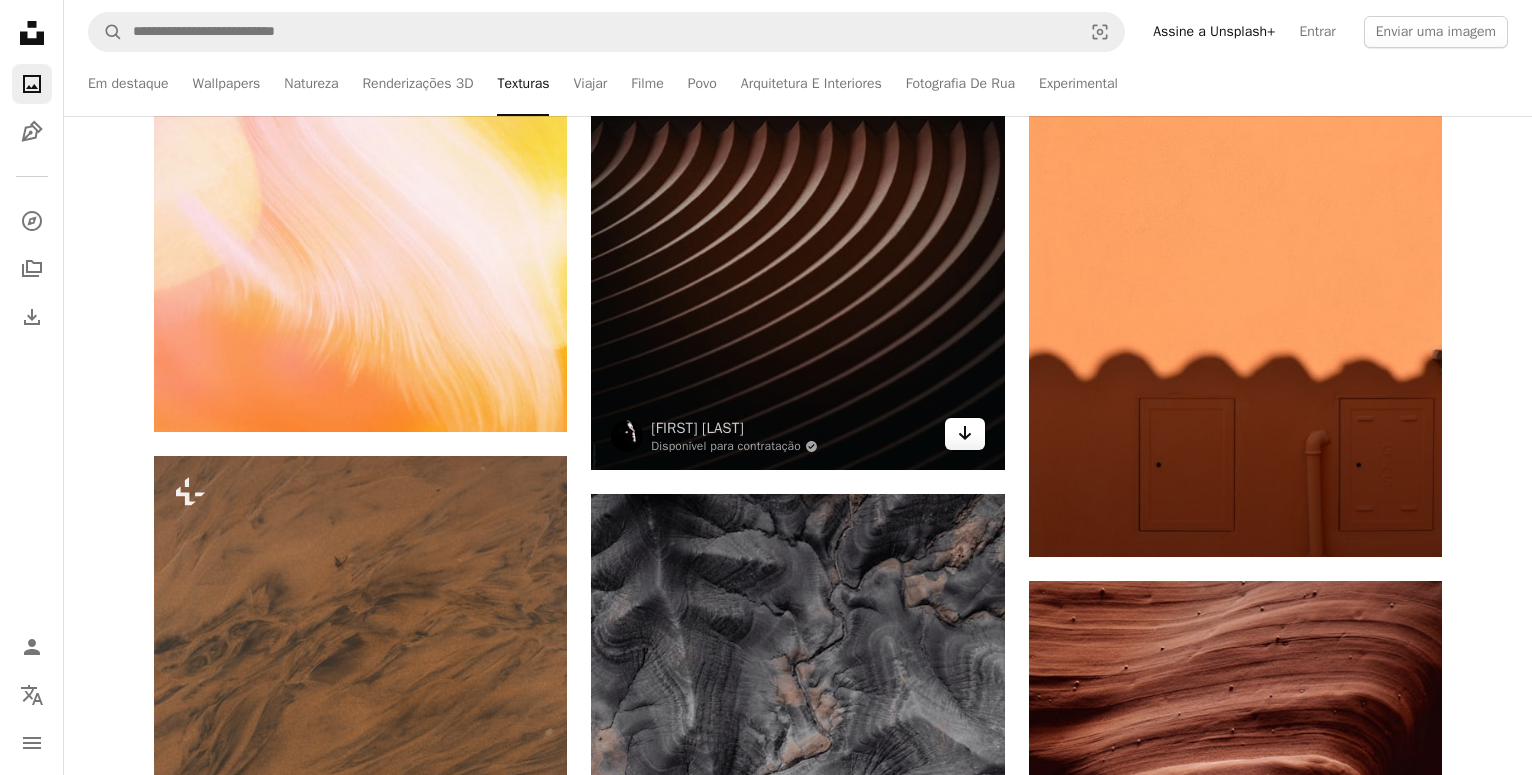 click 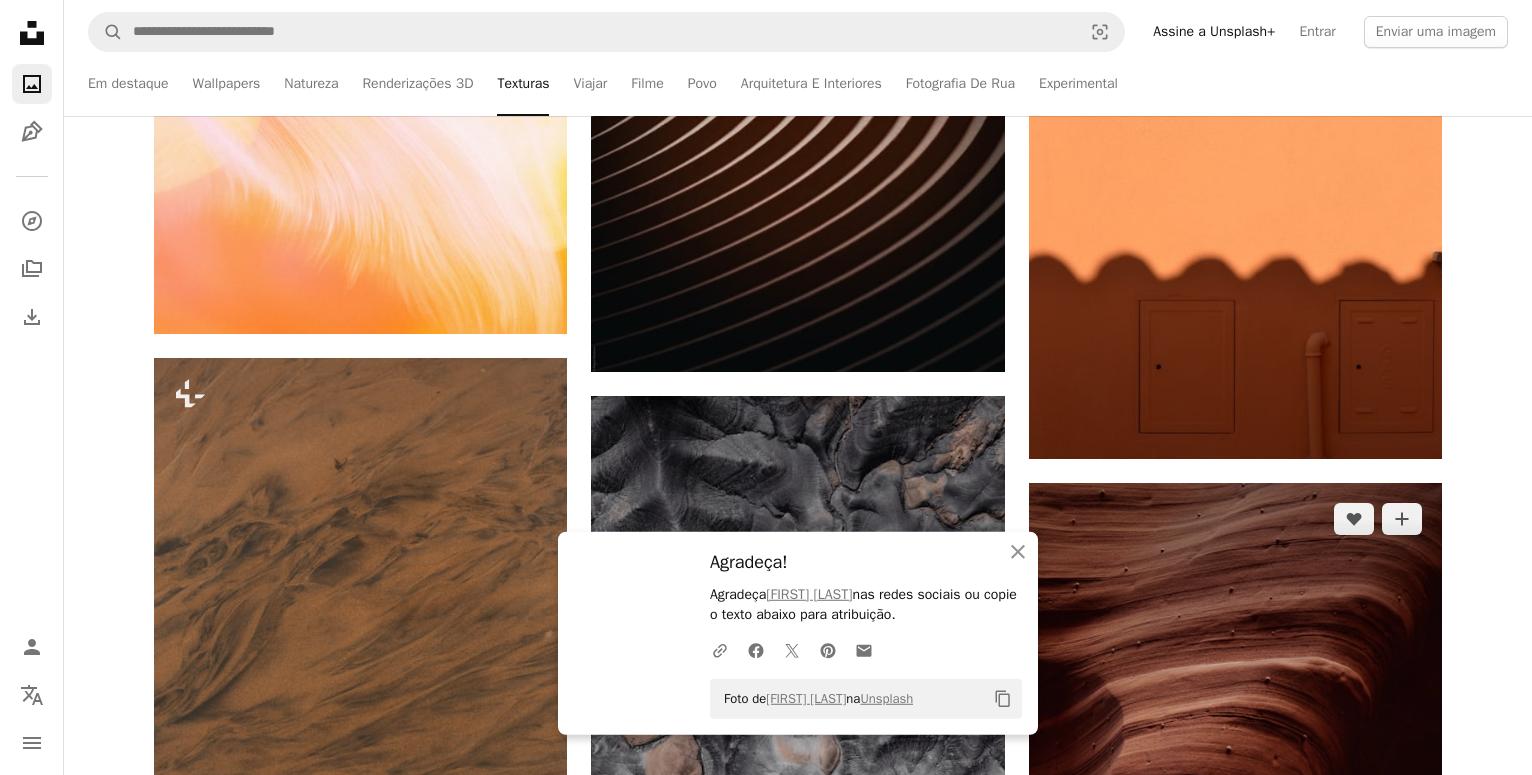 scroll, scrollTop: 9180, scrollLeft: 0, axis: vertical 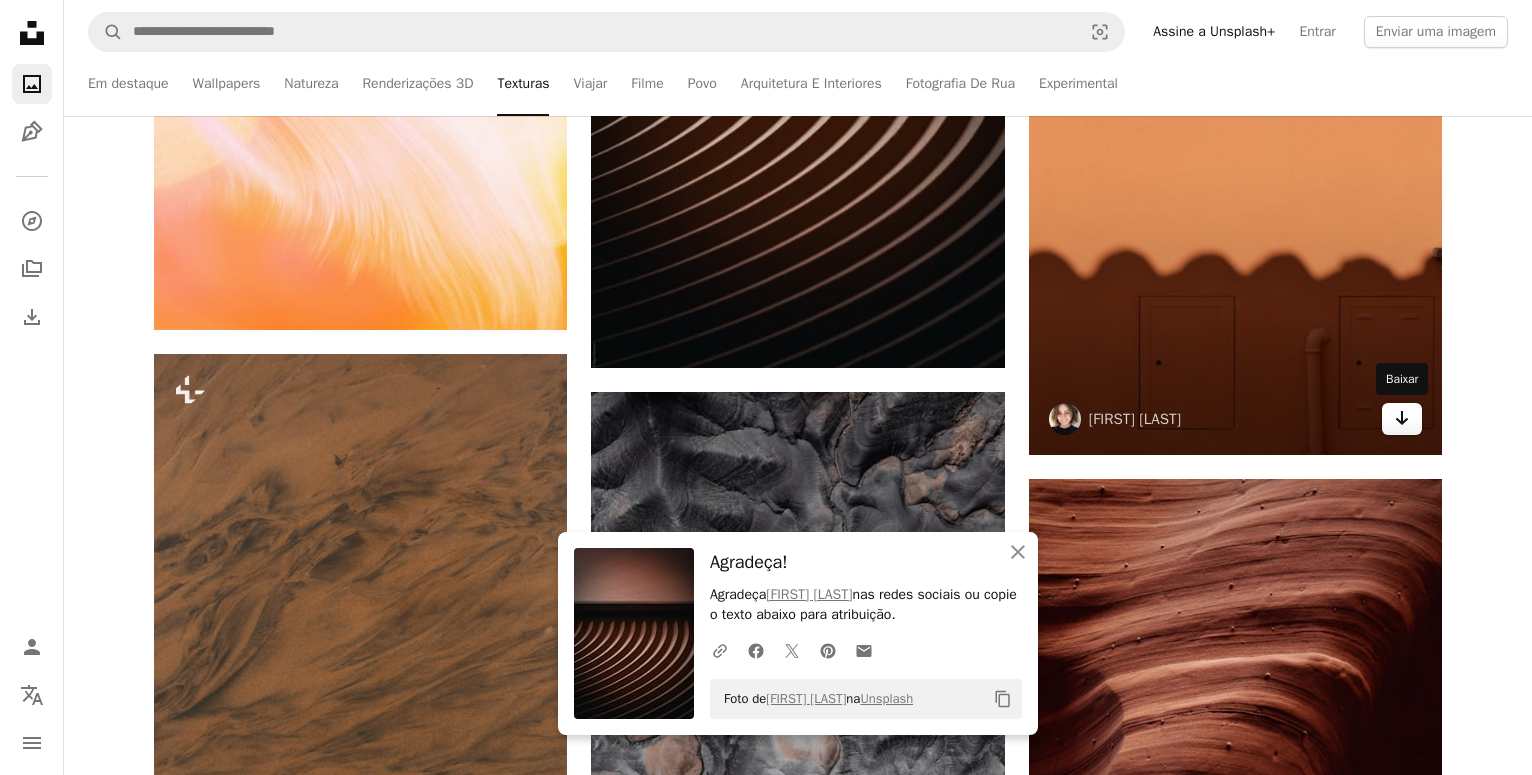 click 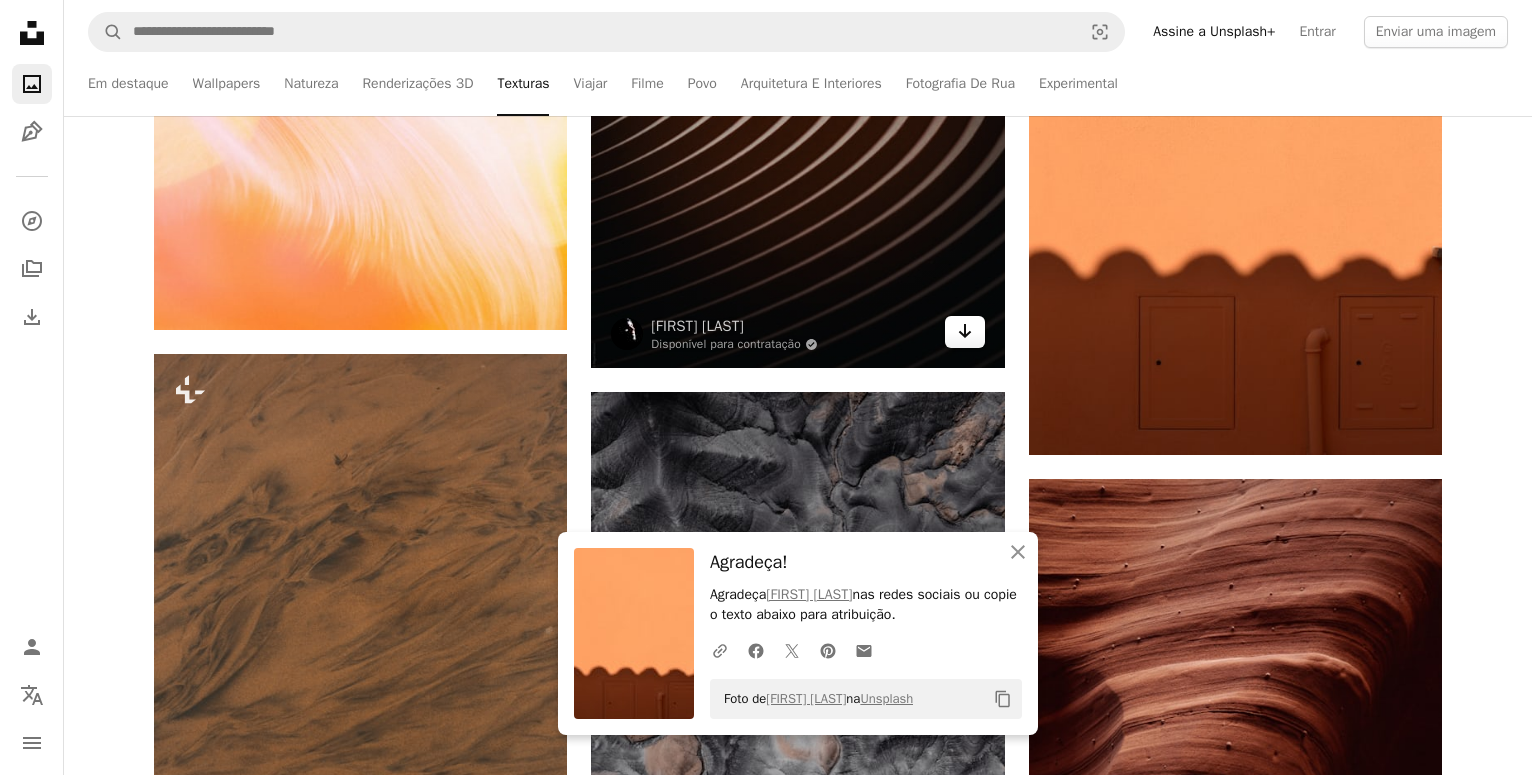 click on "Arrow pointing down" 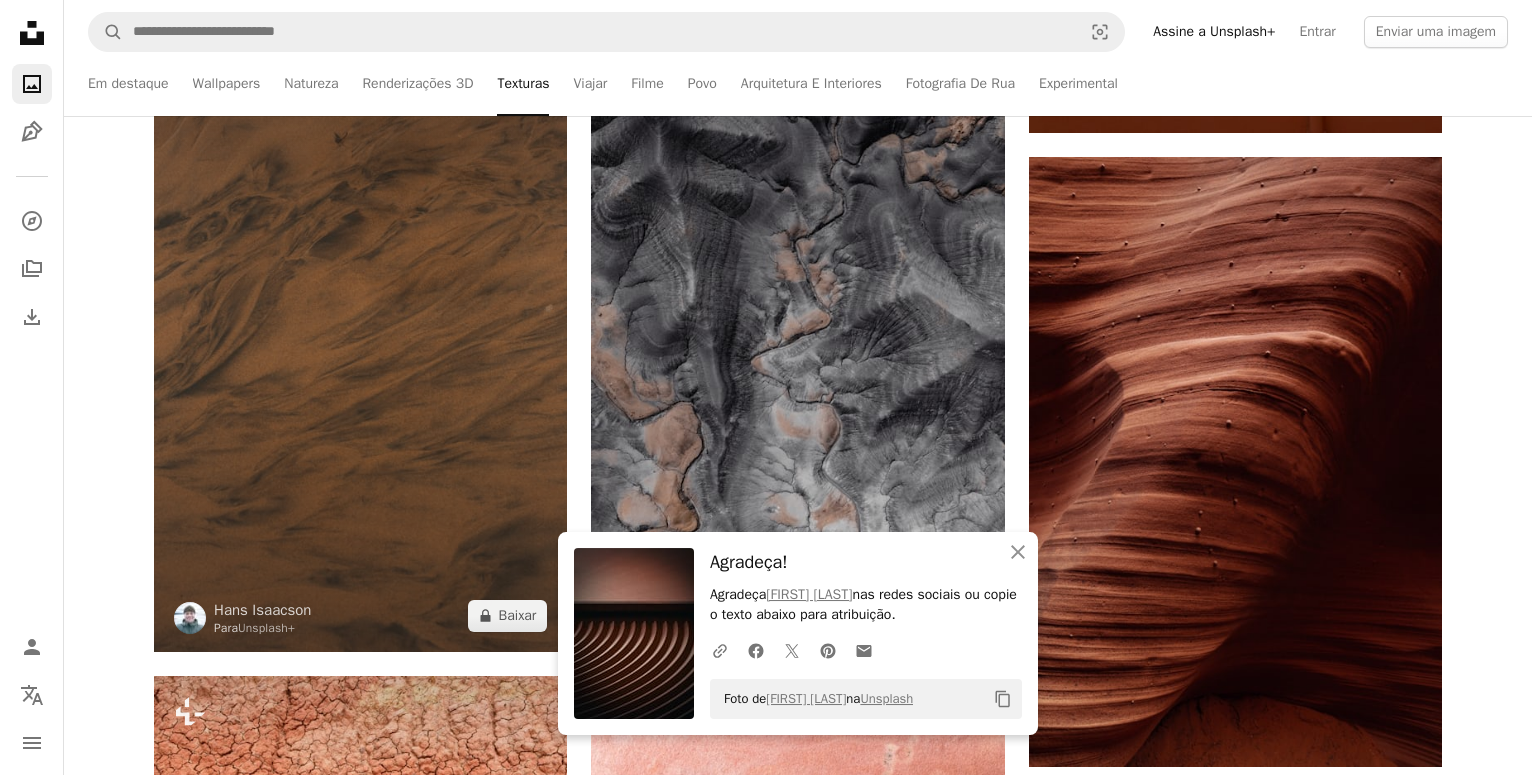 scroll, scrollTop: 9588, scrollLeft: 0, axis: vertical 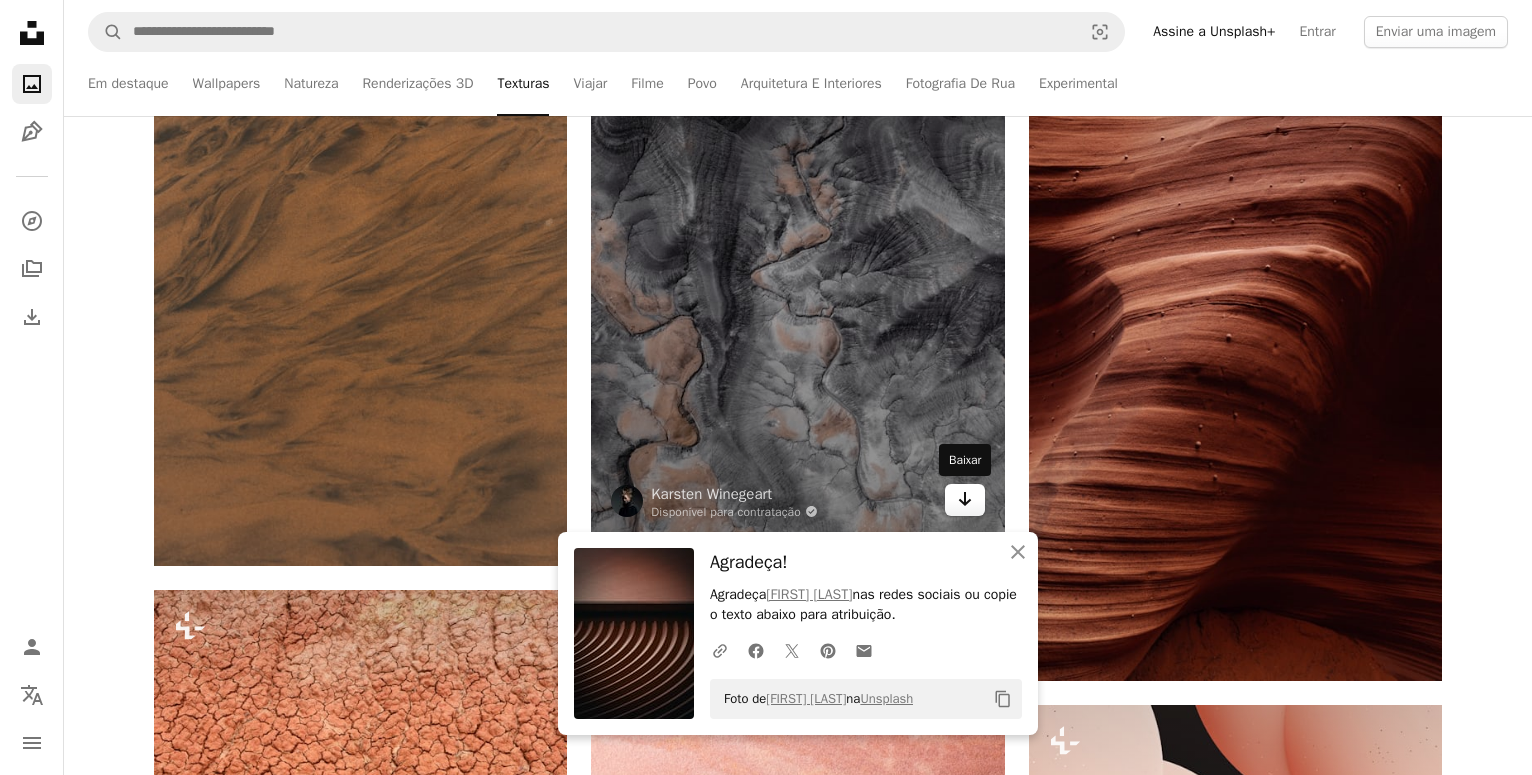 click on "Arrow pointing down" 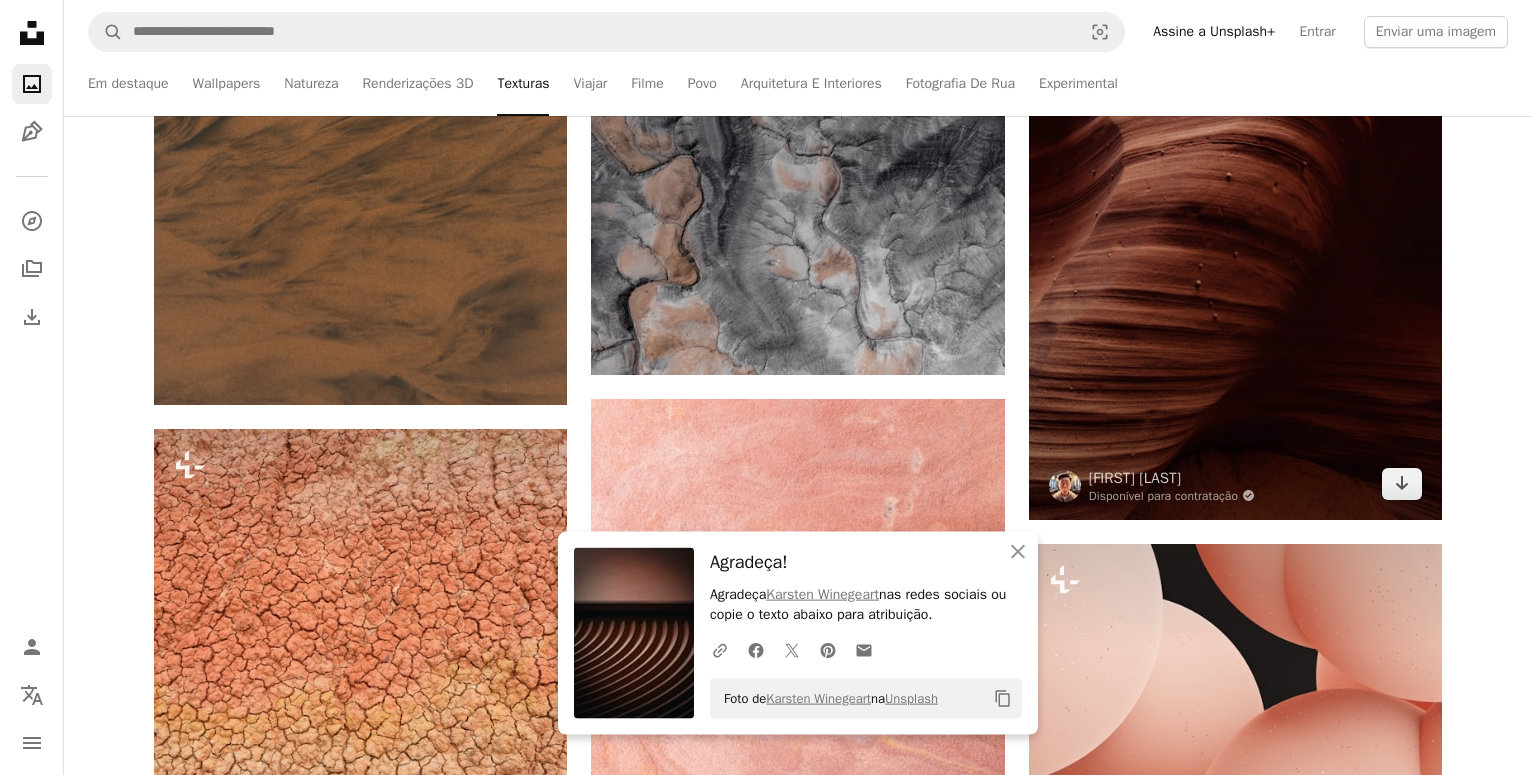 scroll, scrollTop: 9690, scrollLeft: 0, axis: vertical 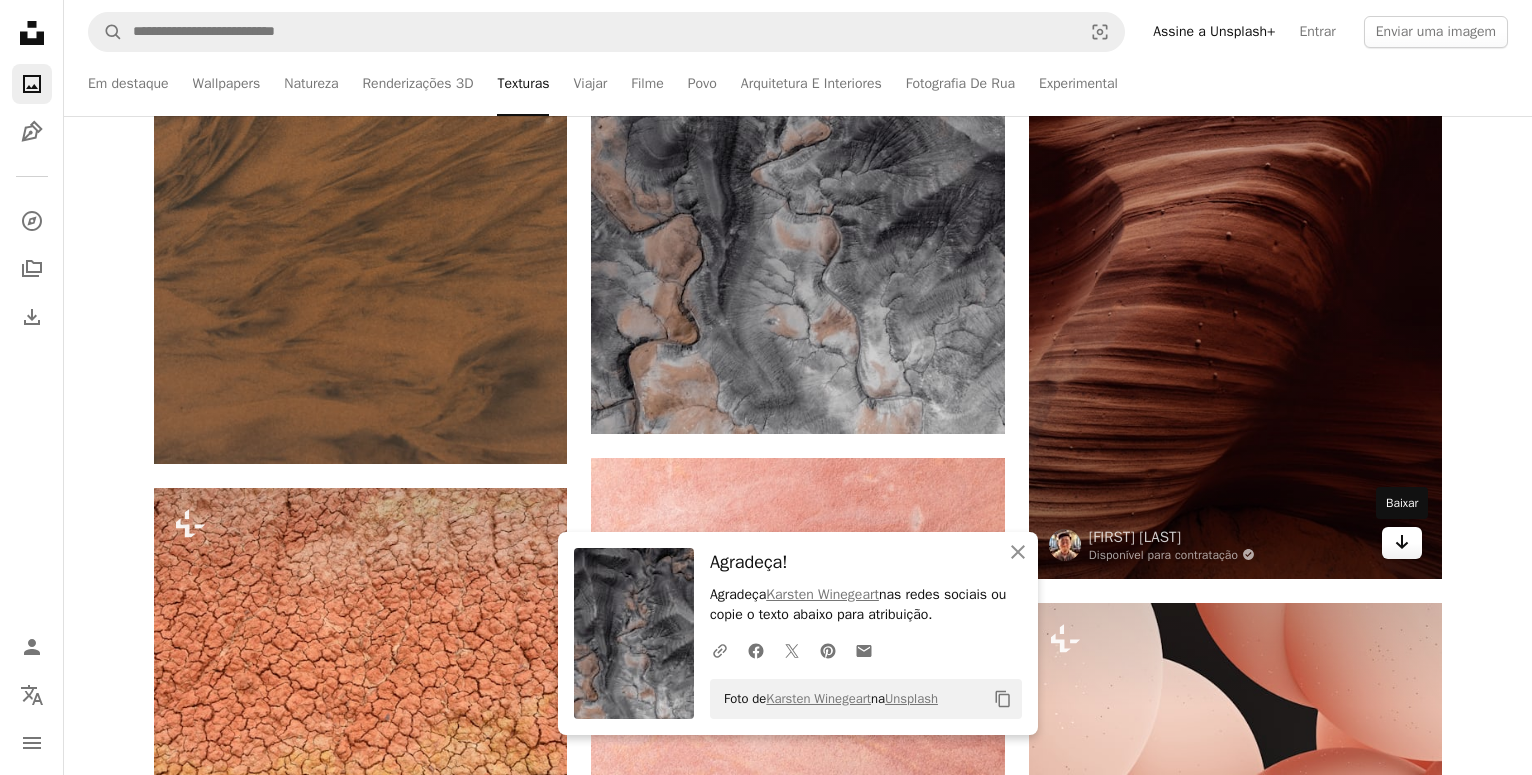 click on "Arrow pointing down" at bounding box center [1402, 543] 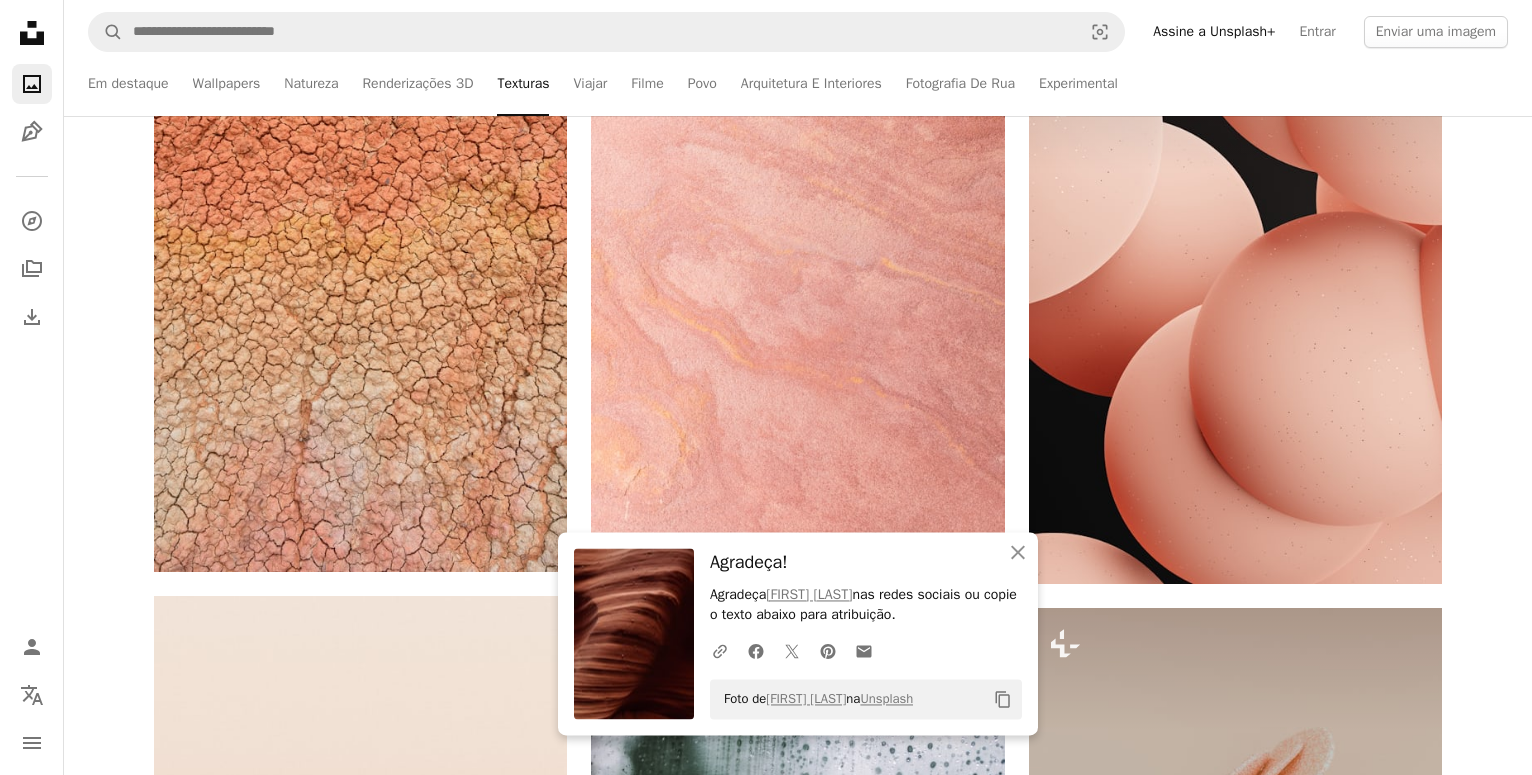 scroll, scrollTop: 10302, scrollLeft: 0, axis: vertical 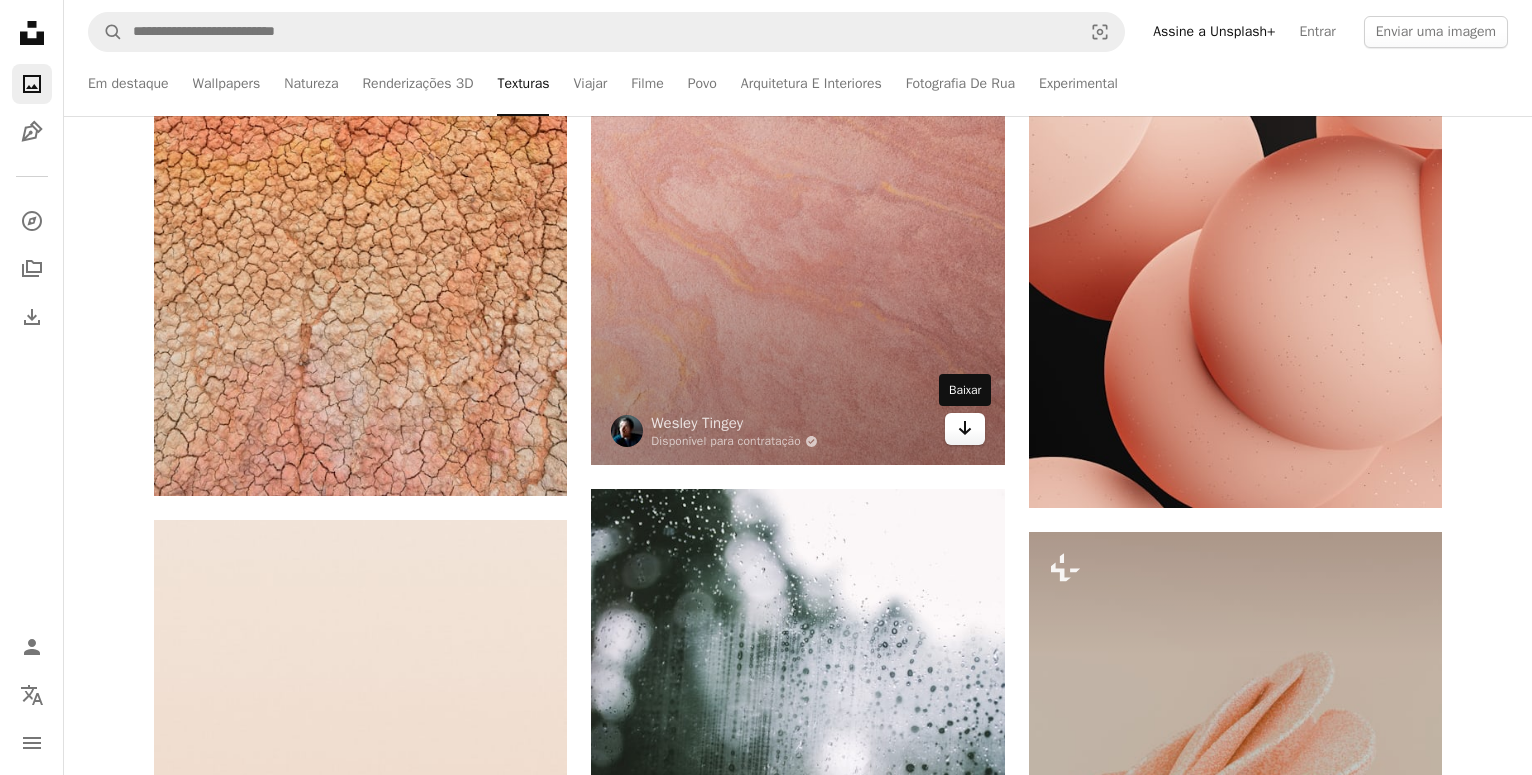 drag, startPoint x: 961, startPoint y: 430, endPoint x: 940, endPoint y: 423, distance: 22.135944 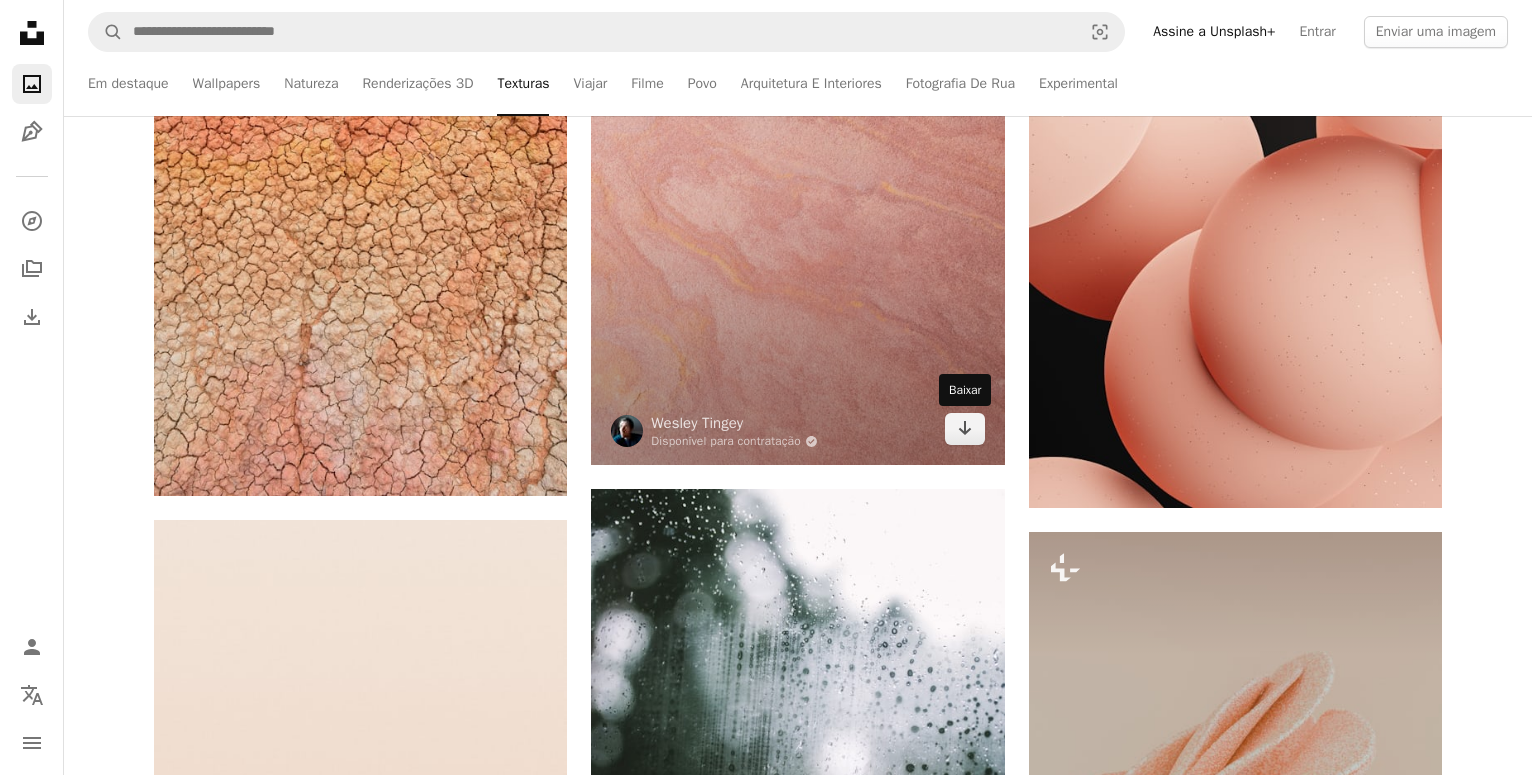 click on "Arrow pointing down" 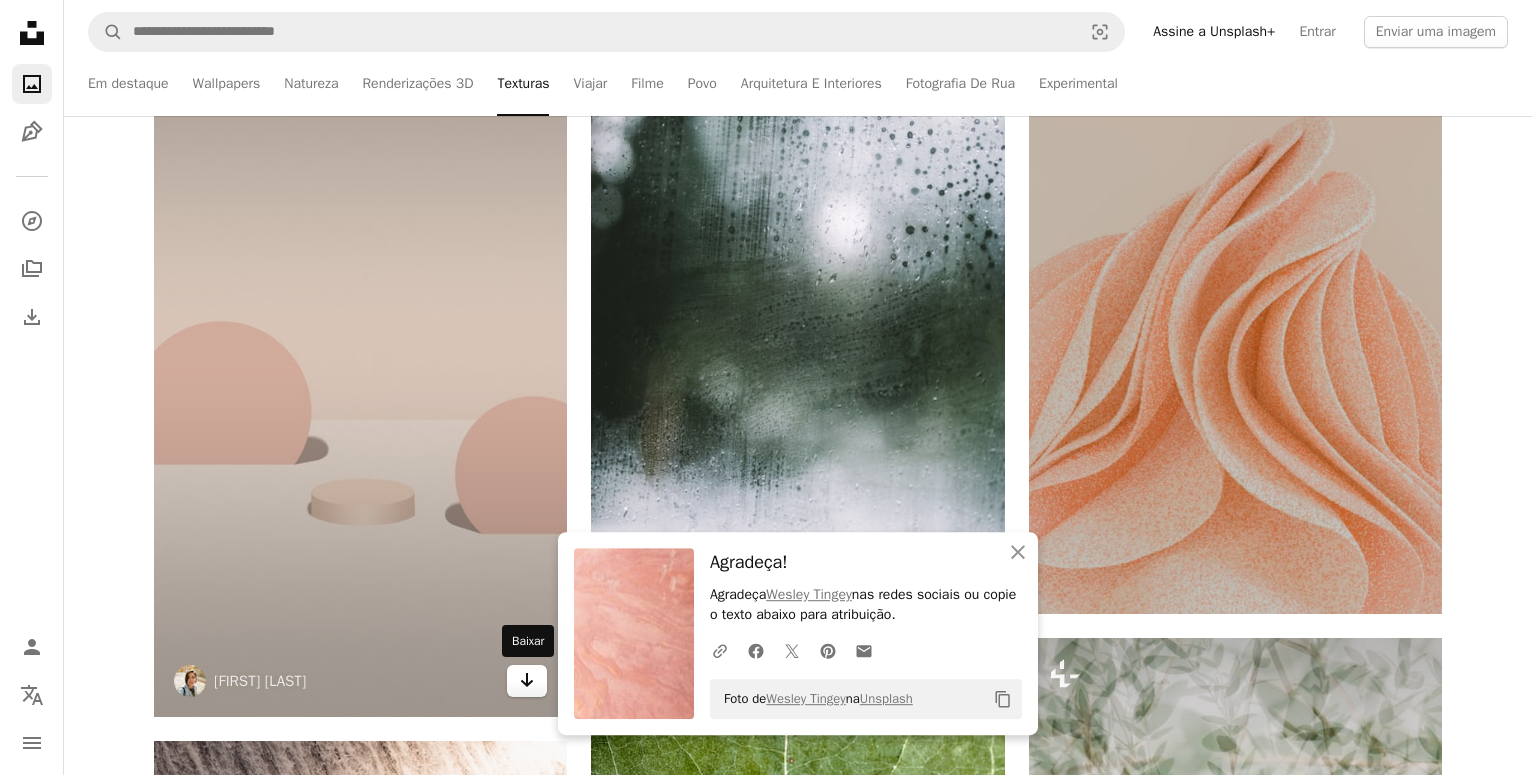 scroll, scrollTop: 10914, scrollLeft: 0, axis: vertical 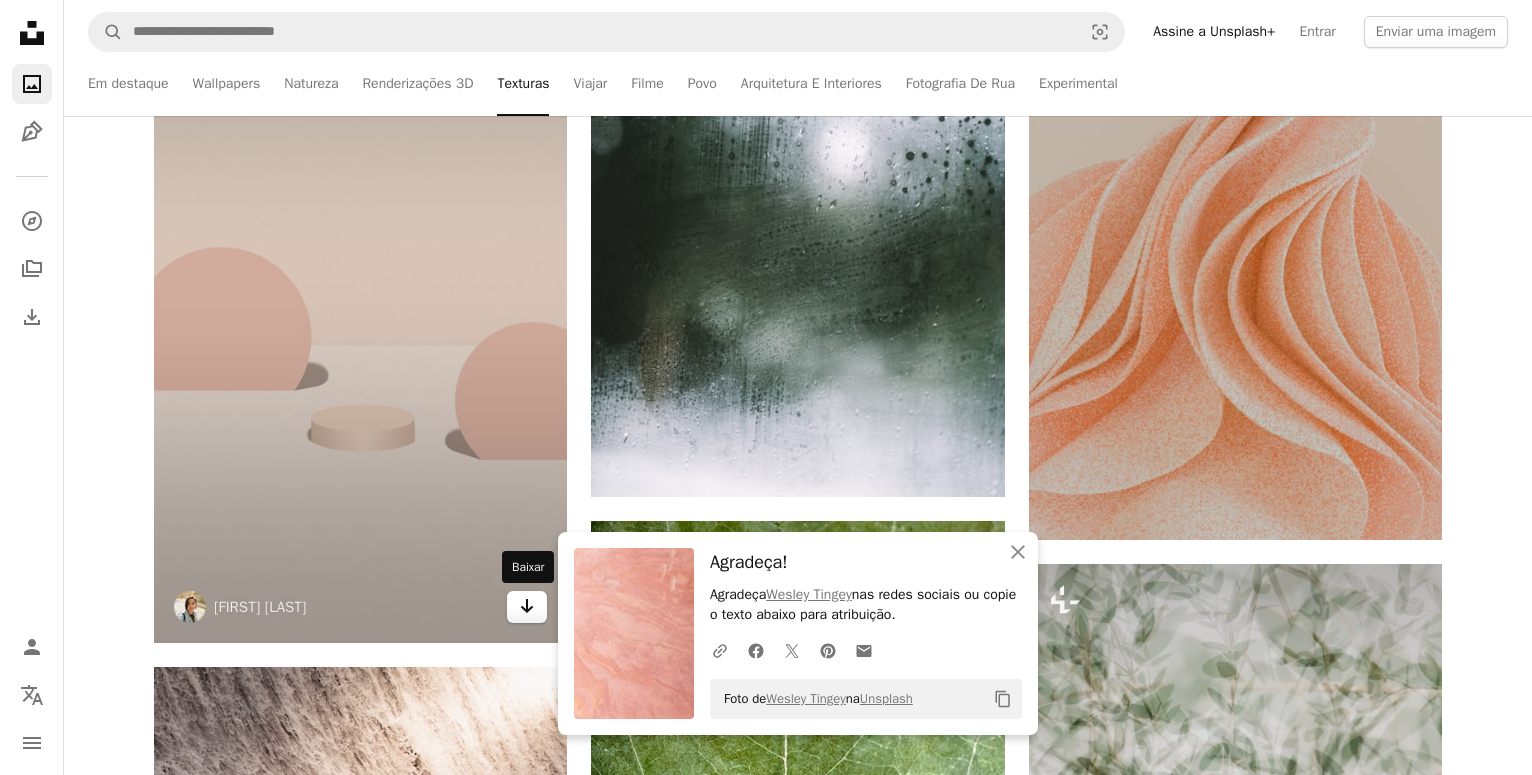 click on "Arrow pointing down" 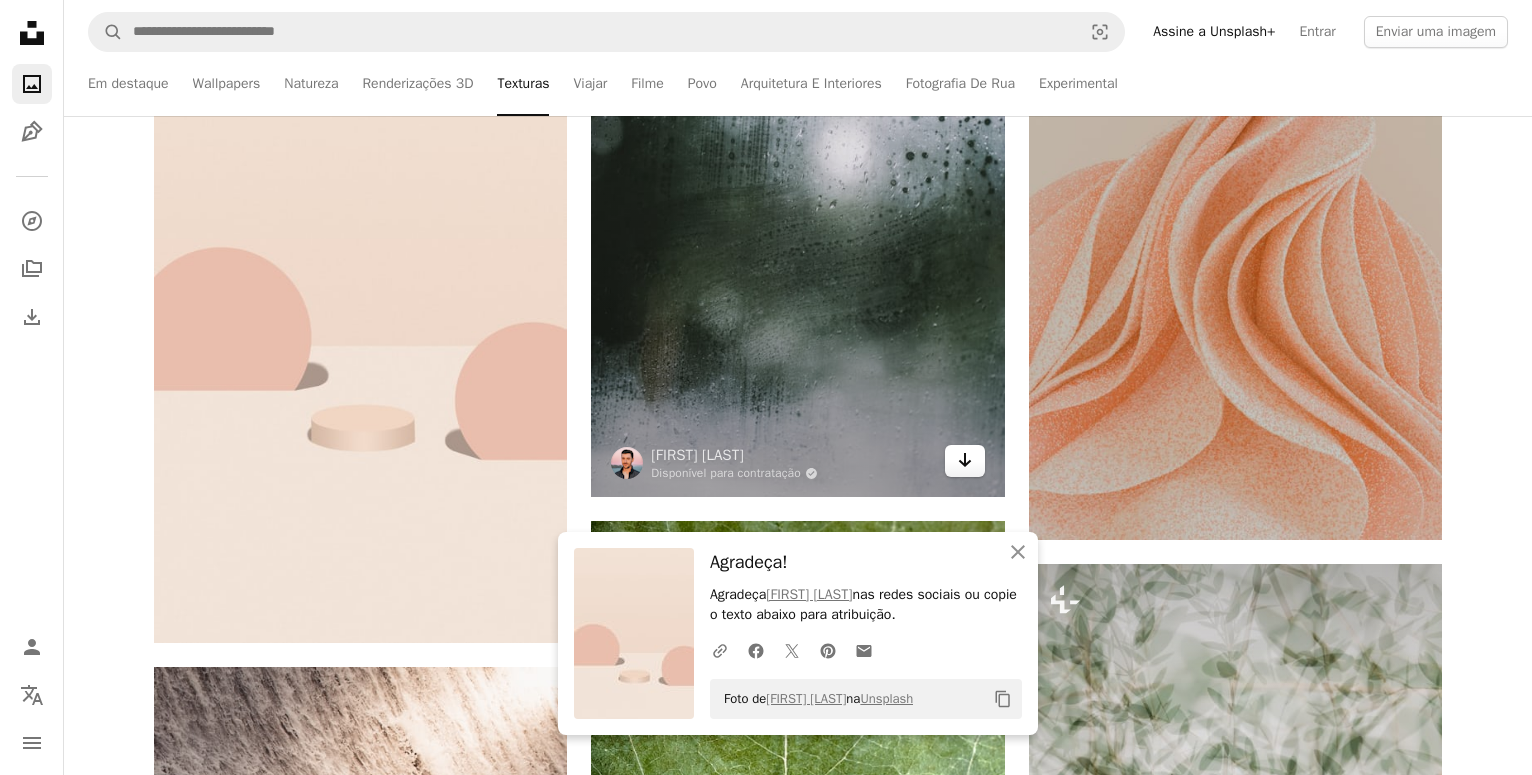 click 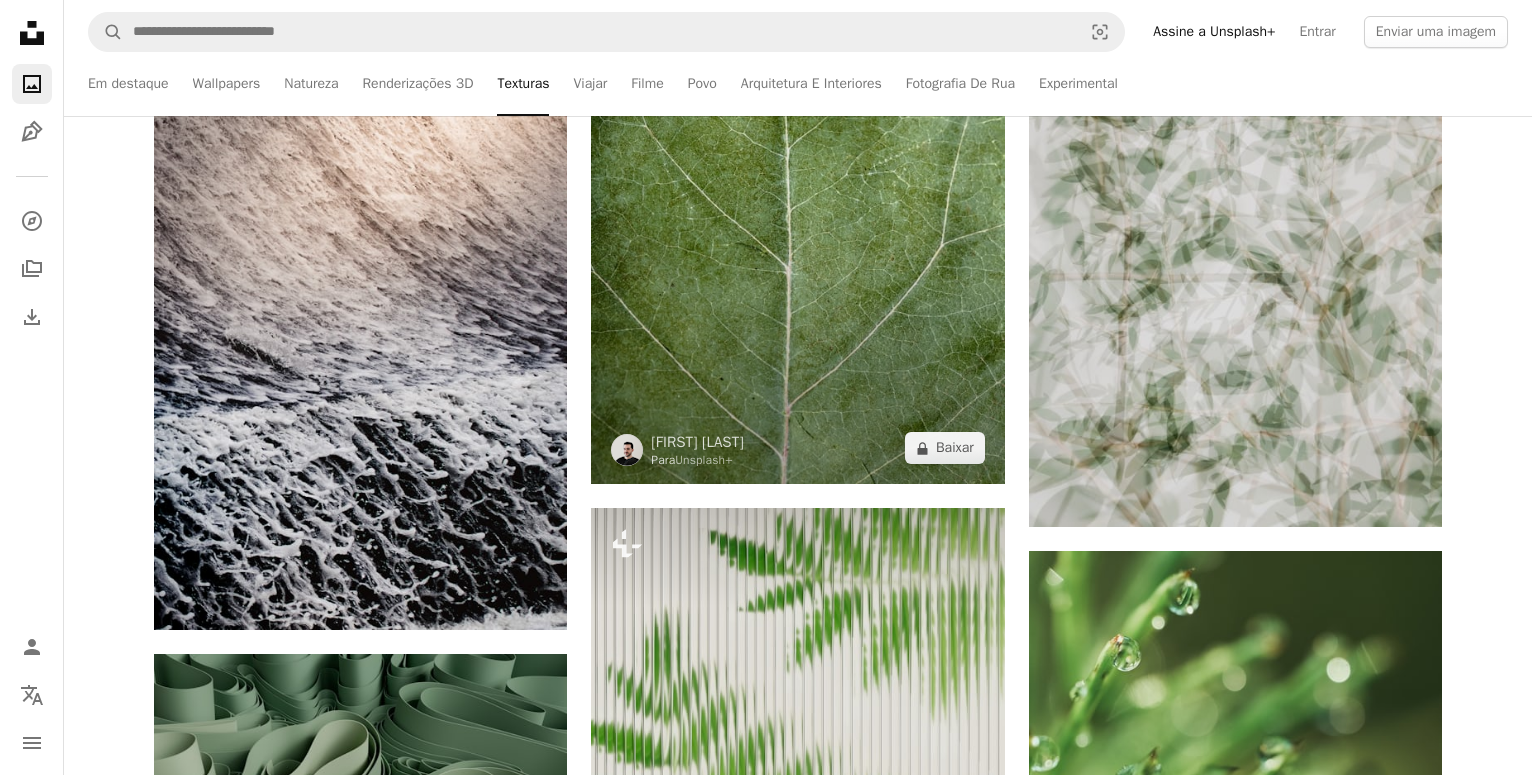 scroll, scrollTop: 11628, scrollLeft: 0, axis: vertical 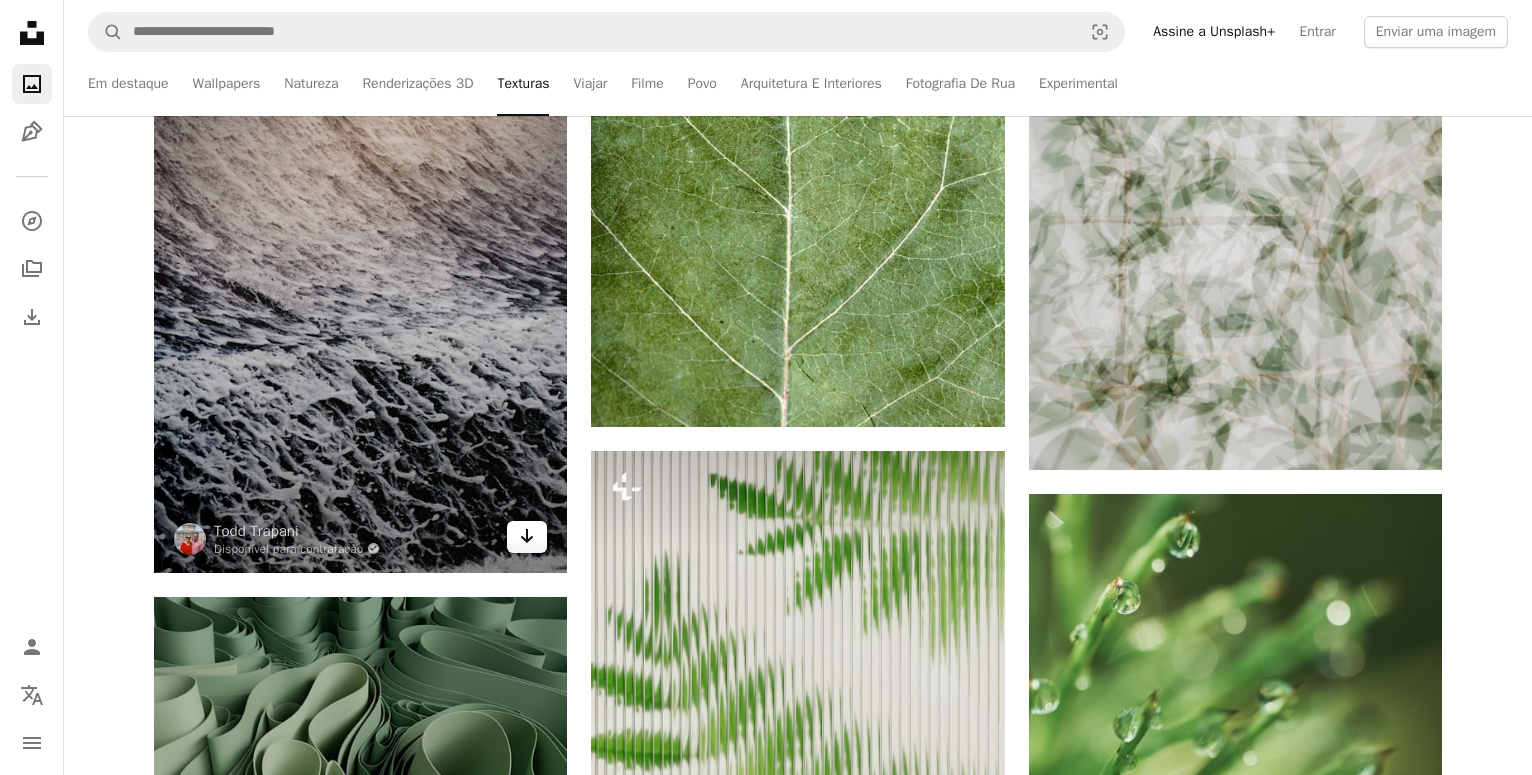 click 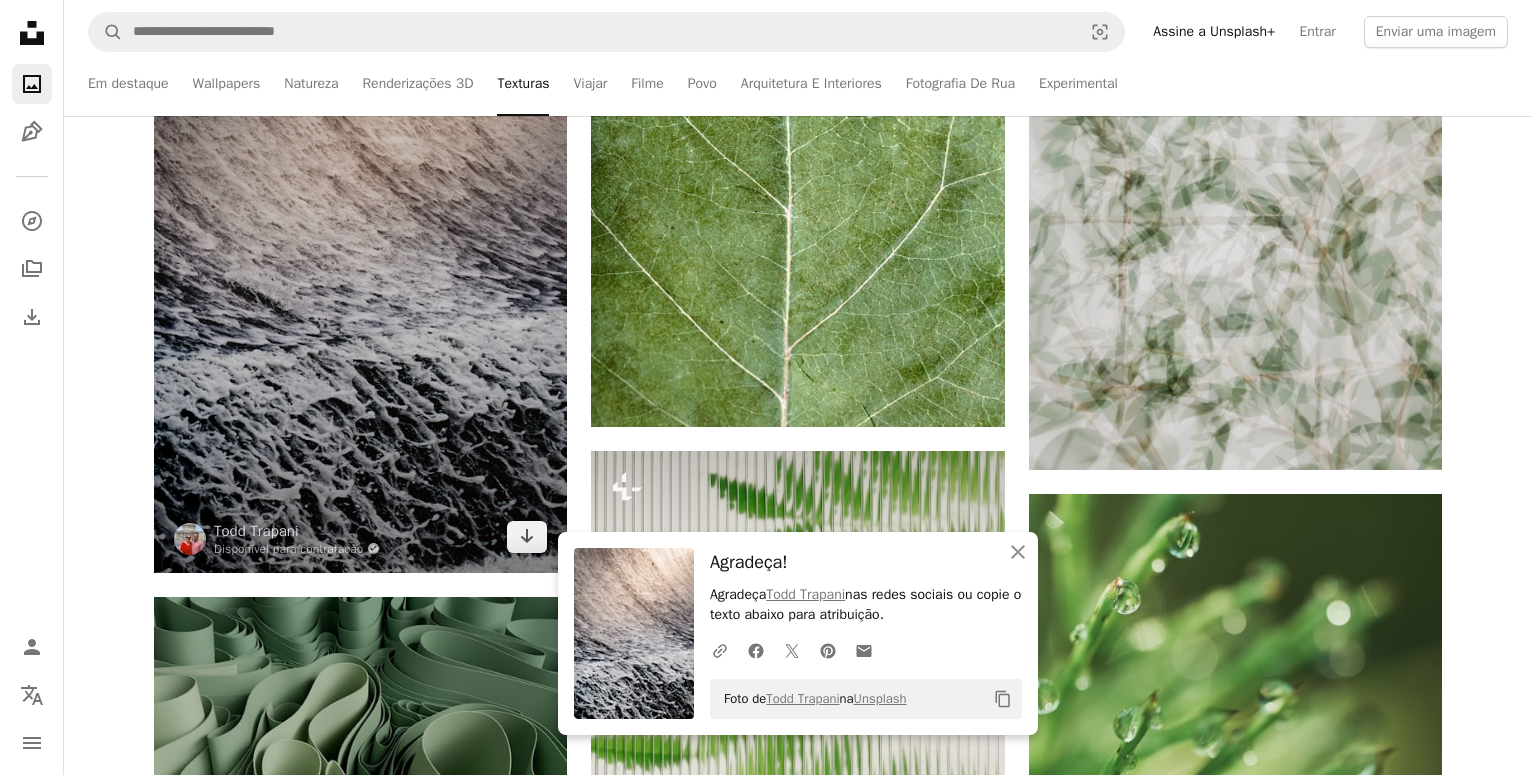 scroll, scrollTop: 11934, scrollLeft: 0, axis: vertical 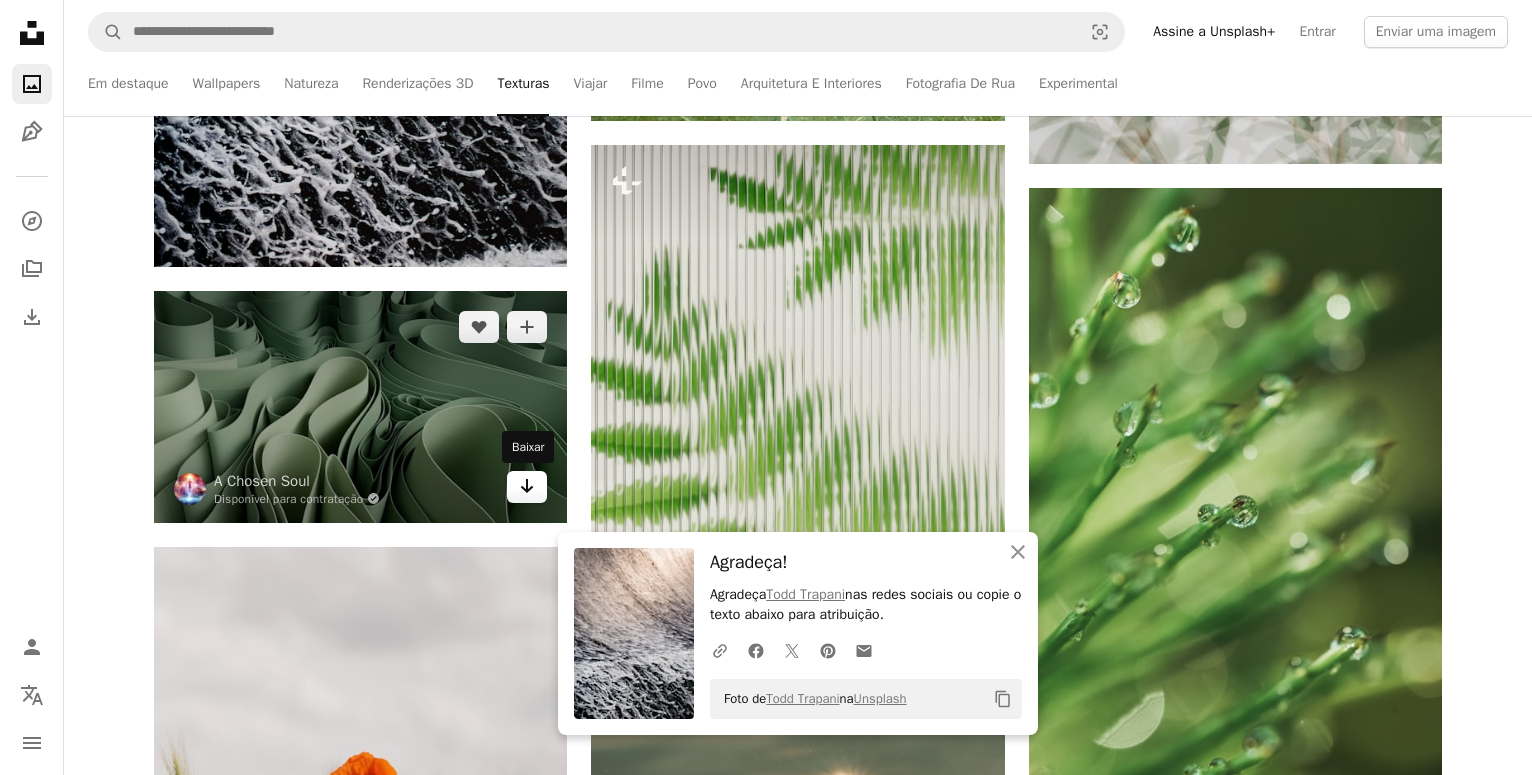 click 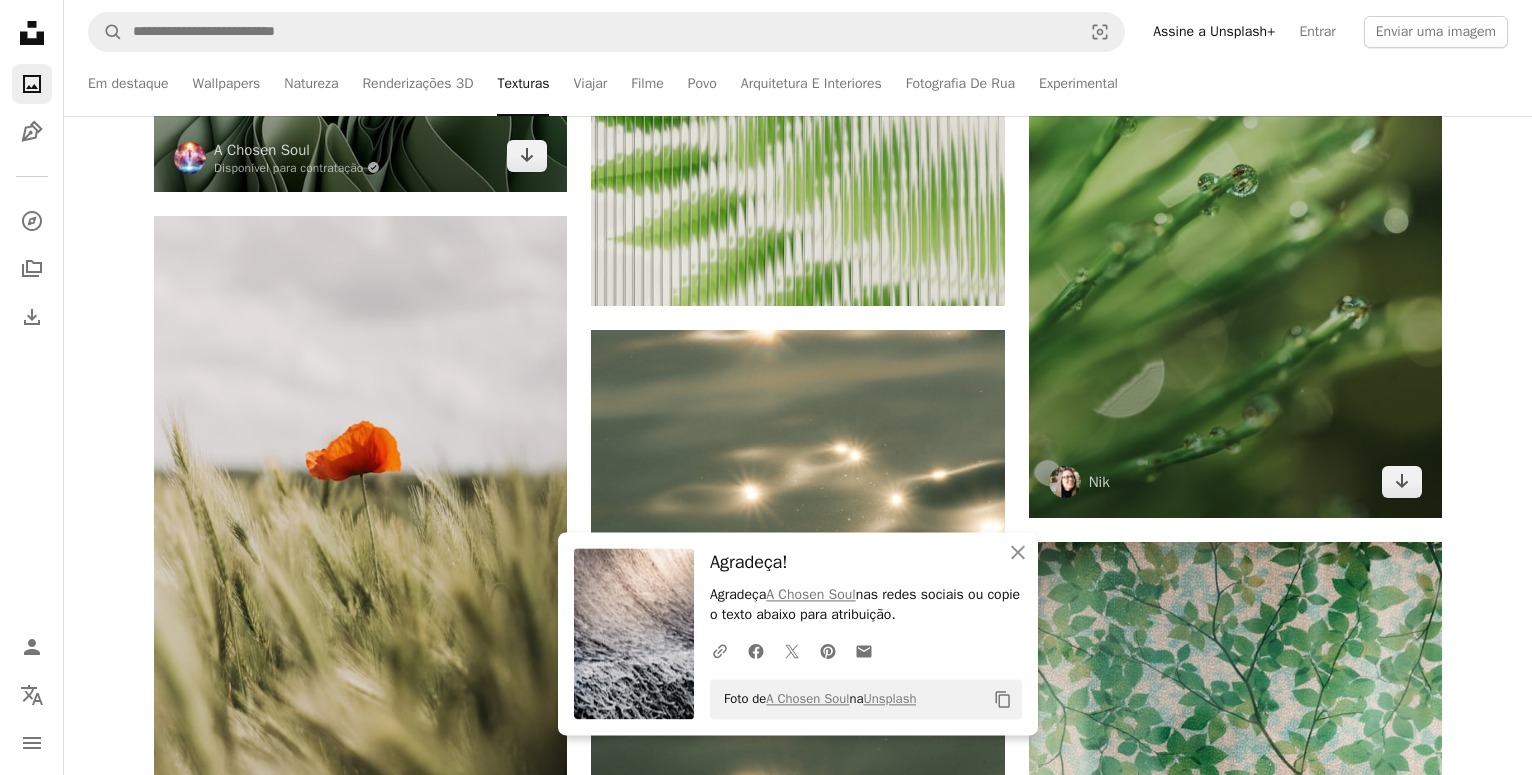 scroll, scrollTop: 12342, scrollLeft: 0, axis: vertical 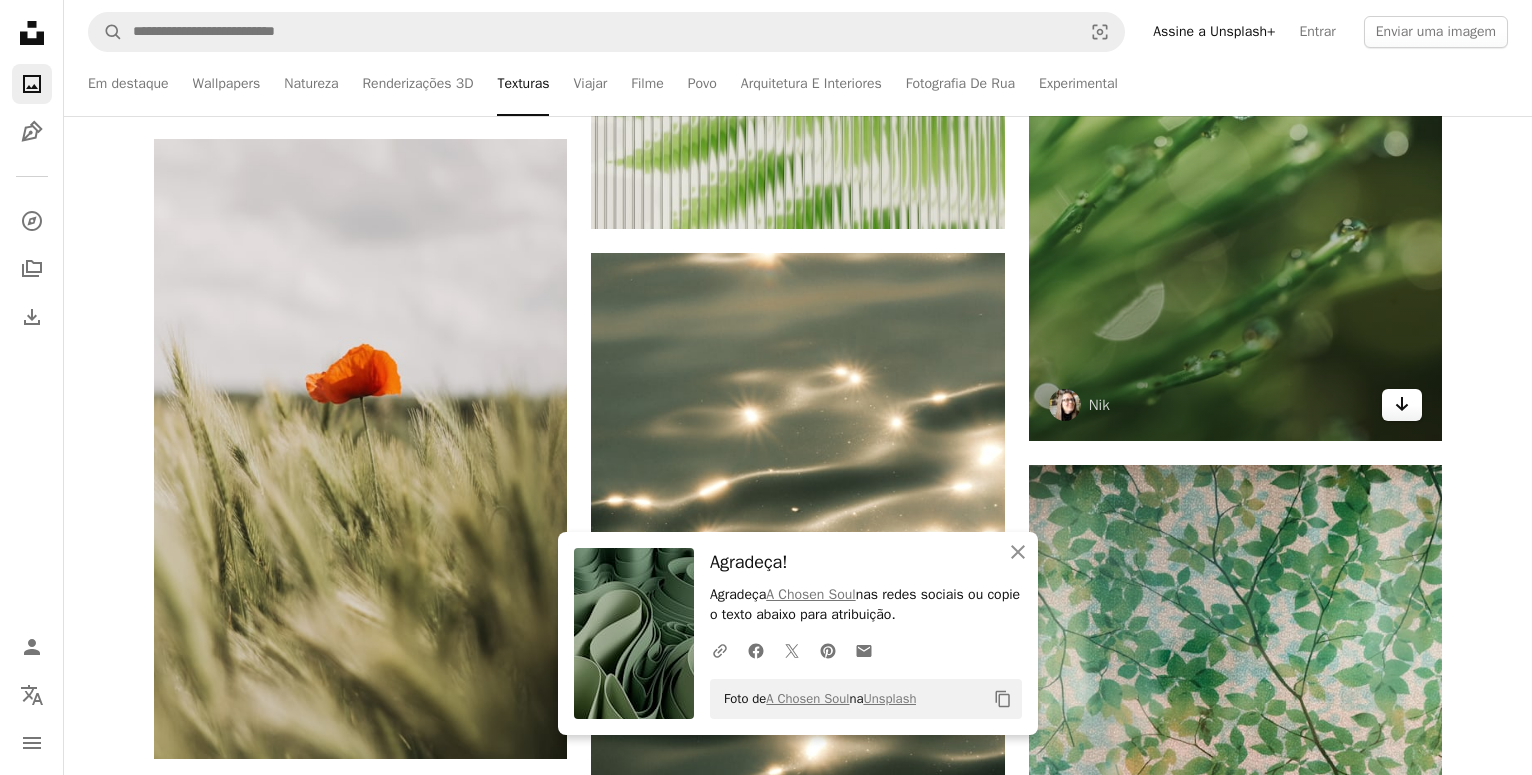 click on "Arrow pointing down" 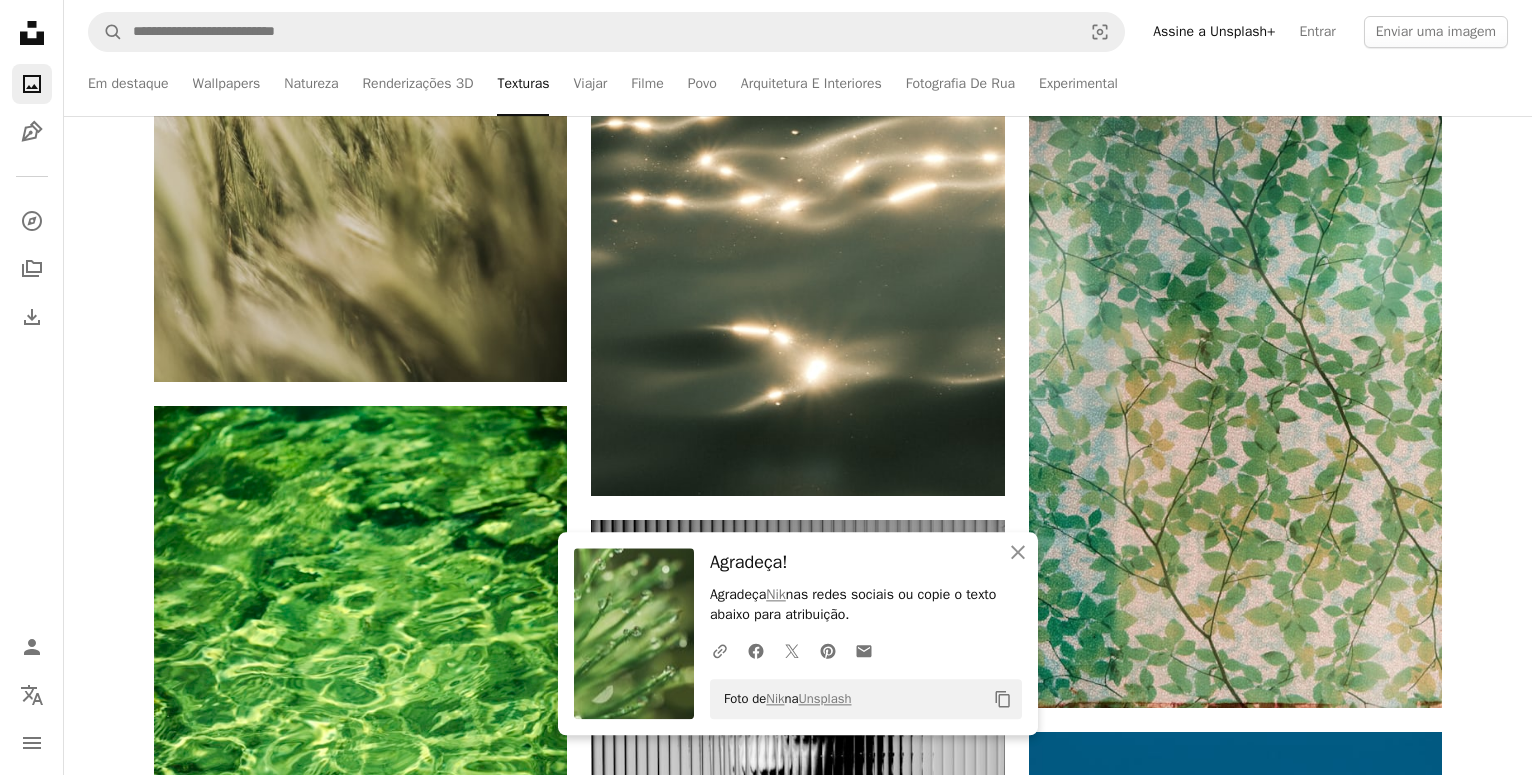scroll, scrollTop: 12852, scrollLeft: 0, axis: vertical 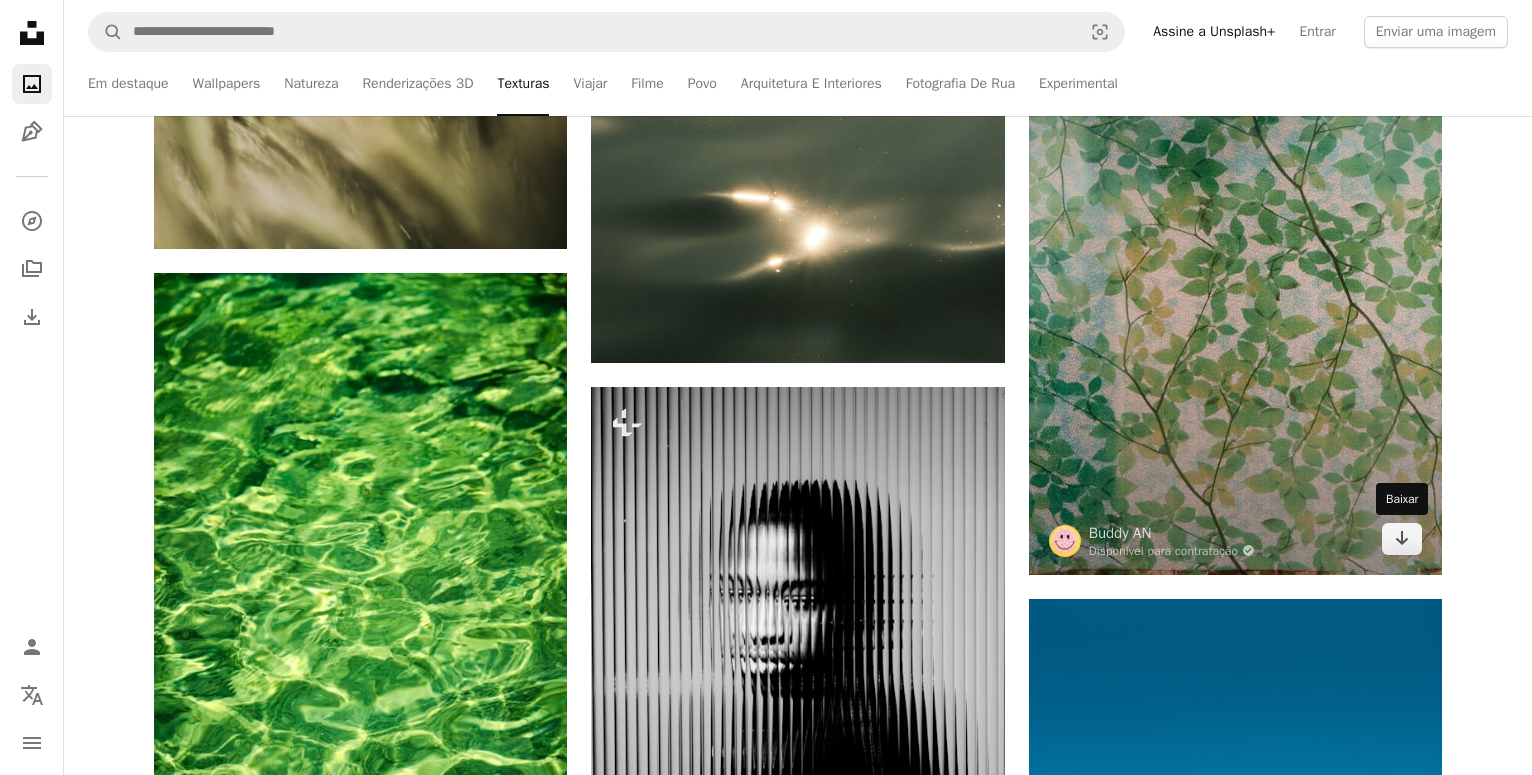 click on "Arrow pointing down" 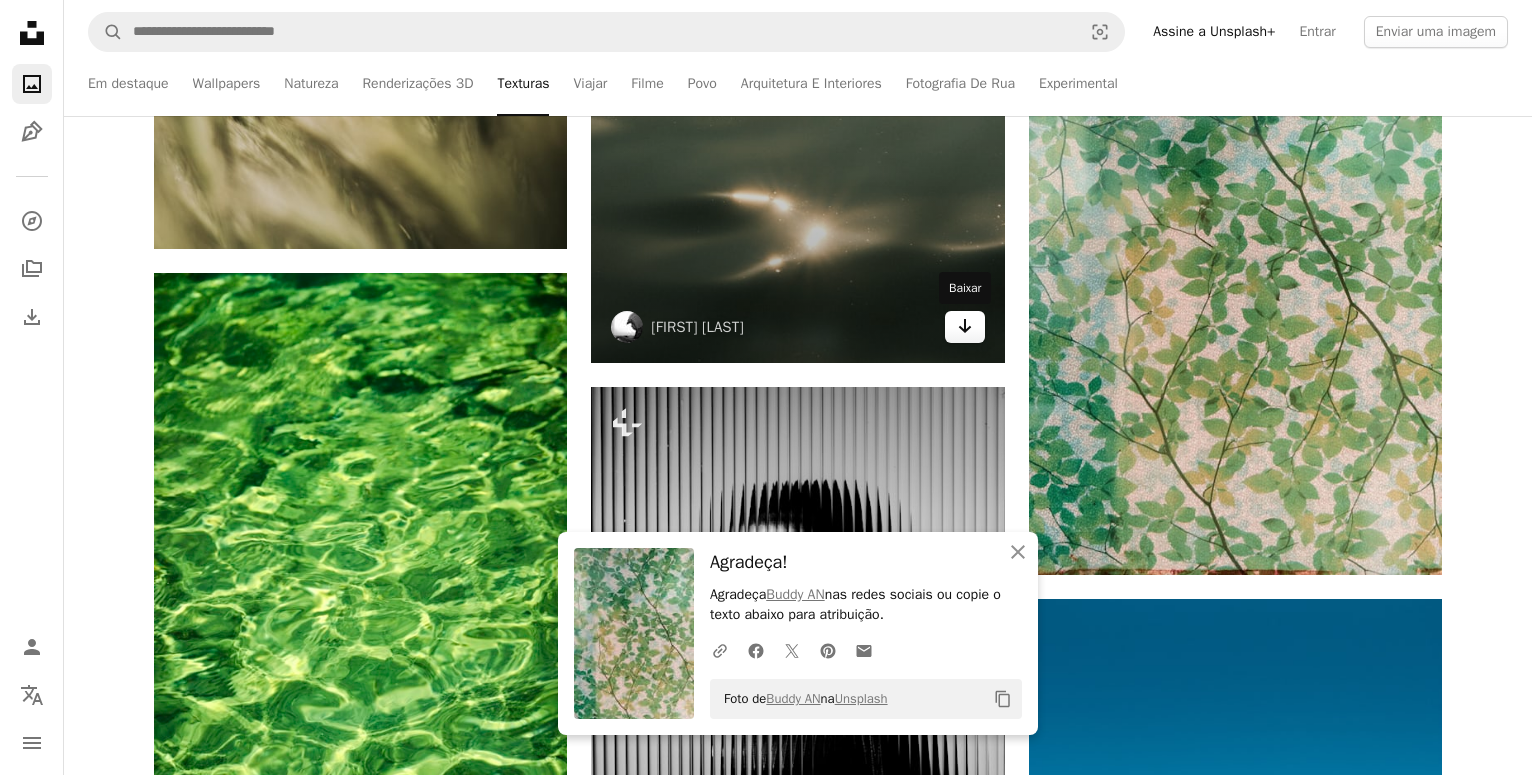 click 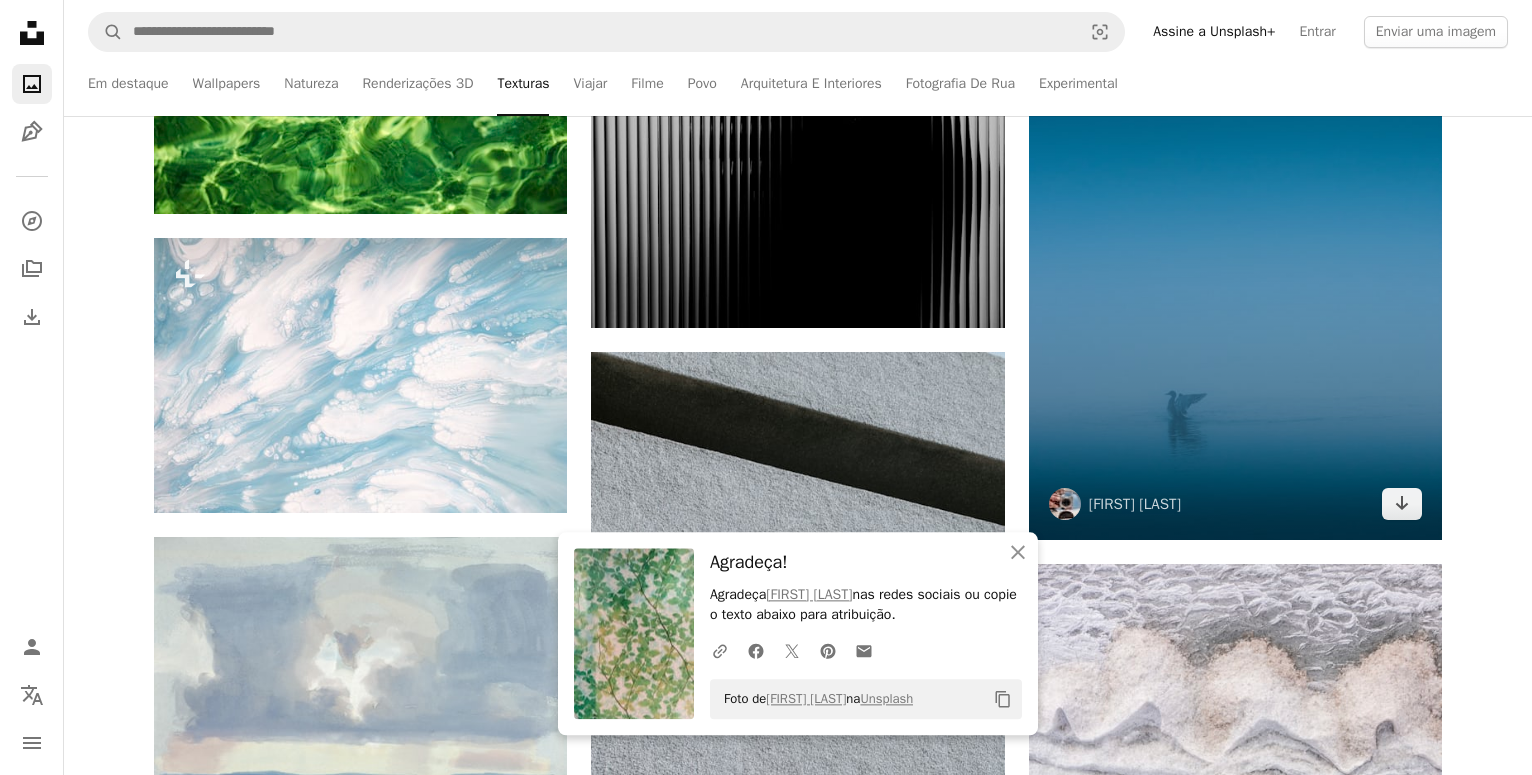 scroll, scrollTop: 13566, scrollLeft: 0, axis: vertical 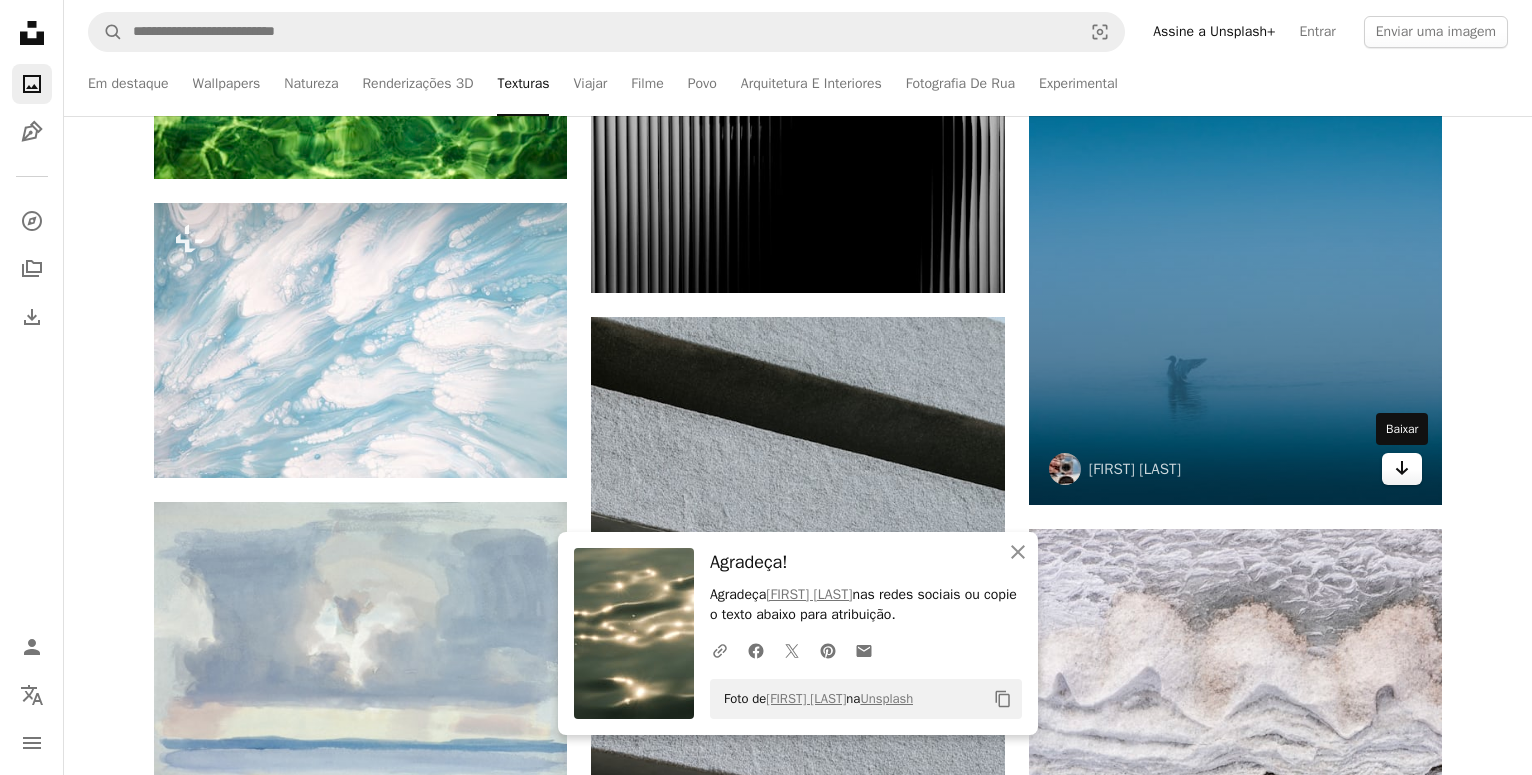 click on "Arrow pointing down" 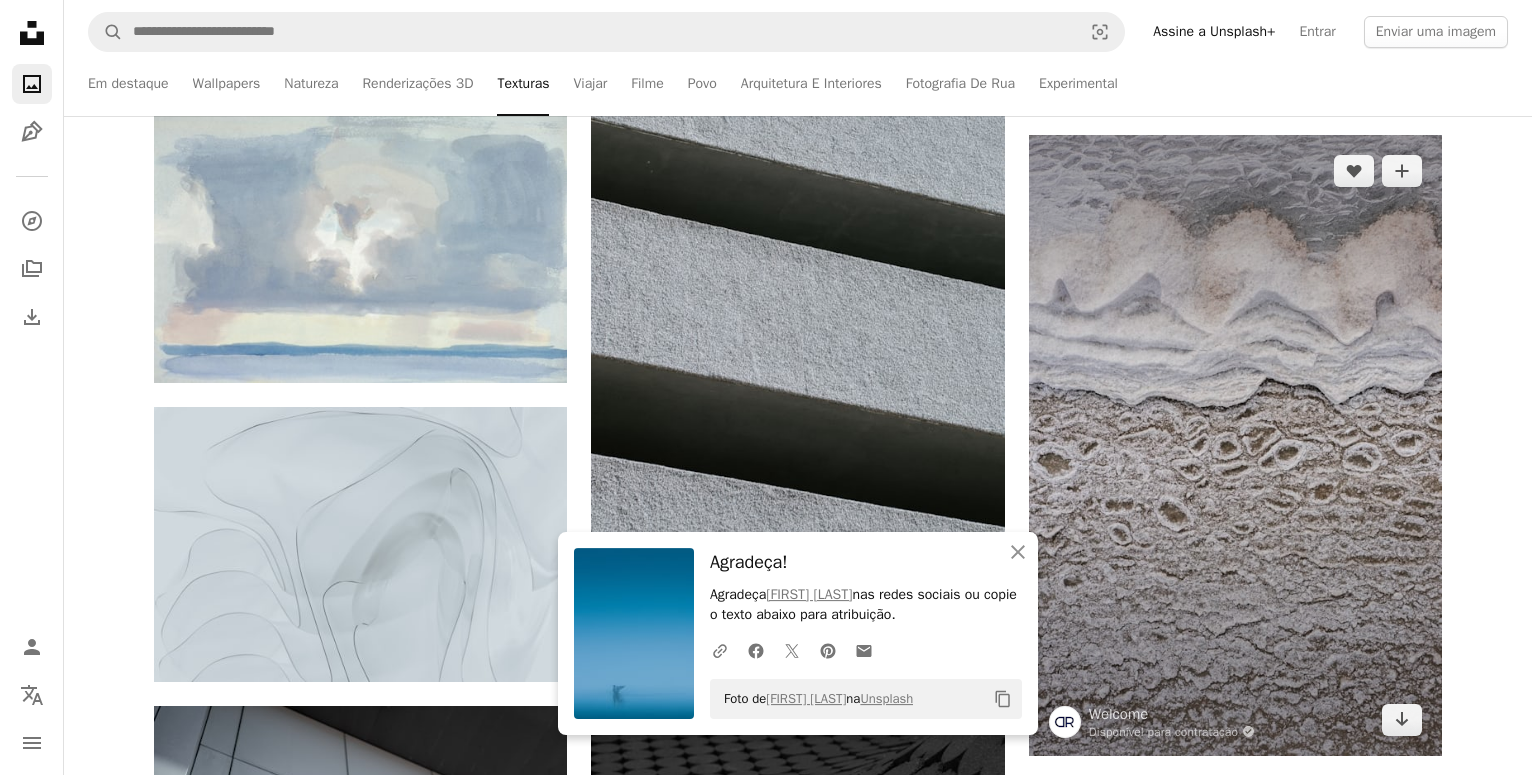 scroll, scrollTop: 14178, scrollLeft: 0, axis: vertical 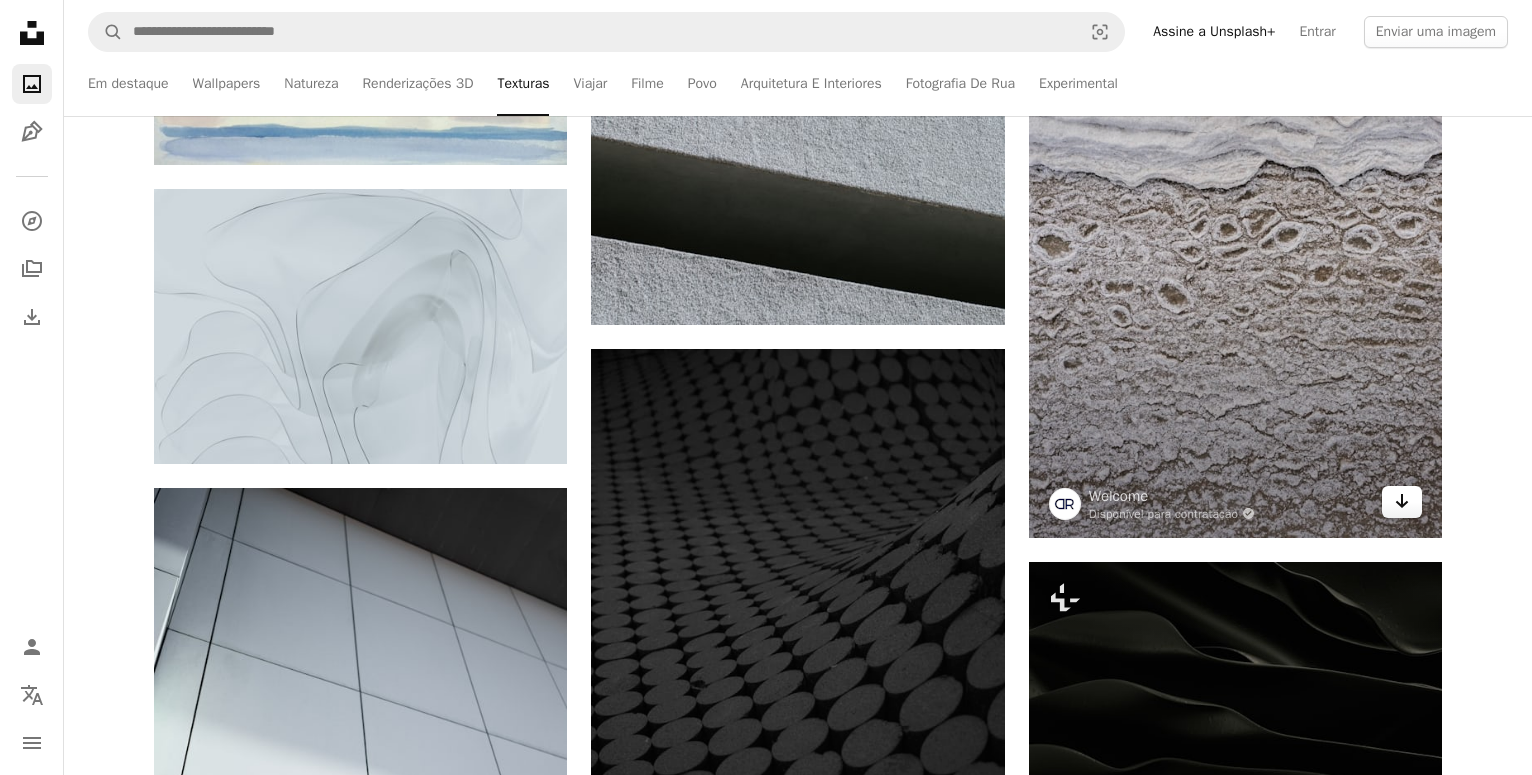 click on "Arrow pointing down" 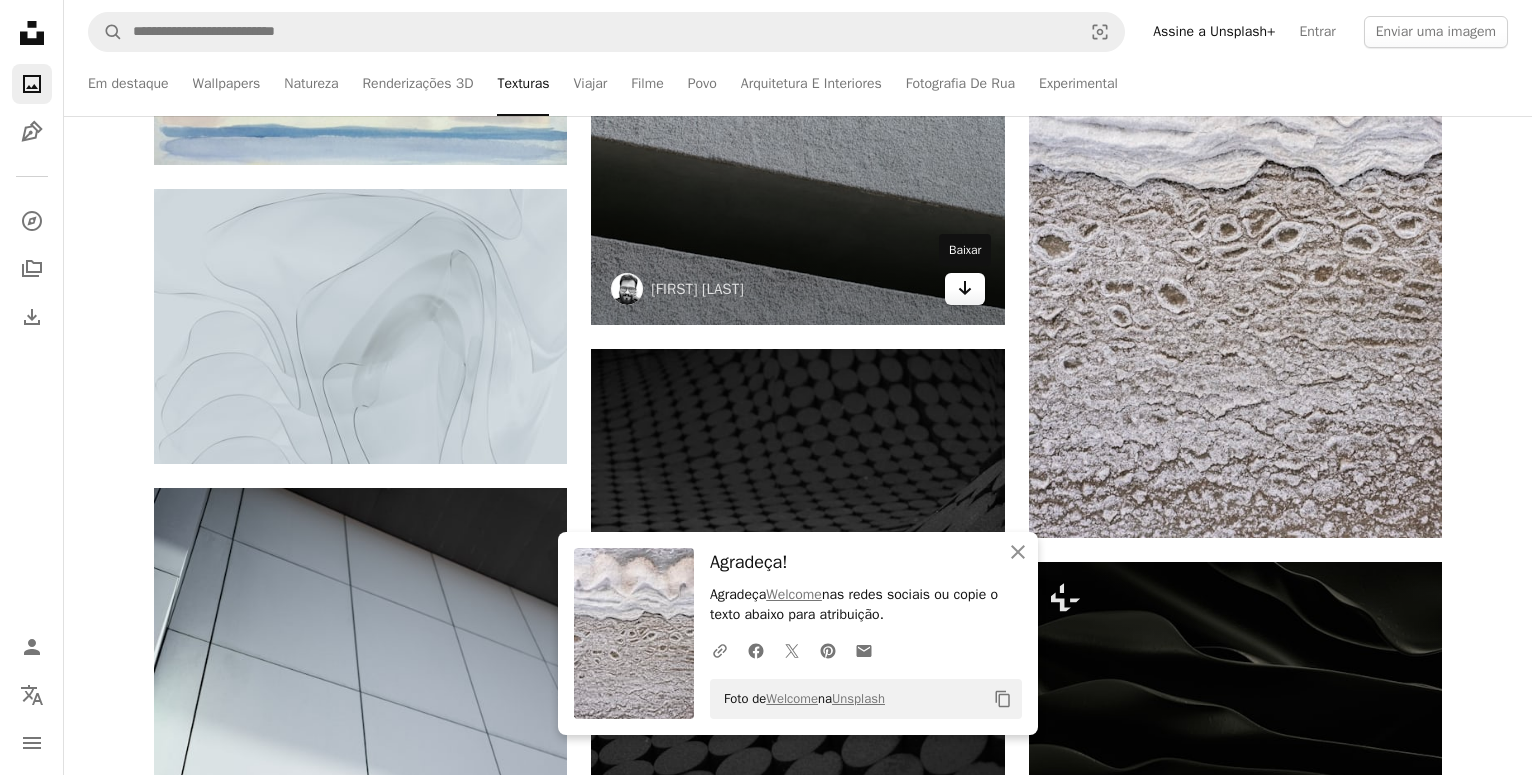 click 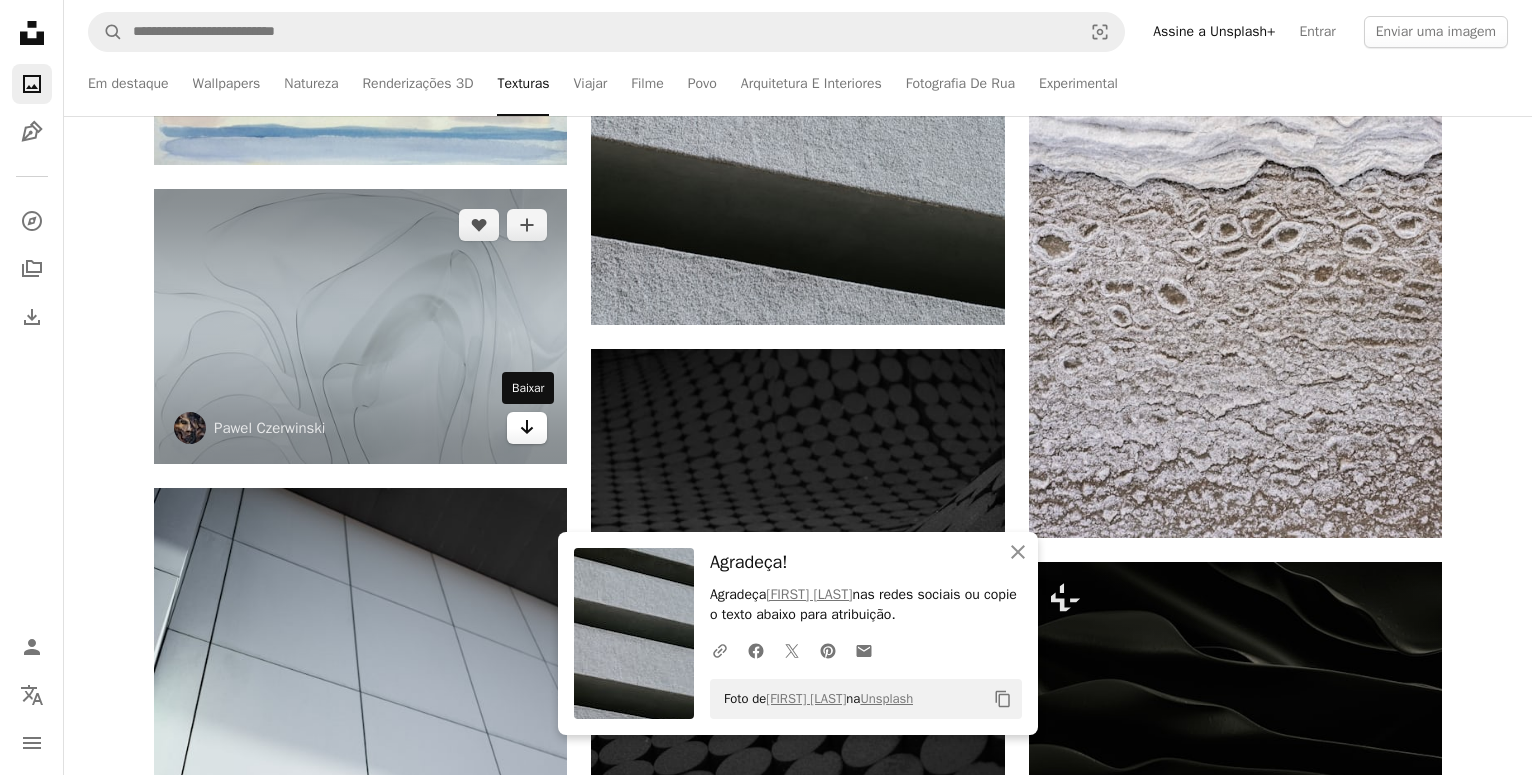 click on "Arrow pointing down" 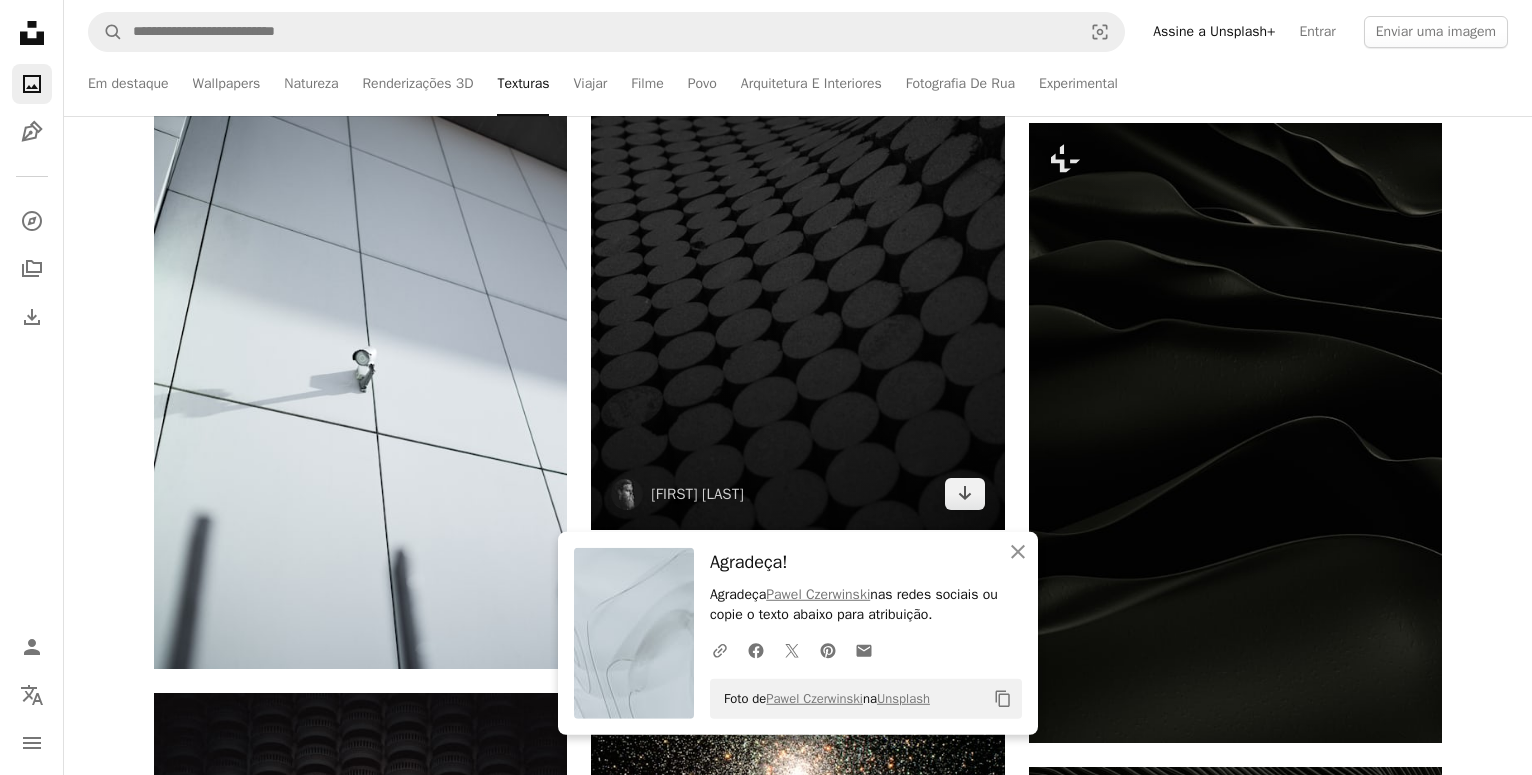 scroll, scrollTop: 14688, scrollLeft: 0, axis: vertical 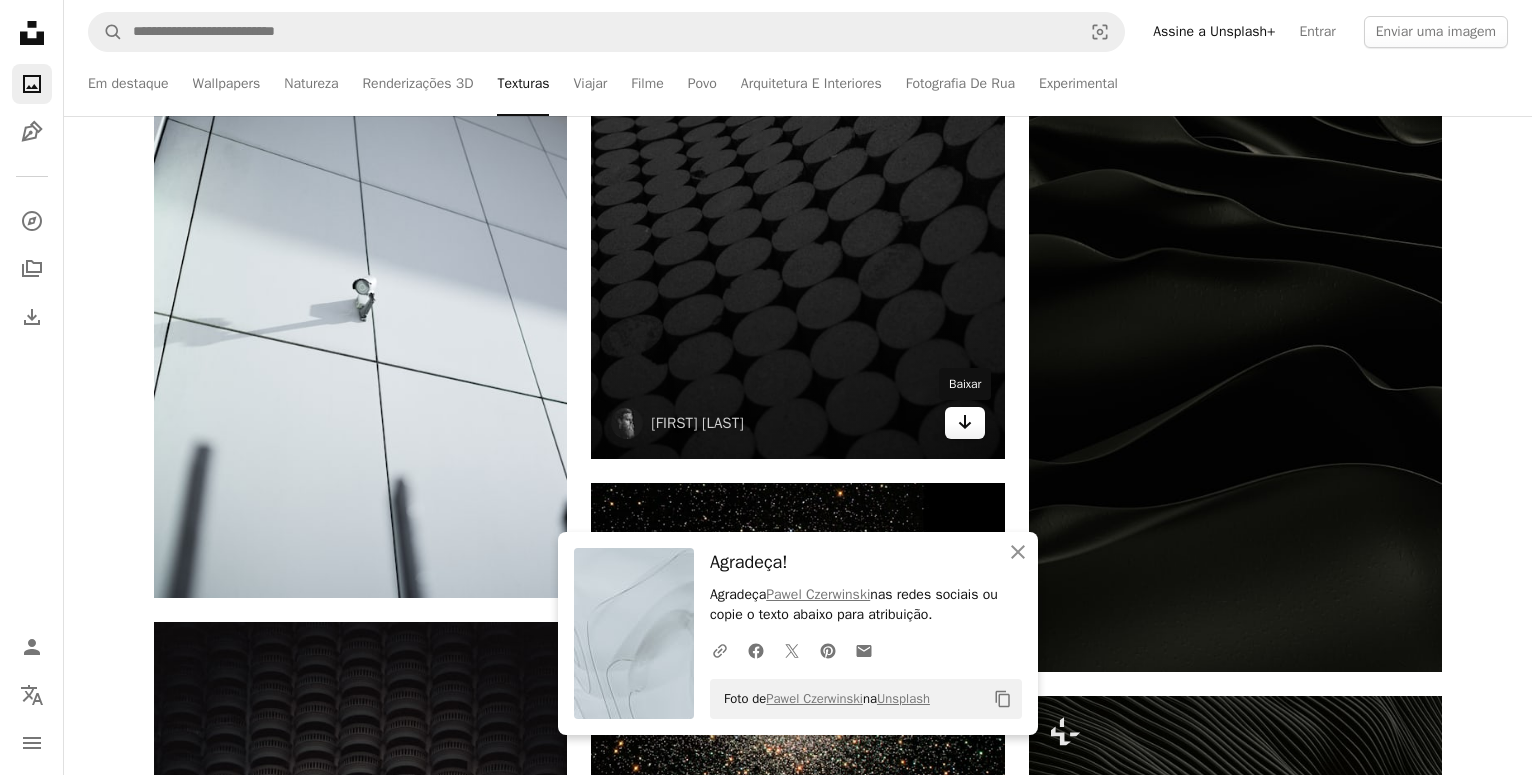 click 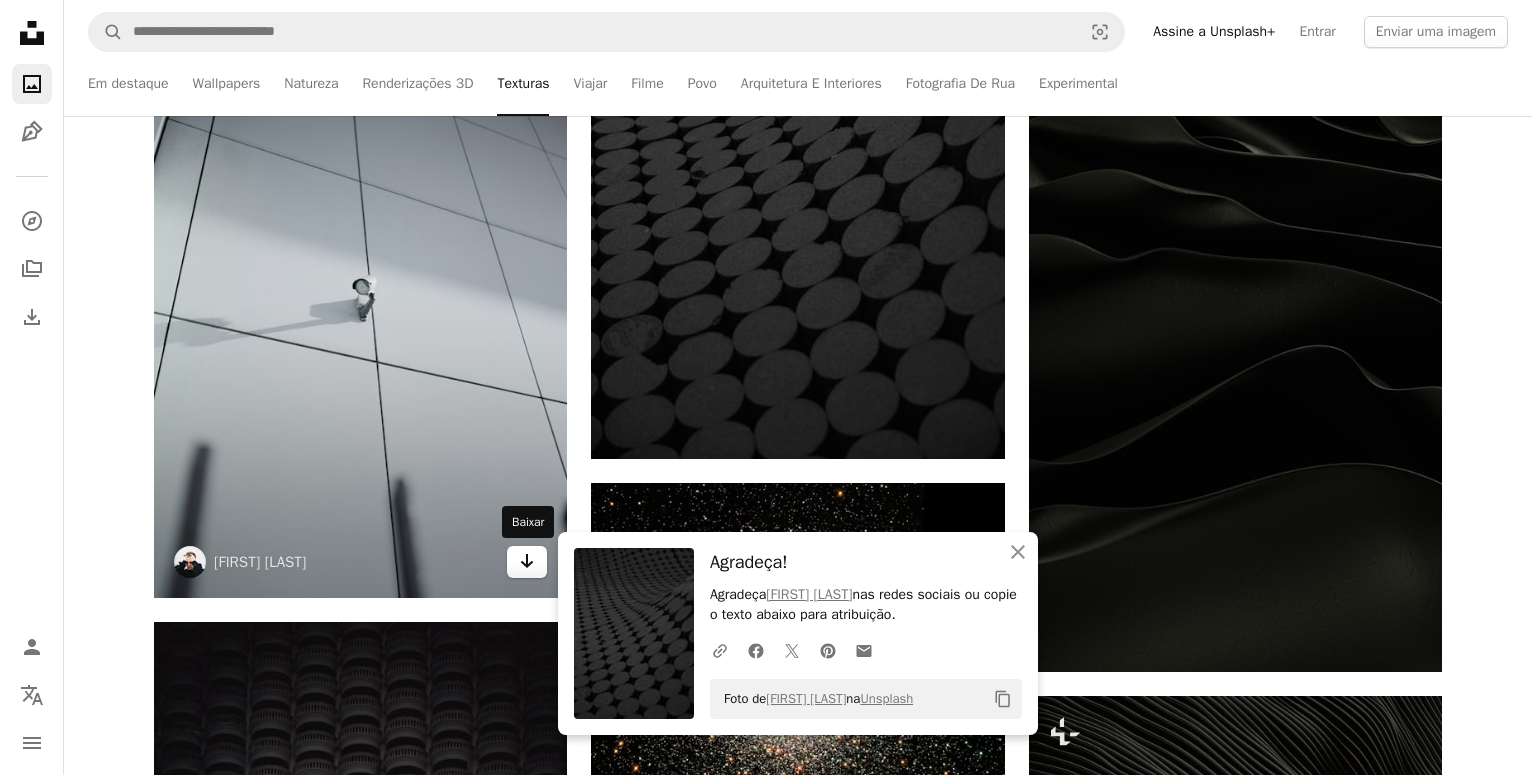 click on "Arrow pointing down" 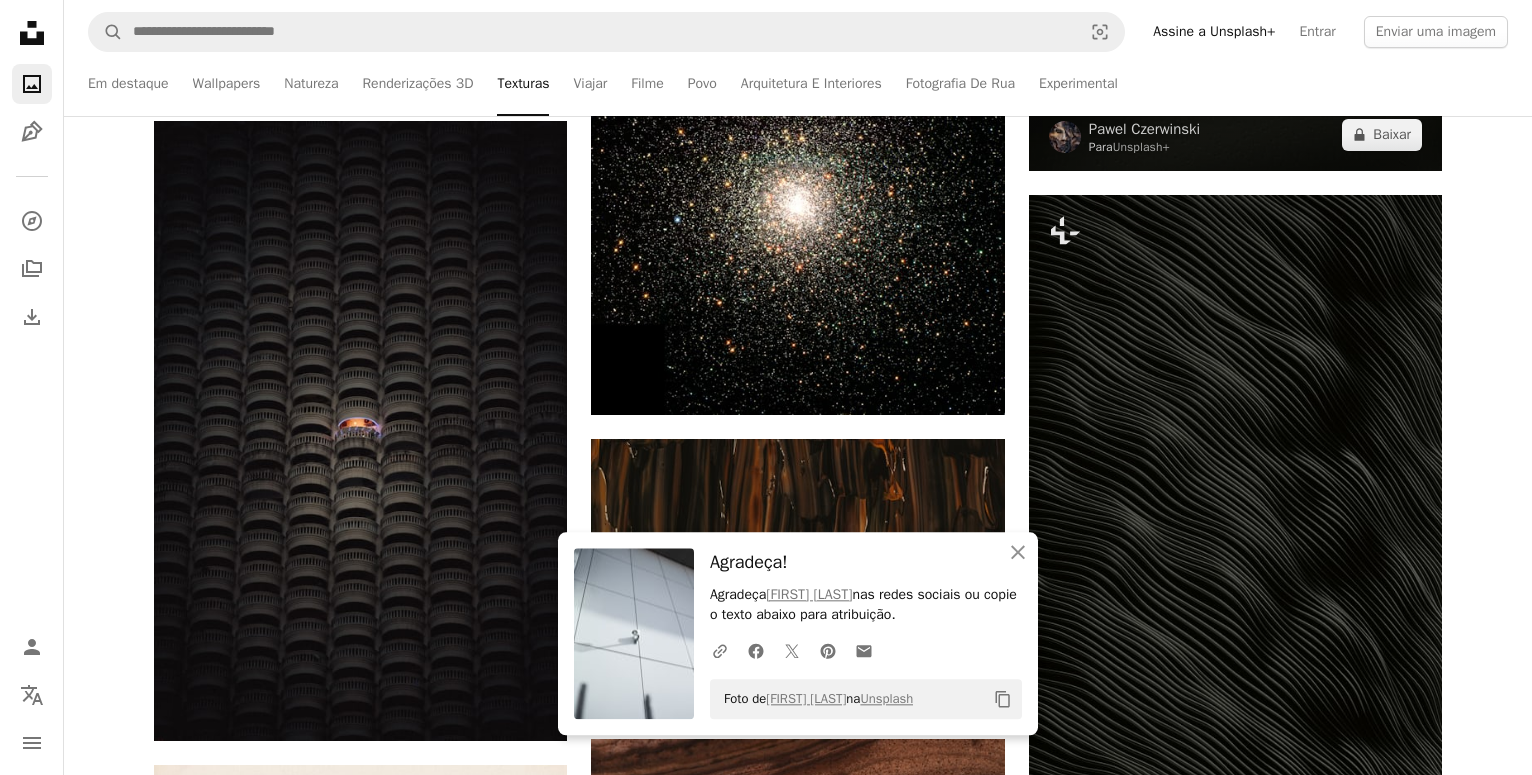 scroll, scrollTop: 15198, scrollLeft: 0, axis: vertical 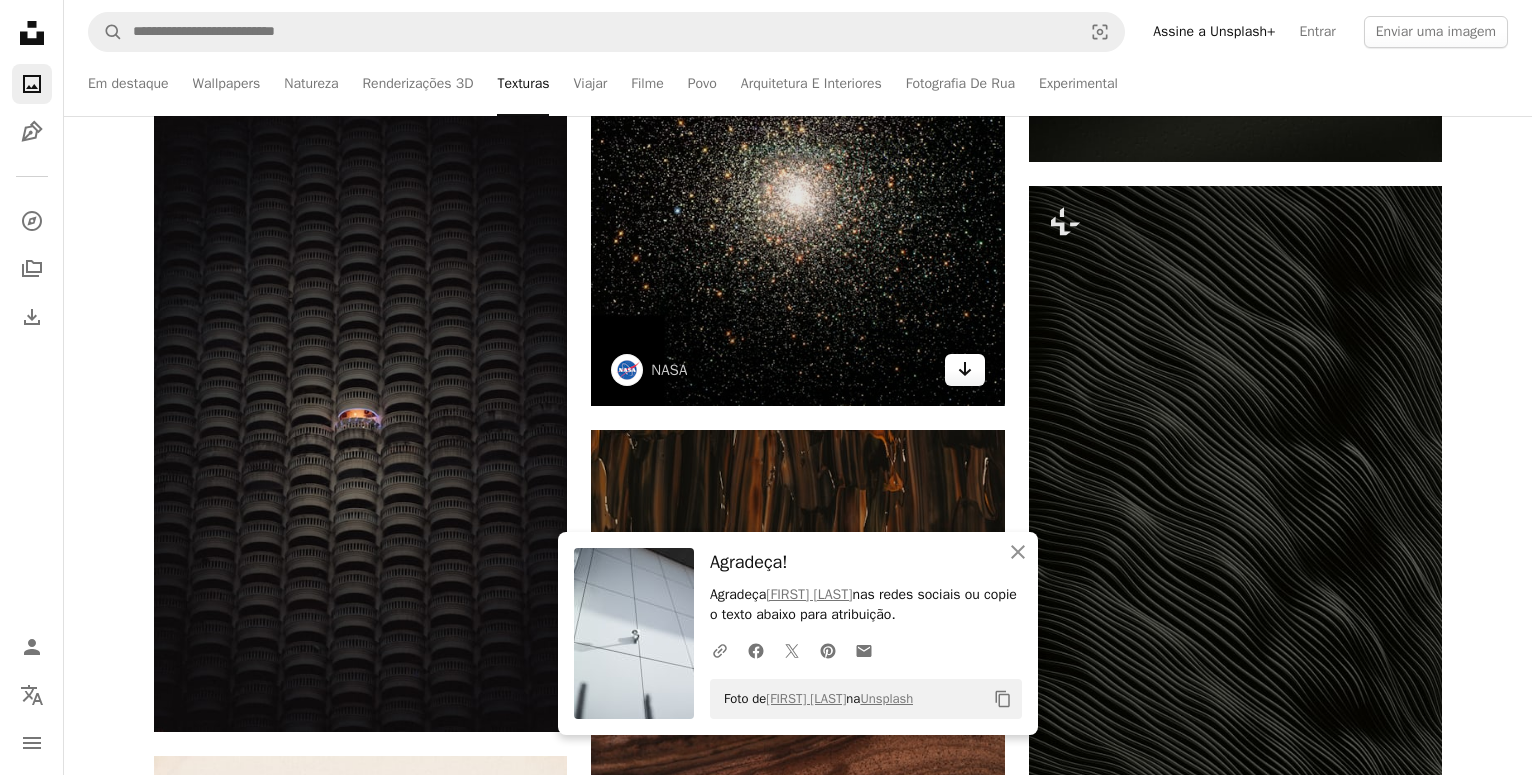 click 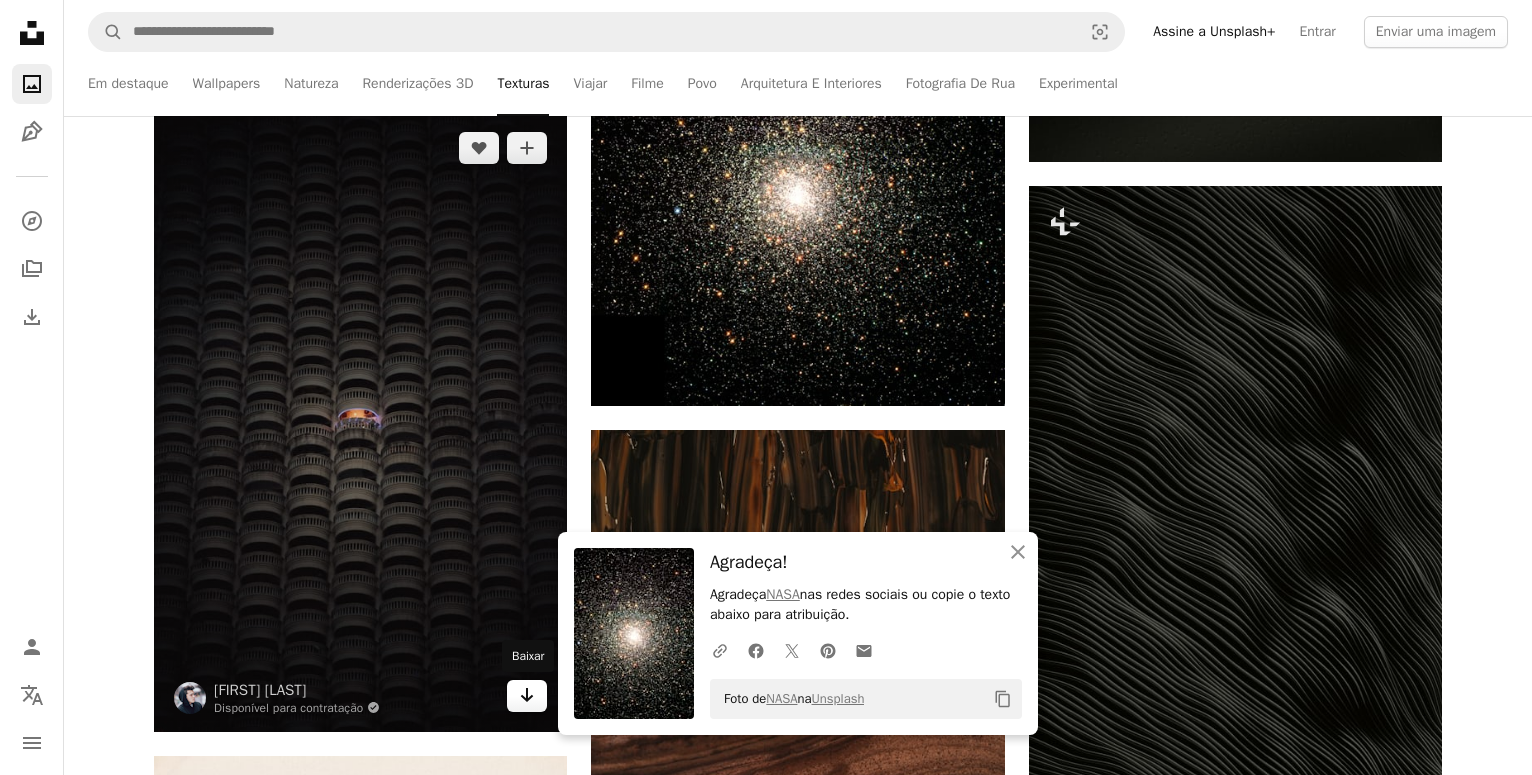 click on "Arrow pointing down" 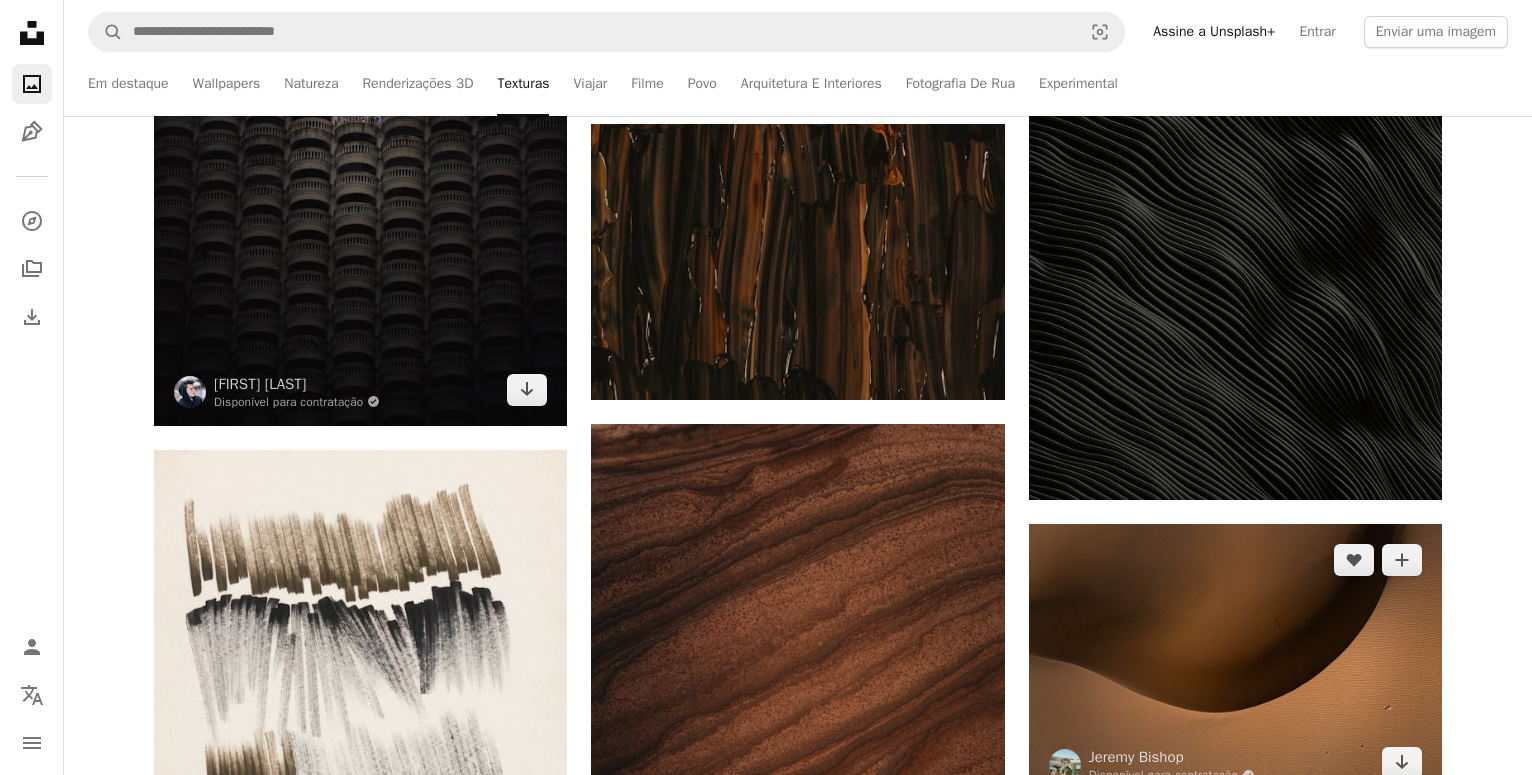 scroll, scrollTop: 15810, scrollLeft: 0, axis: vertical 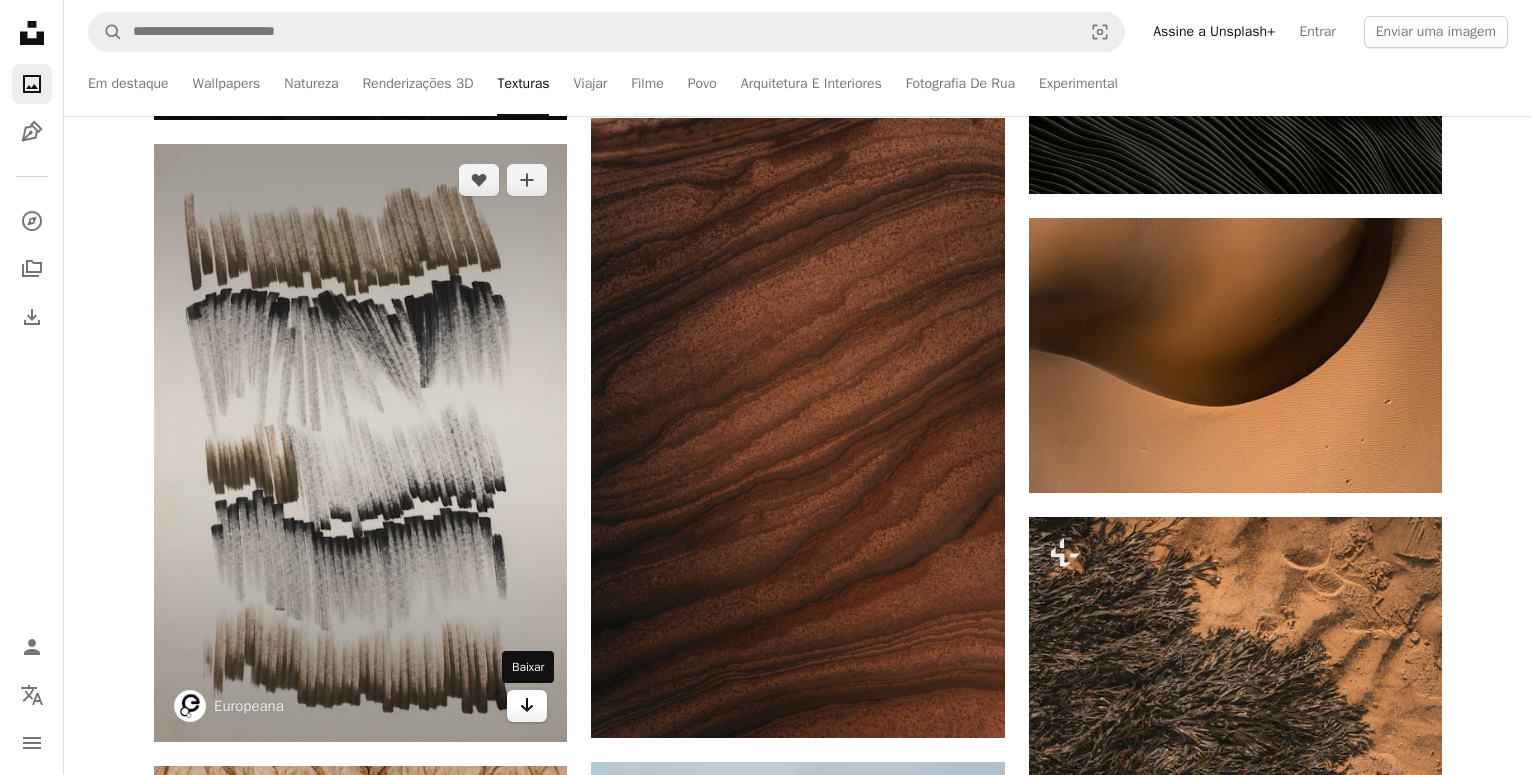 click 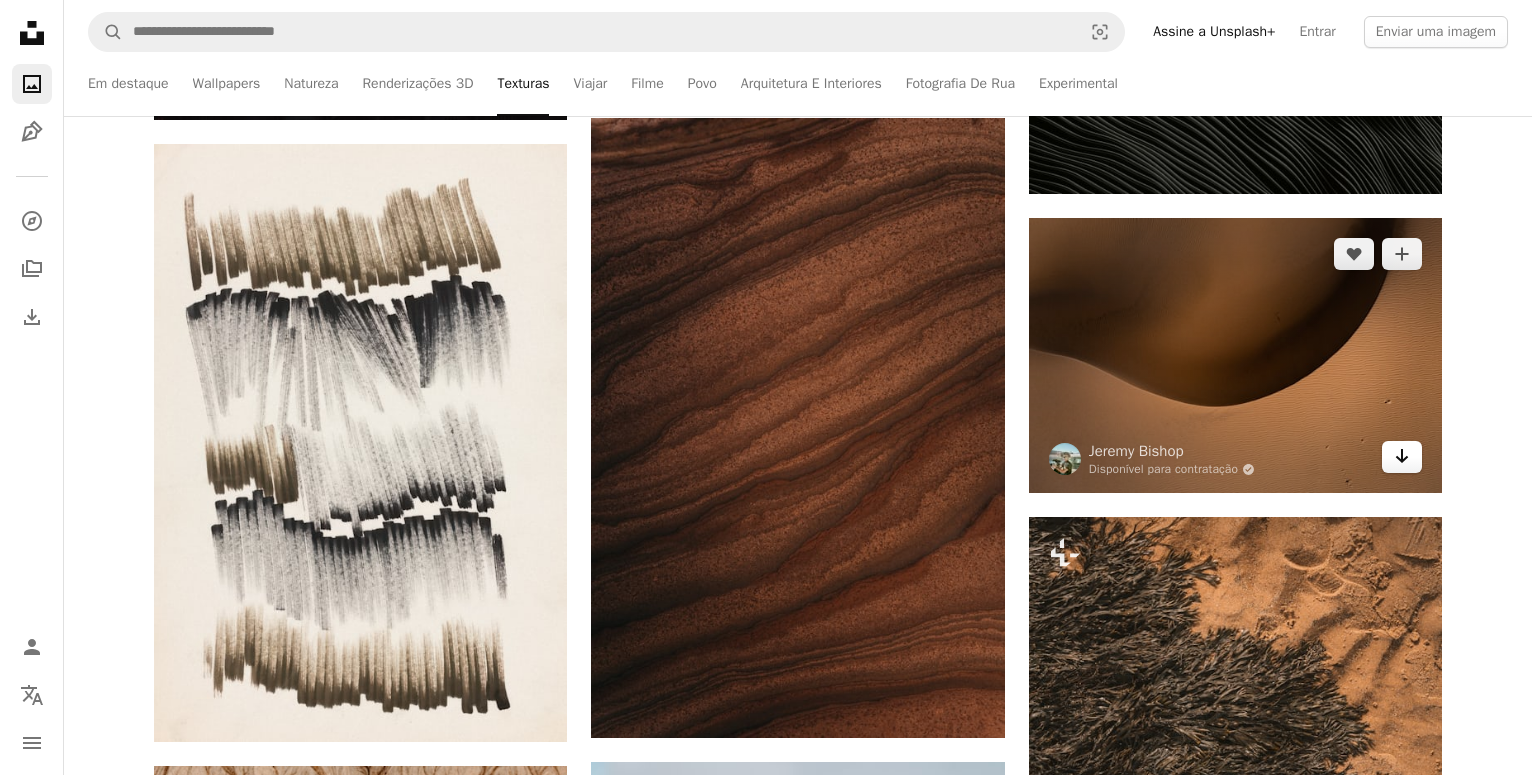 drag, startPoint x: 1405, startPoint y: 468, endPoint x: 1394, endPoint y: 466, distance: 11.18034 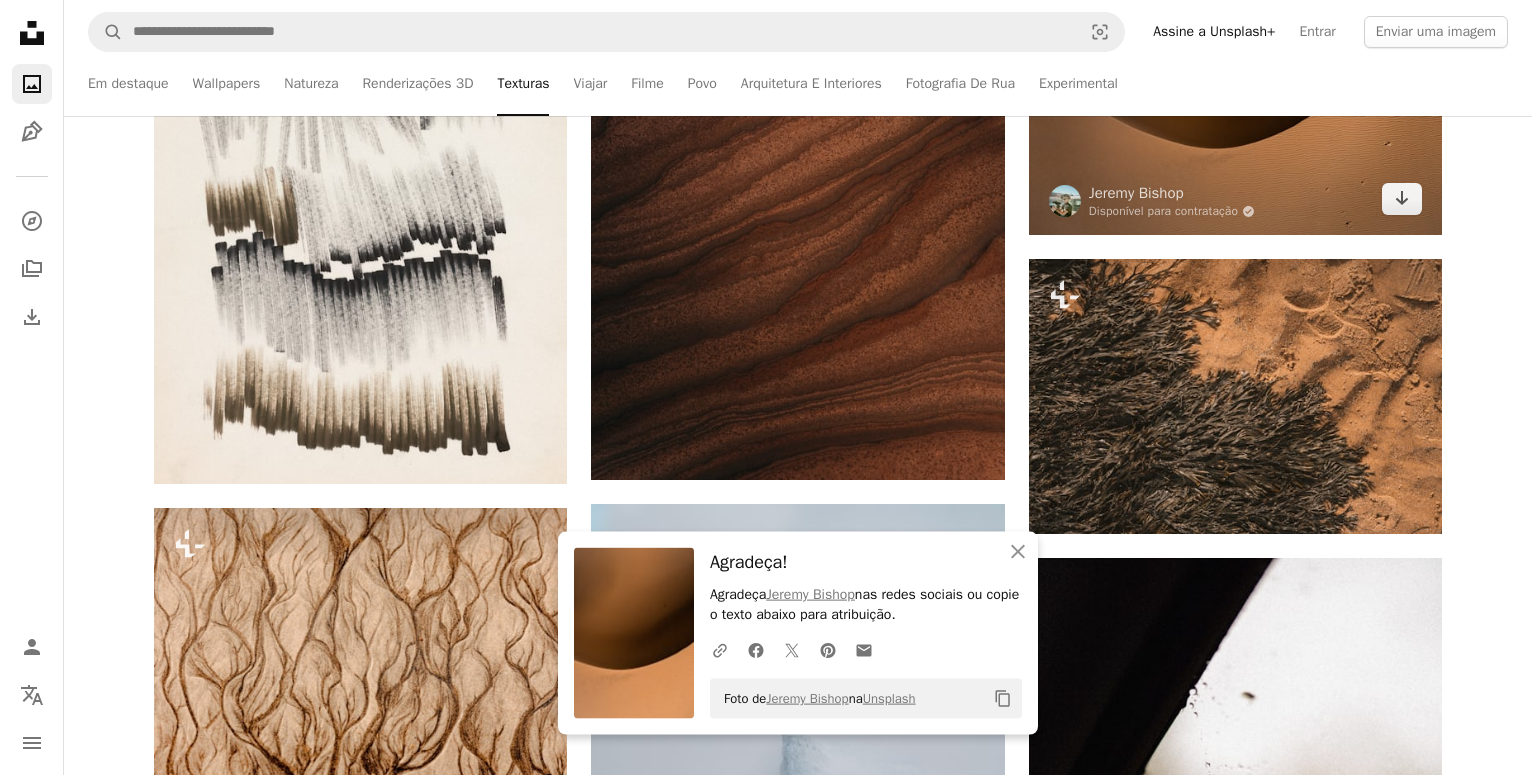 scroll, scrollTop: 16116, scrollLeft: 0, axis: vertical 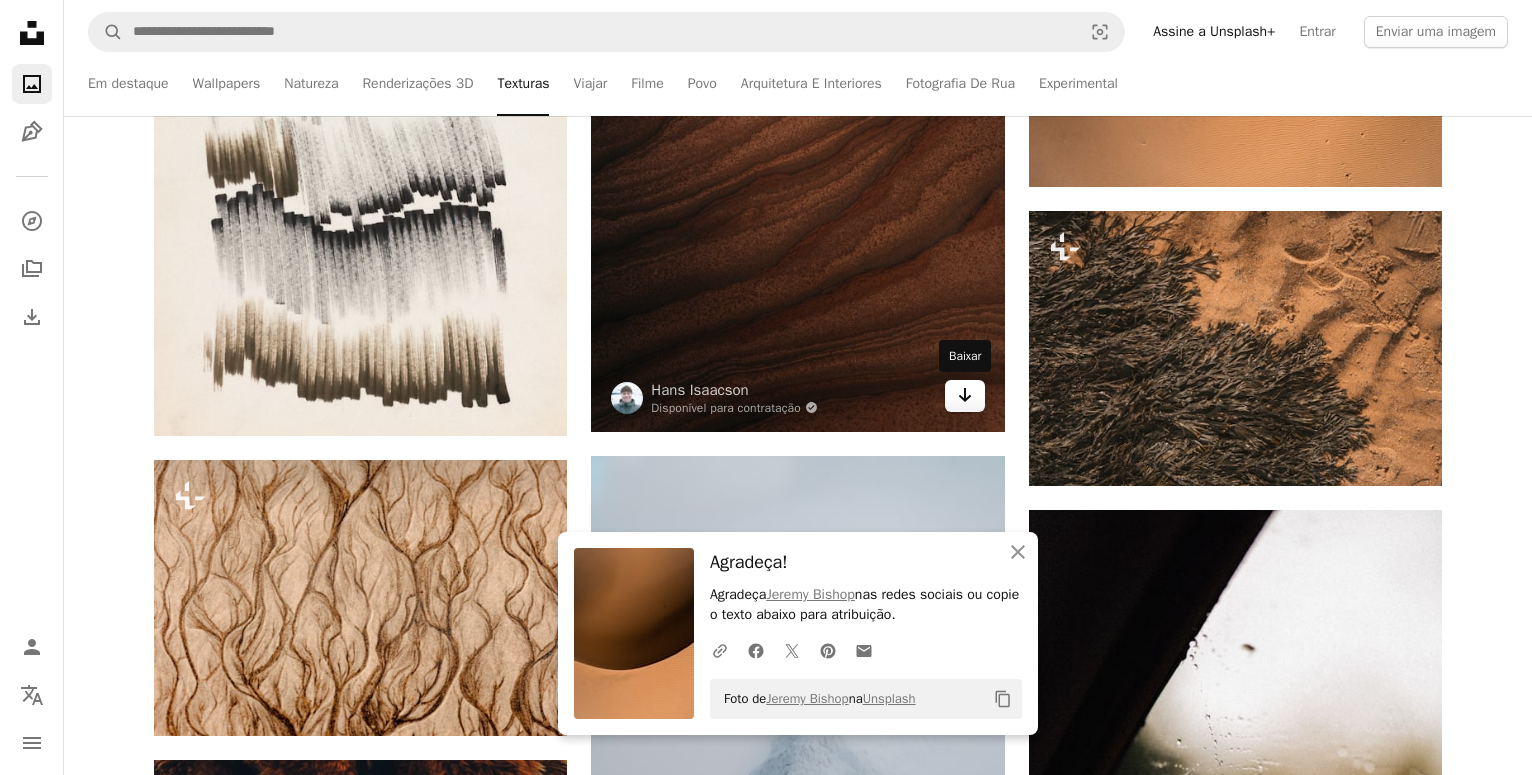 click on "Arrow pointing down" 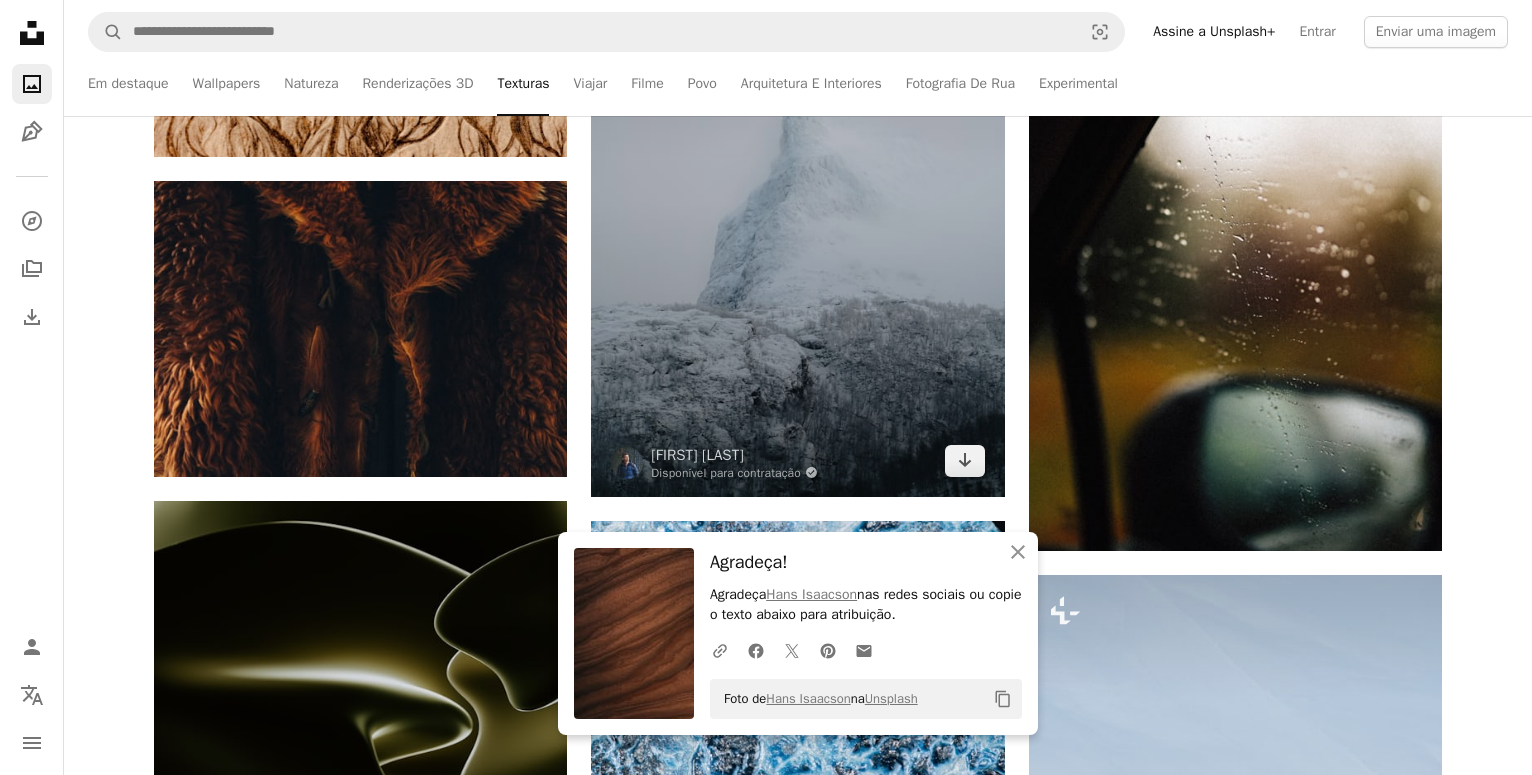 scroll, scrollTop: 16728, scrollLeft: 0, axis: vertical 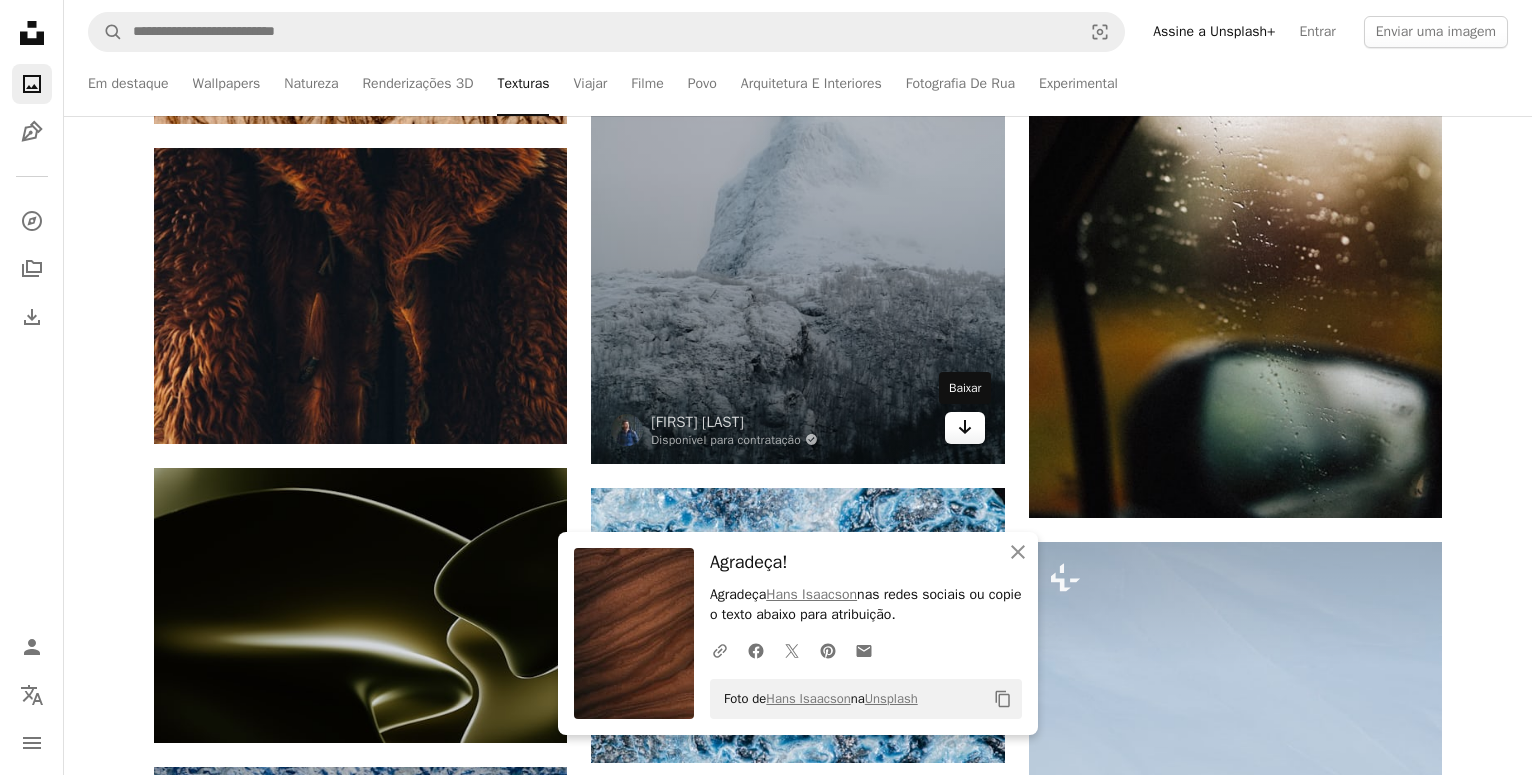 drag, startPoint x: 952, startPoint y: 433, endPoint x: 967, endPoint y: 423, distance: 18.027756 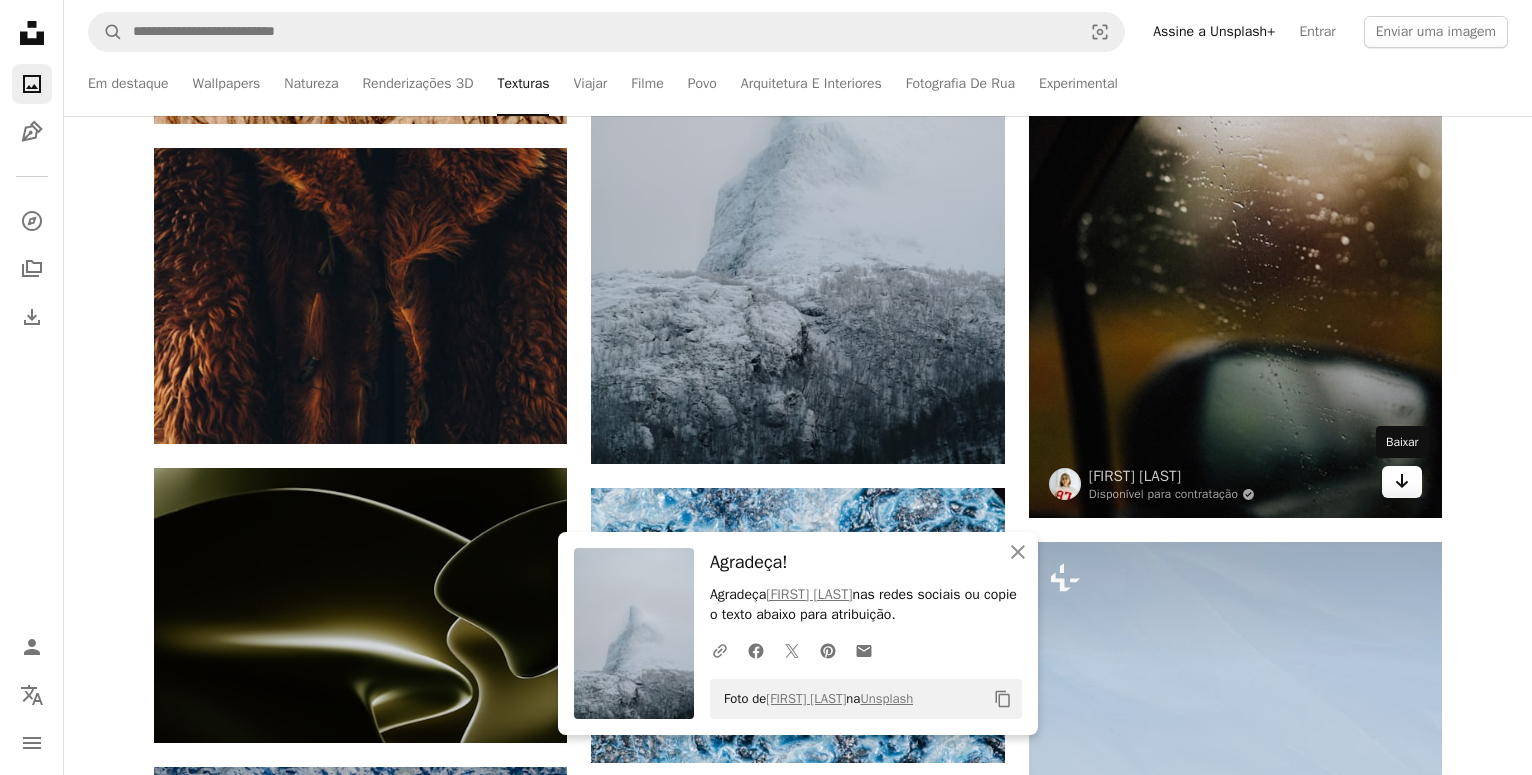 click 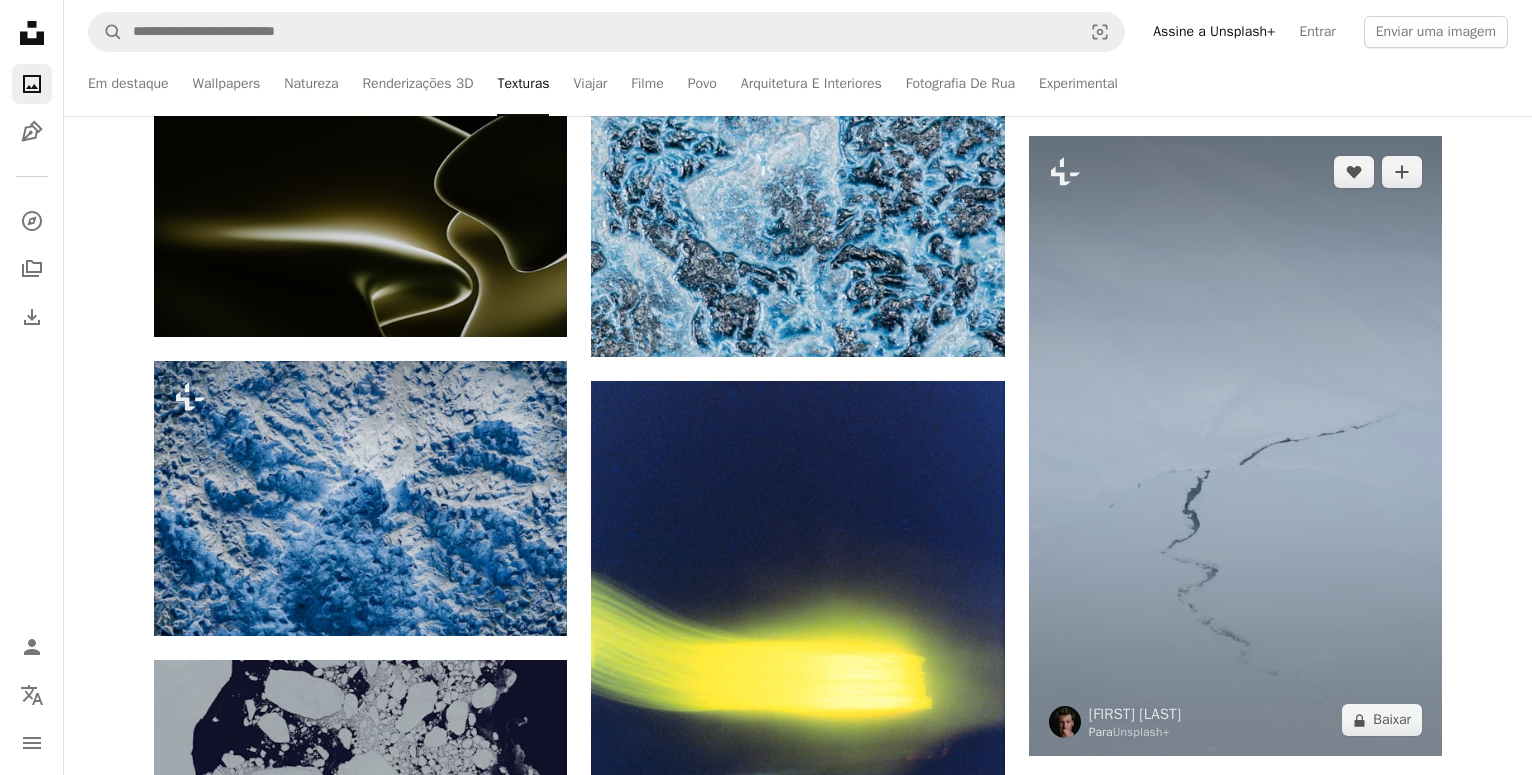 scroll, scrollTop: 17136, scrollLeft: 0, axis: vertical 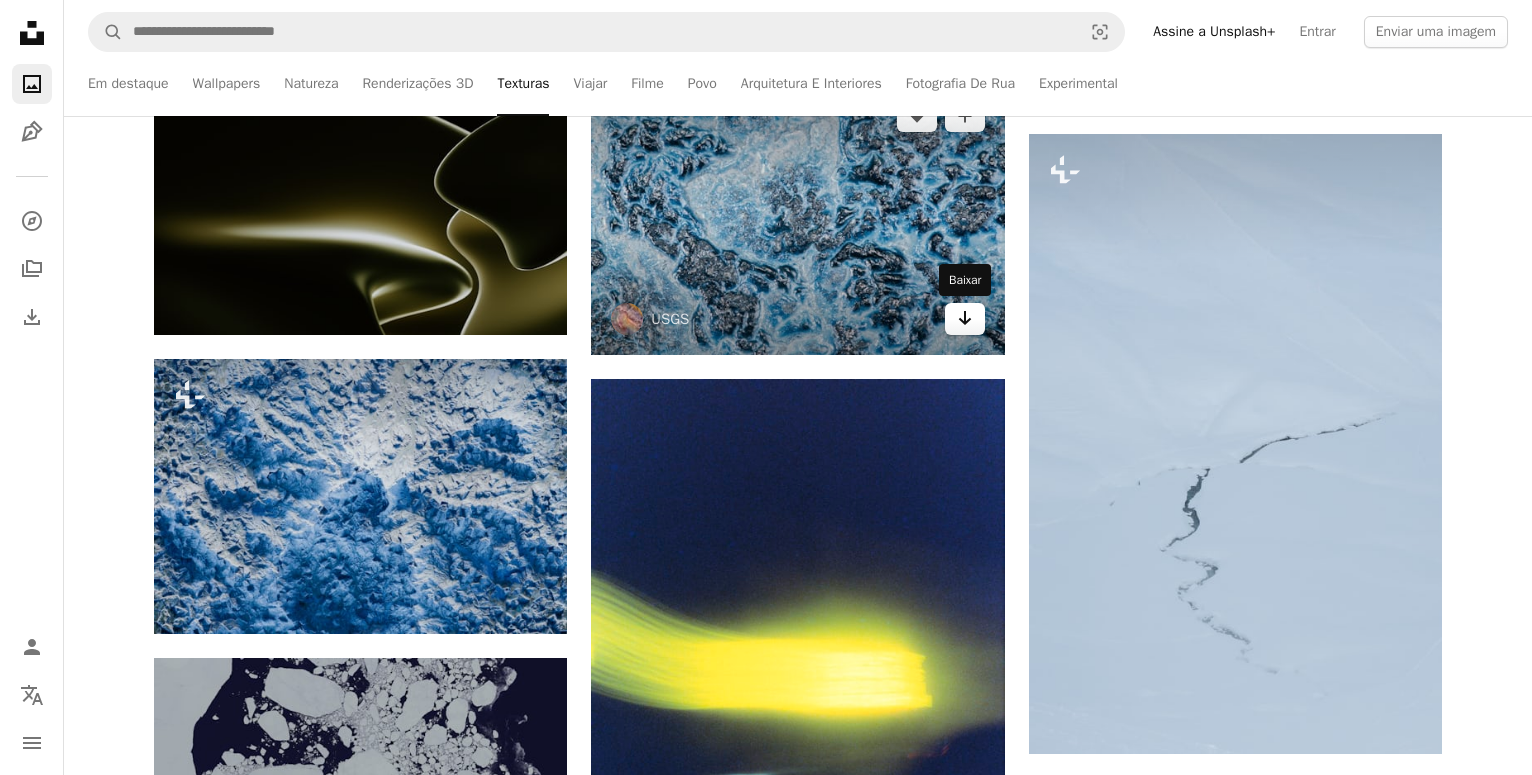 click on "Arrow pointing down" 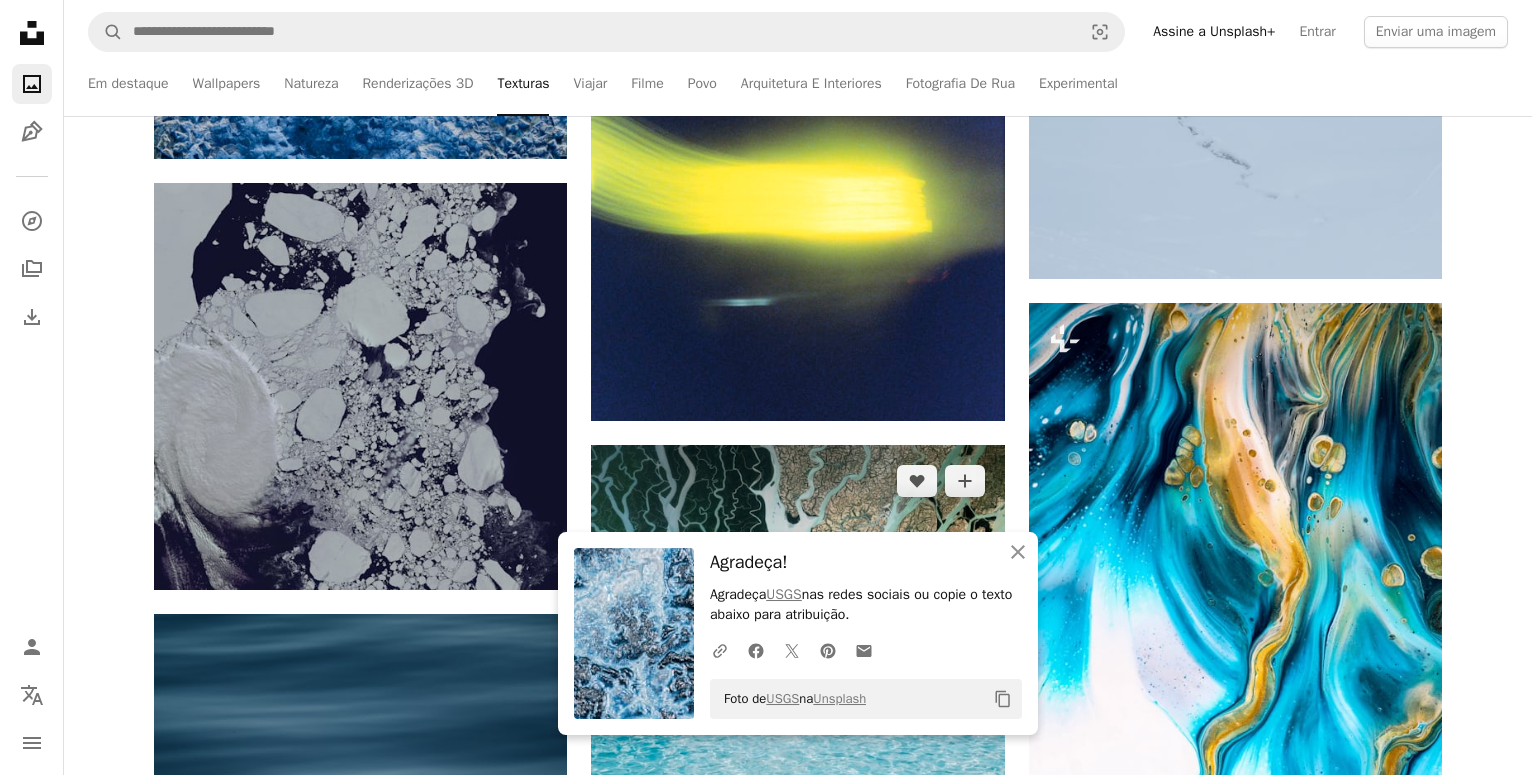 scroll, scrollTop: 17543, scrollLeft: 0, axis: vertical 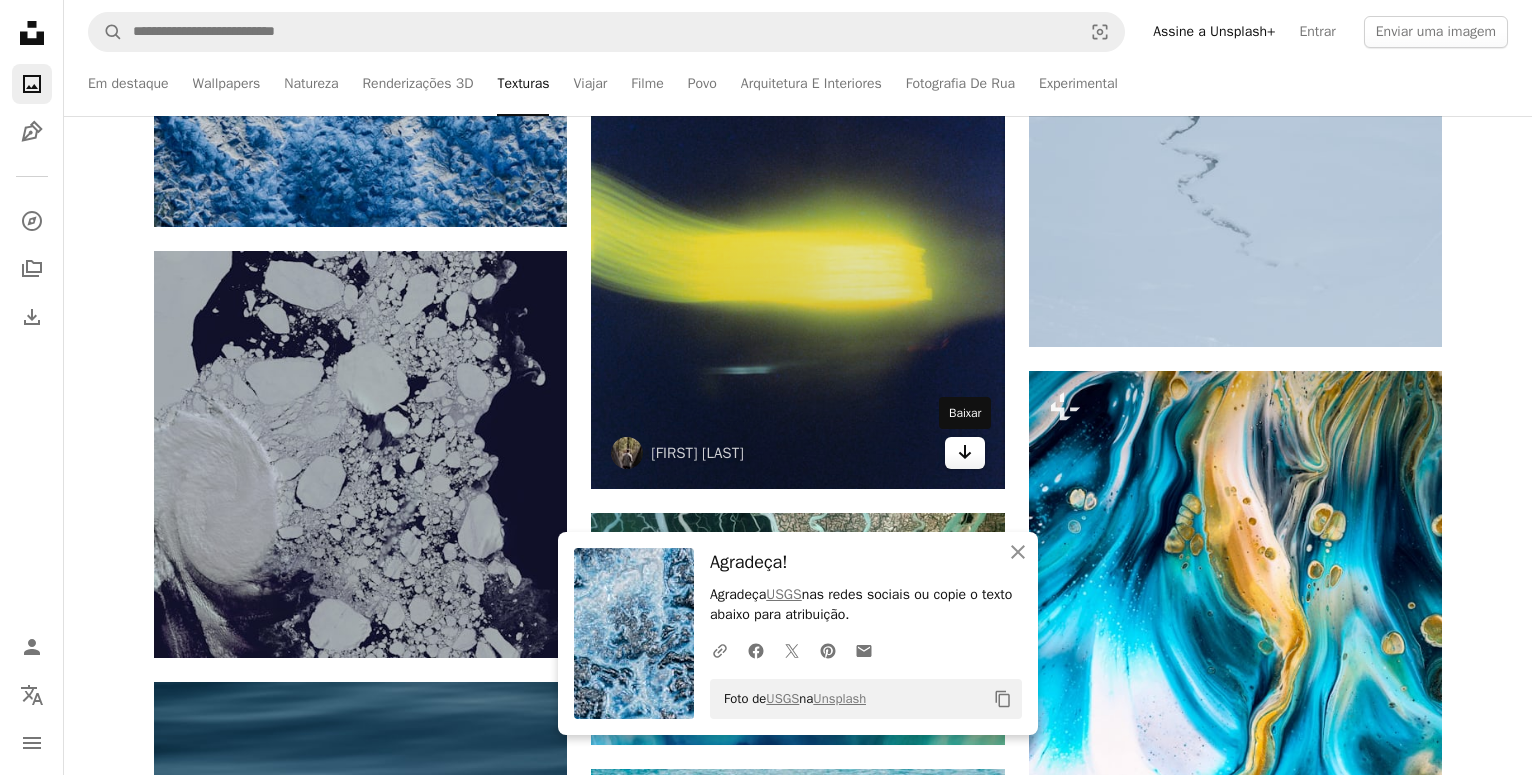 click 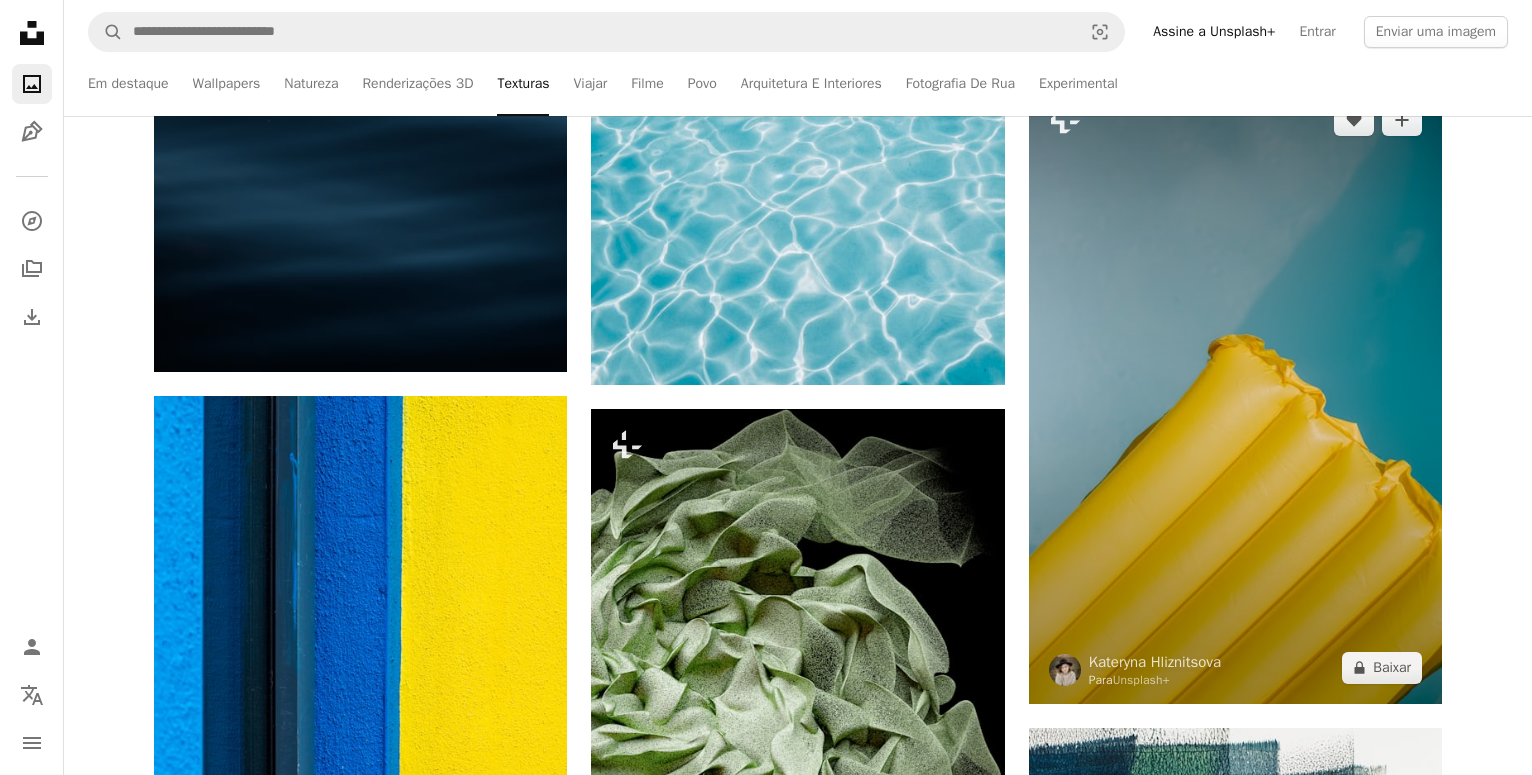 scroll, scrollTop: 18563, scrollLeft: 0, axis: vertical 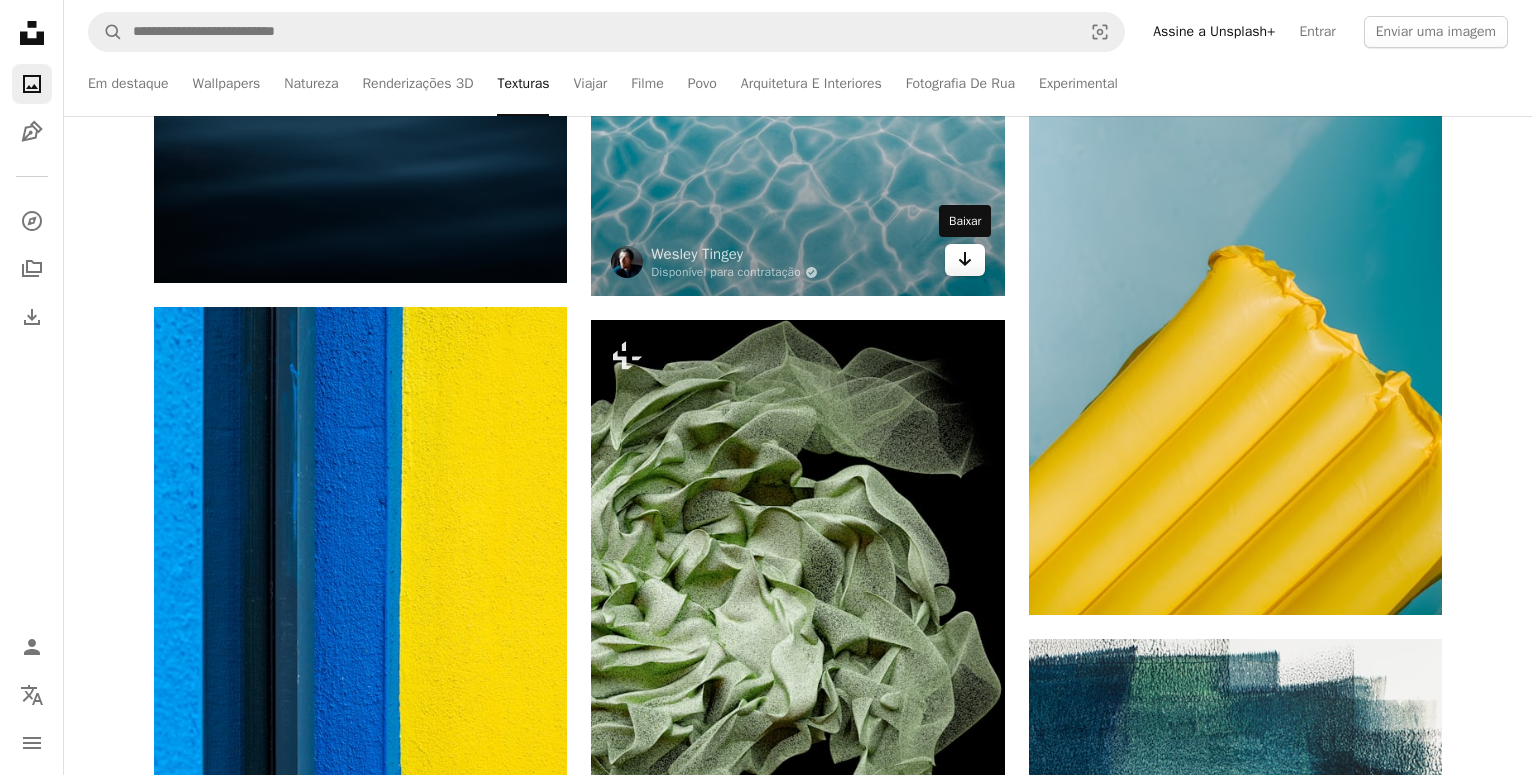 click on "Arrow pointing down" 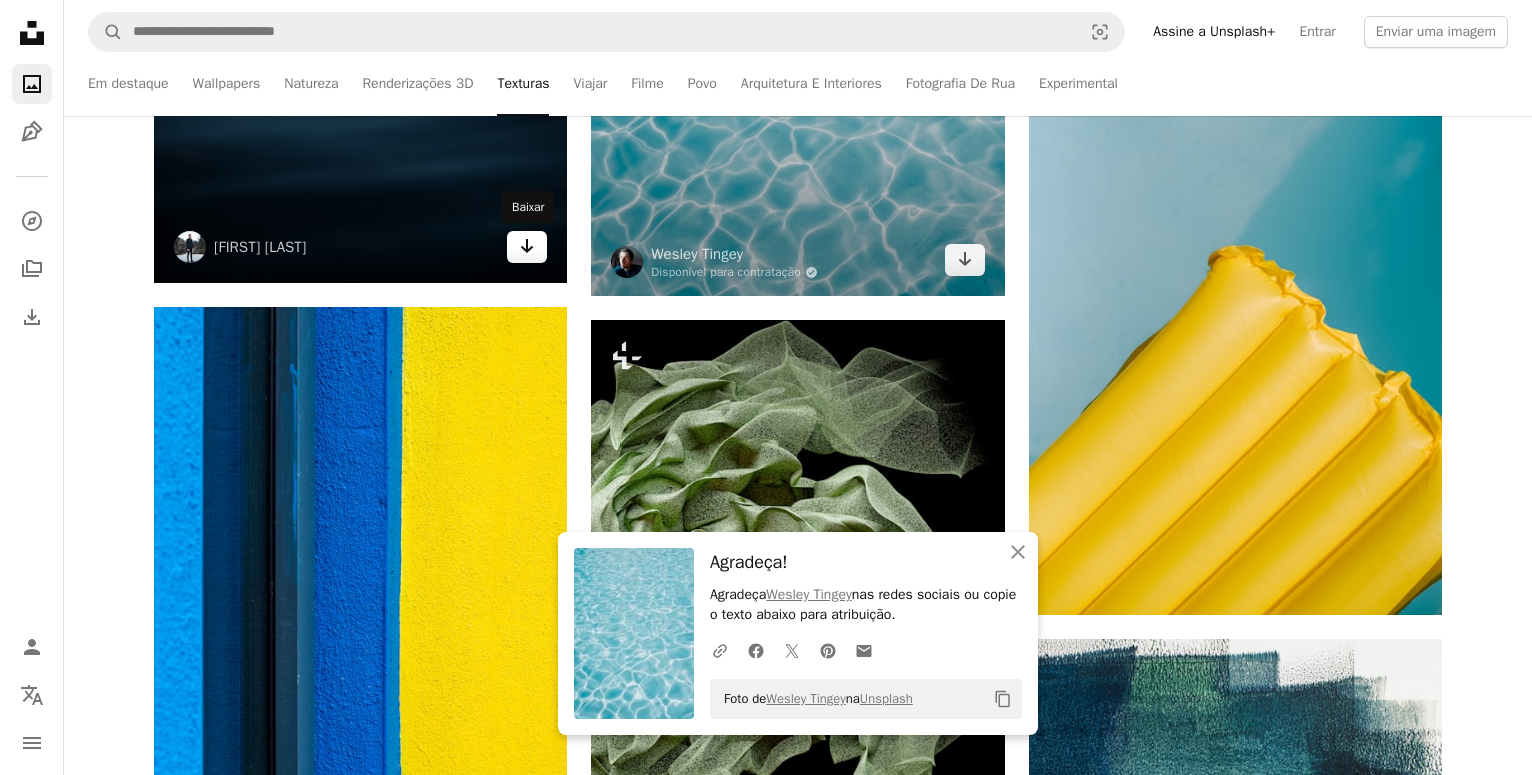 scroll, scrollTop: 18257, scrollLeft: 0, axis: vertical 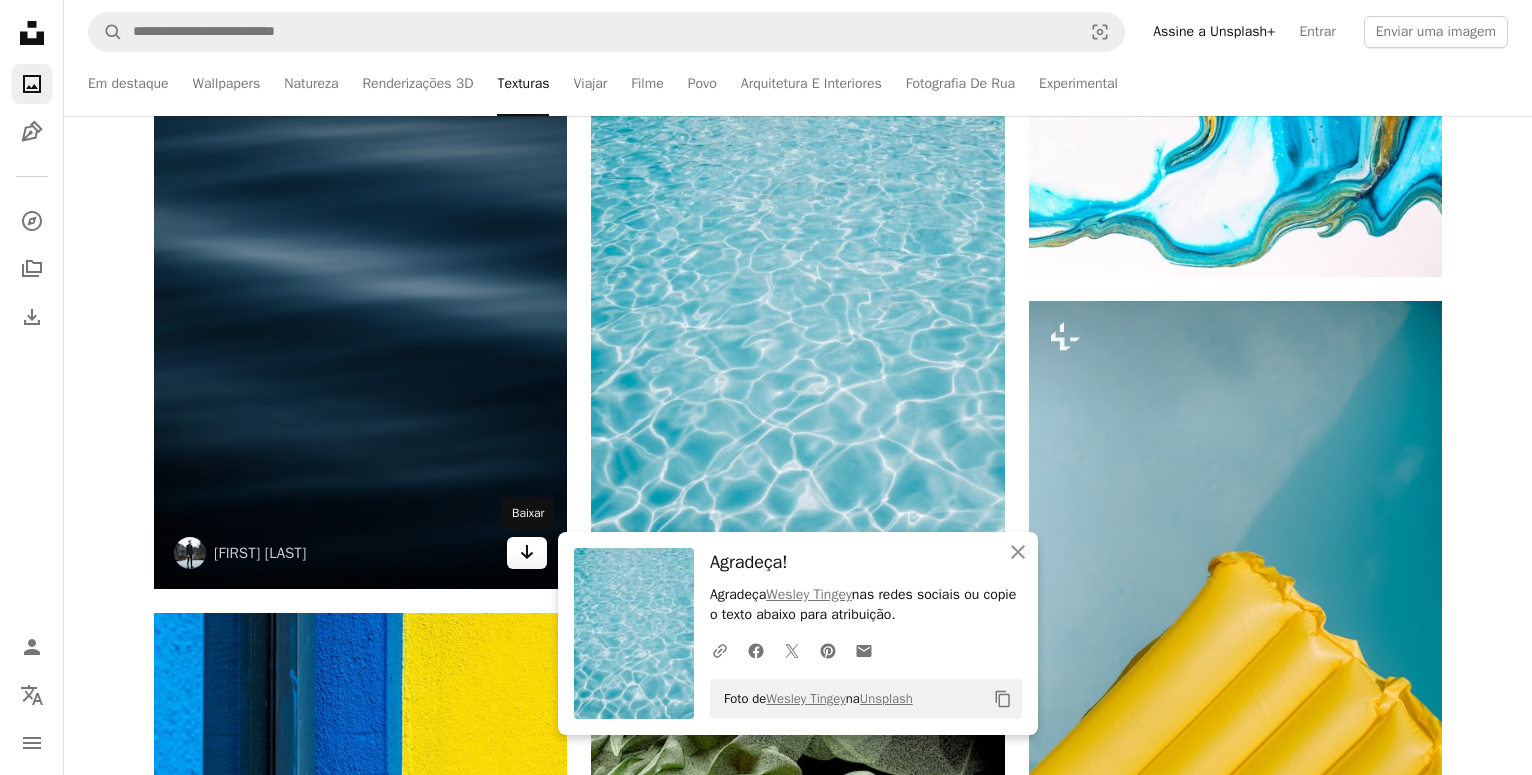 click 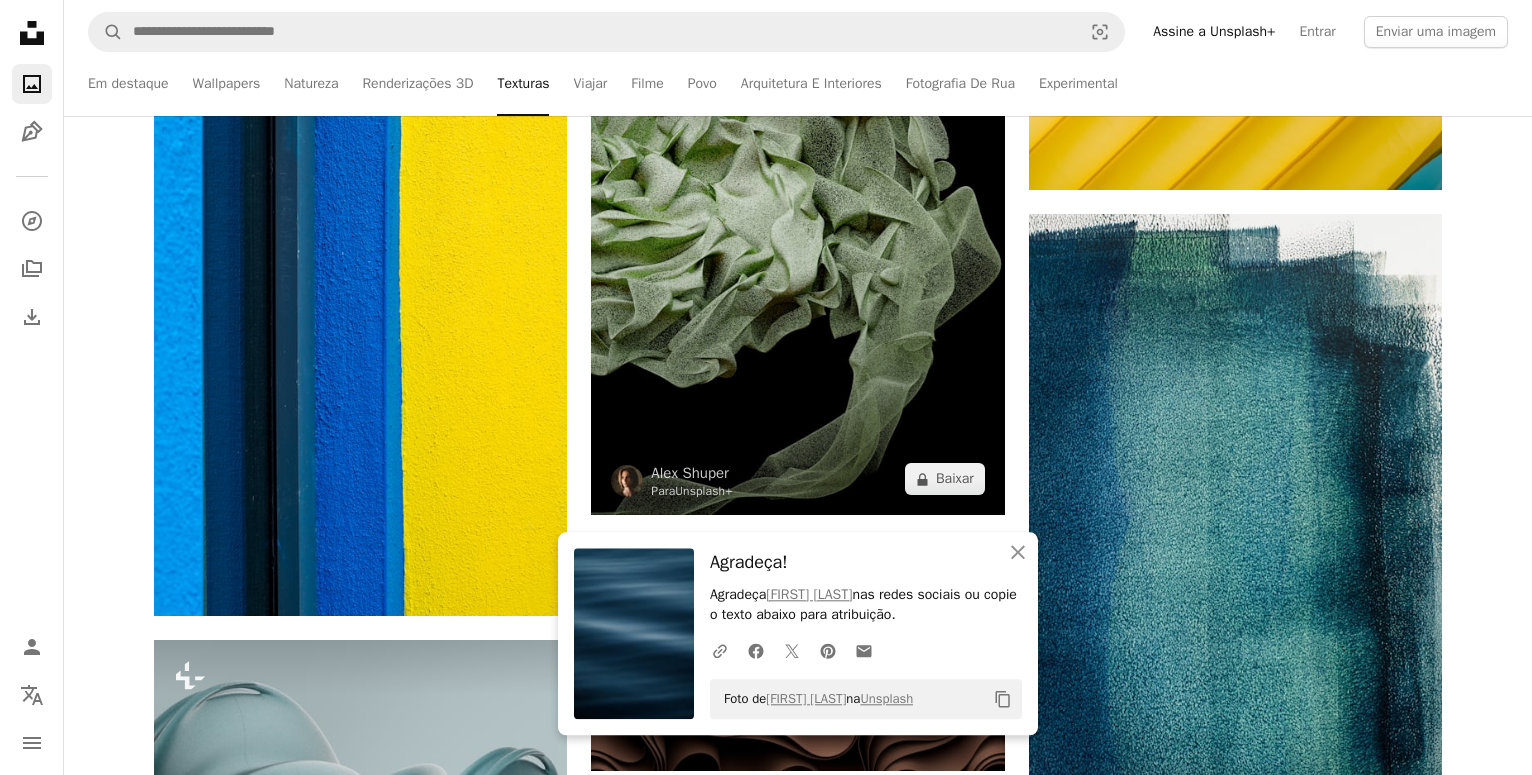 scroll, scrollTop: 19073, scrollLeft: 0, axis: vertical 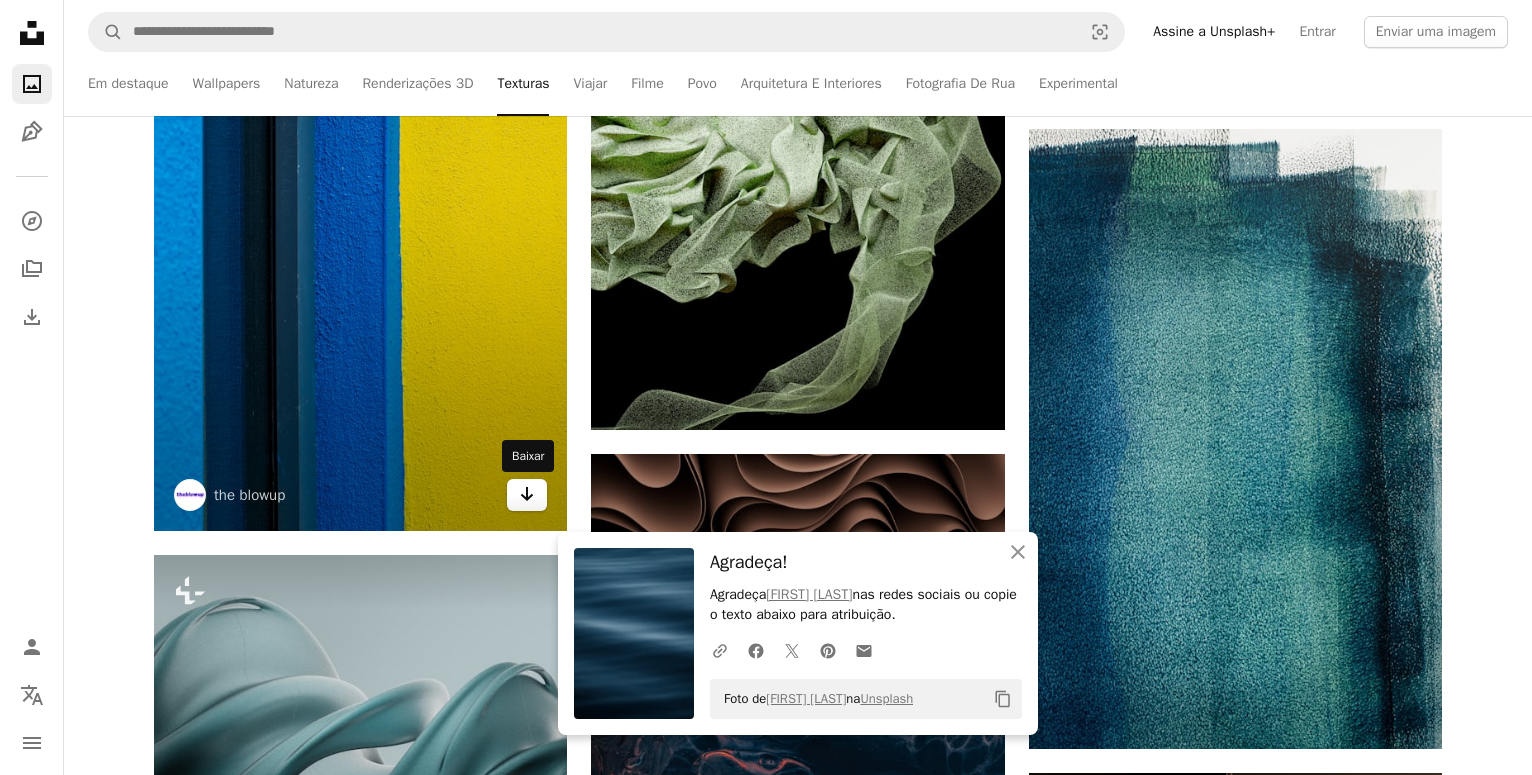click 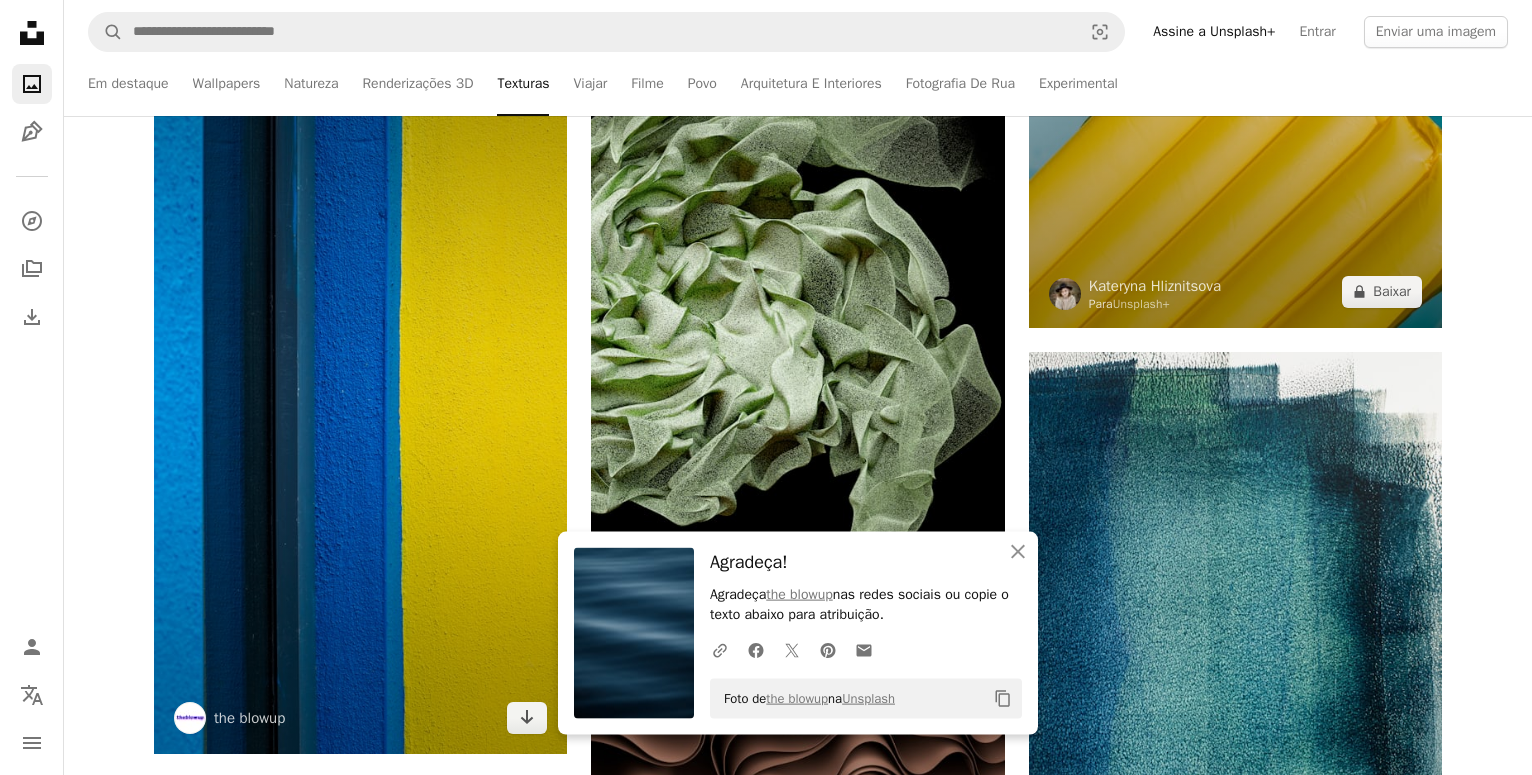 scroll, scrollTop: 19073, scrollLeft: 0, axis: vertical 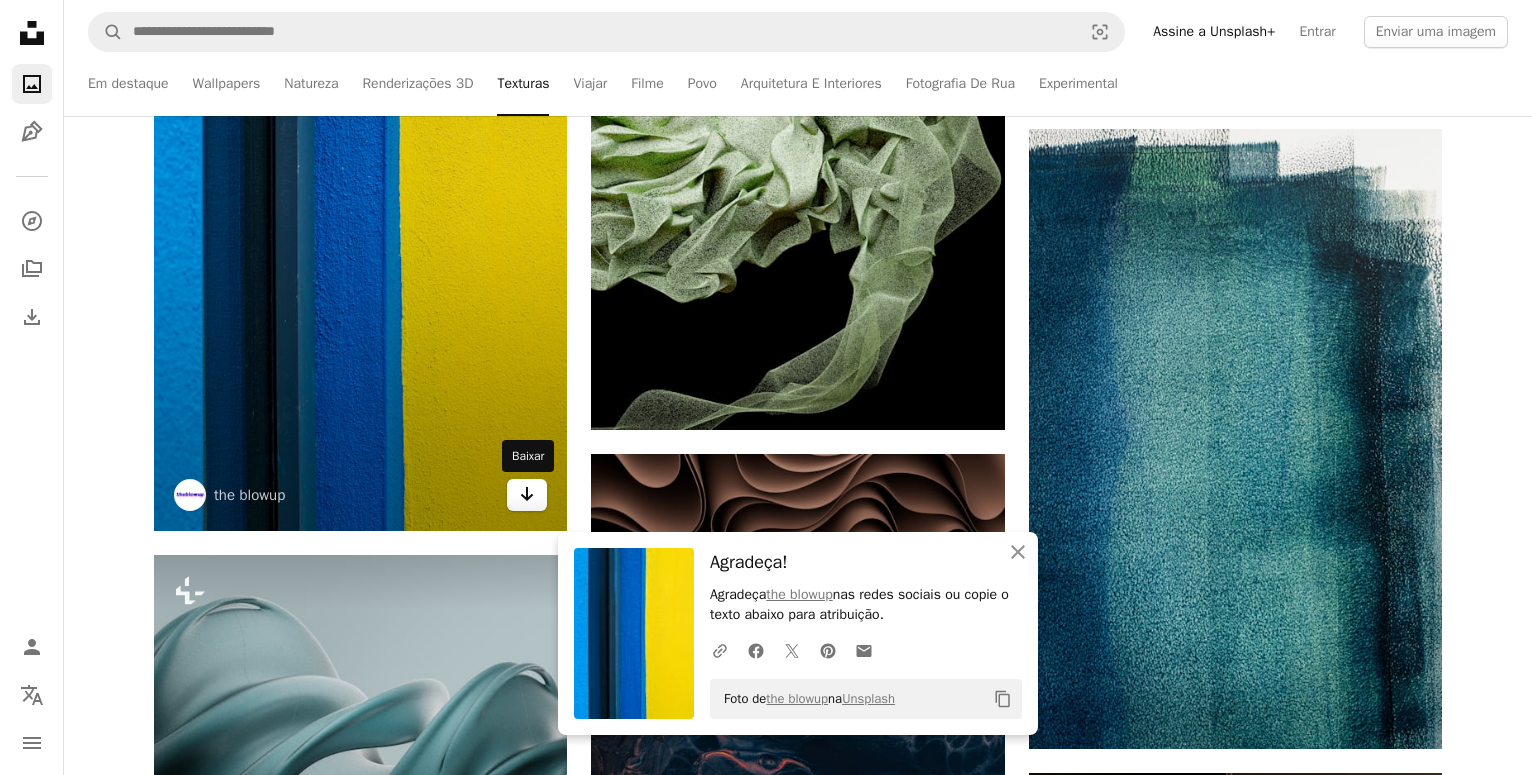 click on "Arrow pointing down" at bounding box center [527, 495] 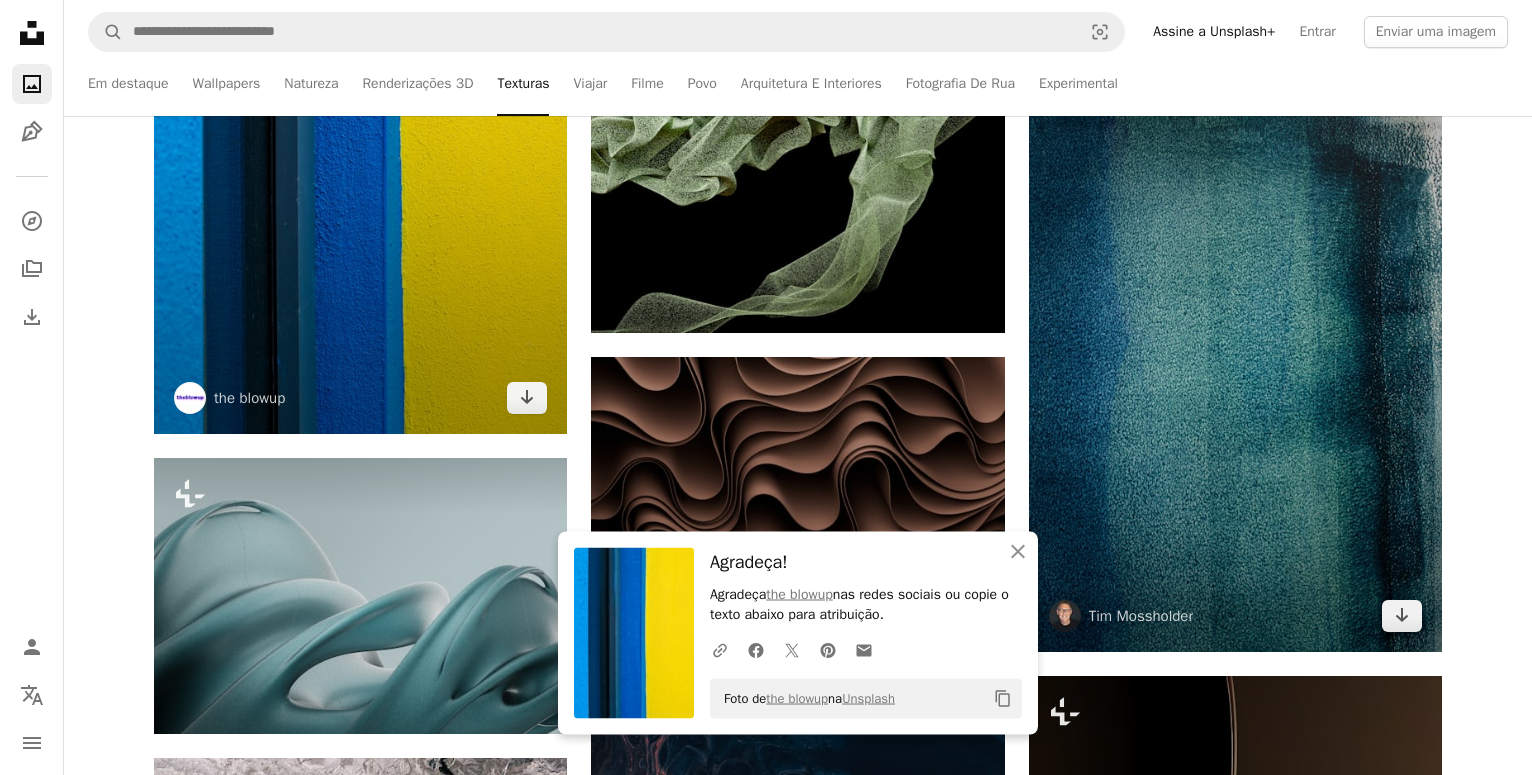 scroll, scrollTop: 19277, scrollLeft: 0, axis: vertical 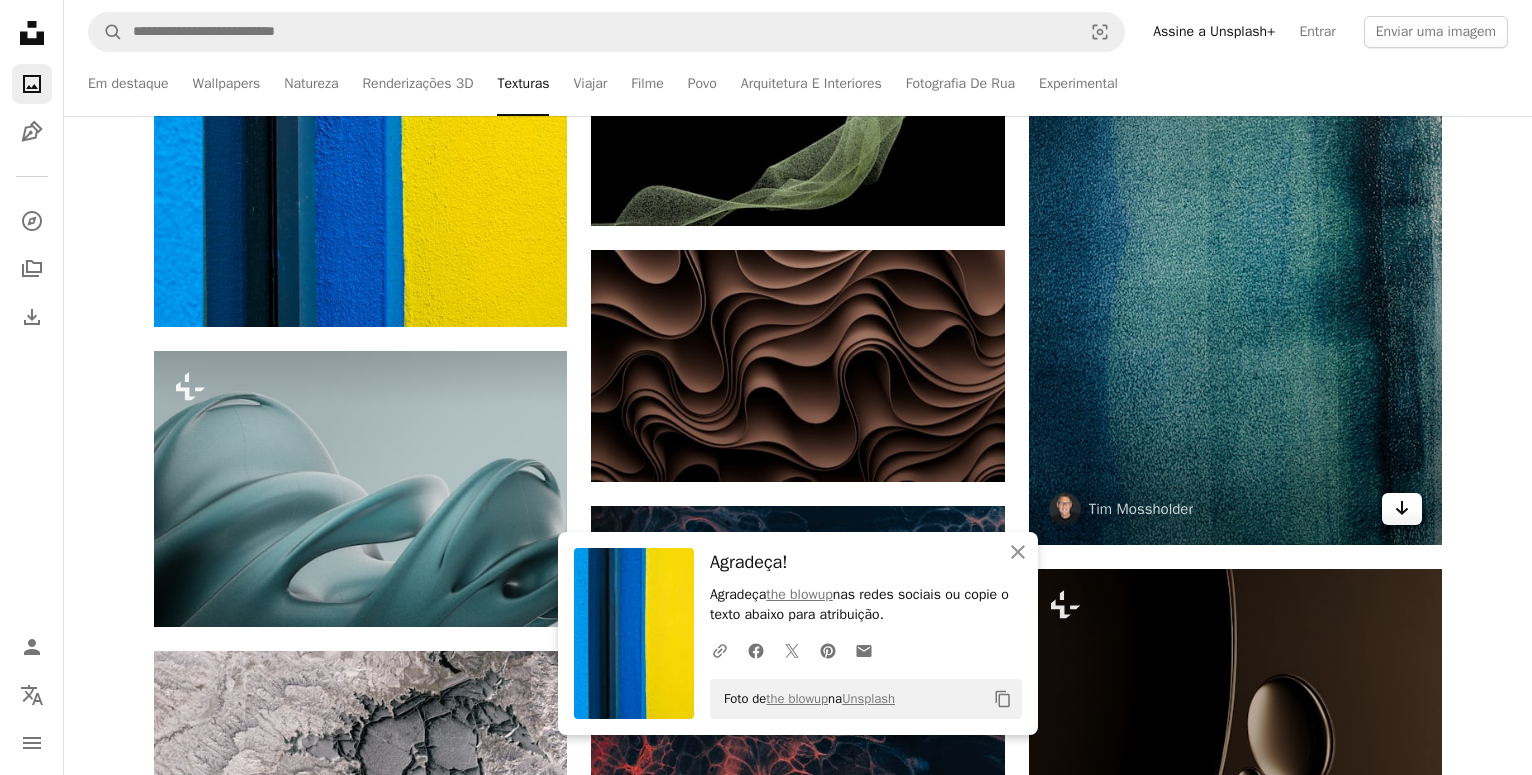 click 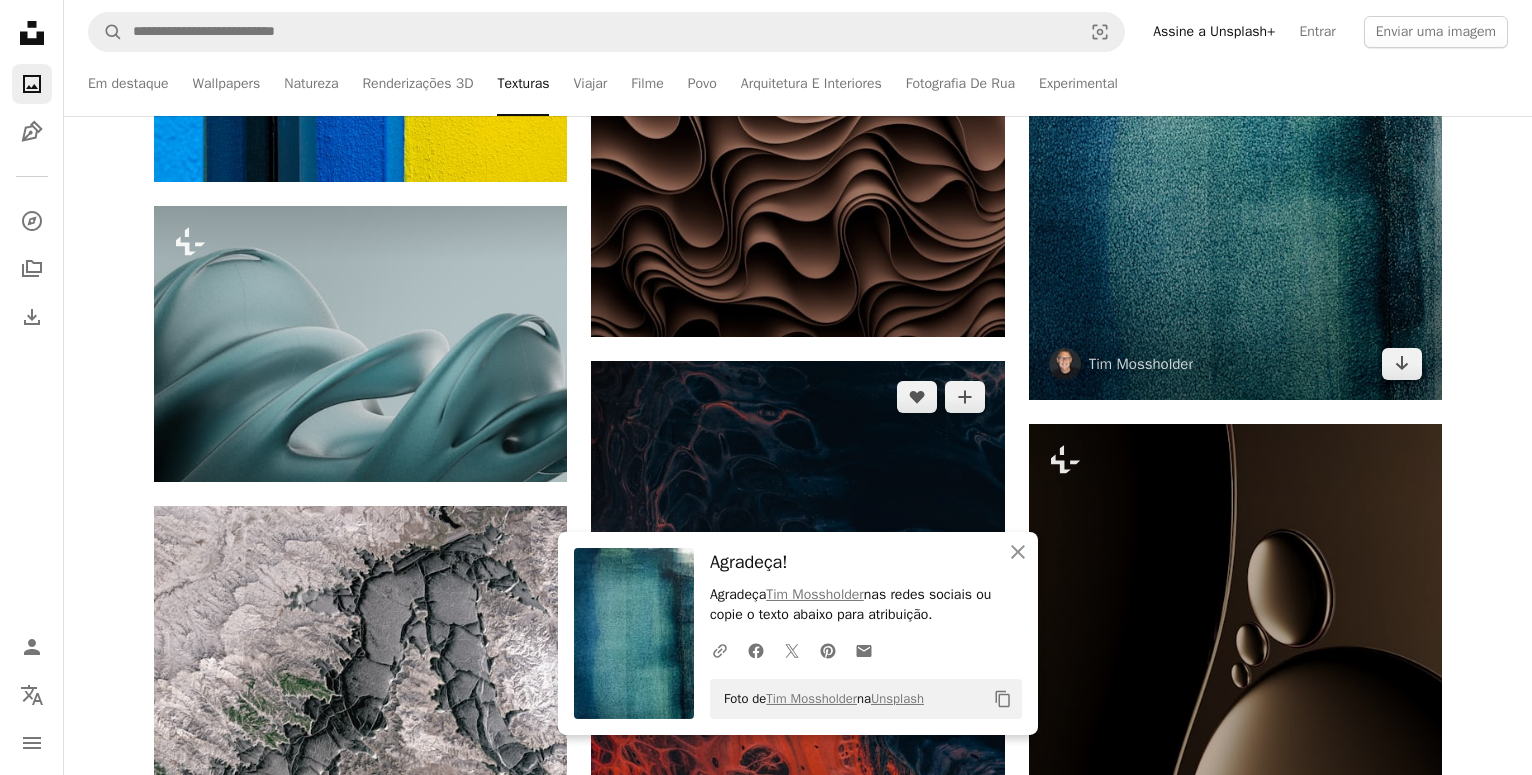 scroll, scrollTop: 19379, scrollLeft: 0, axis: vertical 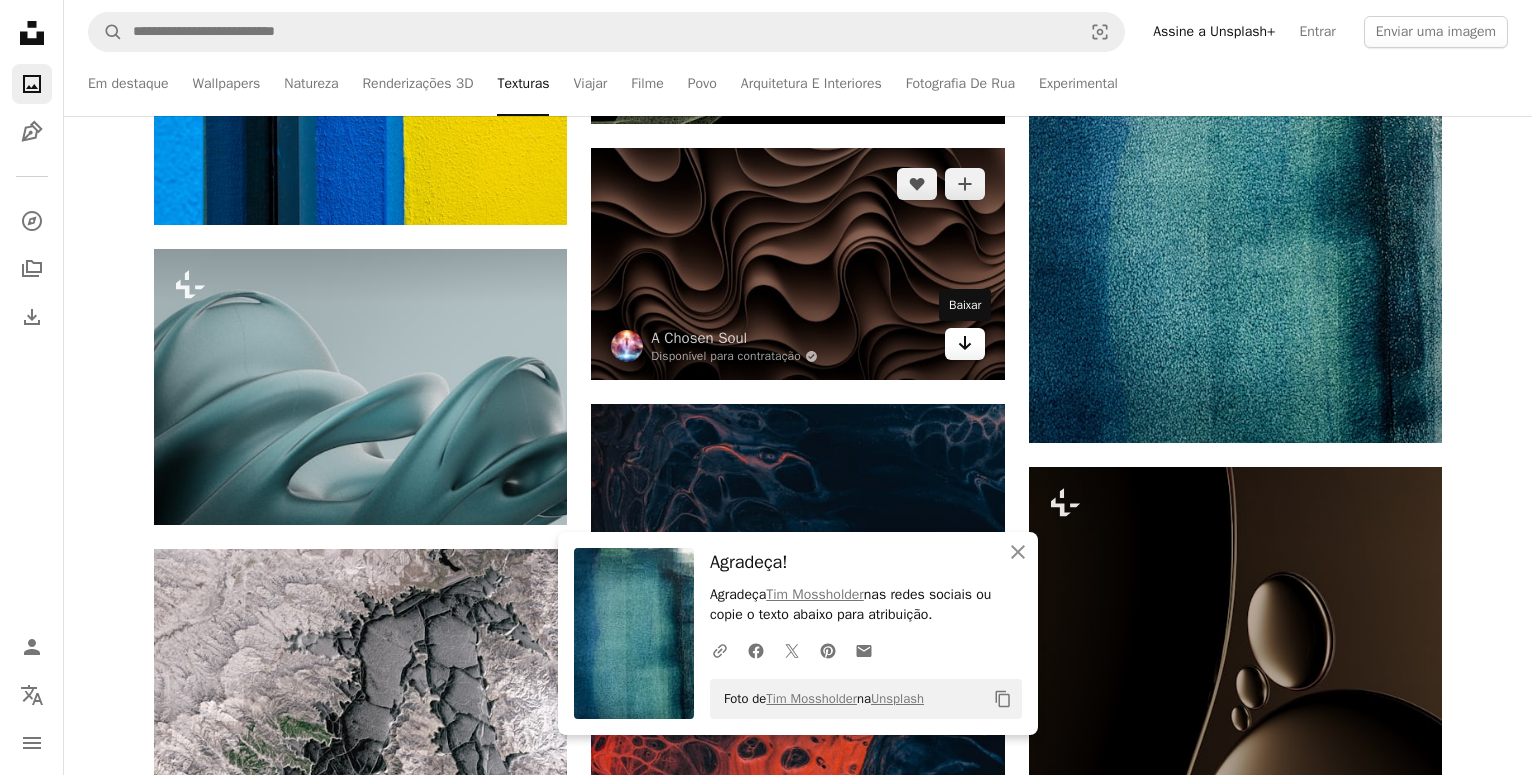 click on "Arrow pointing down" 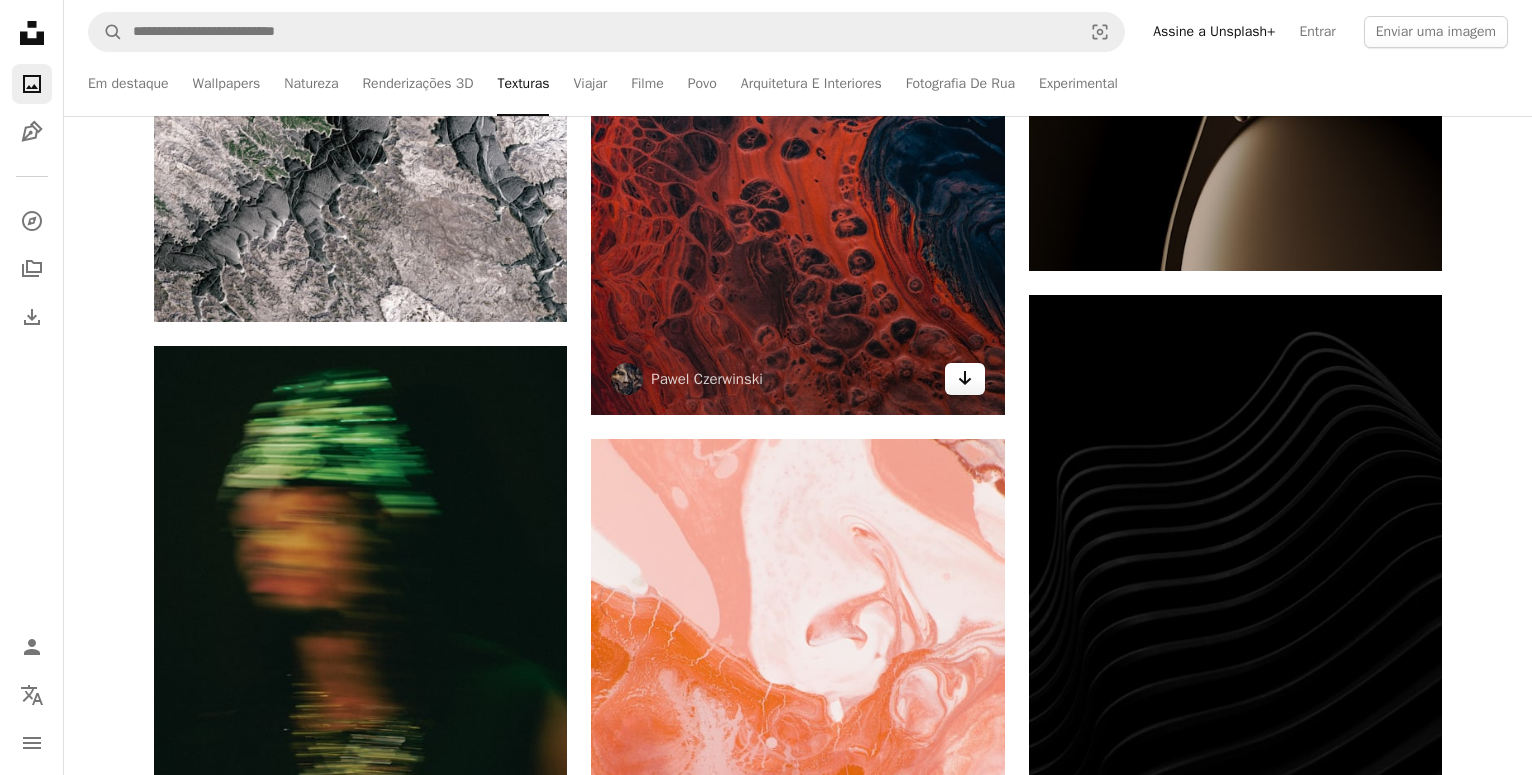 scroll, scrollTop: 19991, scrollLeft: 0, axis: vertical 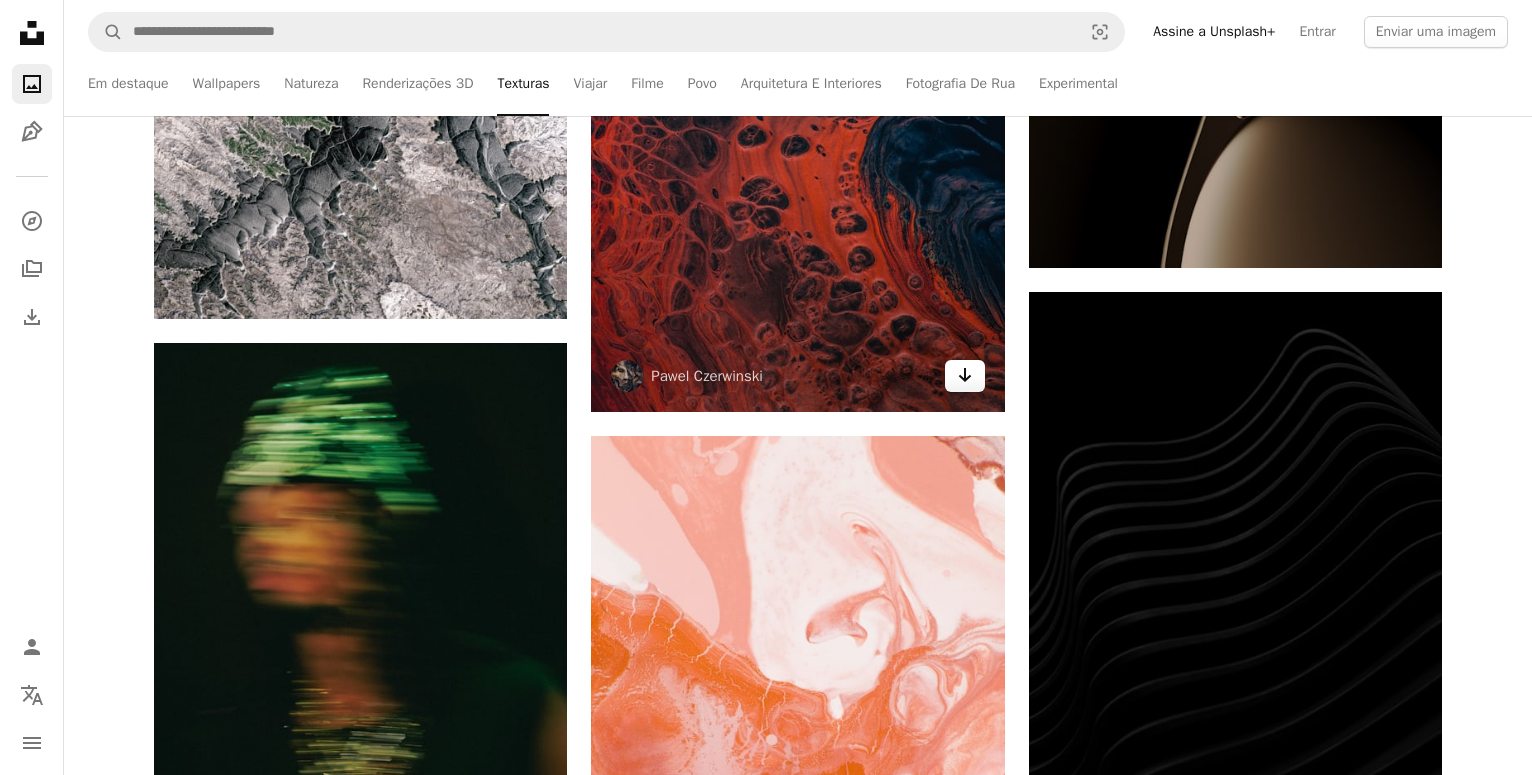 click 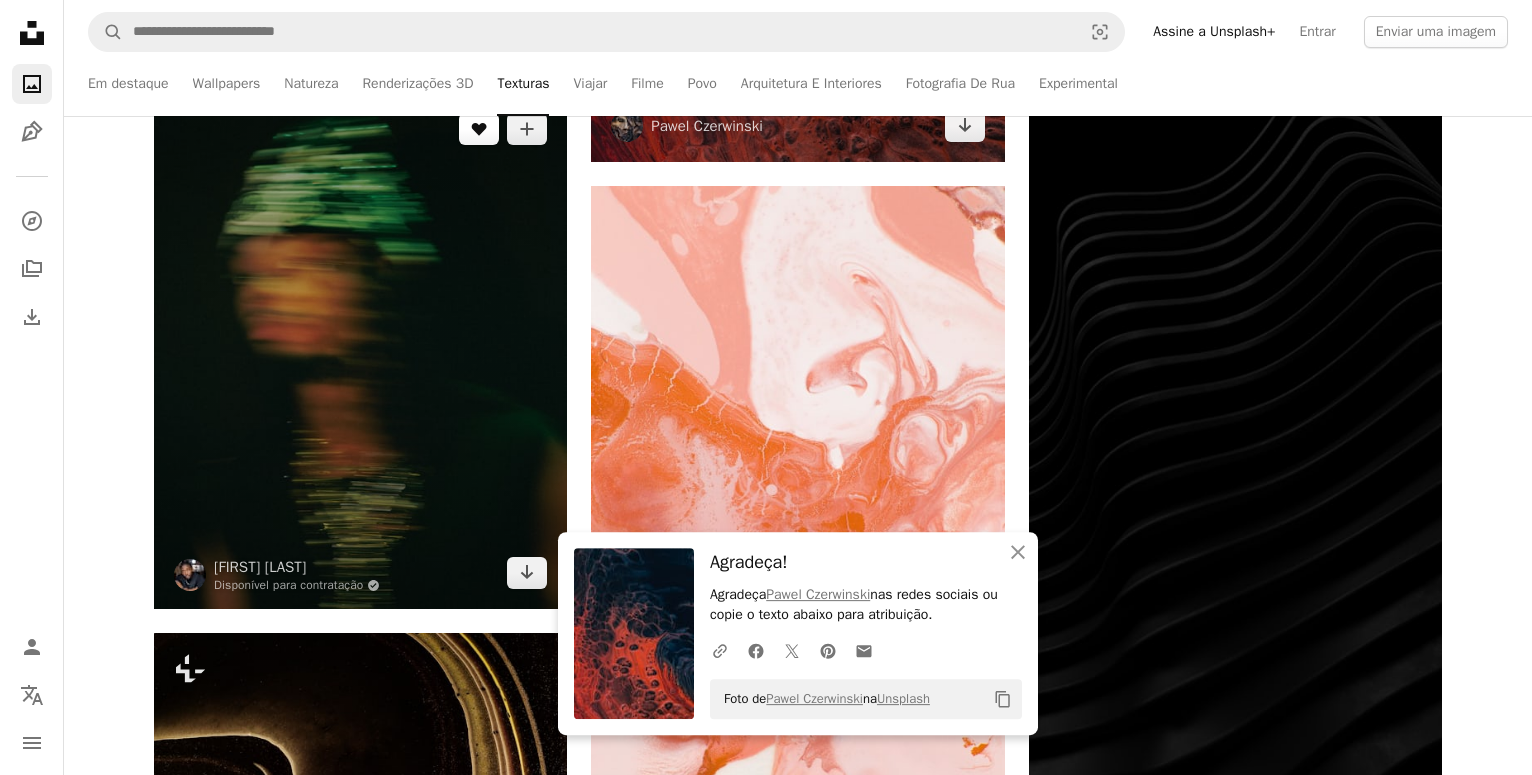scroll, scrollTop: 20399, scrollLeft: 0, axis: vertical 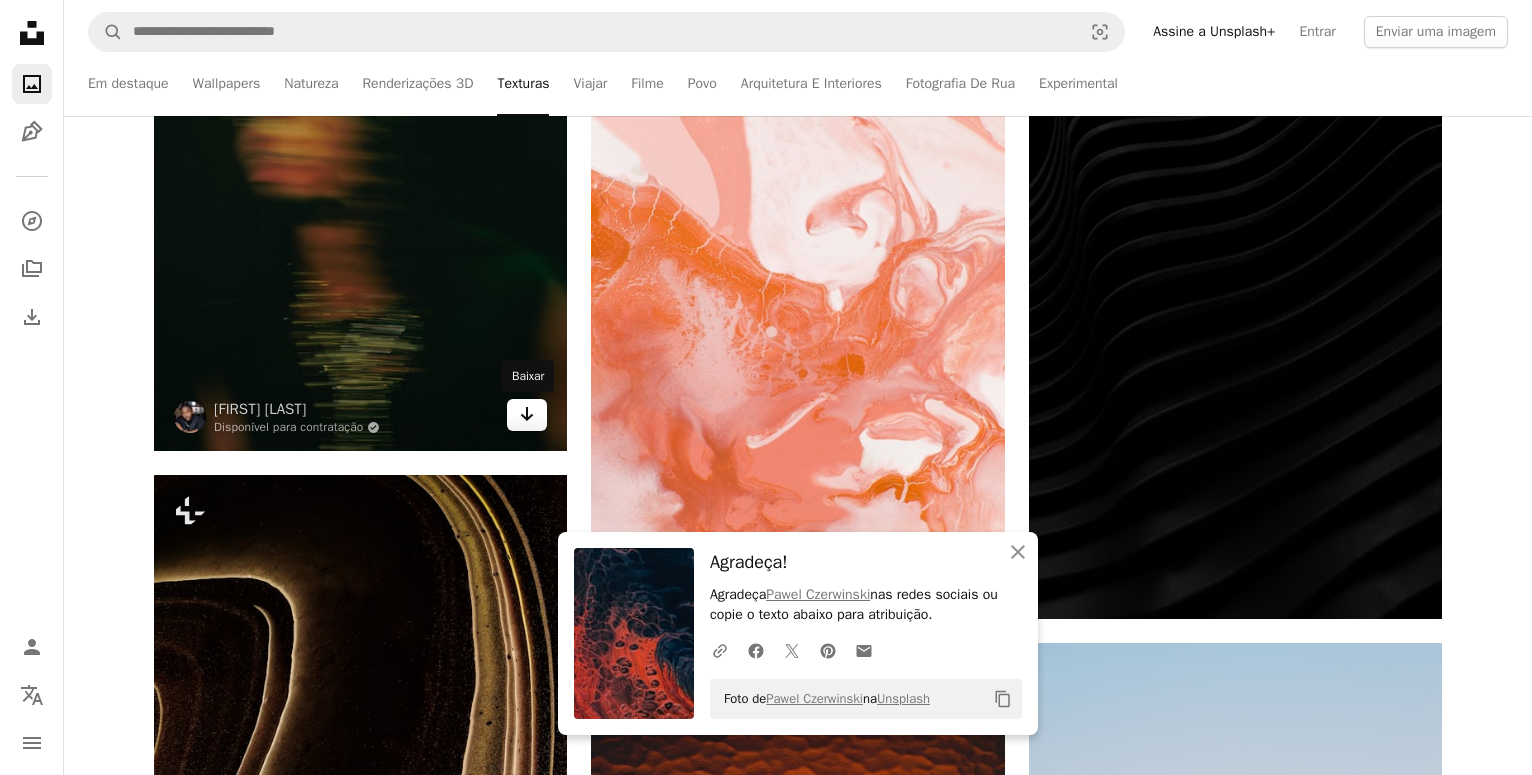 click on "Arrow pointing down" at bounding box center (527, 415) 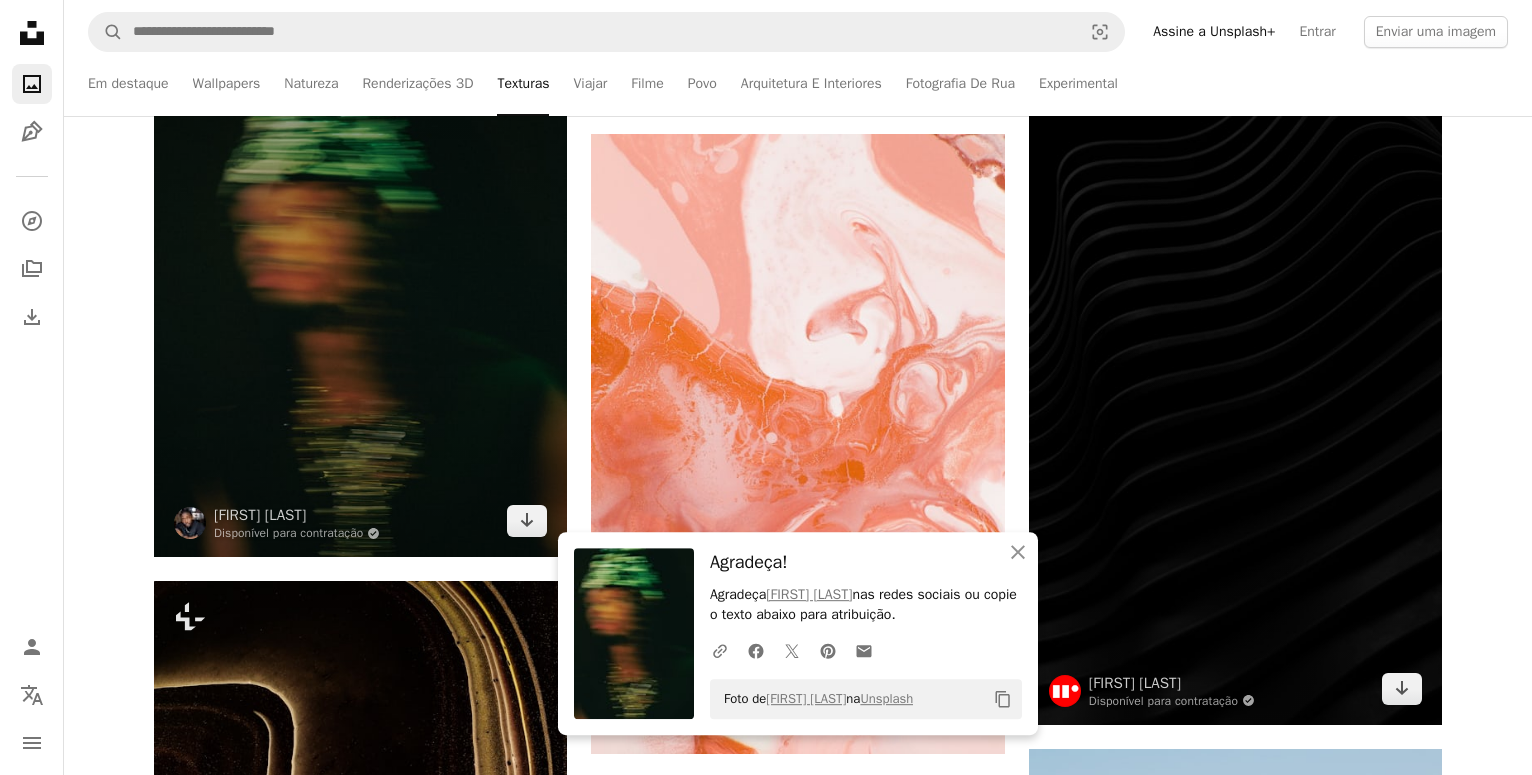 scroll, scrollTop: 20297, scrollLeft: 0, axis: vertical 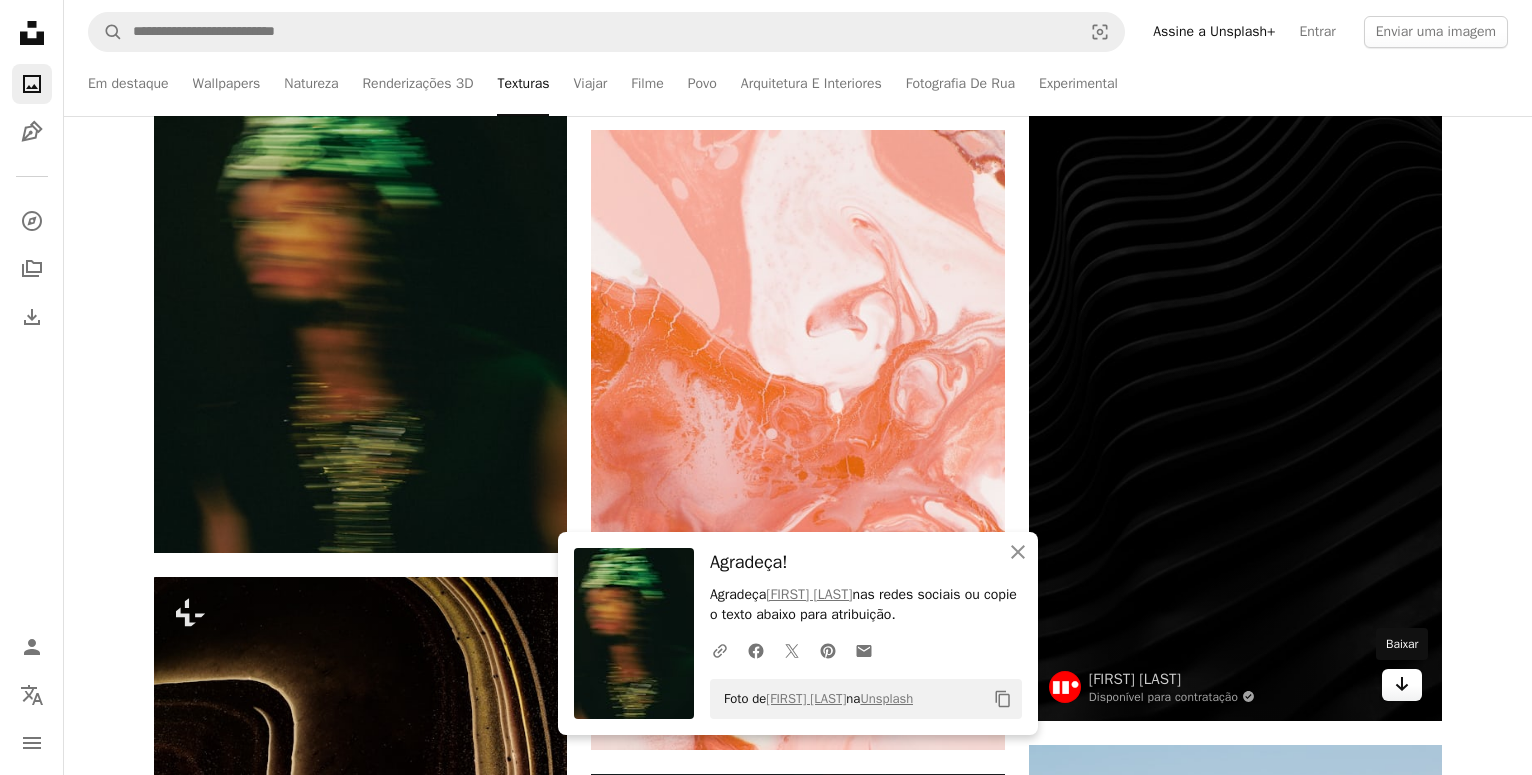 click on "Arrow pointing down" 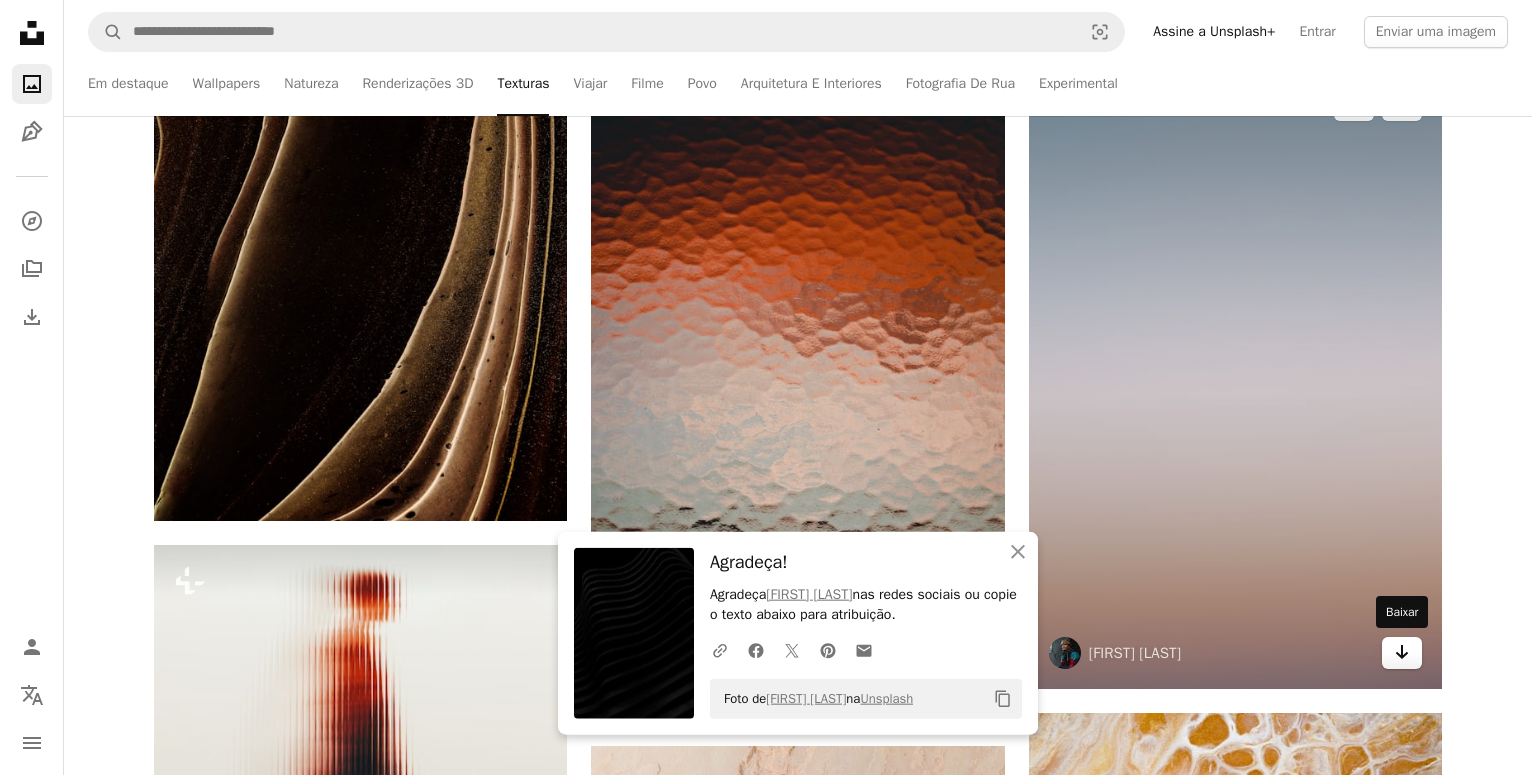 scroll, scrollTop: 21113, scrollLeft: 0, axis: vertical 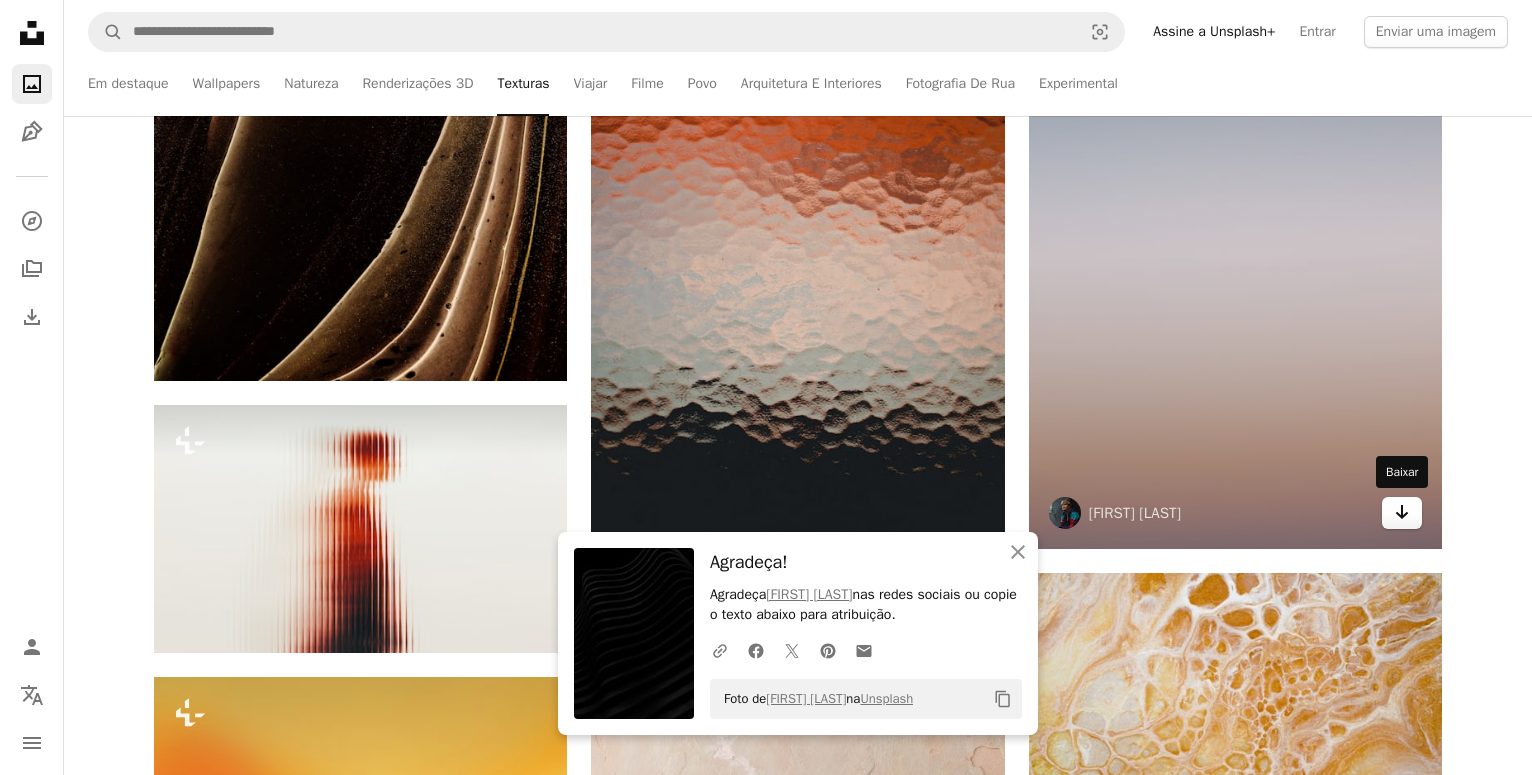 click on "Arrow pointing down" 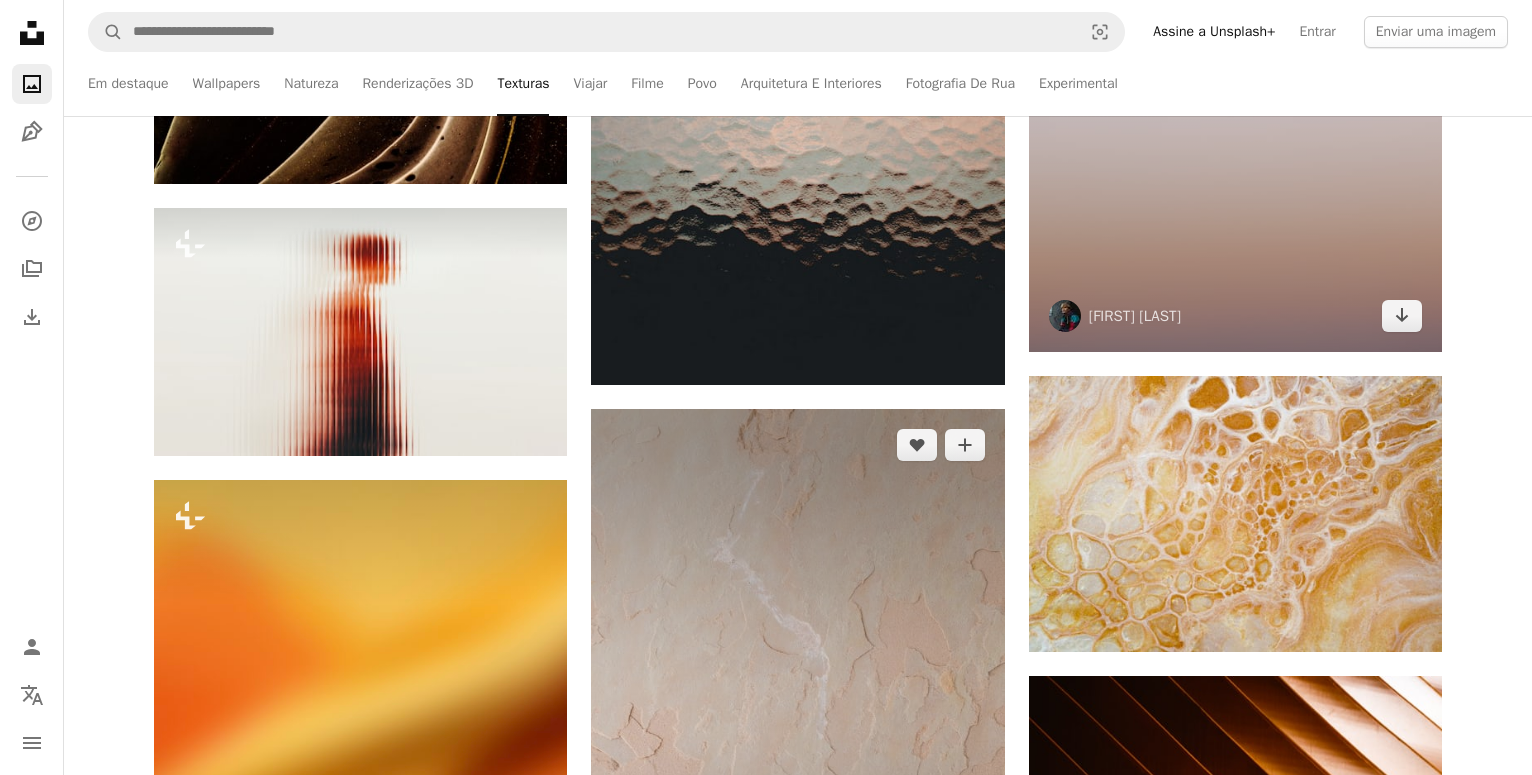scroll, scrollTop: 21317, scrollLeft: 0, axis: vertical 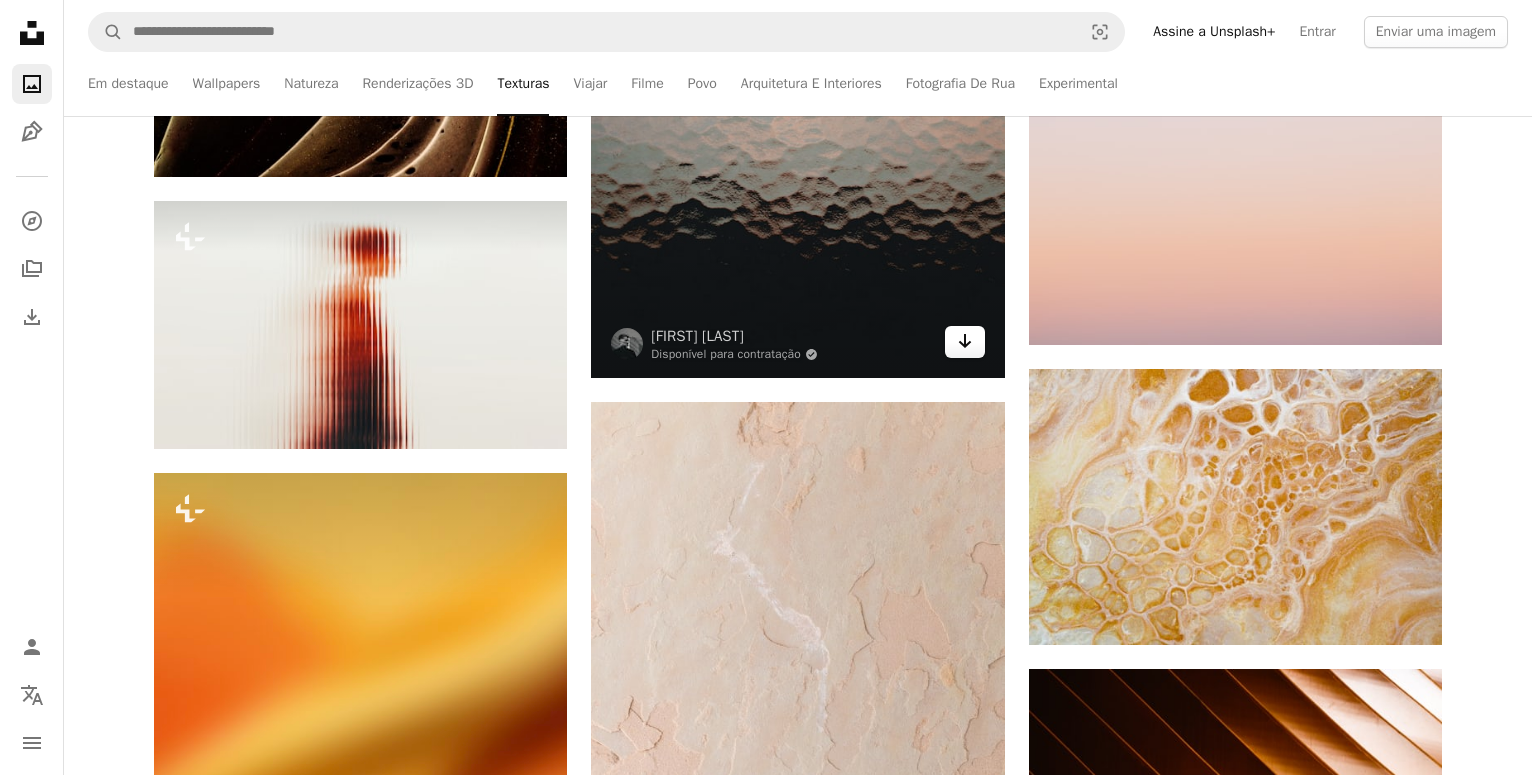 click on "Arrow pointing down" 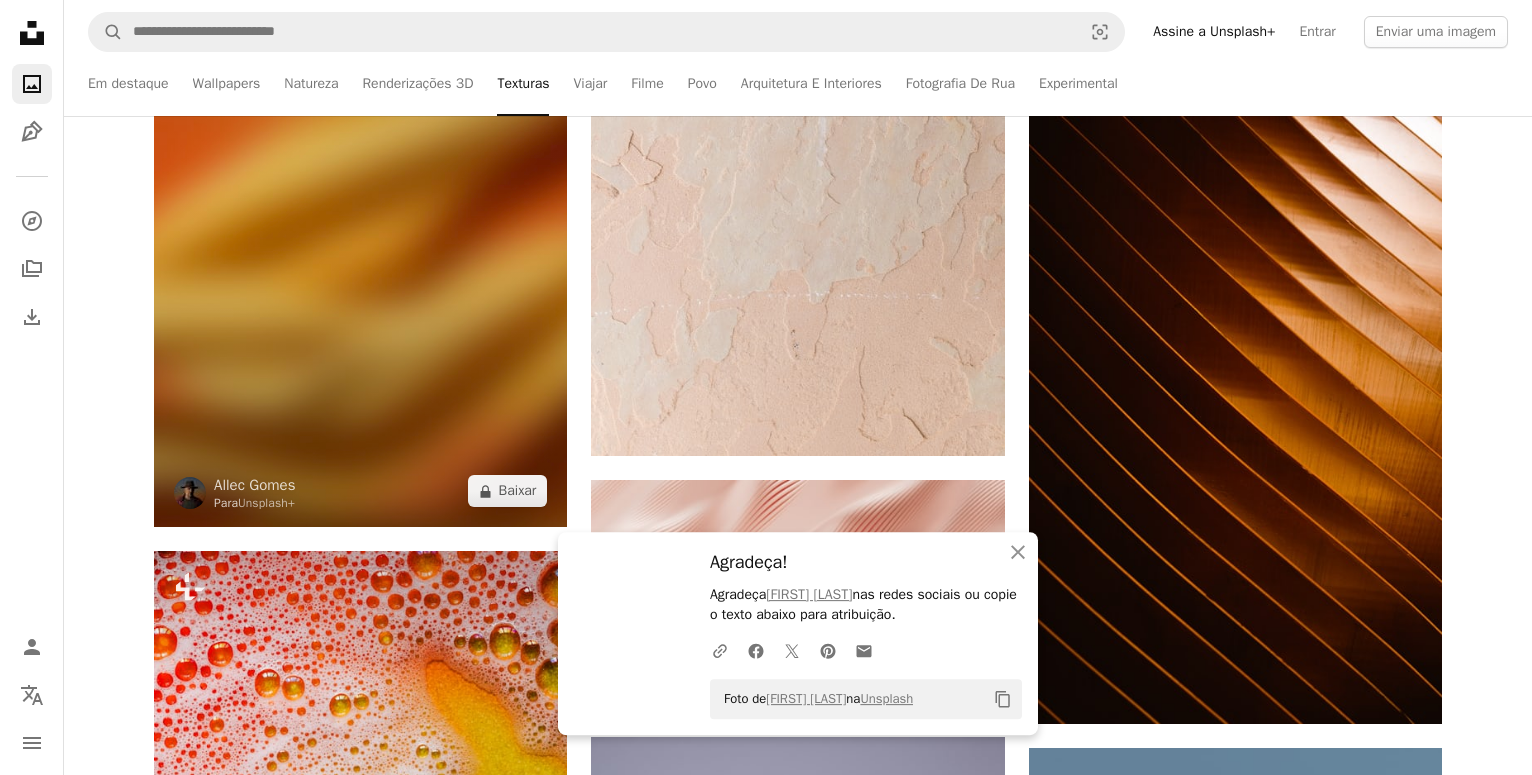scroll, scrollTop: 21929, scrollLeft: 0, axis: vertical 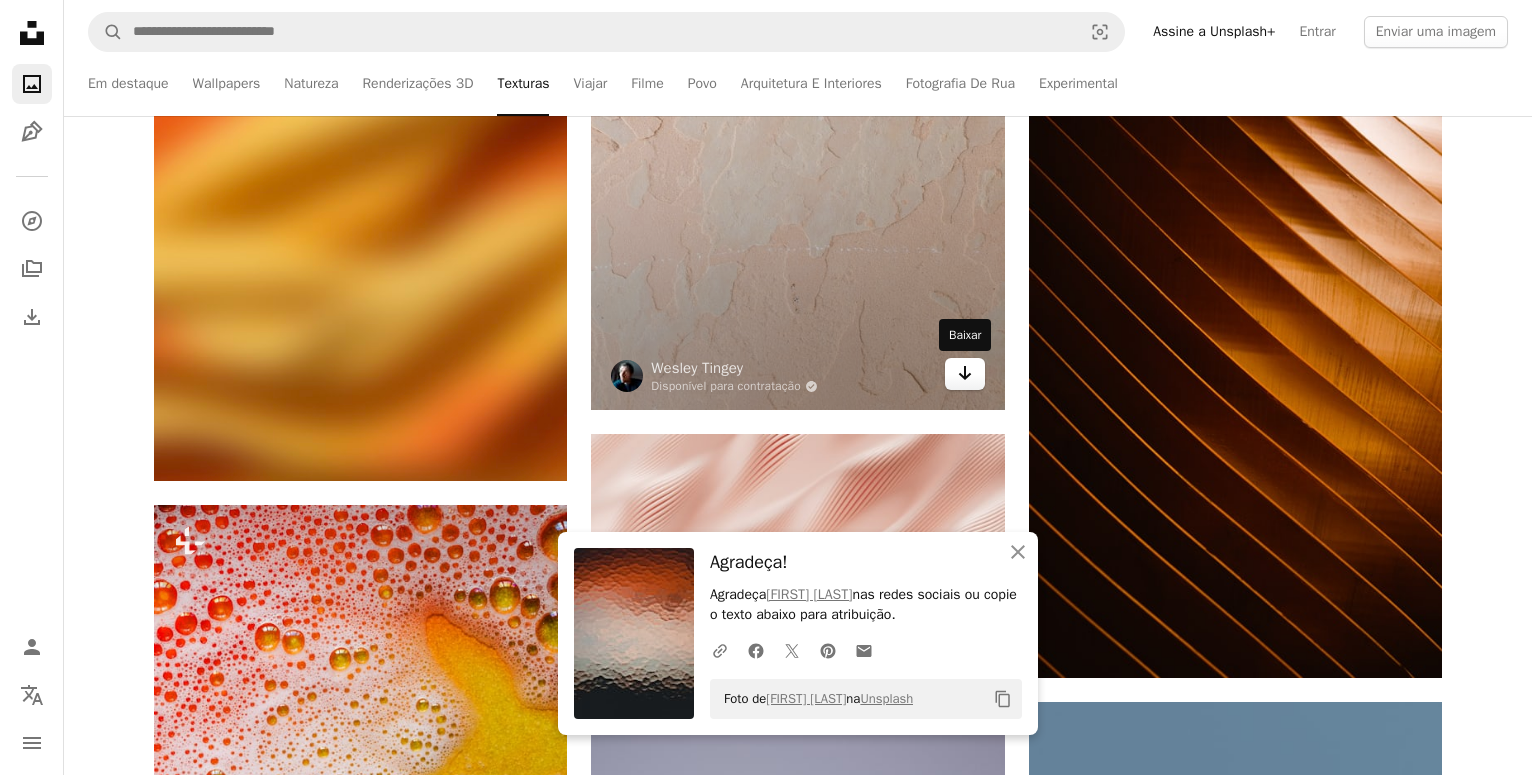 click on "Arrow pointing down" 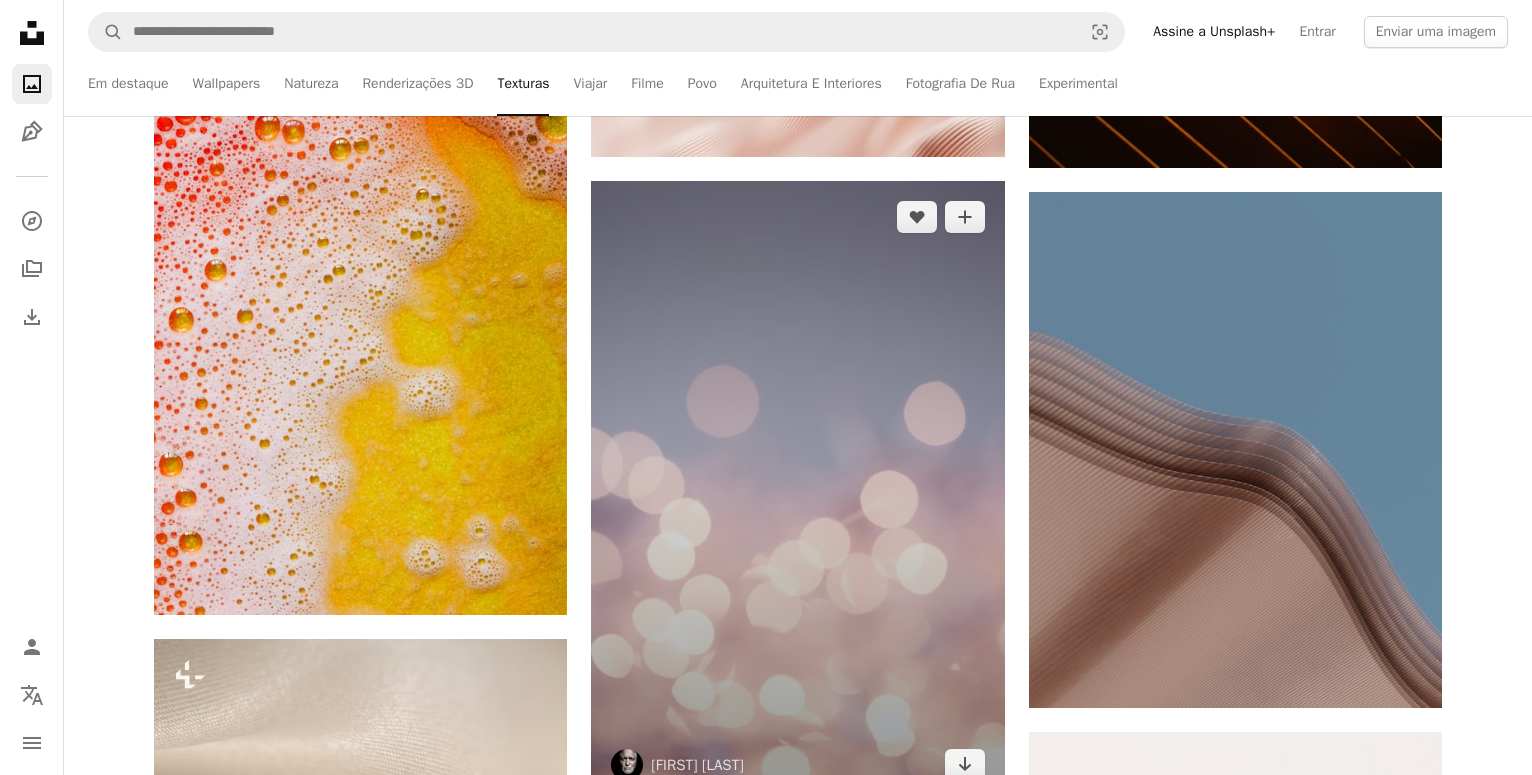 scroll, scrollTop: 22745, scrollLeft: 0, axis: vertical 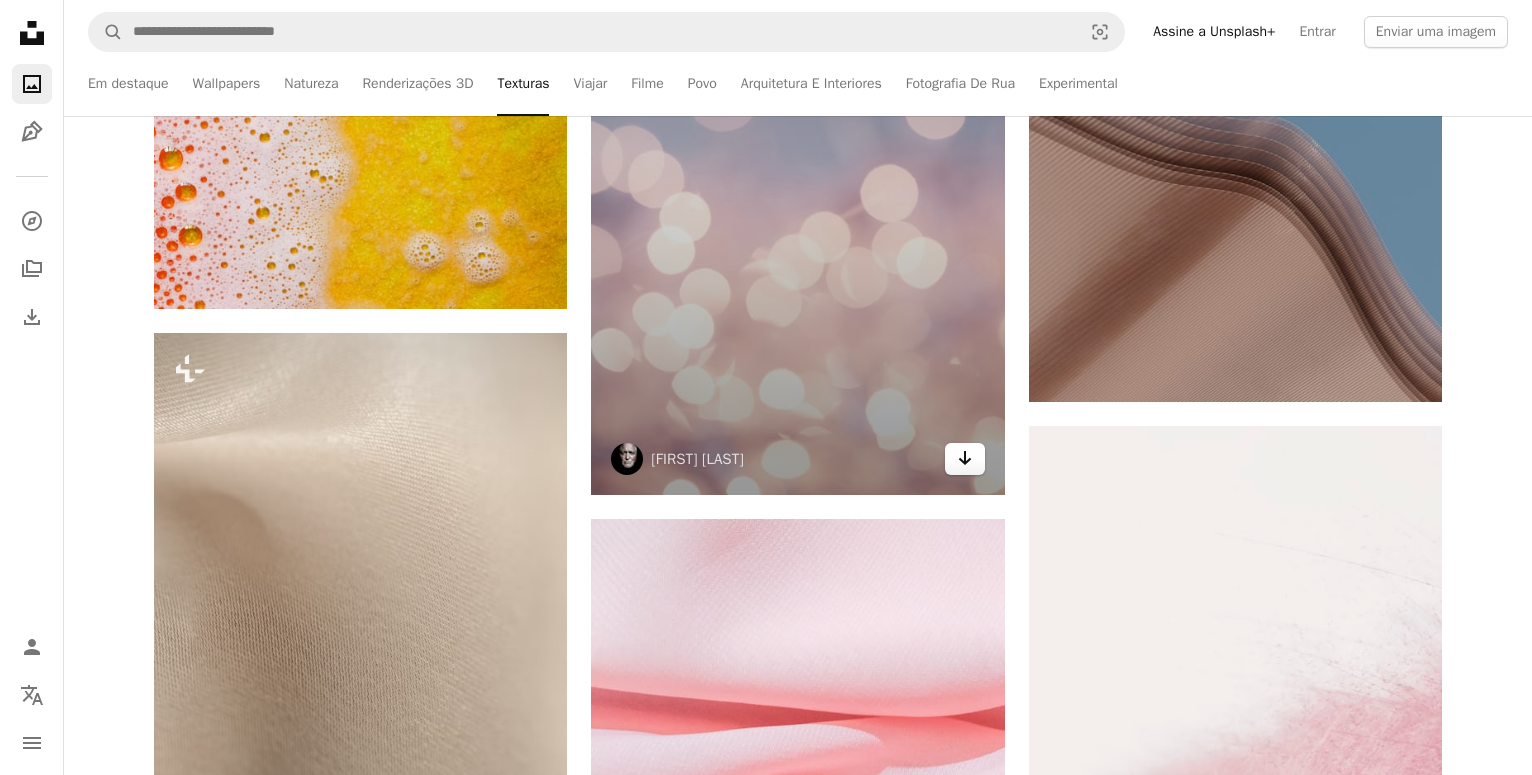 click 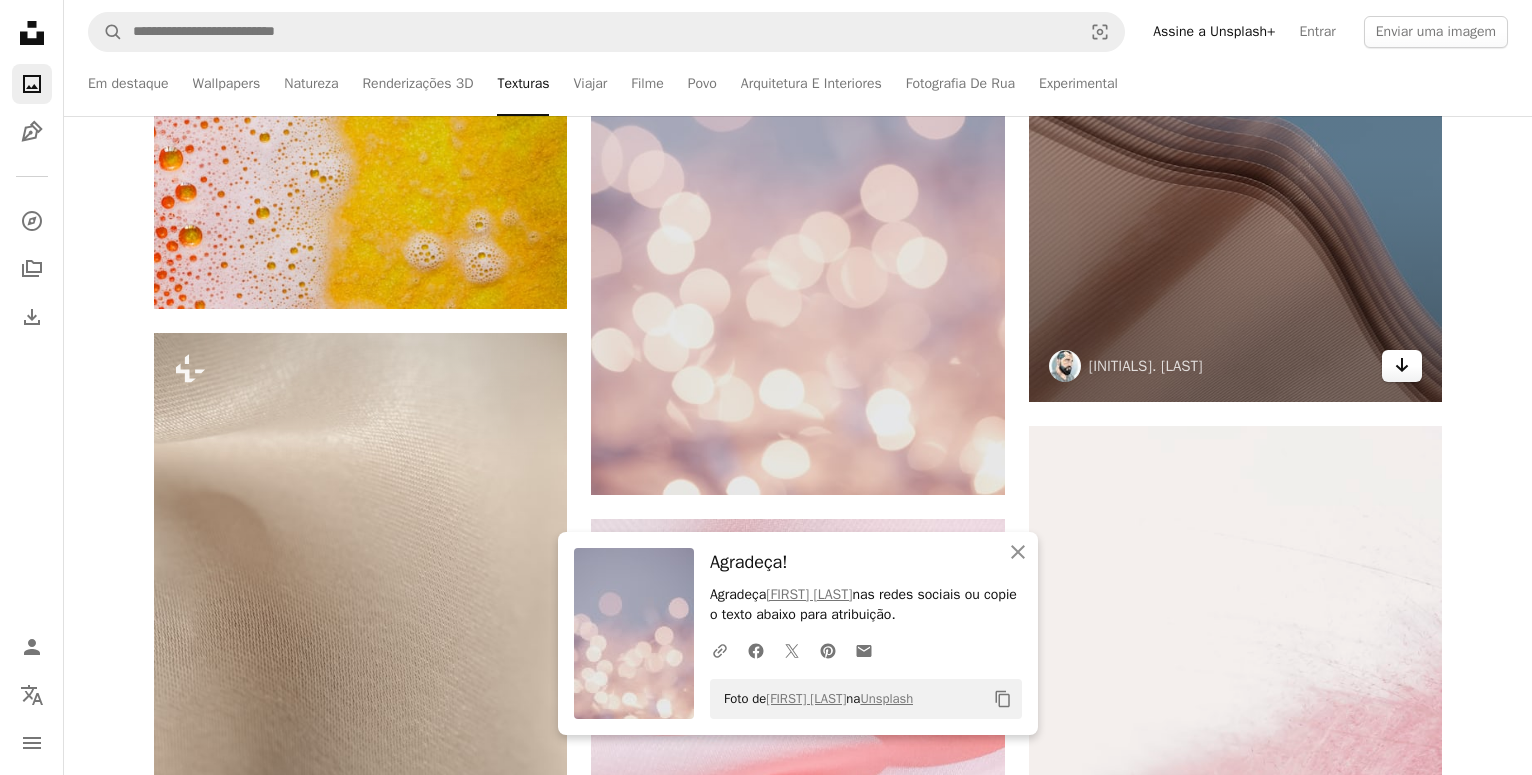 click on "Arrow pointing down" 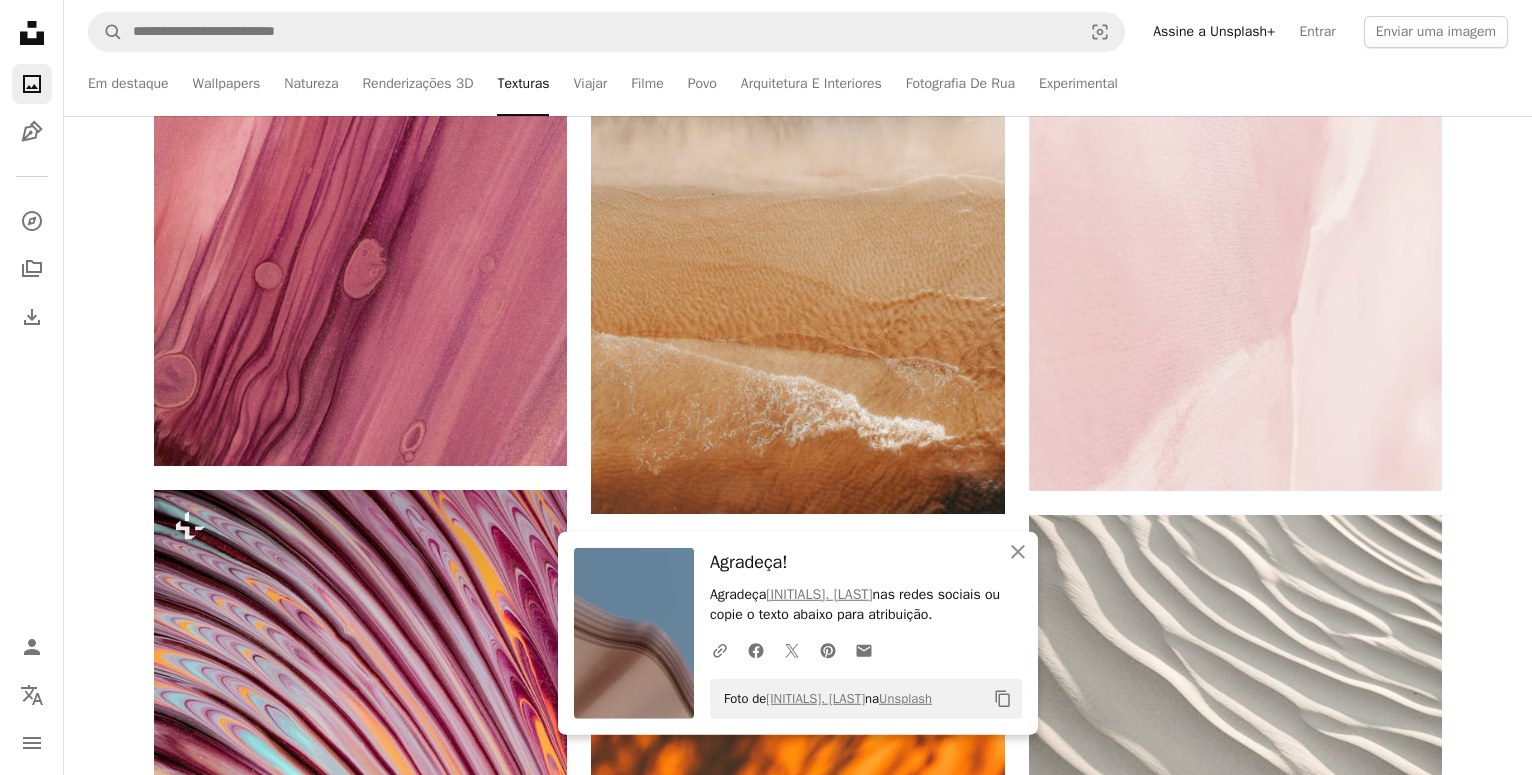 scroll, scrollTop: 23969, scrollLeft: 0, axis: vertical 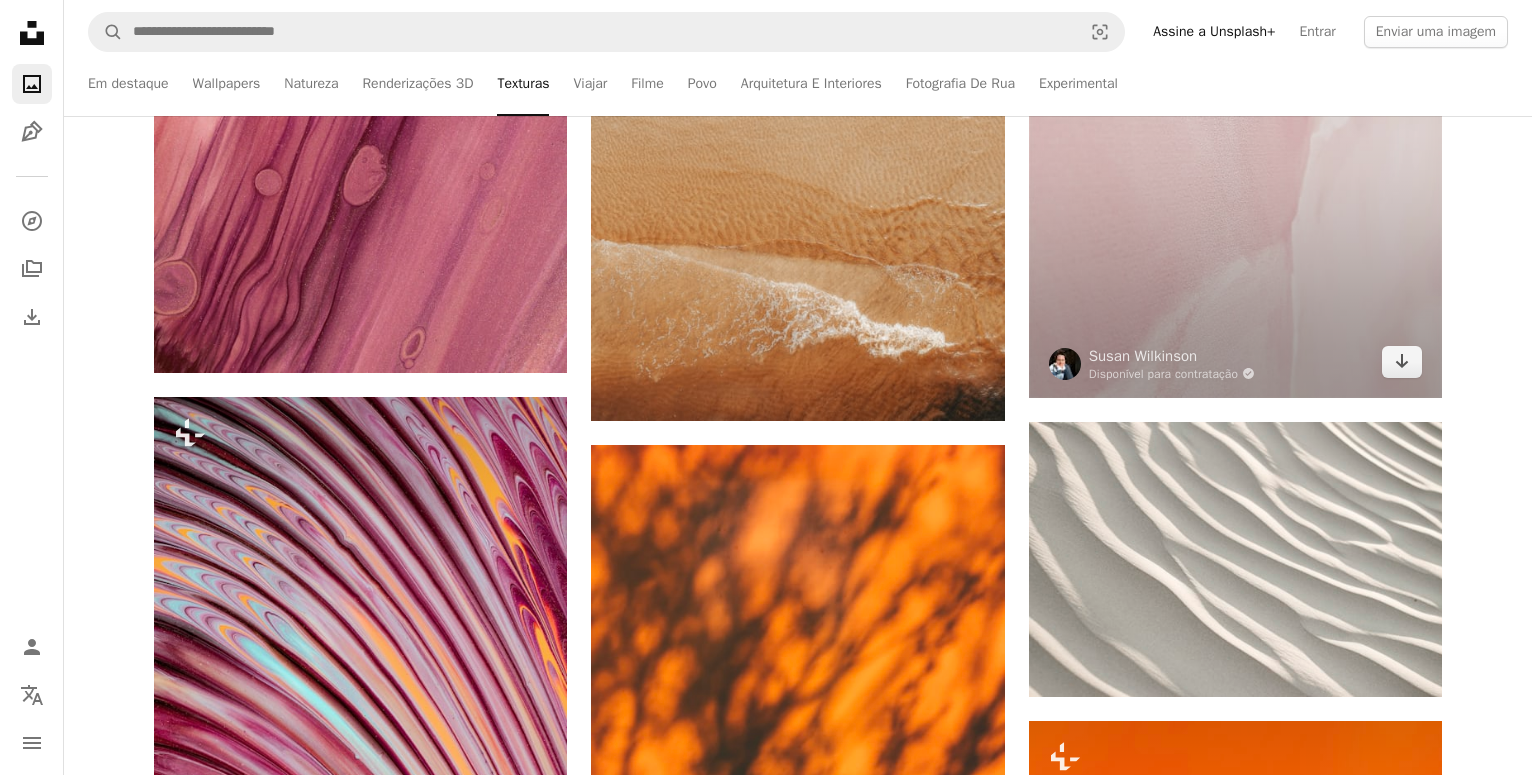 drag, startPoint x: 1399, startPoint y: 368, endPoint x: 1344, endPoint y: 374, distance: 55.326305 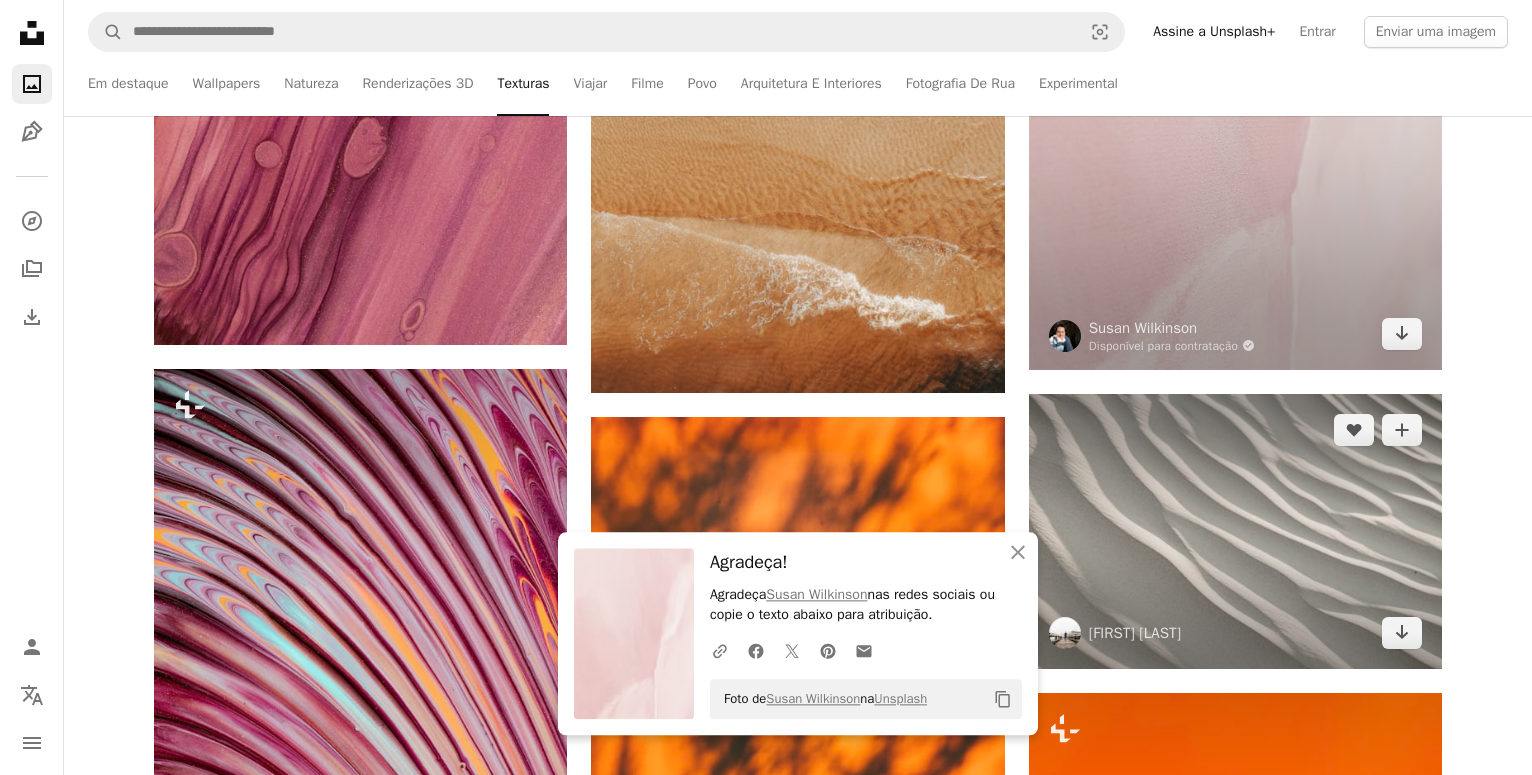 scroll, scrollTop: 24173, scrollLeft: 0, axis: vertical 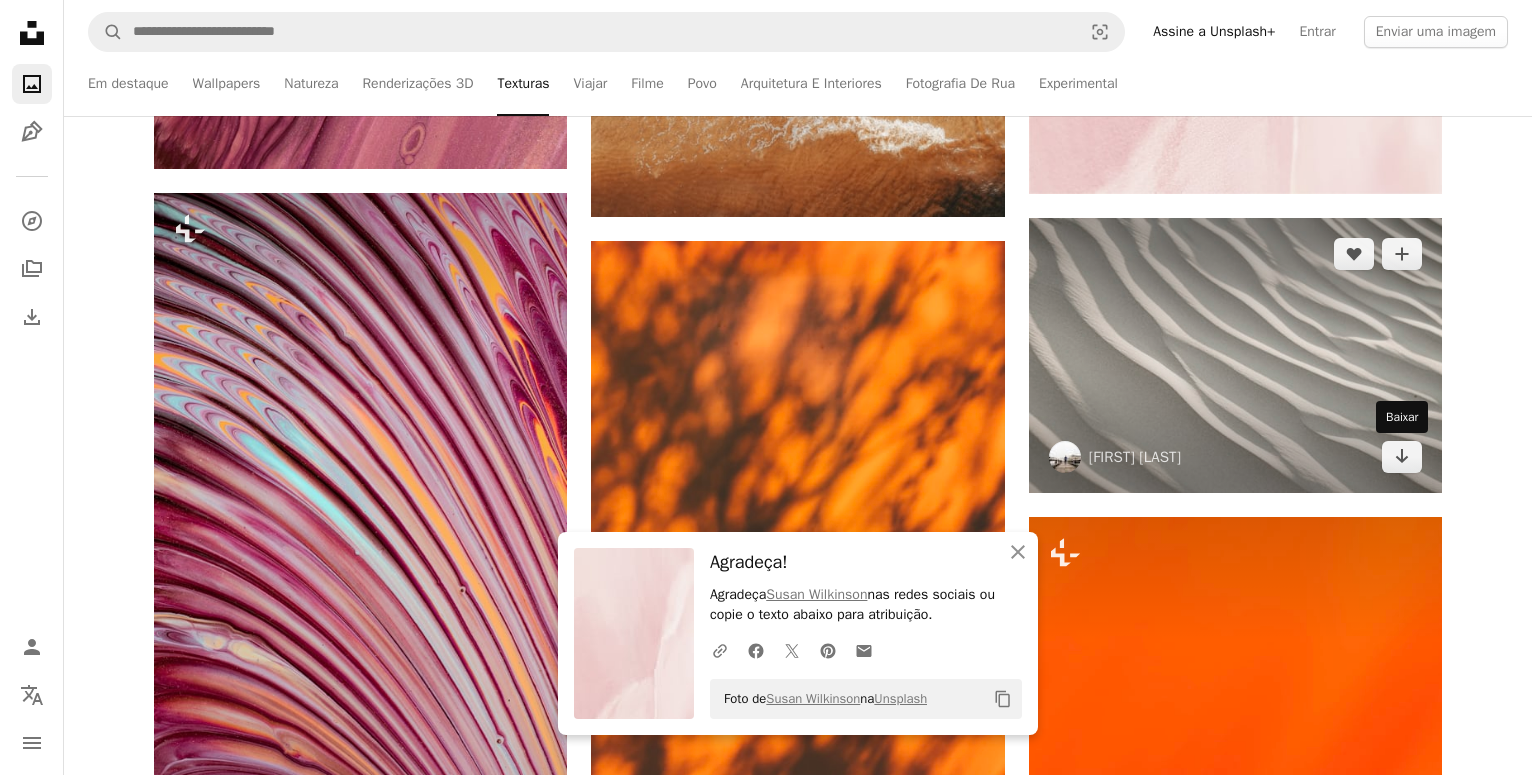 click on "Arrow pointing down" at bounding box center (1402, 457) 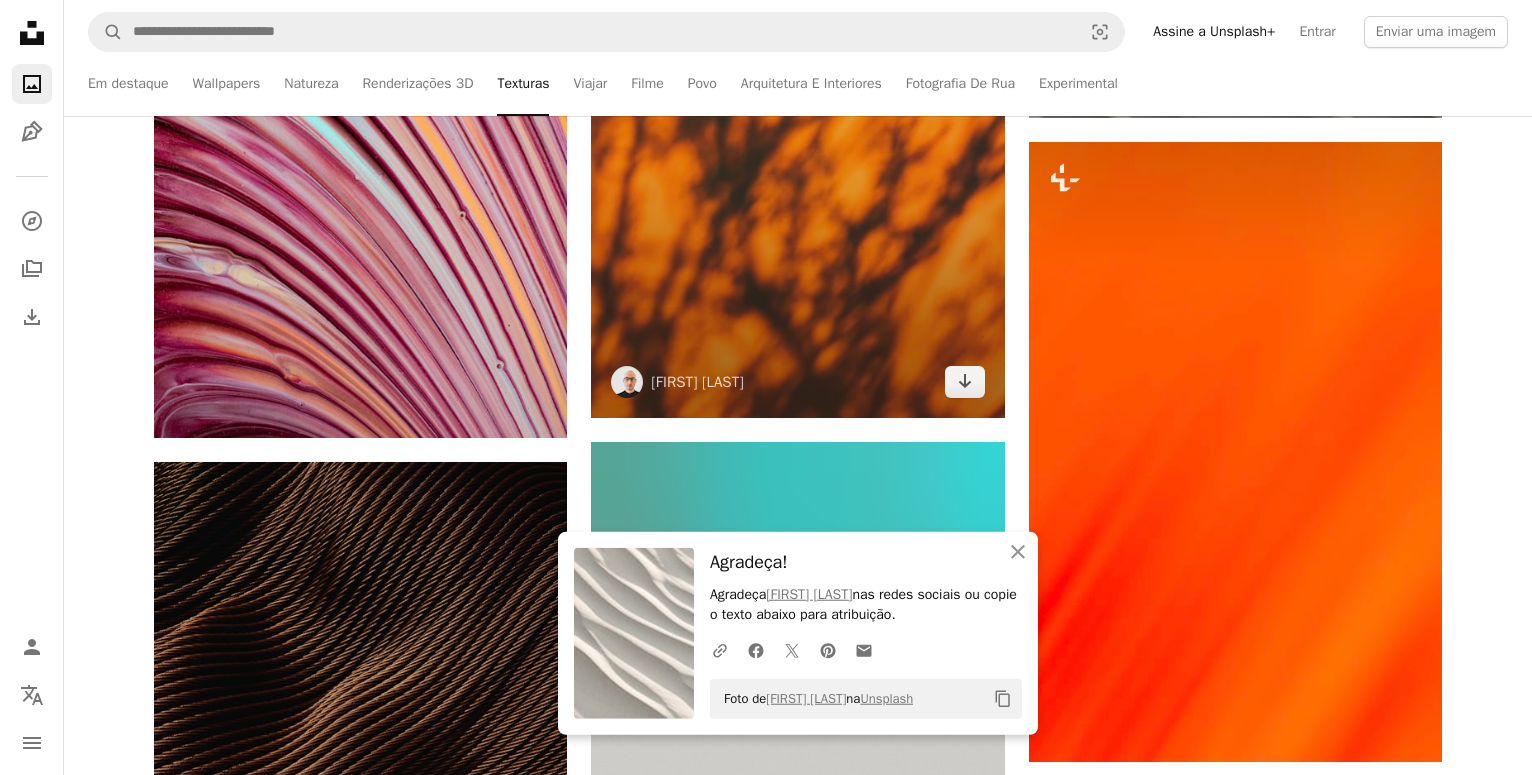 scroll, scrollTop: 24581, scrollLeft: 0, axis: vertical 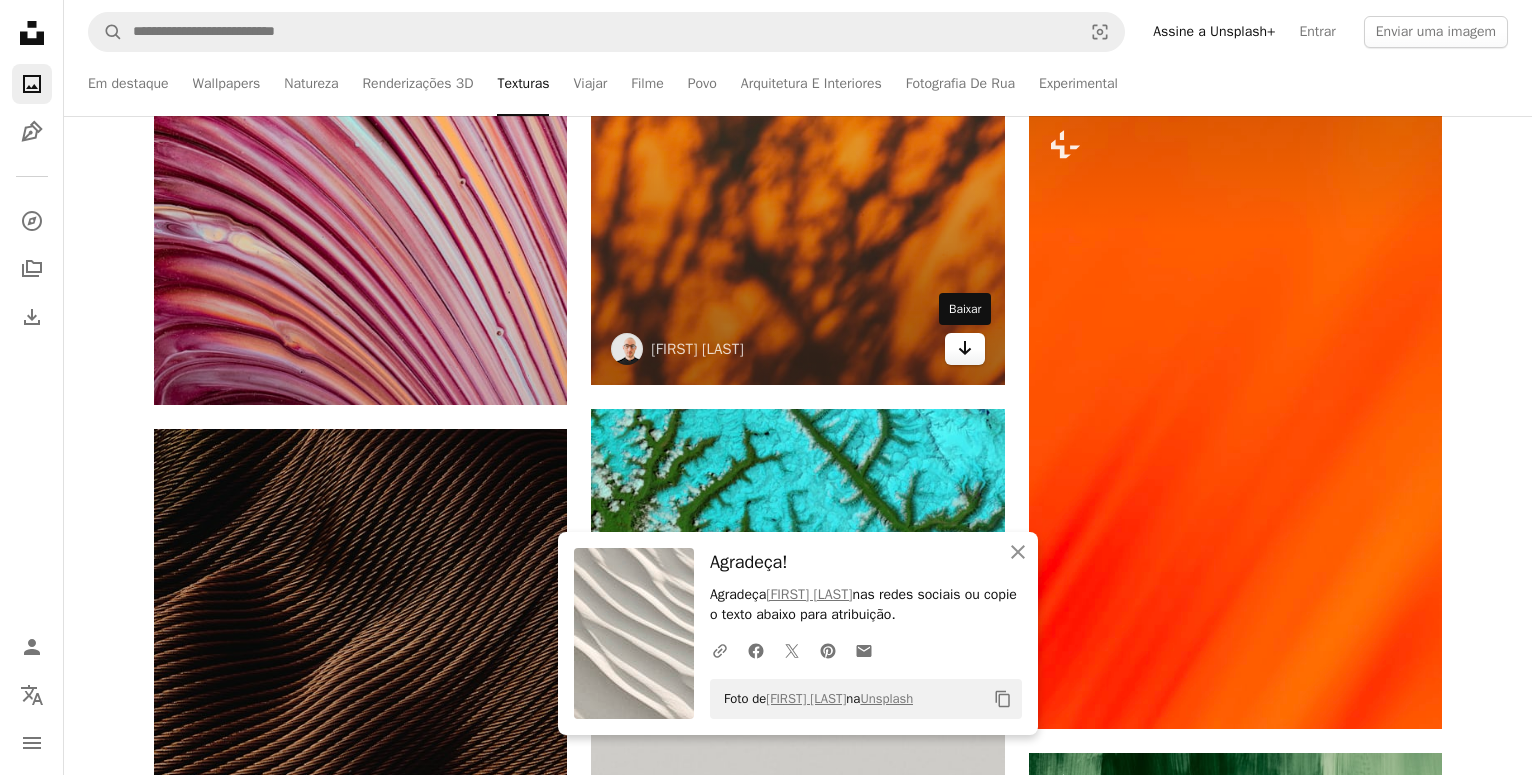 click on "Arrow pointing down" 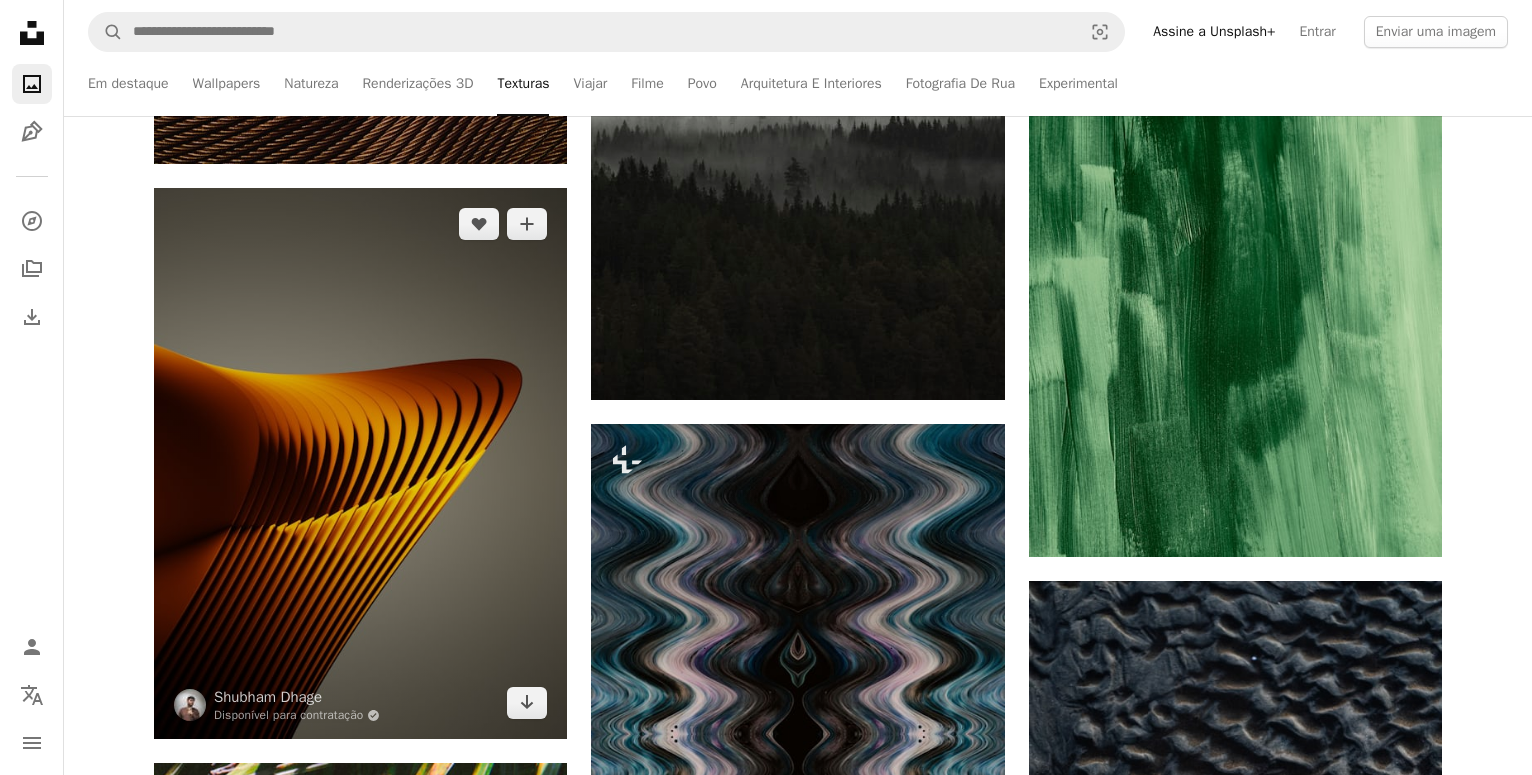 scroll, scrollTop: 25193, scrollLeft: 0, axis: vertical 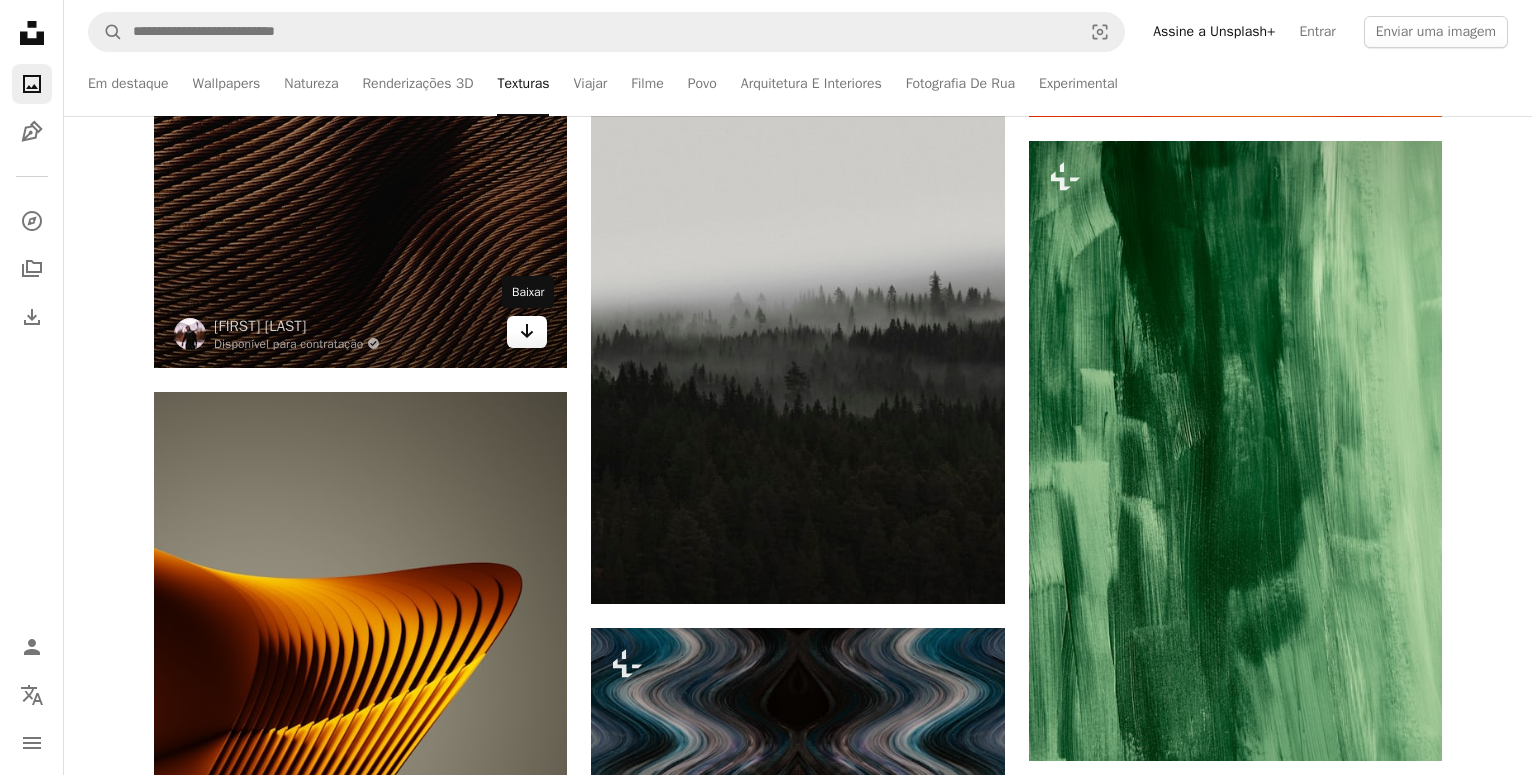 click on "Arrow pointing down" at bounding box center (527, 332) 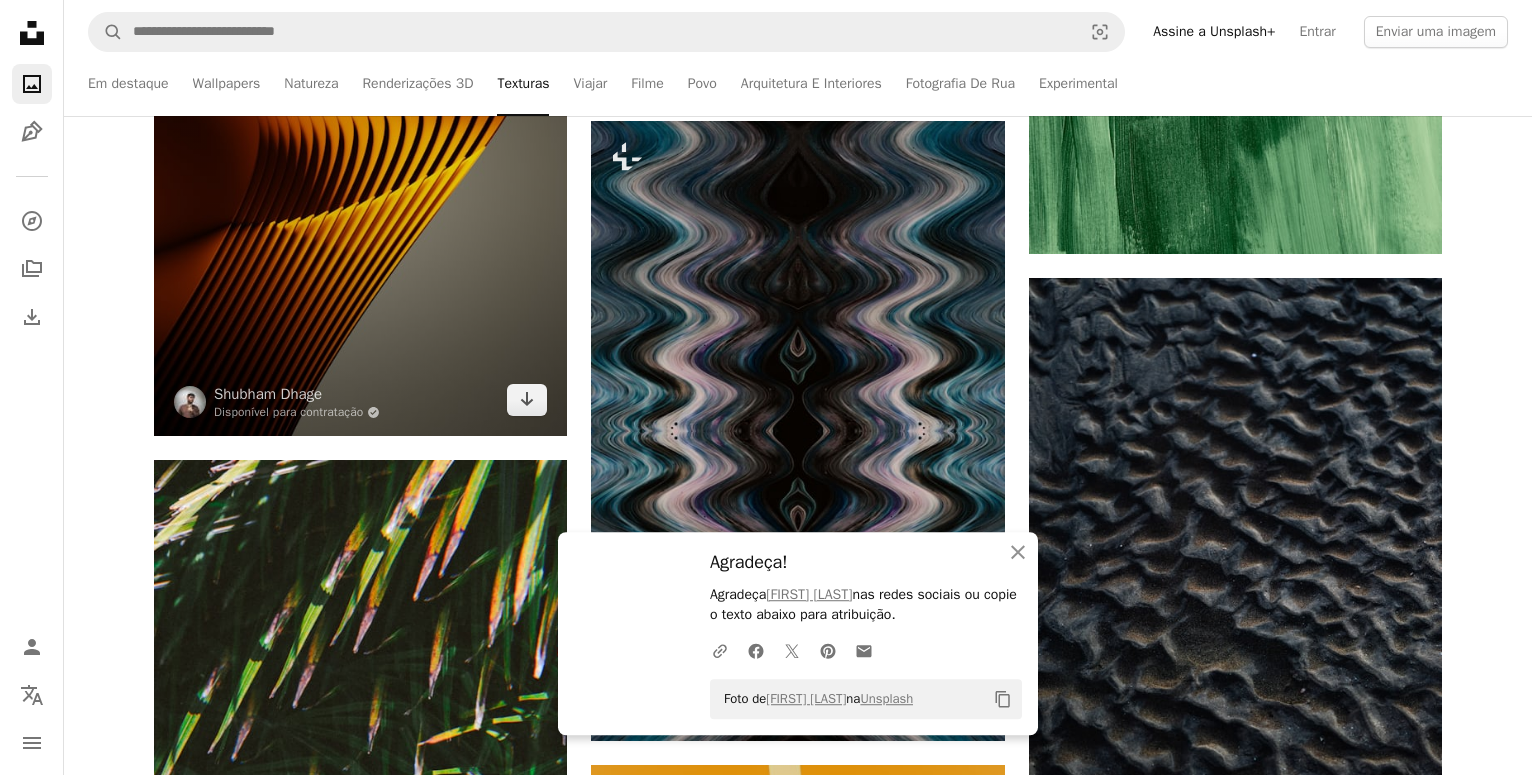 scroll, scrollTop: 25703, scrollLeft: 0, axis: vertical 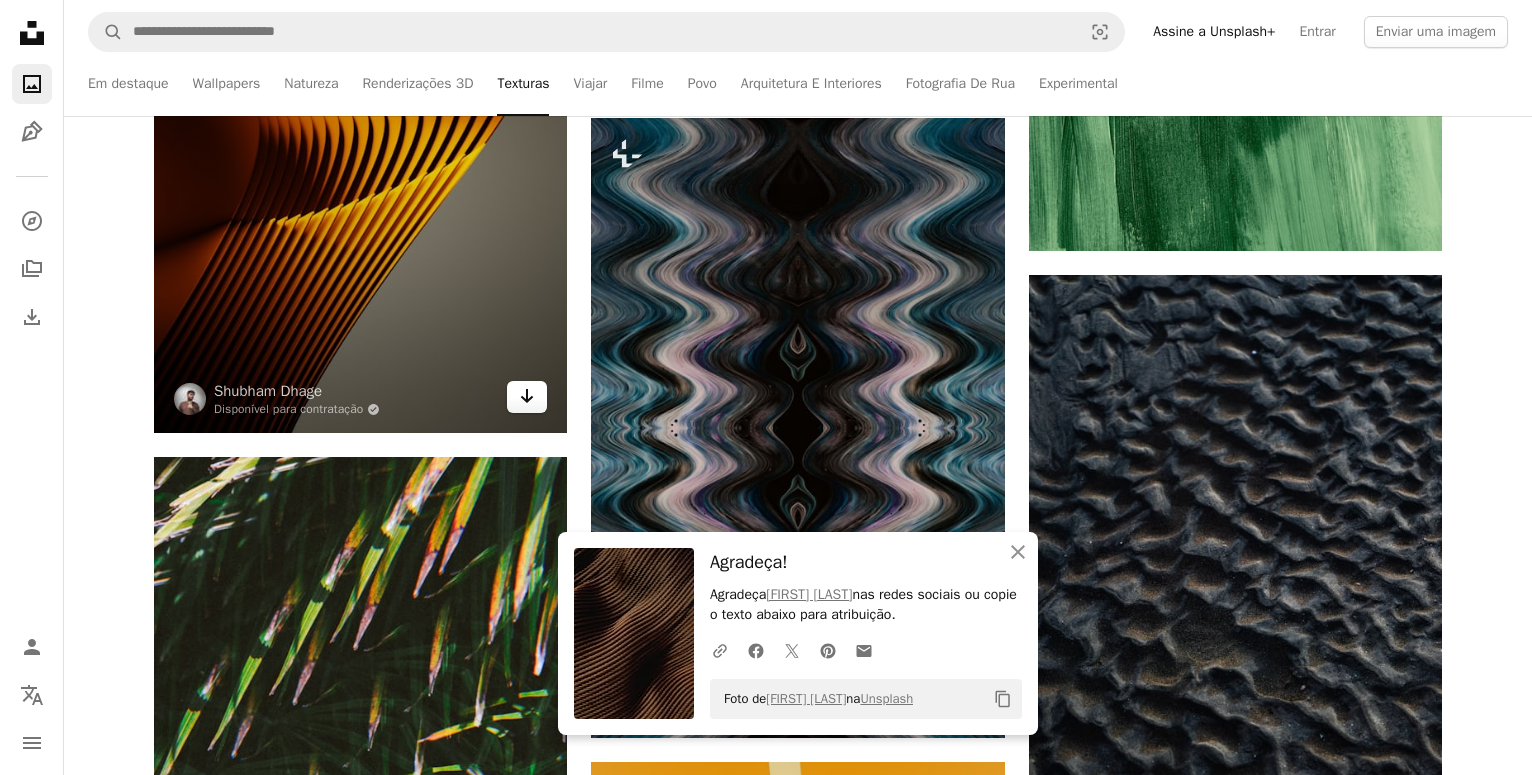 click on "Arrow pointing down" 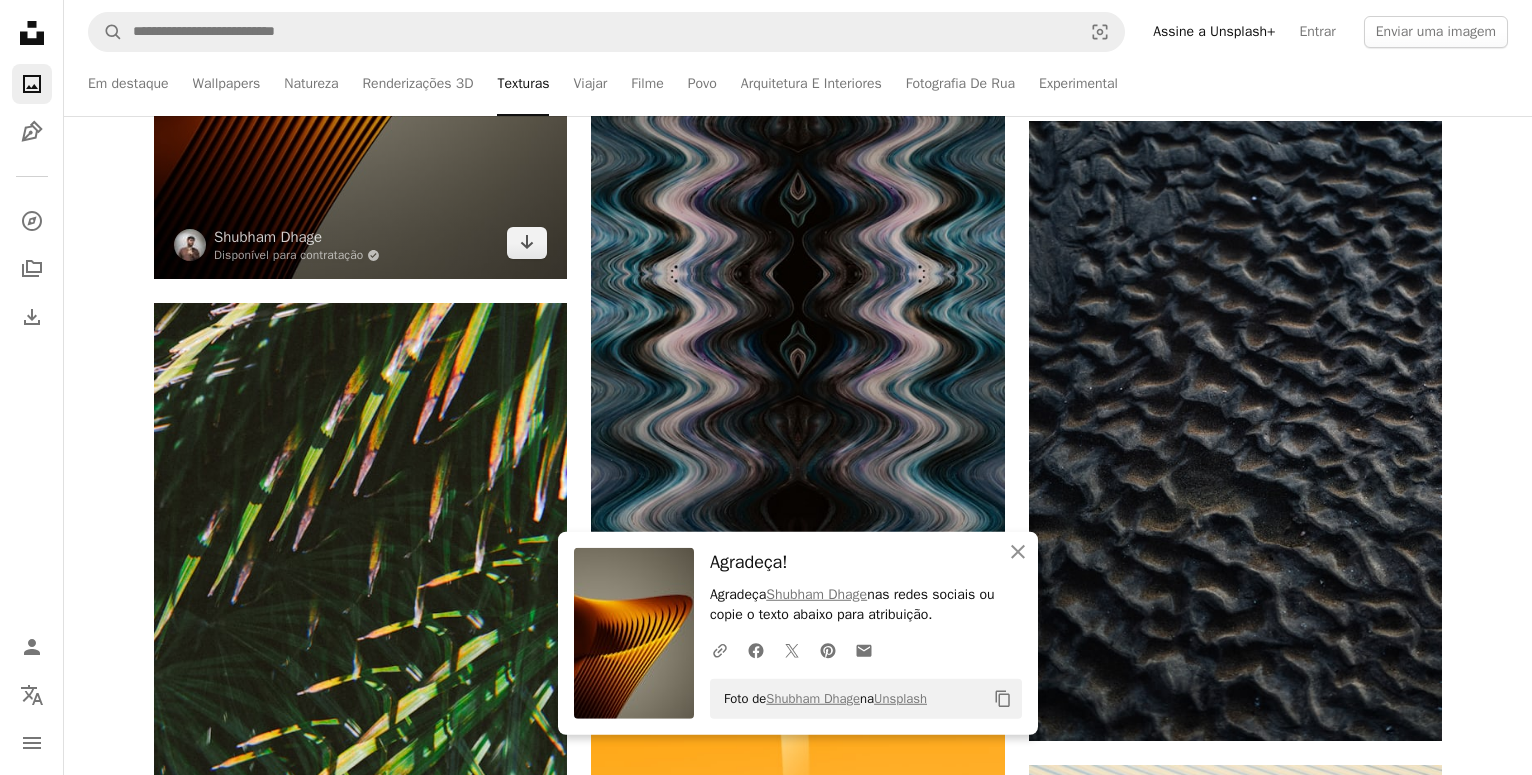 scroll, scrollTop: 26111, scrollLeft: 0, axis: vertical 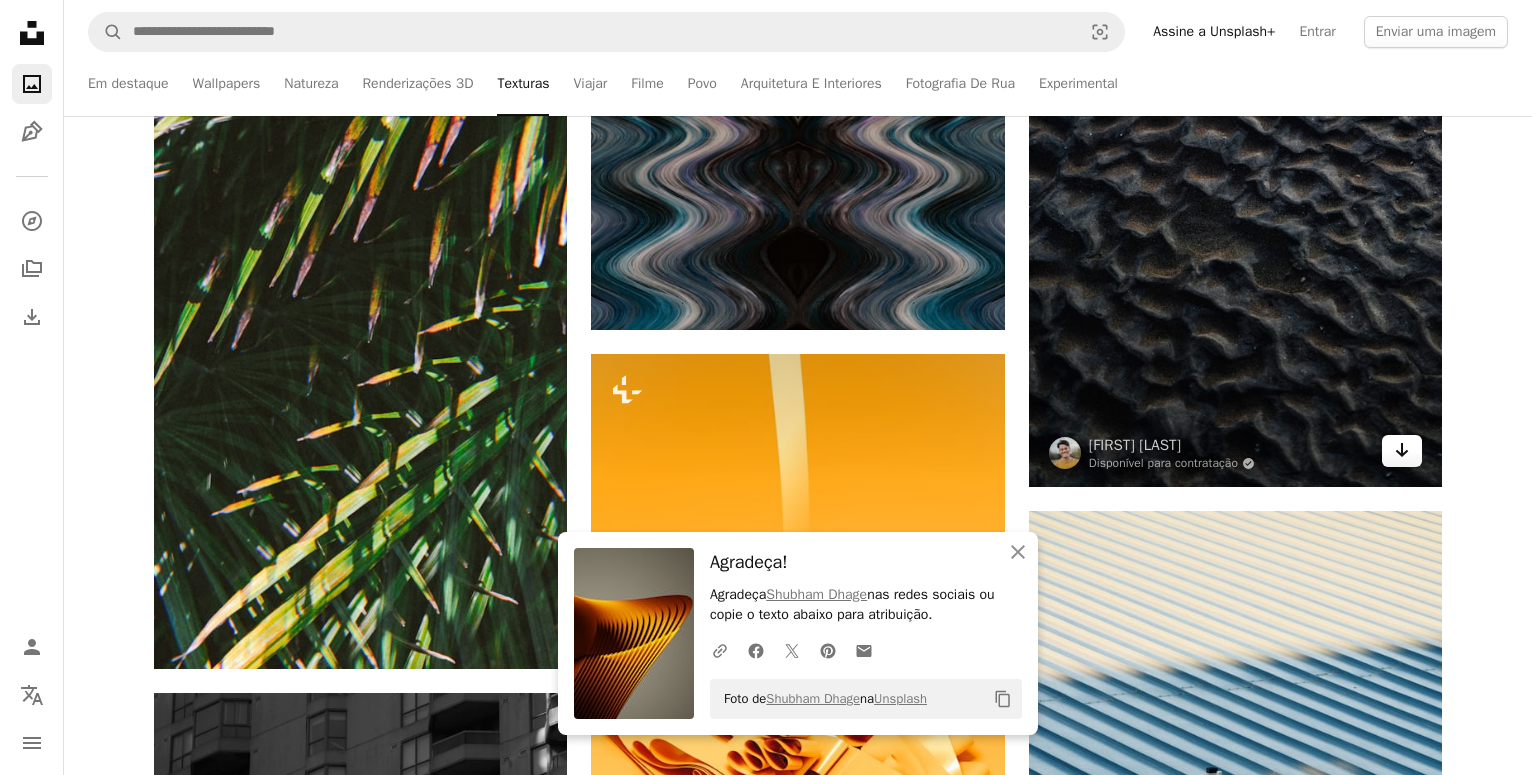 click on "Arrow pointing down" 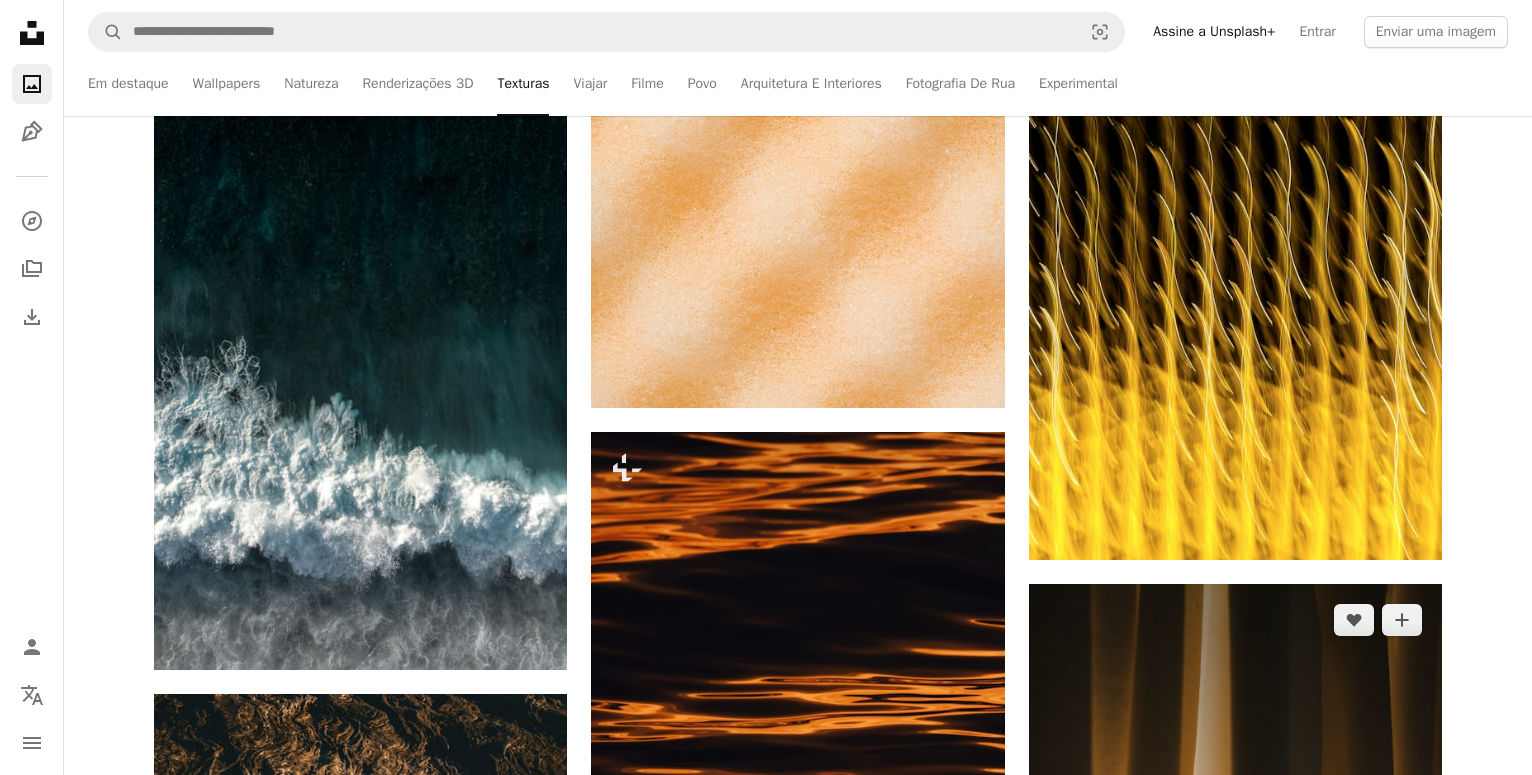 scroll, scrollTop: 27438, scrollLeft: 0, axis: vertical 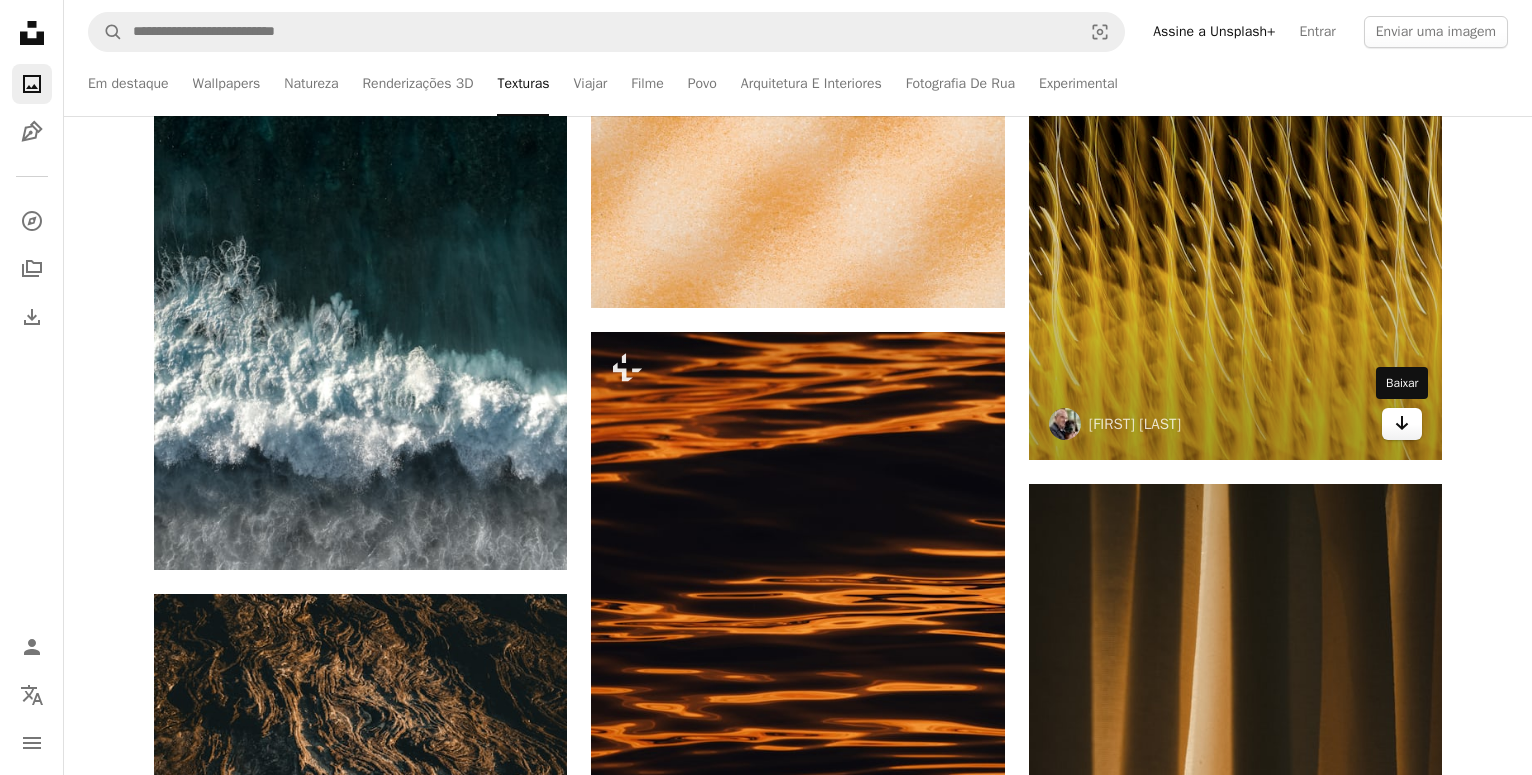 click on "Arrow pointing down" 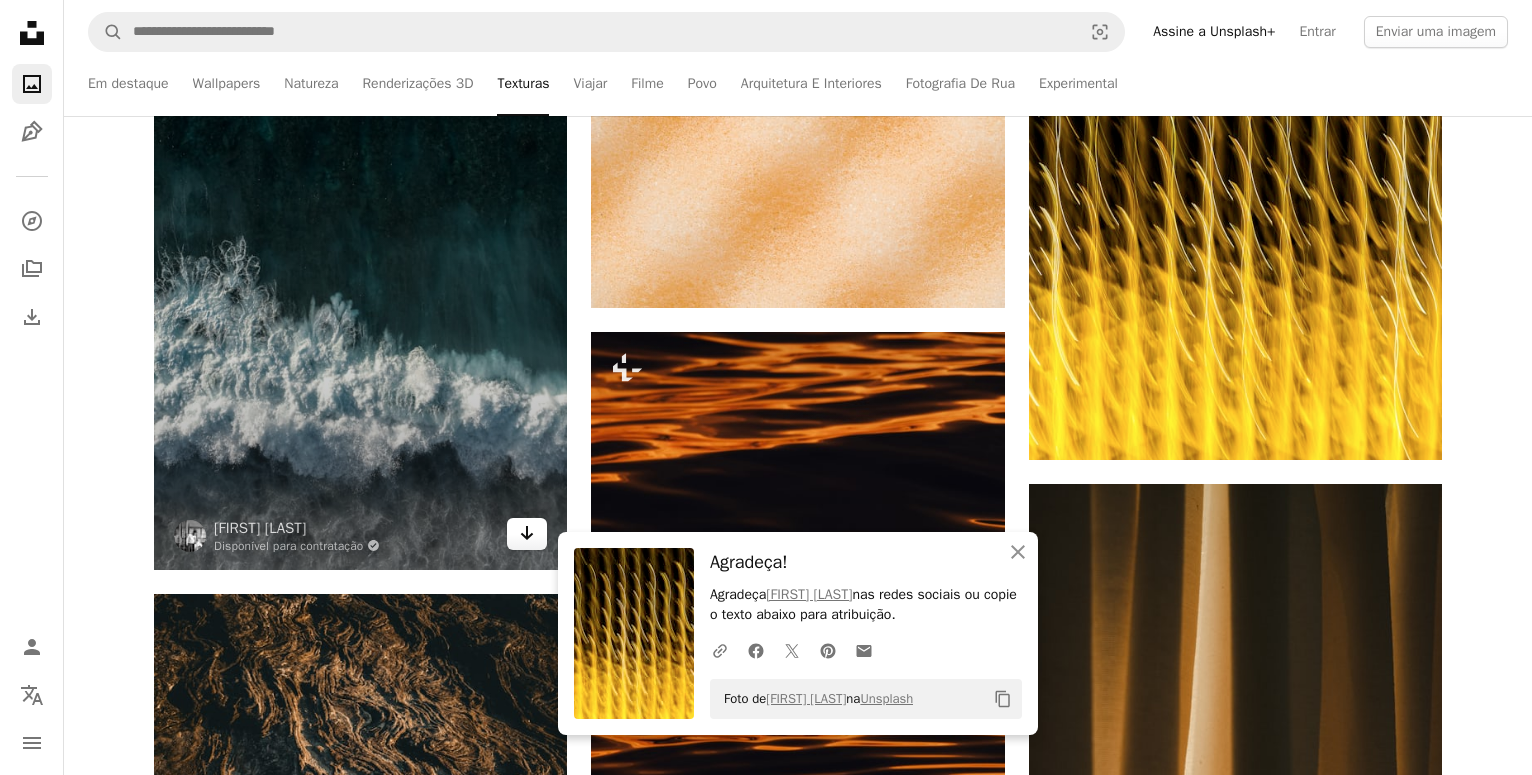 click on "Arrow pointing down" 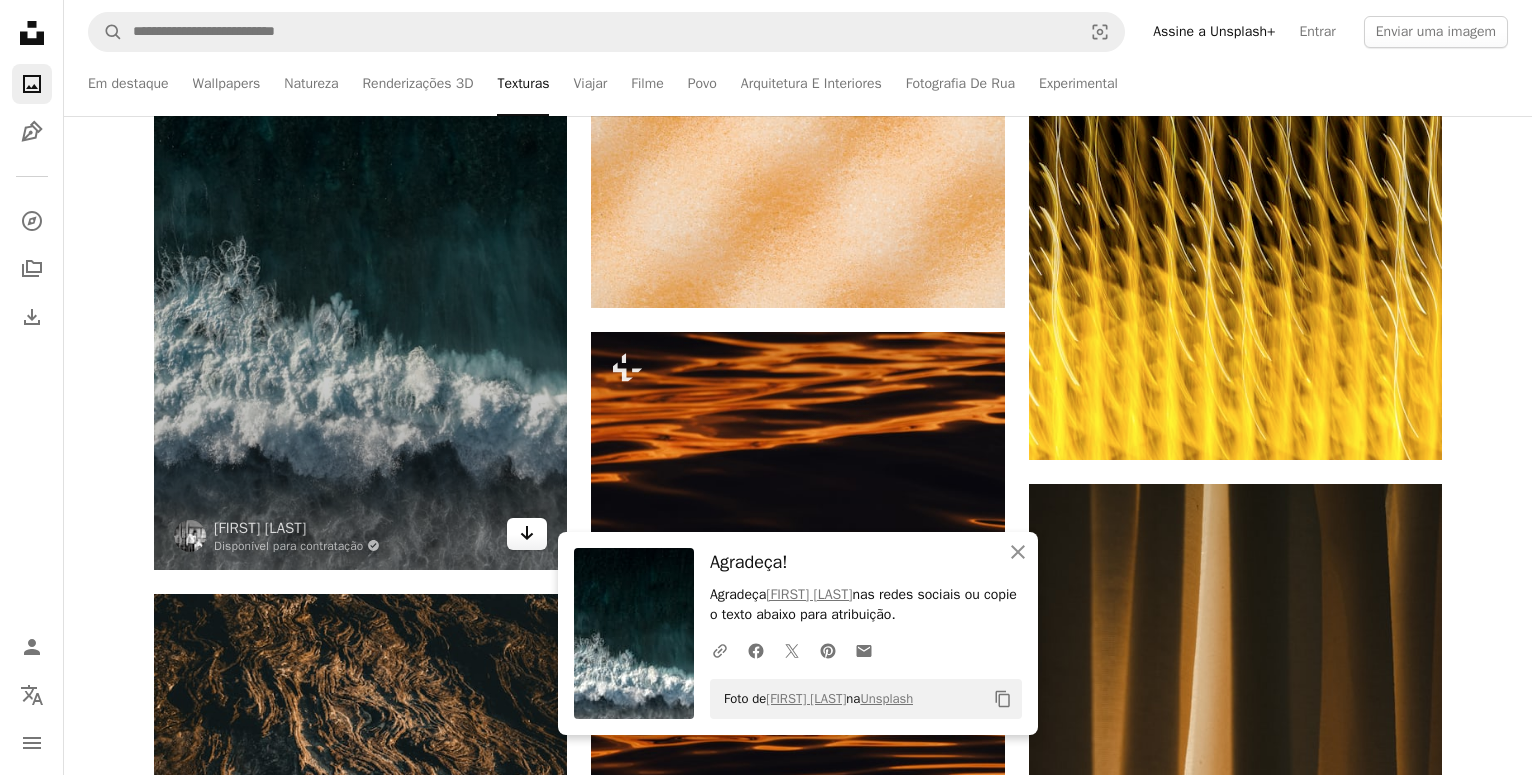 click on "Arrow pointing down" 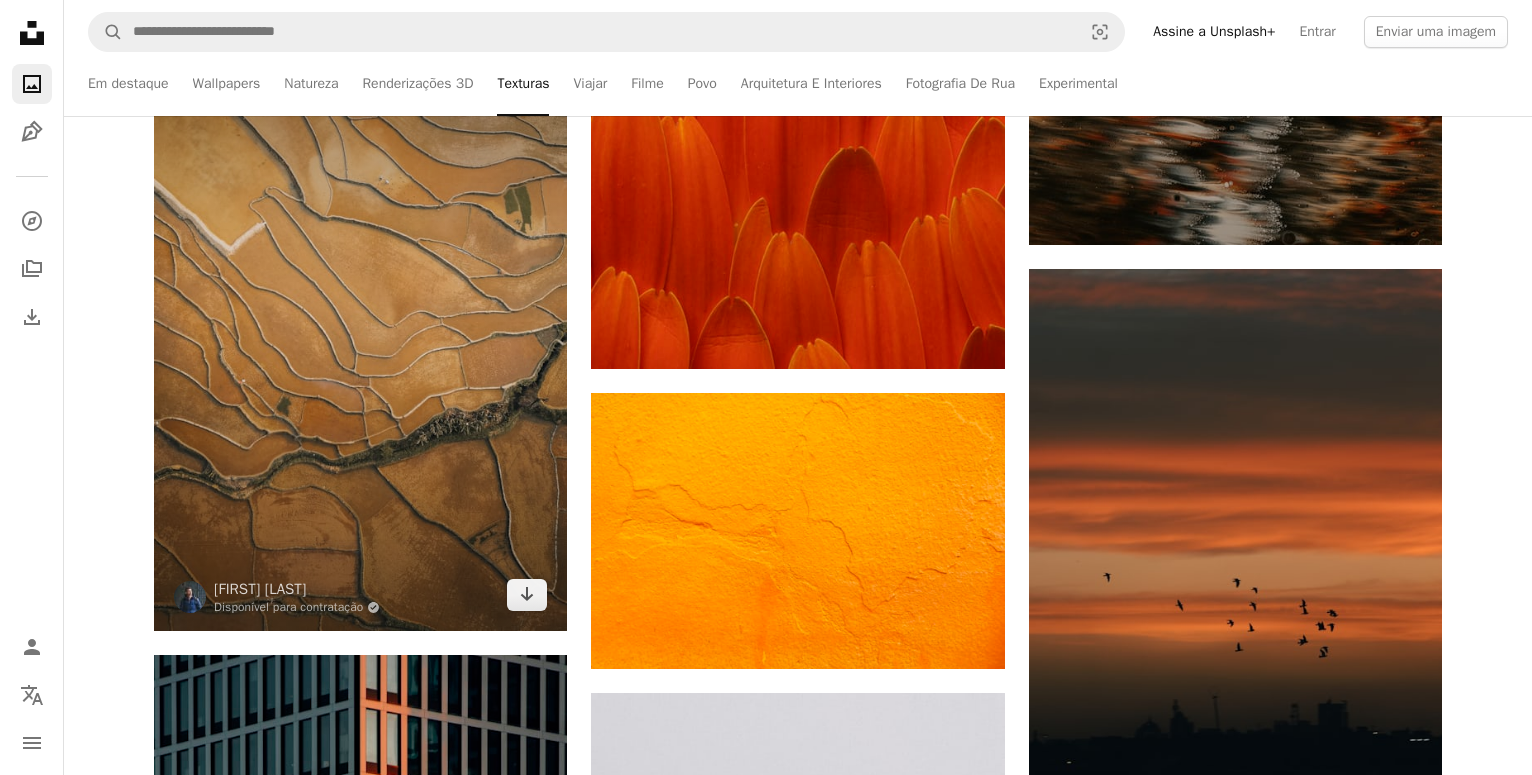 scroll, scrollTop: 28560, scrollLeft: 0, axis: vertical 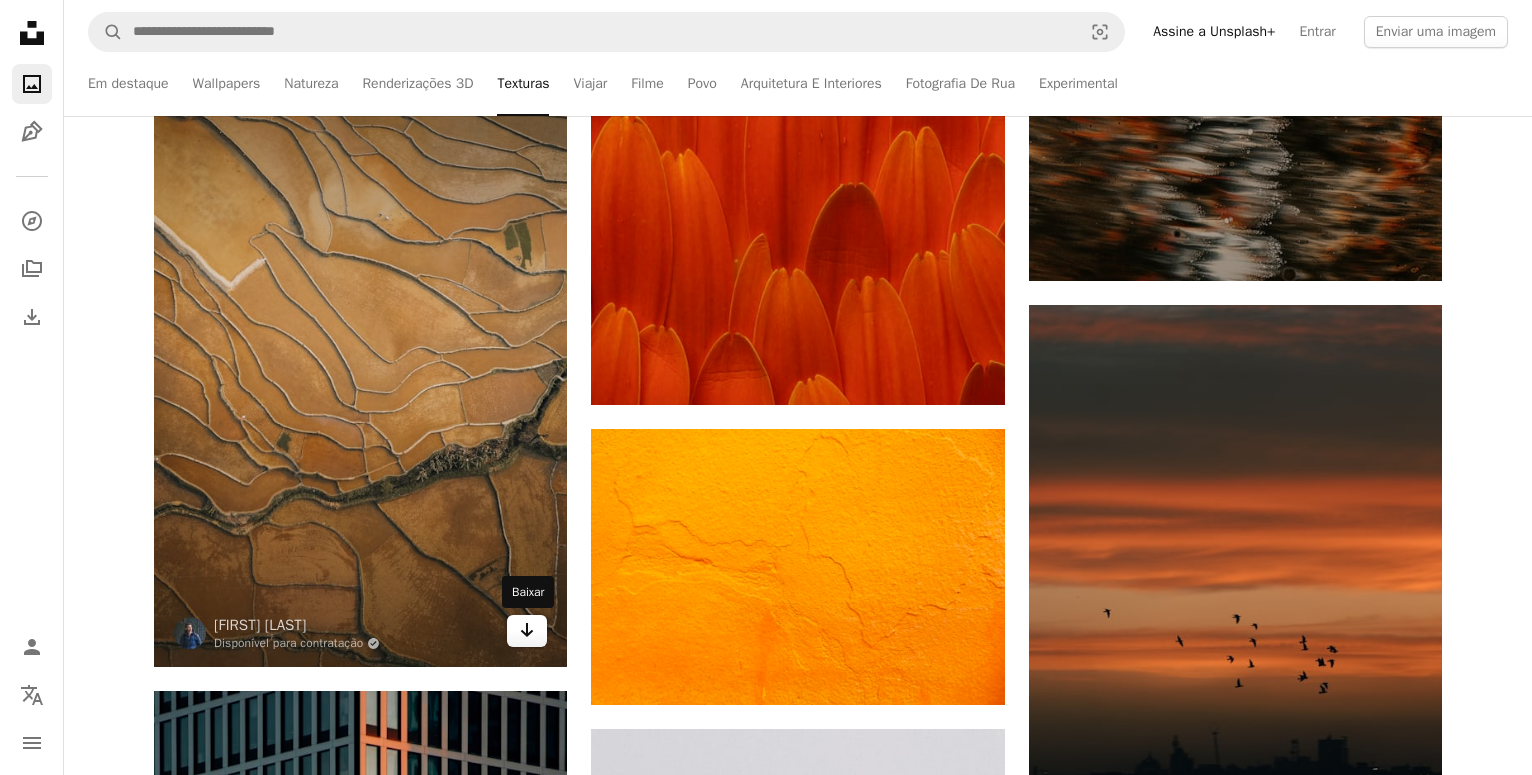 click 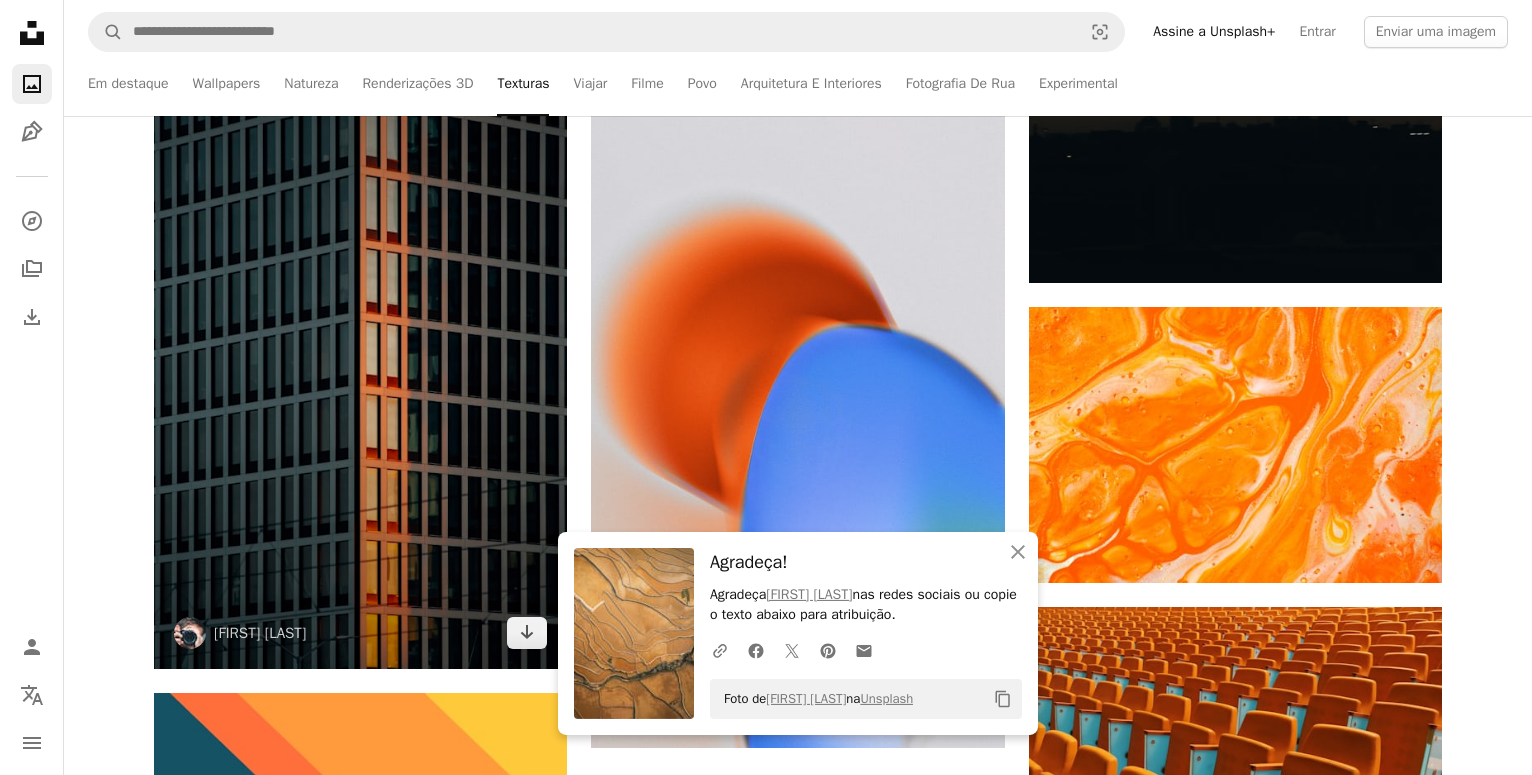 scroll, scrollTop: 29274, scrollLeft: 0, axis: vertical 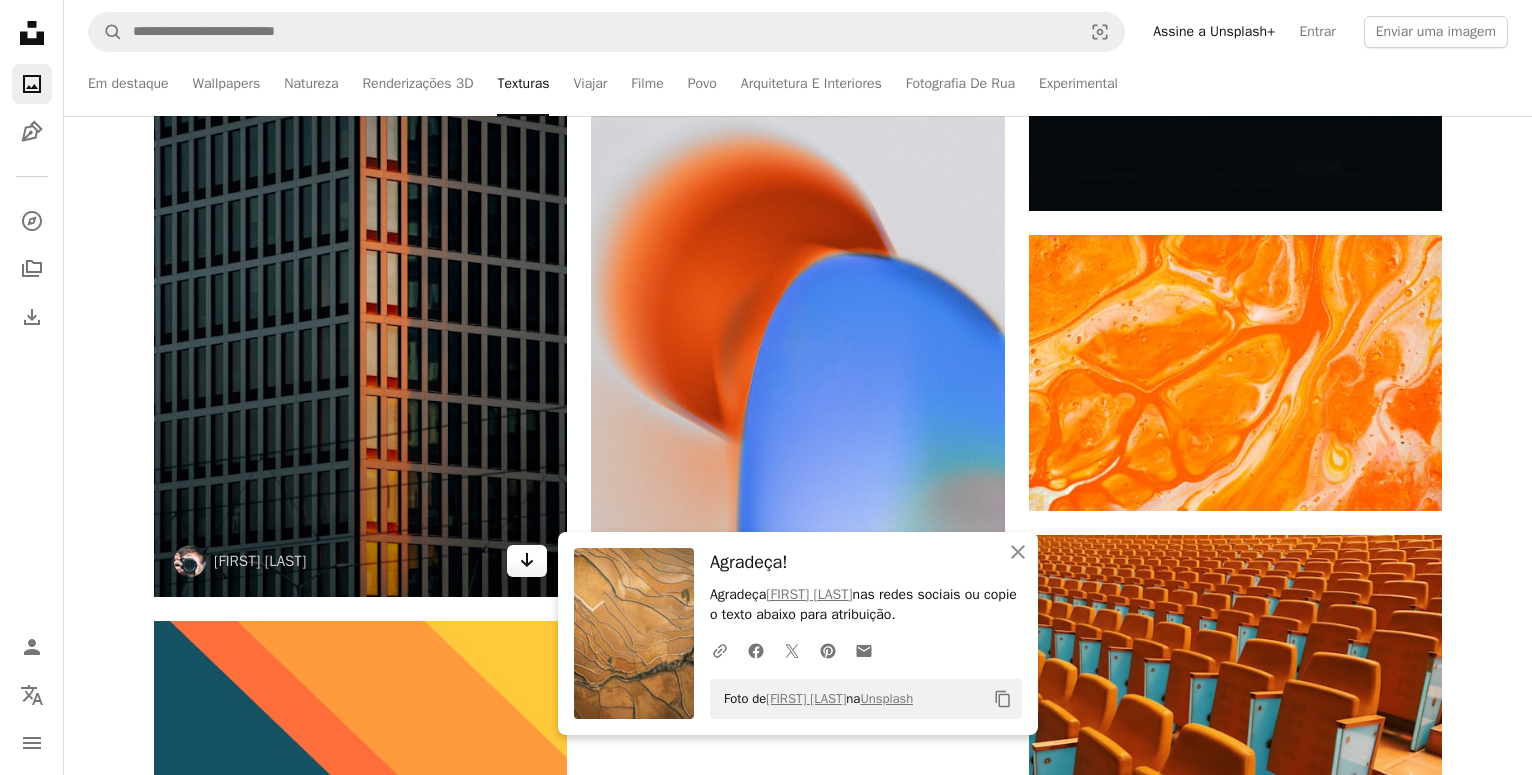 click 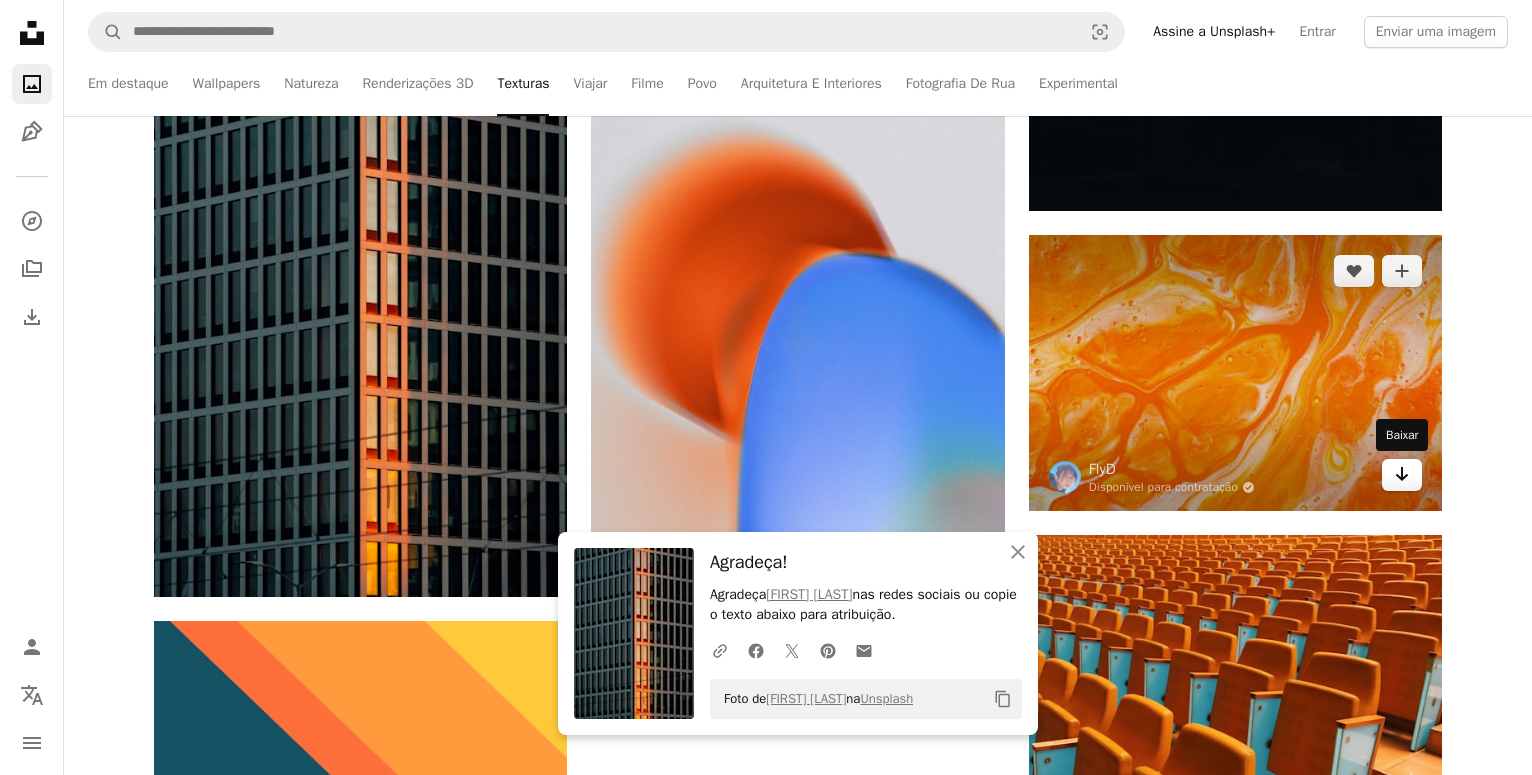 click 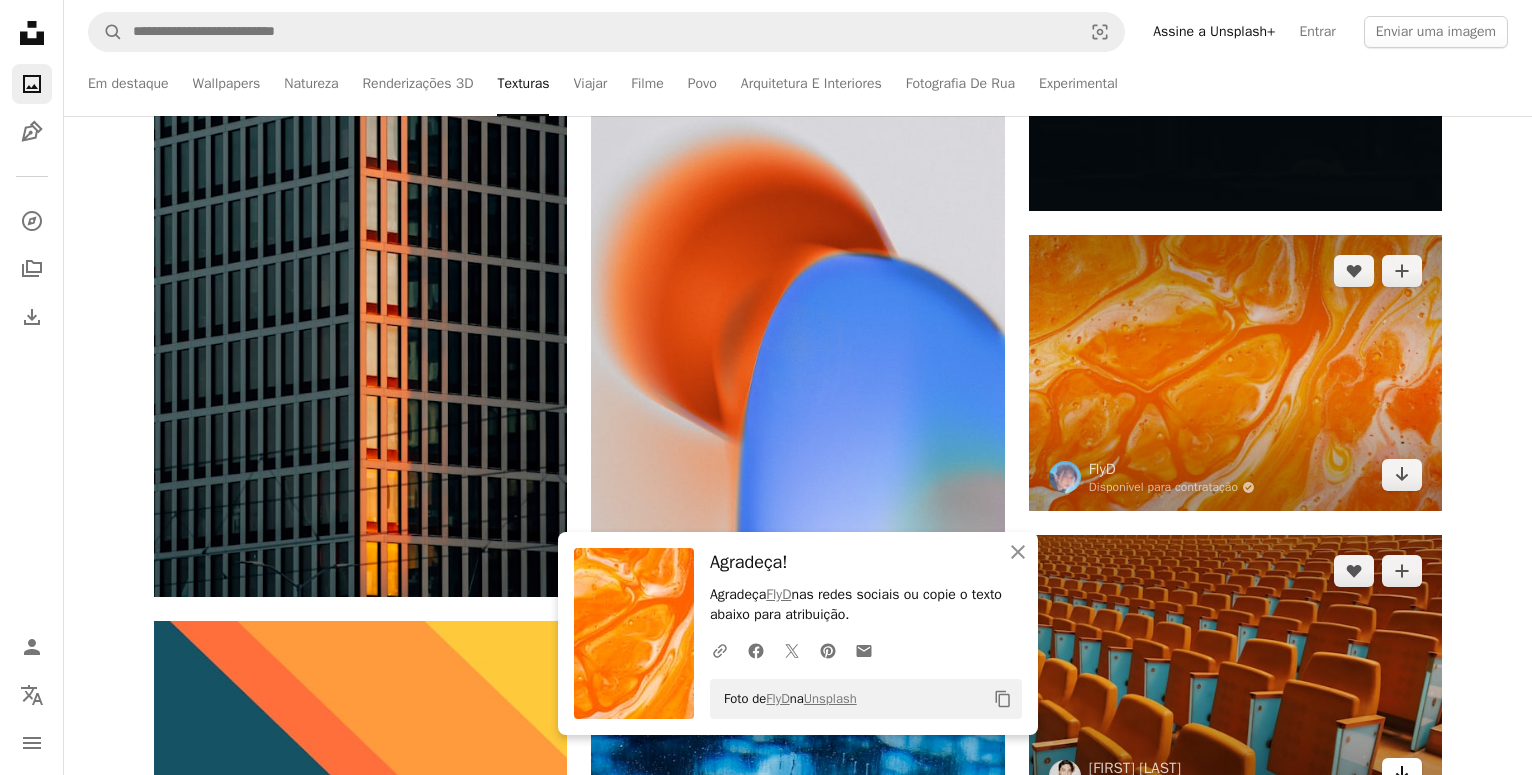 scroll, scrollTop: 29682, scrollLeft: 0, axis: vertical 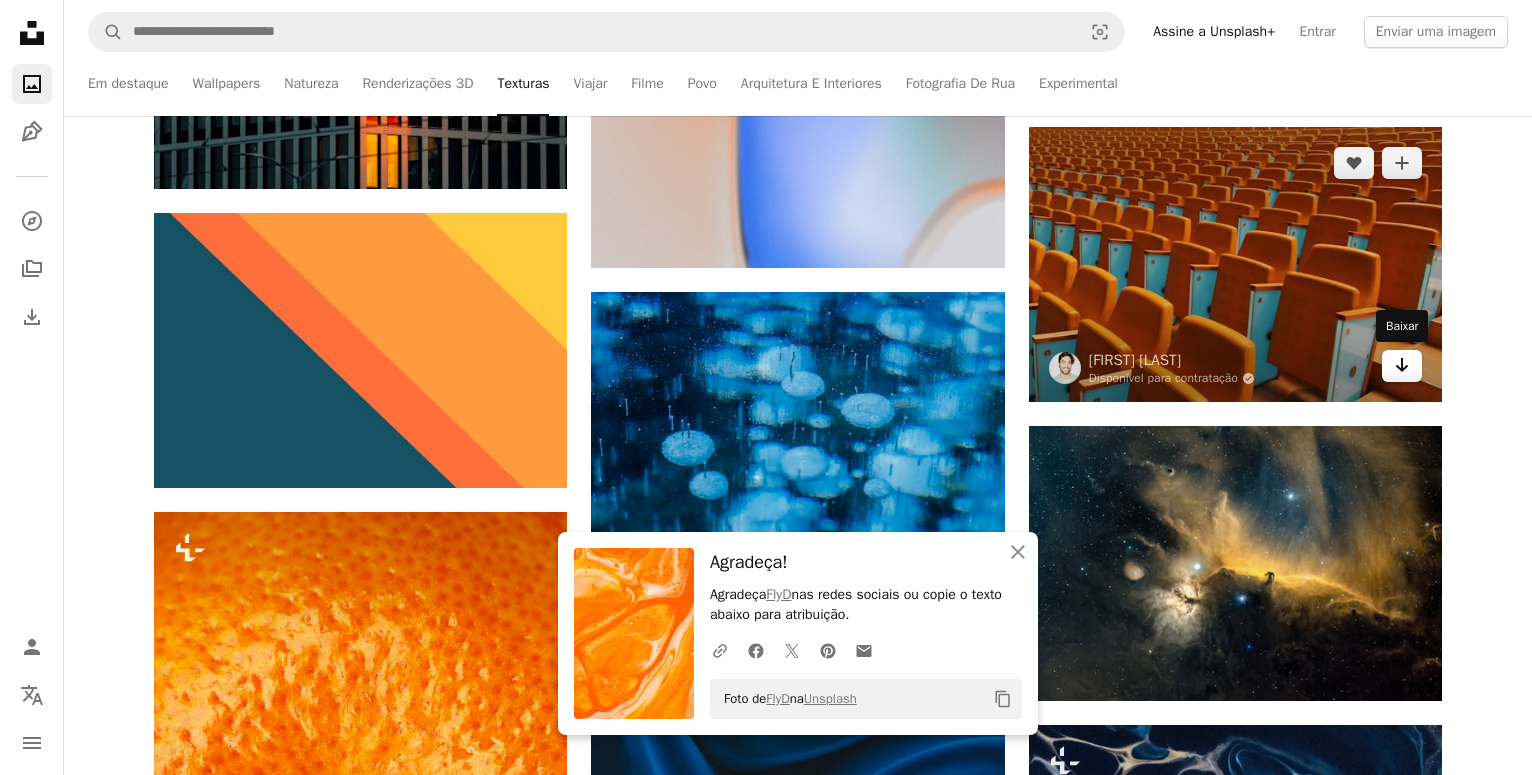 click on "Arrow pointing down" 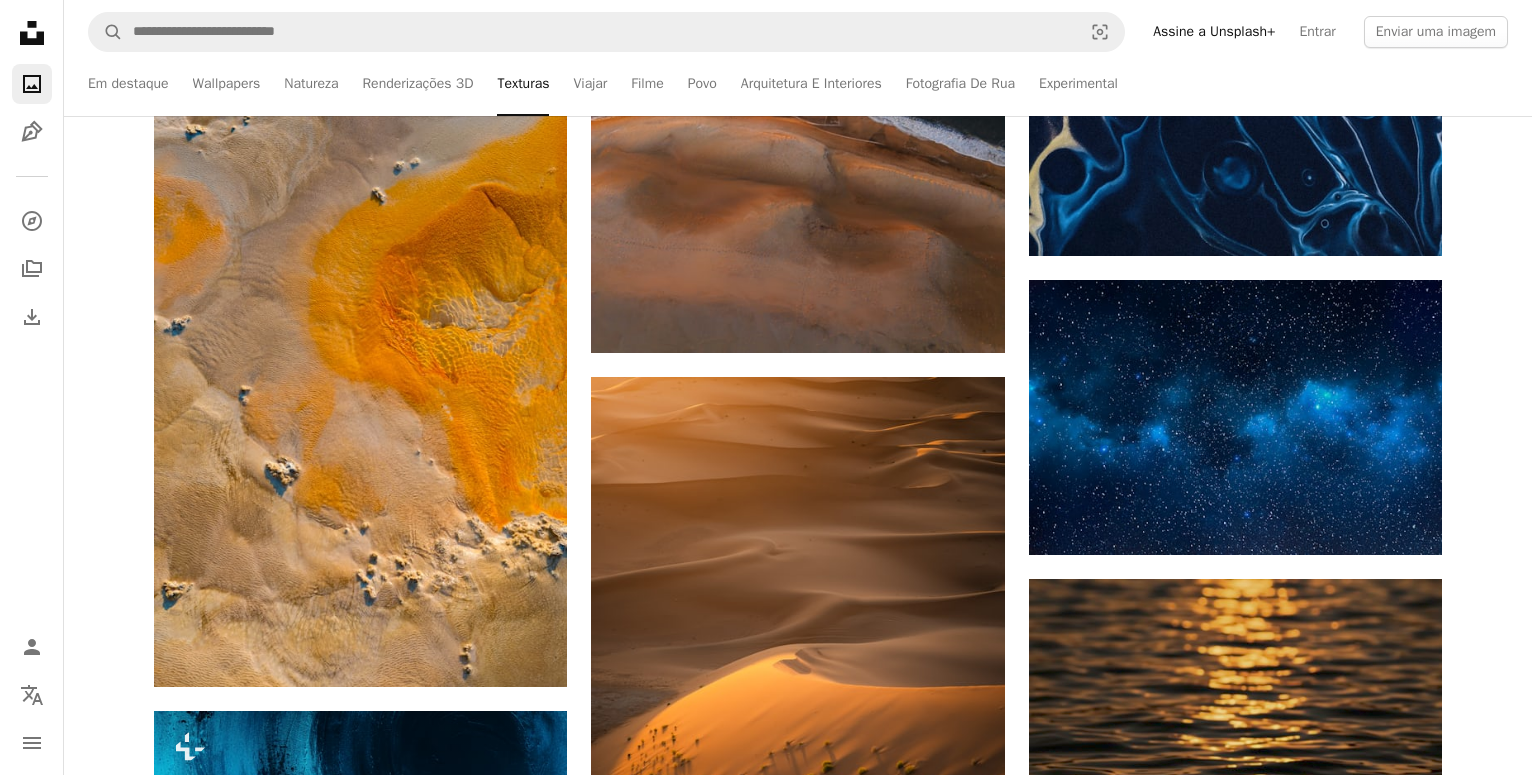 scroll, scrollTop: 30804, scrollLeft: 0, axis: vertical 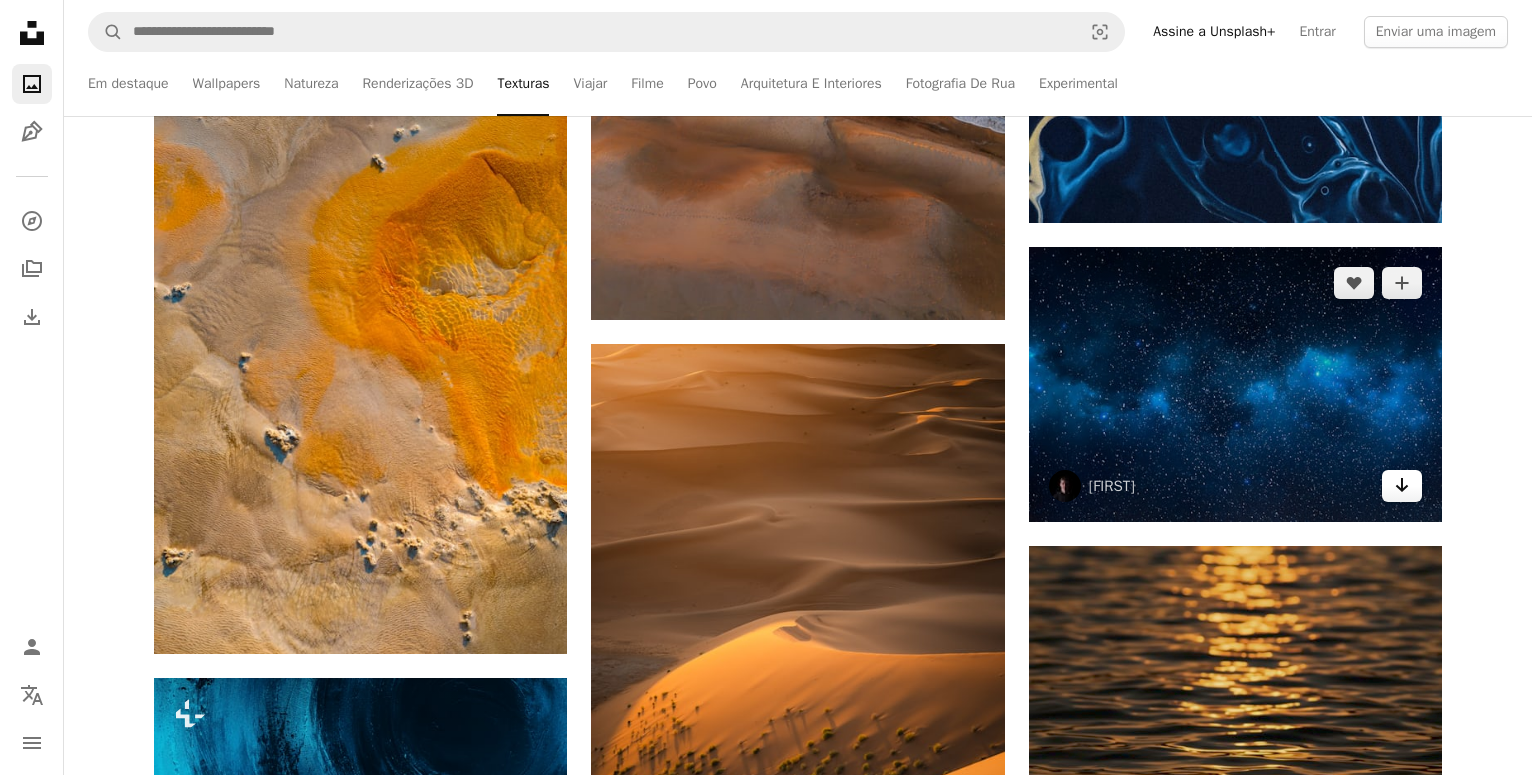 click on "Arrow pointing down" 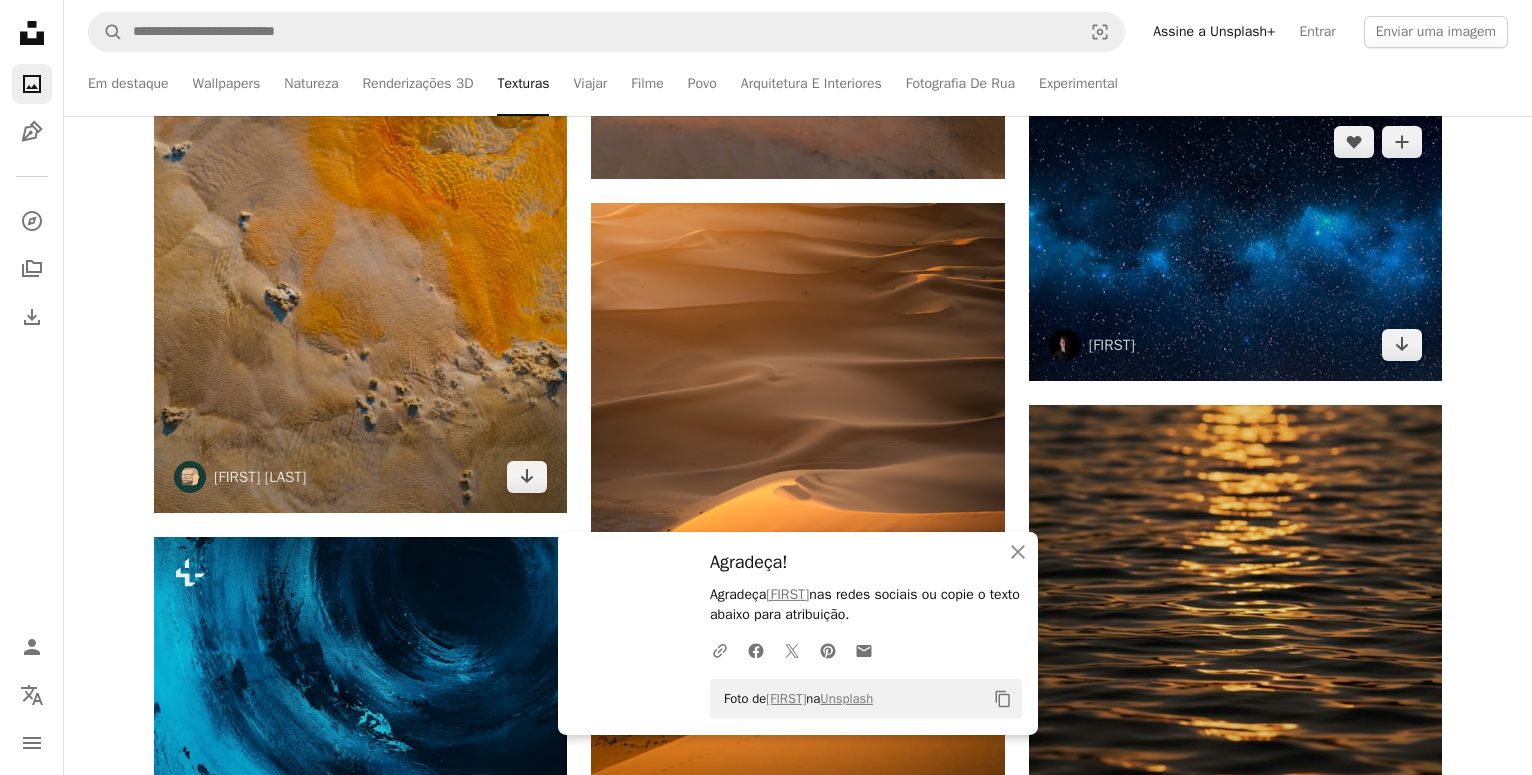 scroll, scrollTop: 30906, scrollLeft: 0, axis: vertical 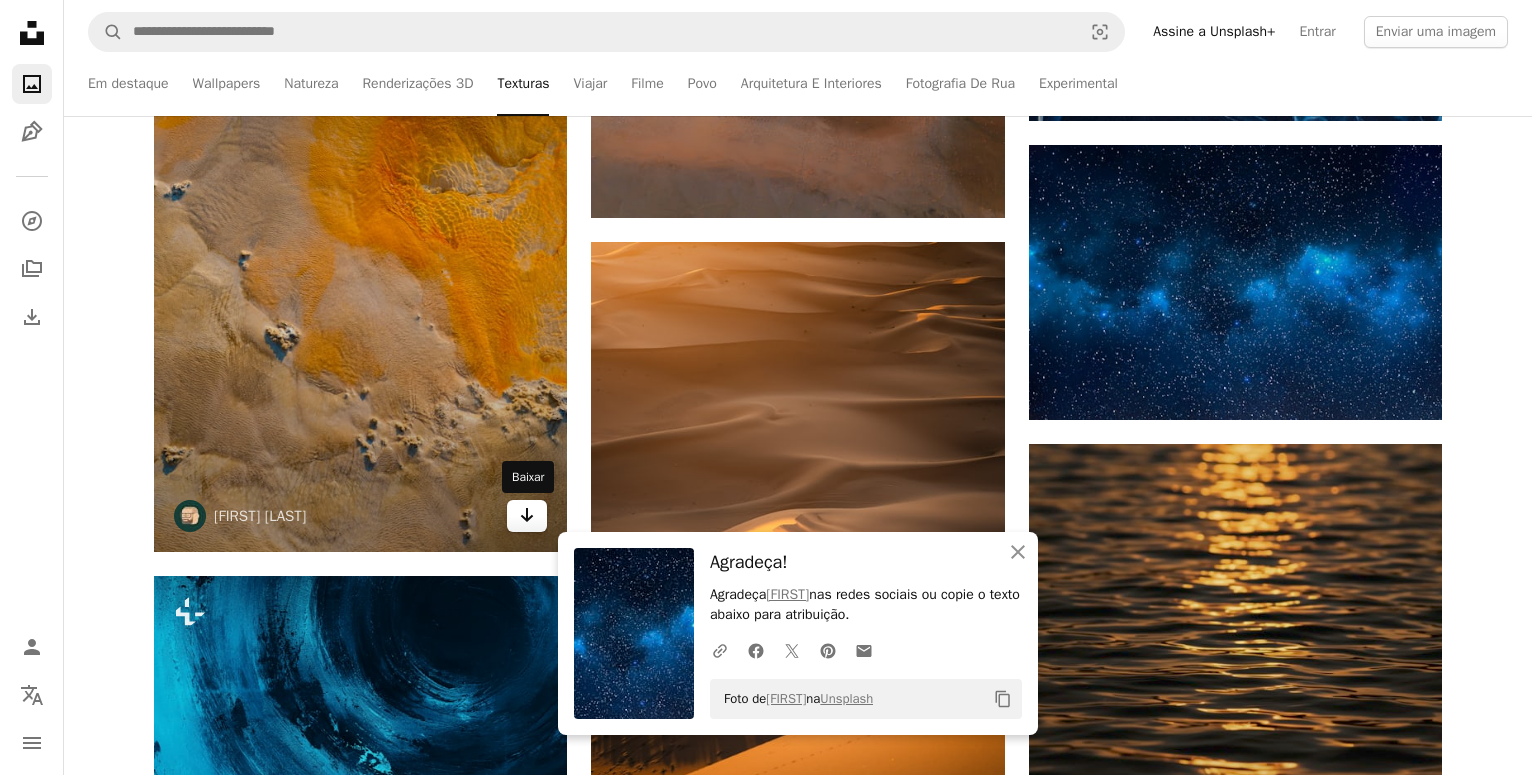 click on "Arrow pointing down" 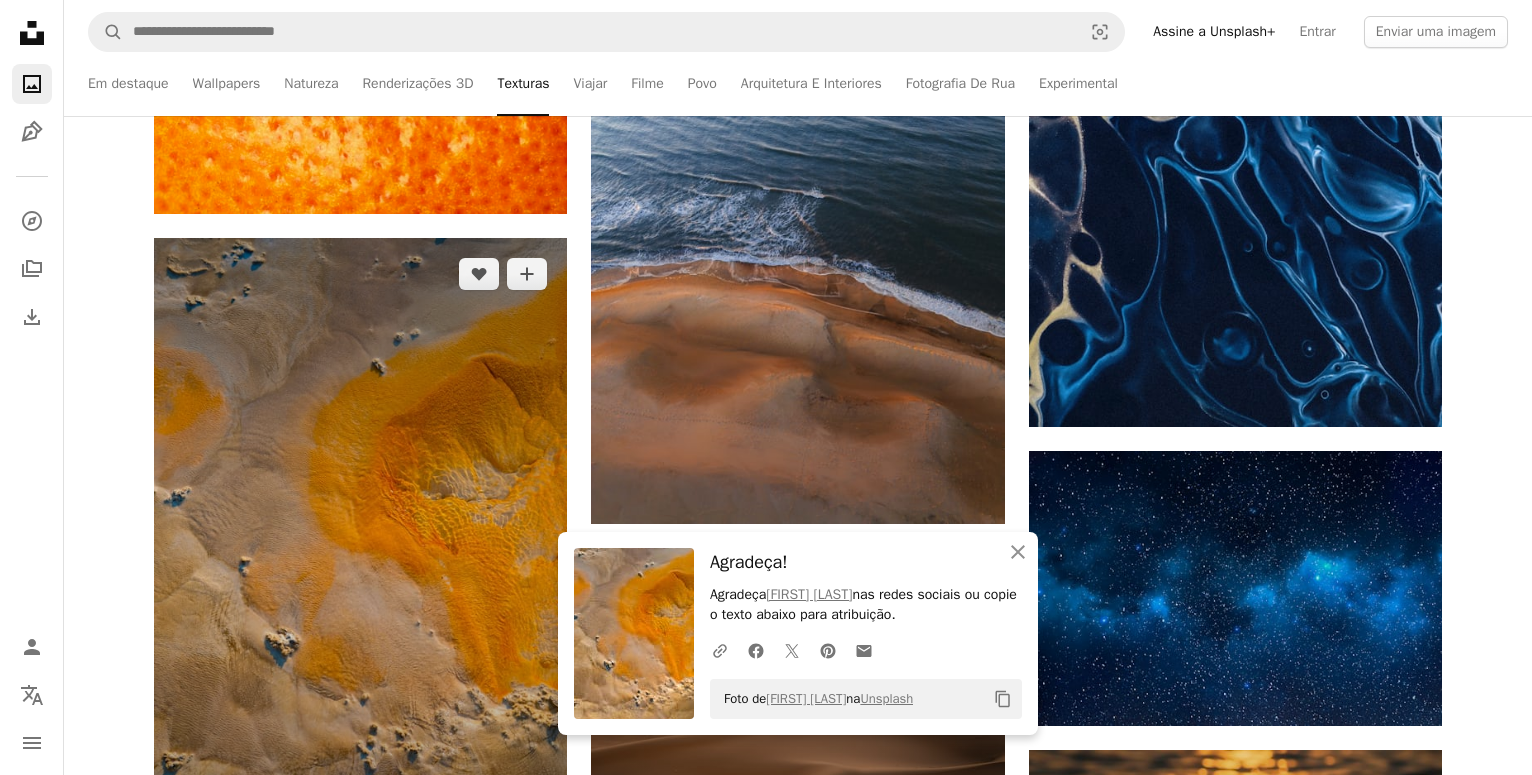 scroll, scrollTop: 30906, scrollLeft: 0, axis: vertical 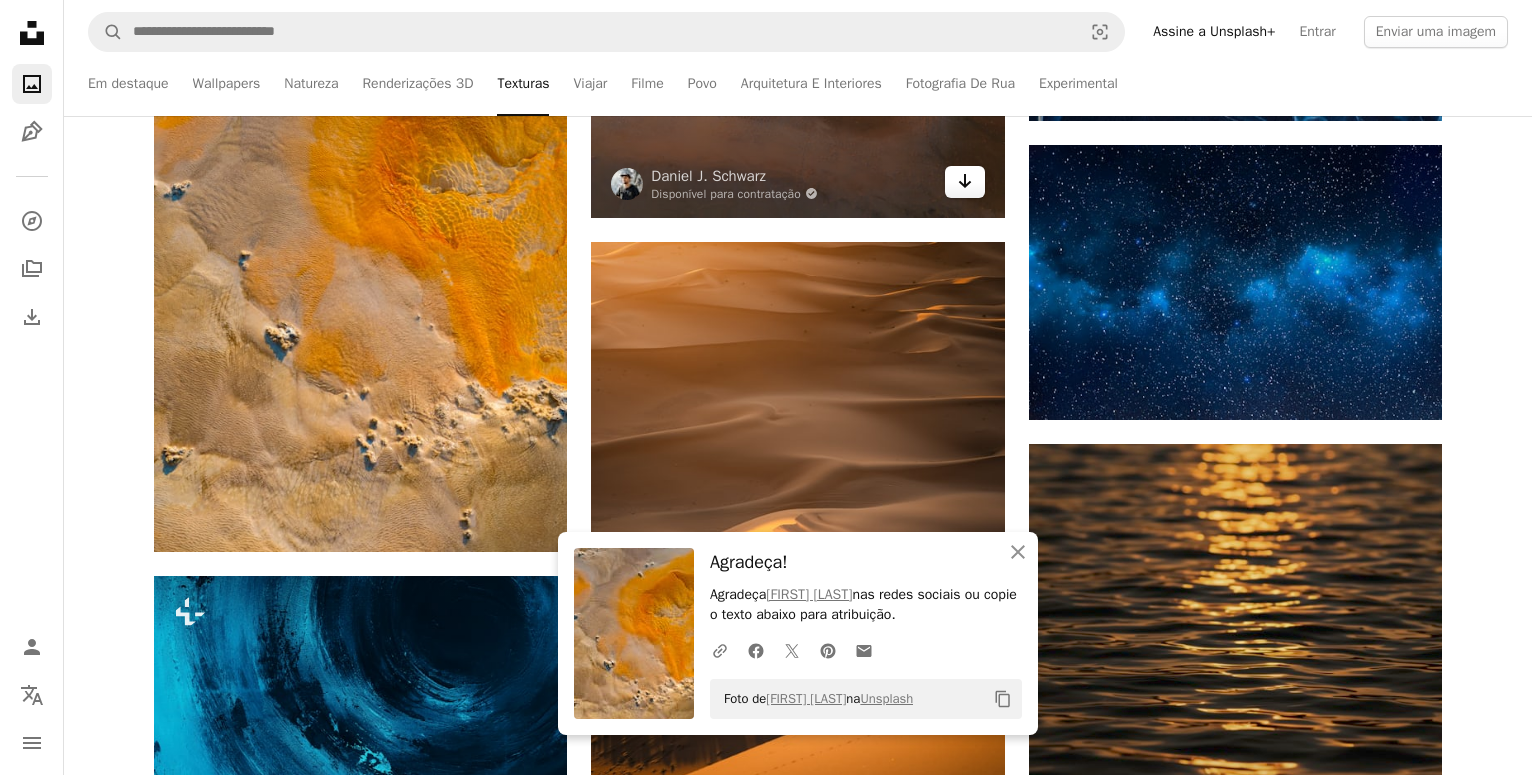 click on "Arrow pointing down" 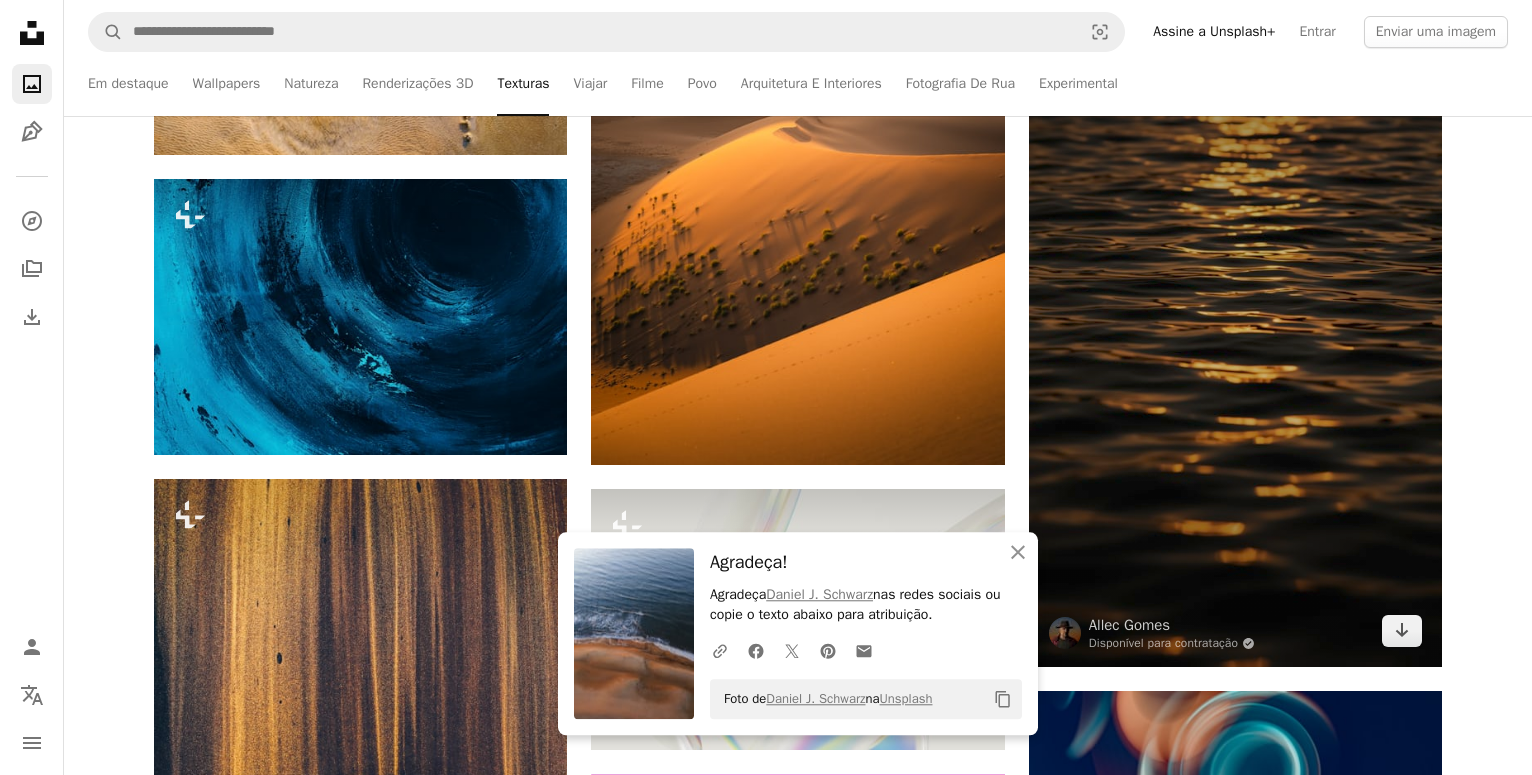 scroll, scrollTop: 31314, scrollLeft: 0, axis: vertical 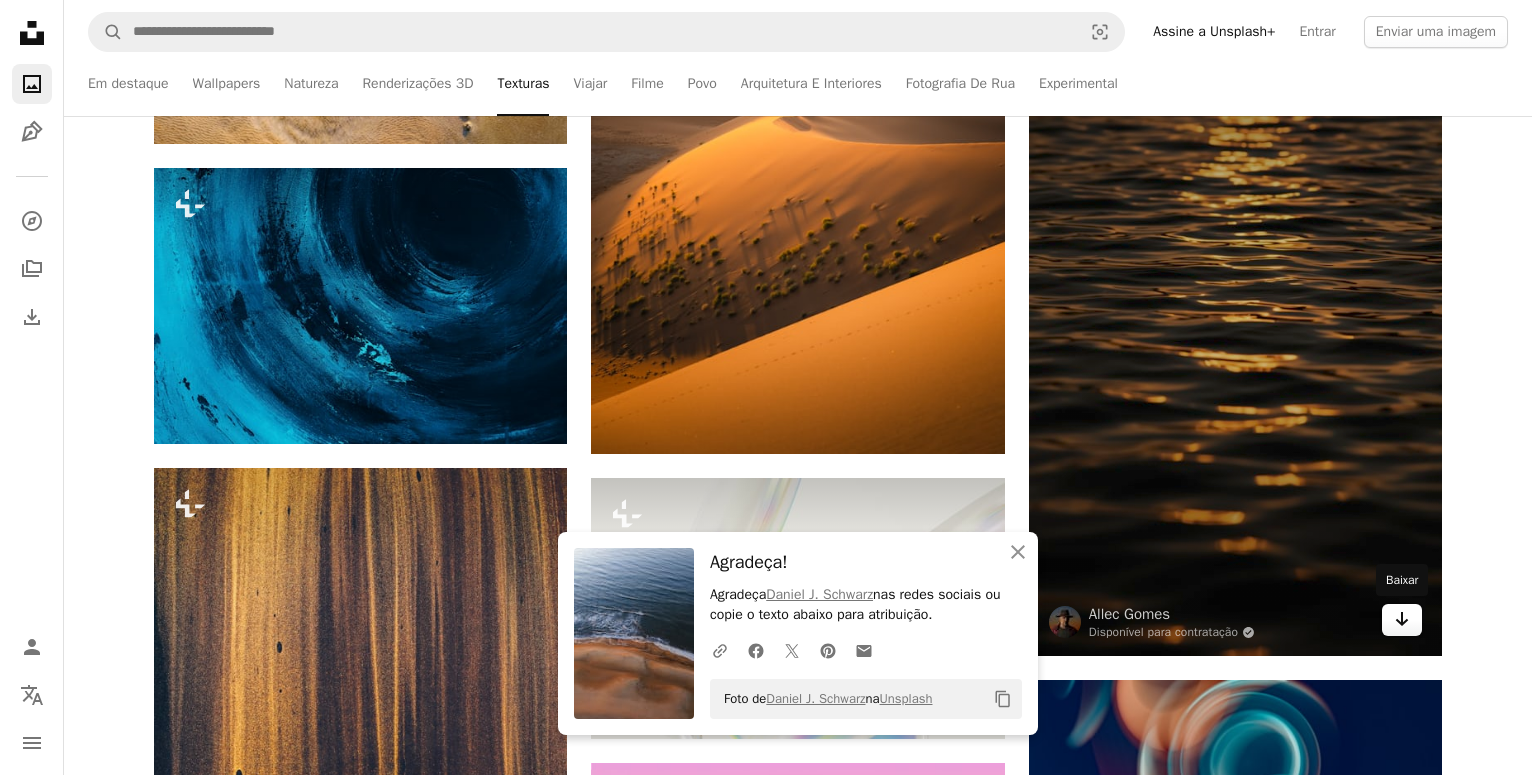 click on "Arrow pointing down" at bounding box center (1402, 620) 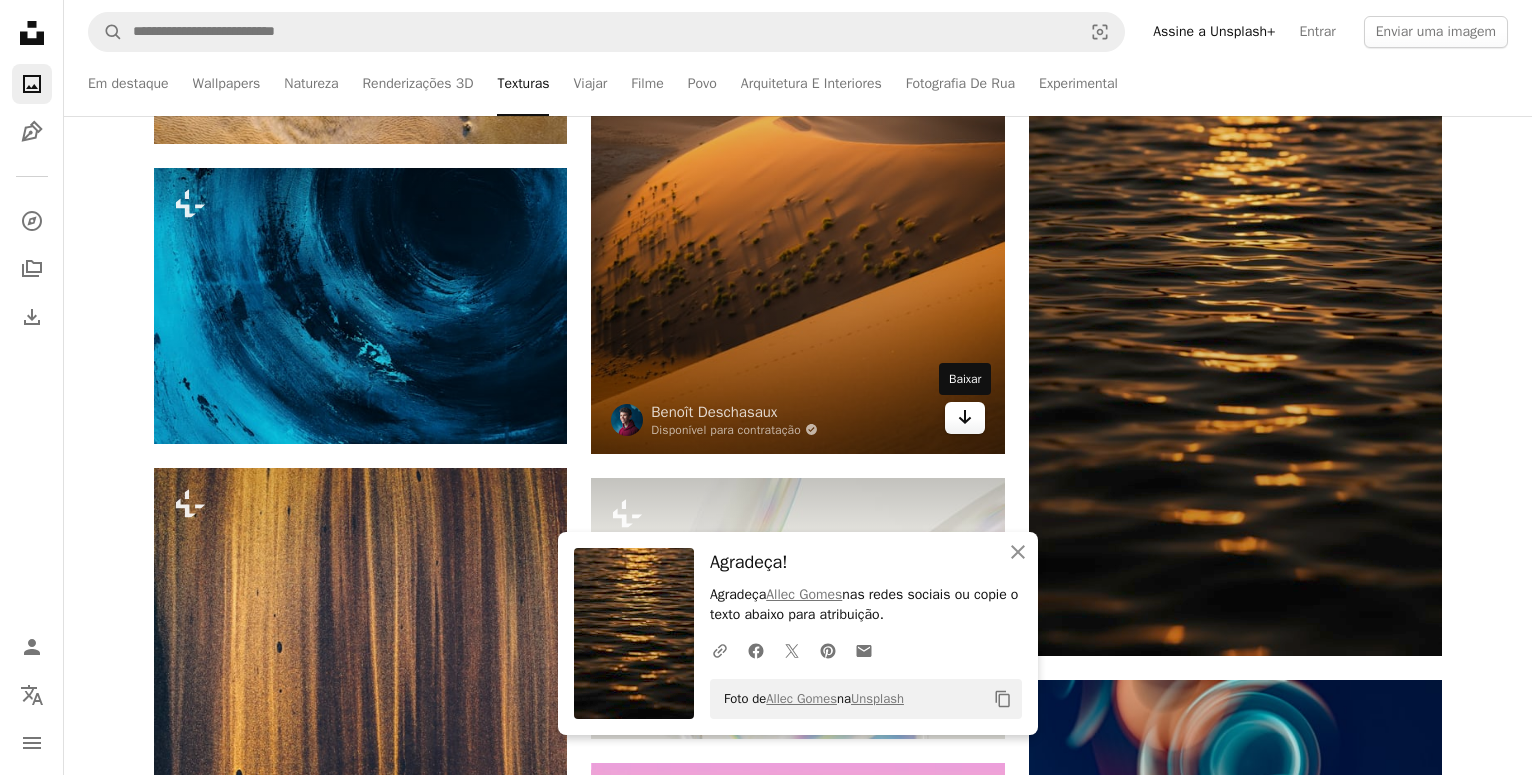 click on "Arrow pointing down" at bounding box center [965, 418] 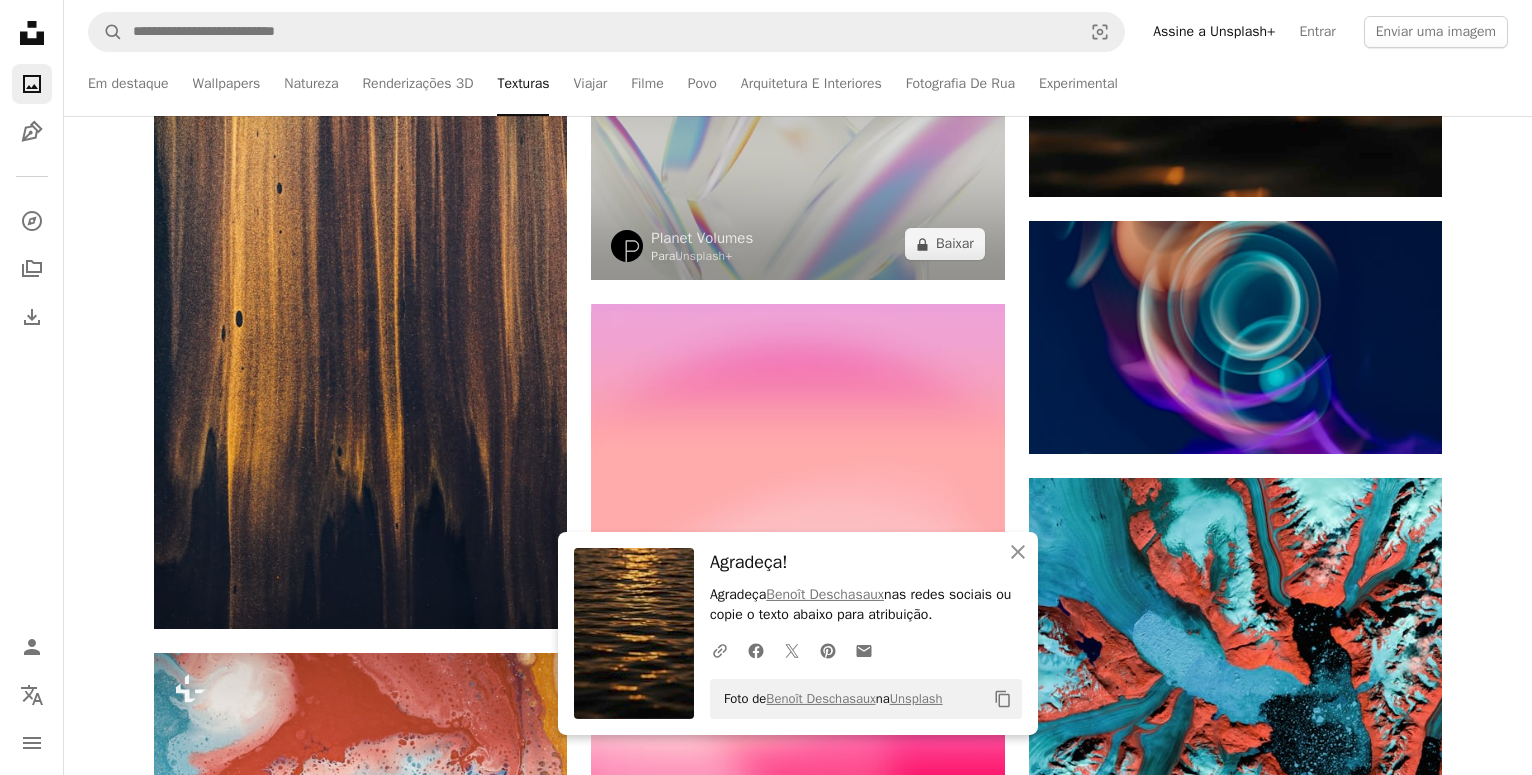 scroll, scrollTop: 31926, scrollLeft: 0, axis: vertical 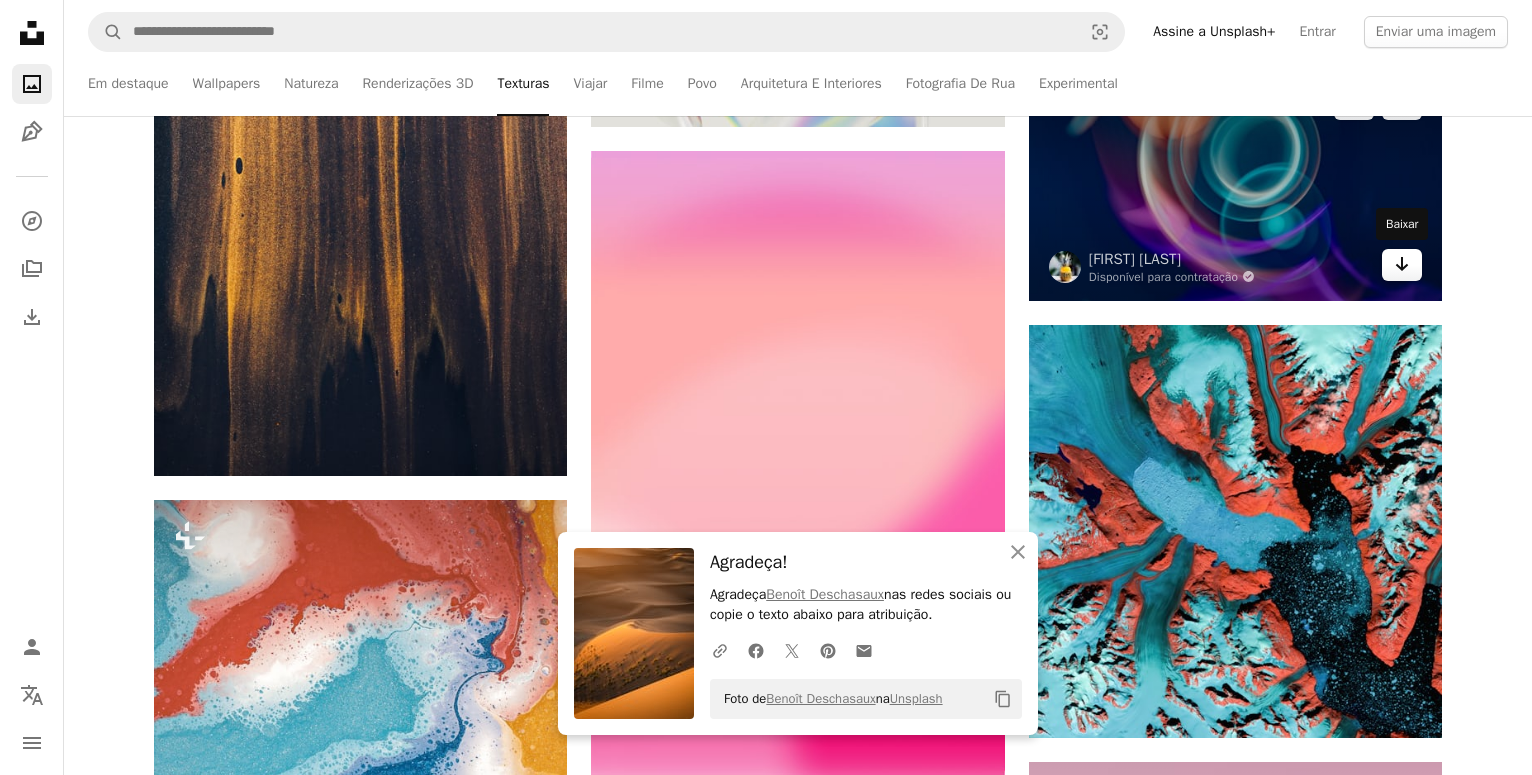 click on "Arrow pointing down" at bounding box center [1402, 265] 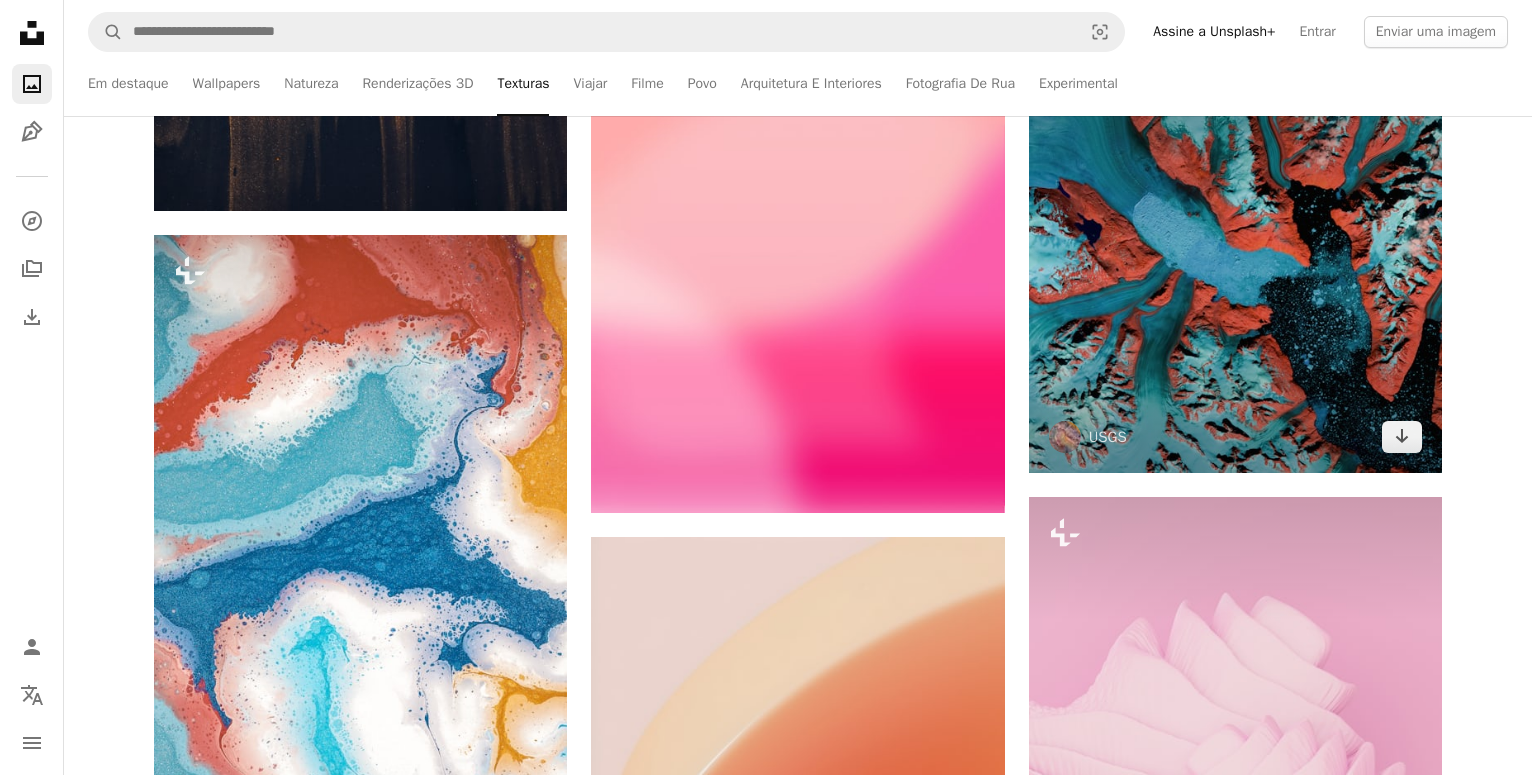 scroll, scrollTop: 32232, scrollLeft: 0, axis: vertical 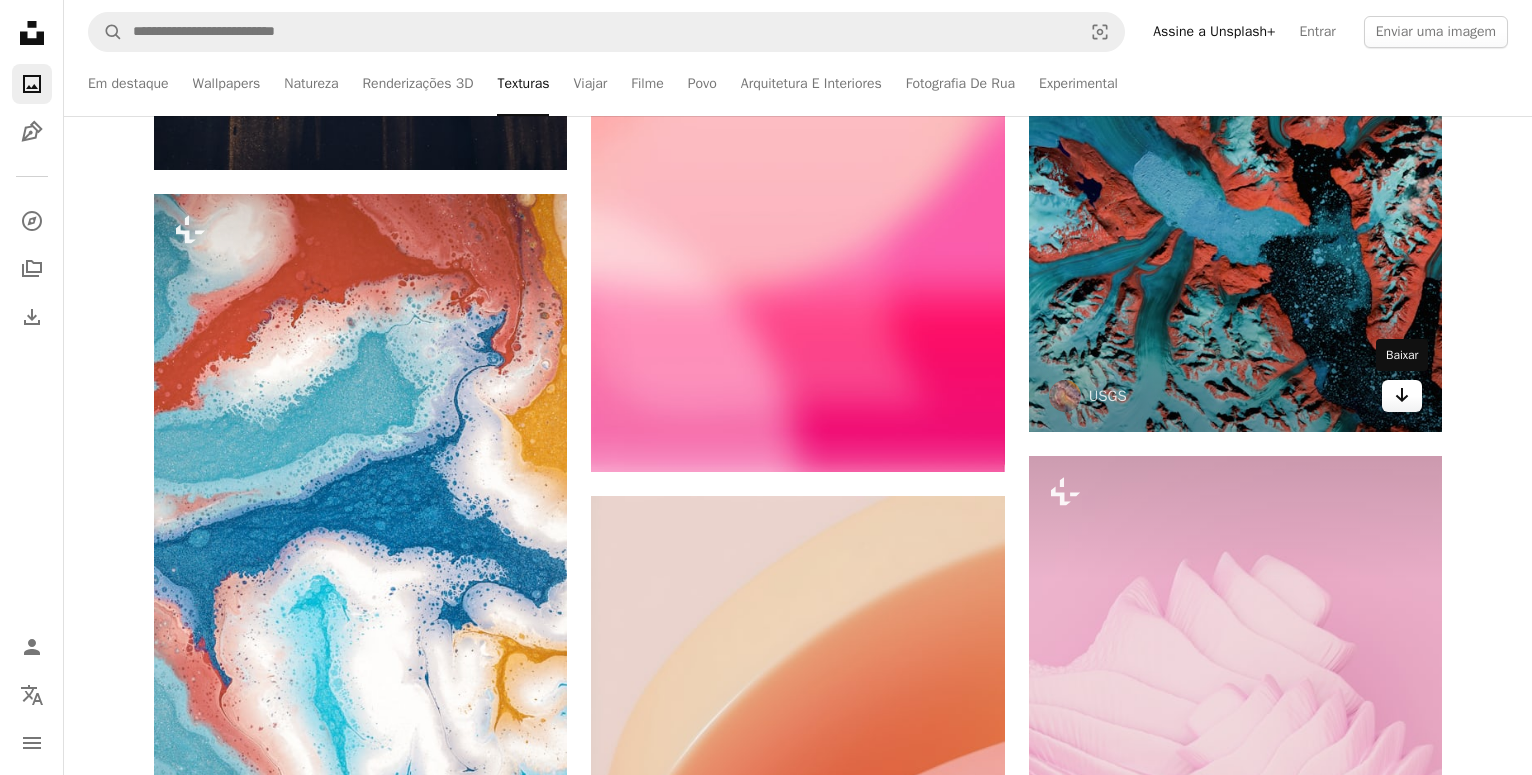 click 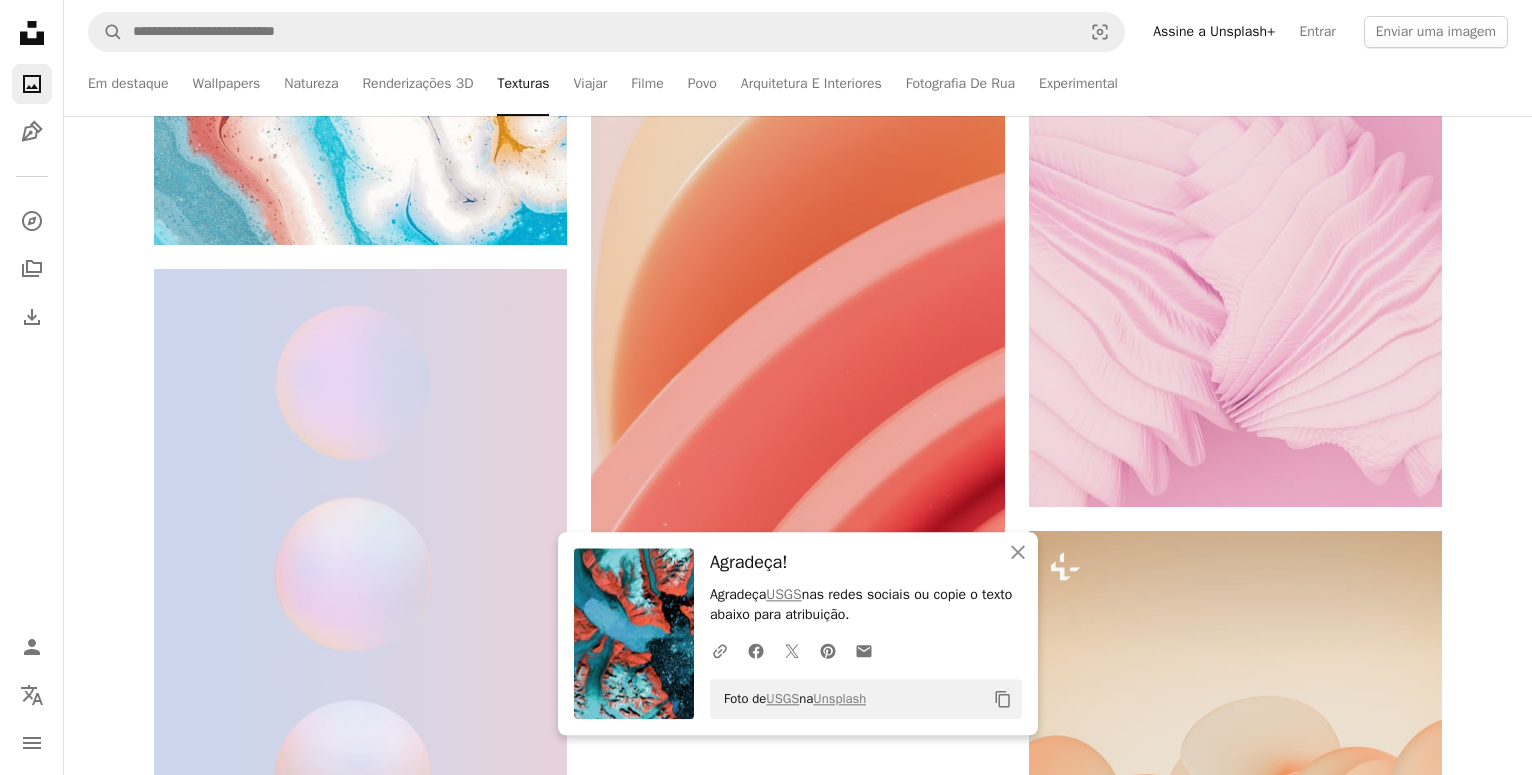scroll, scrollTop: 33048, scrollLeft: 0, axis: vertical 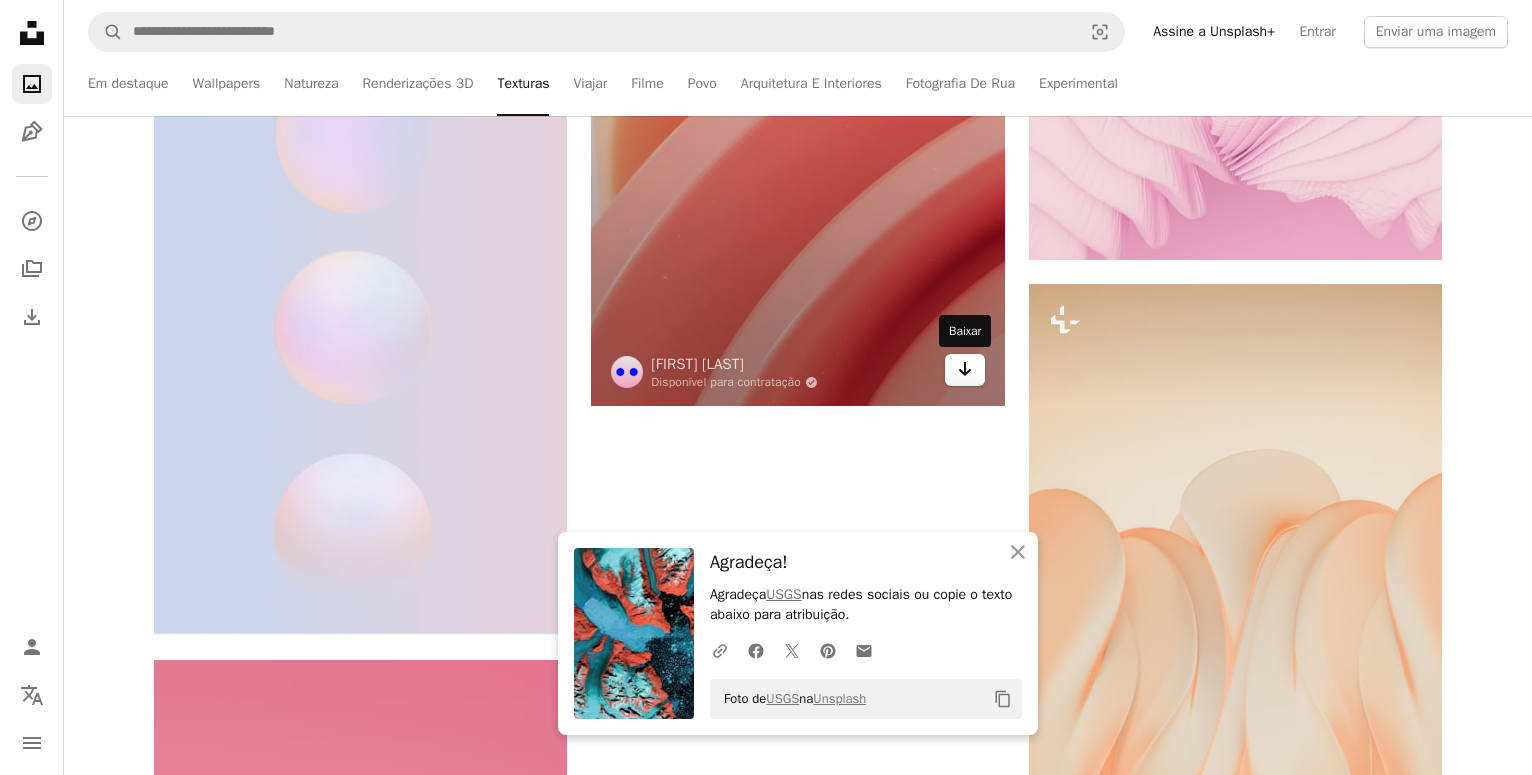 click 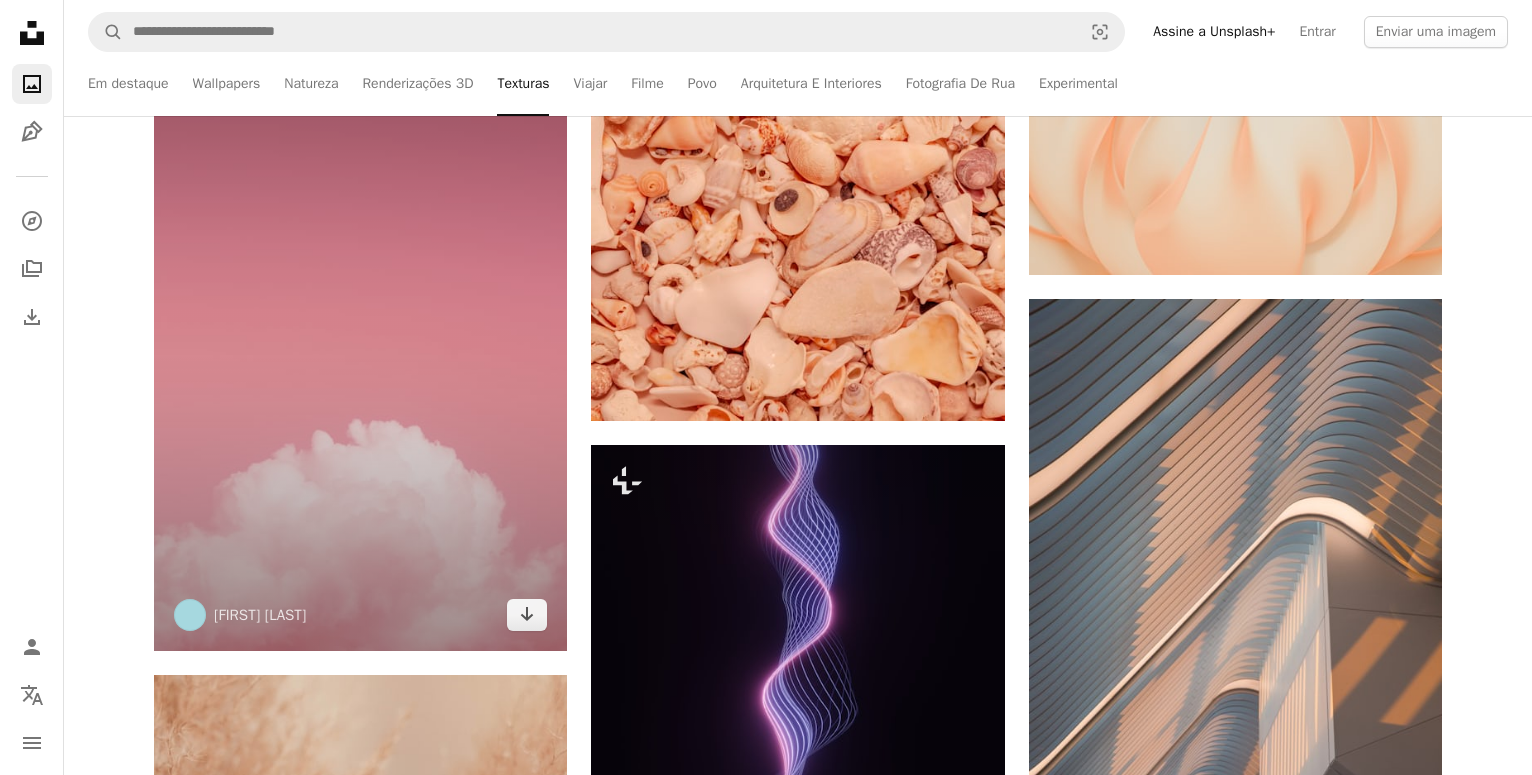 scroll, scrollTop: 33864, scrollLeft: 0, axis: vertical 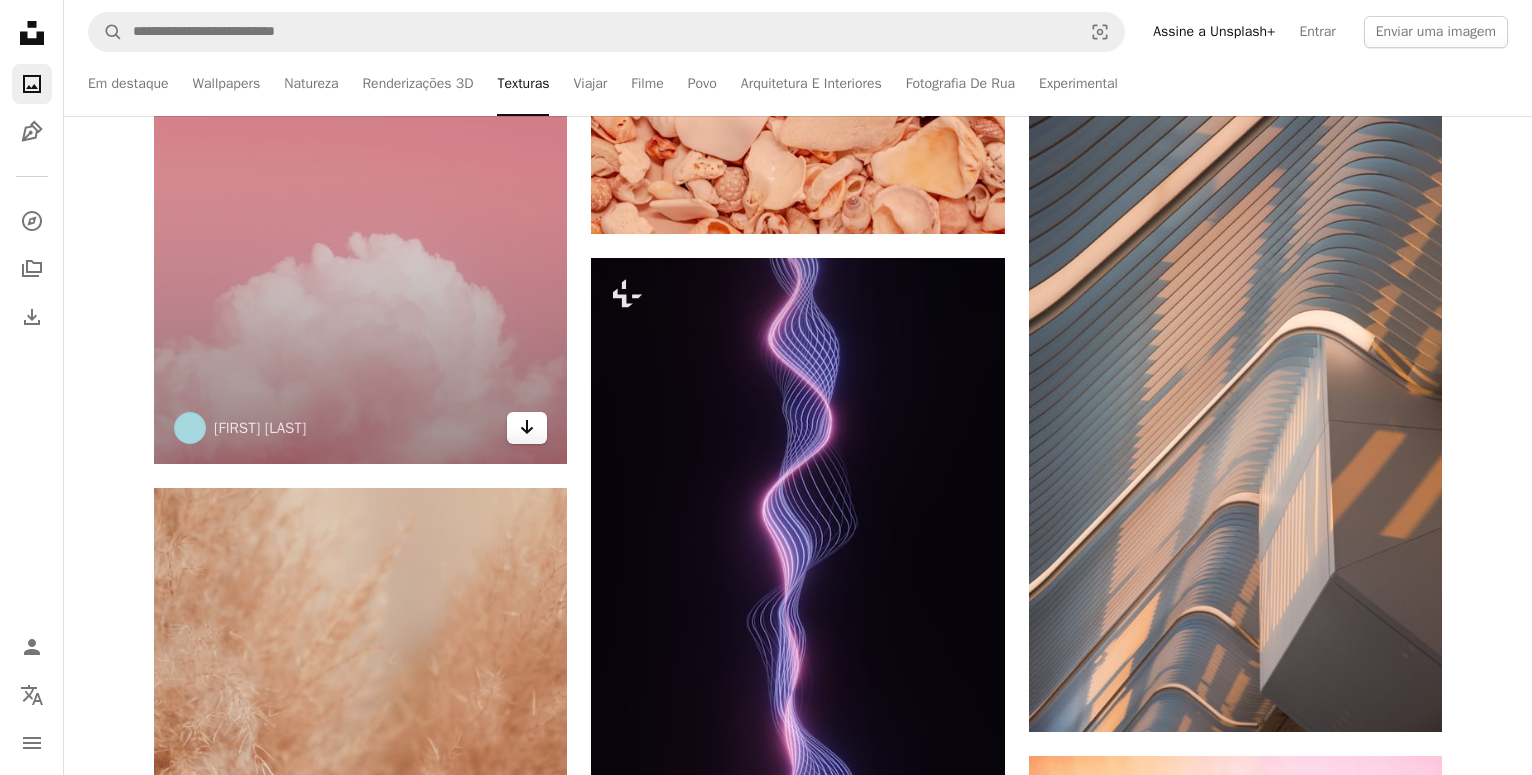 click on "Arrow pointing down" 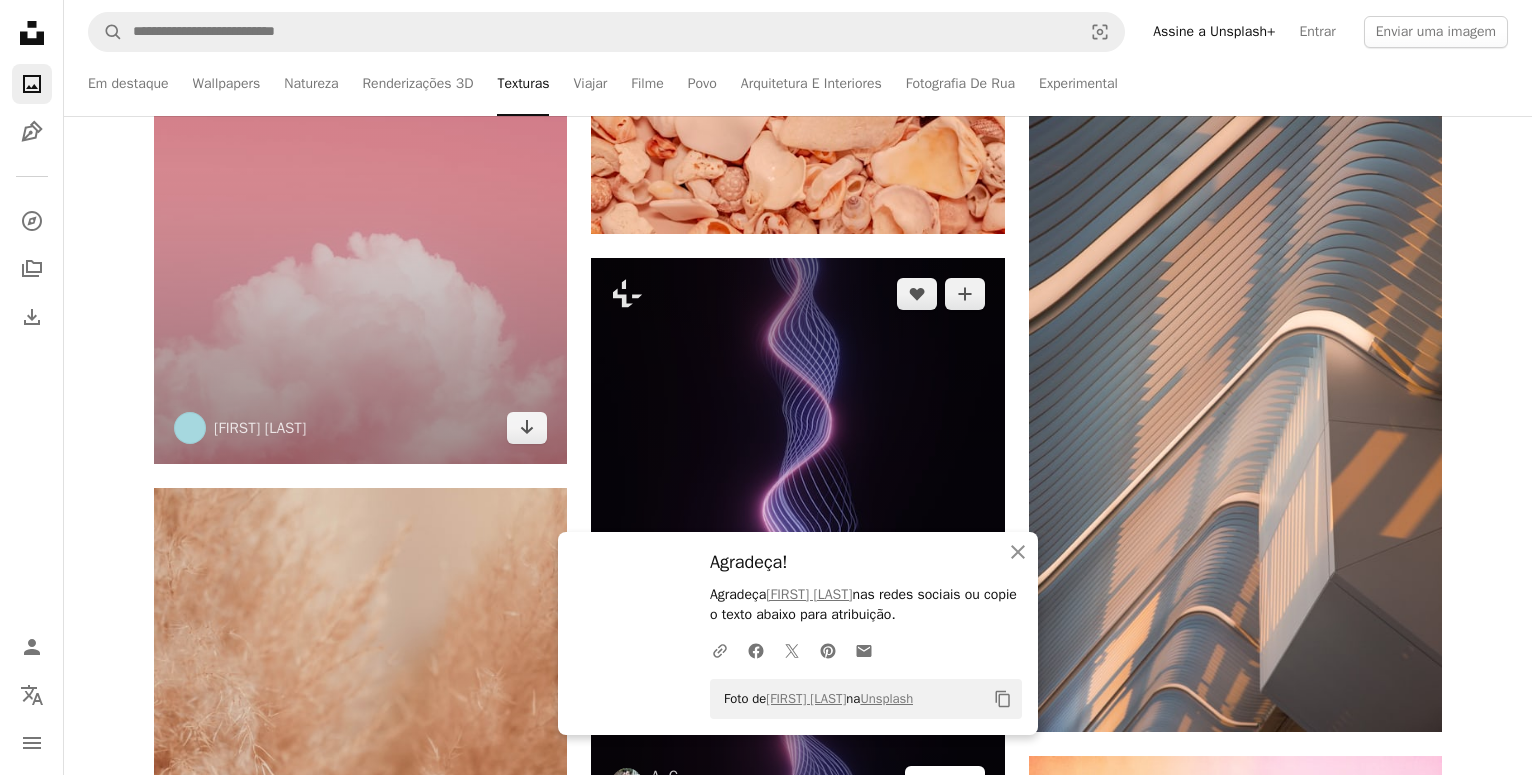 scroll, scrollTop: 34272, scrollLeft: 0, axis: vertical 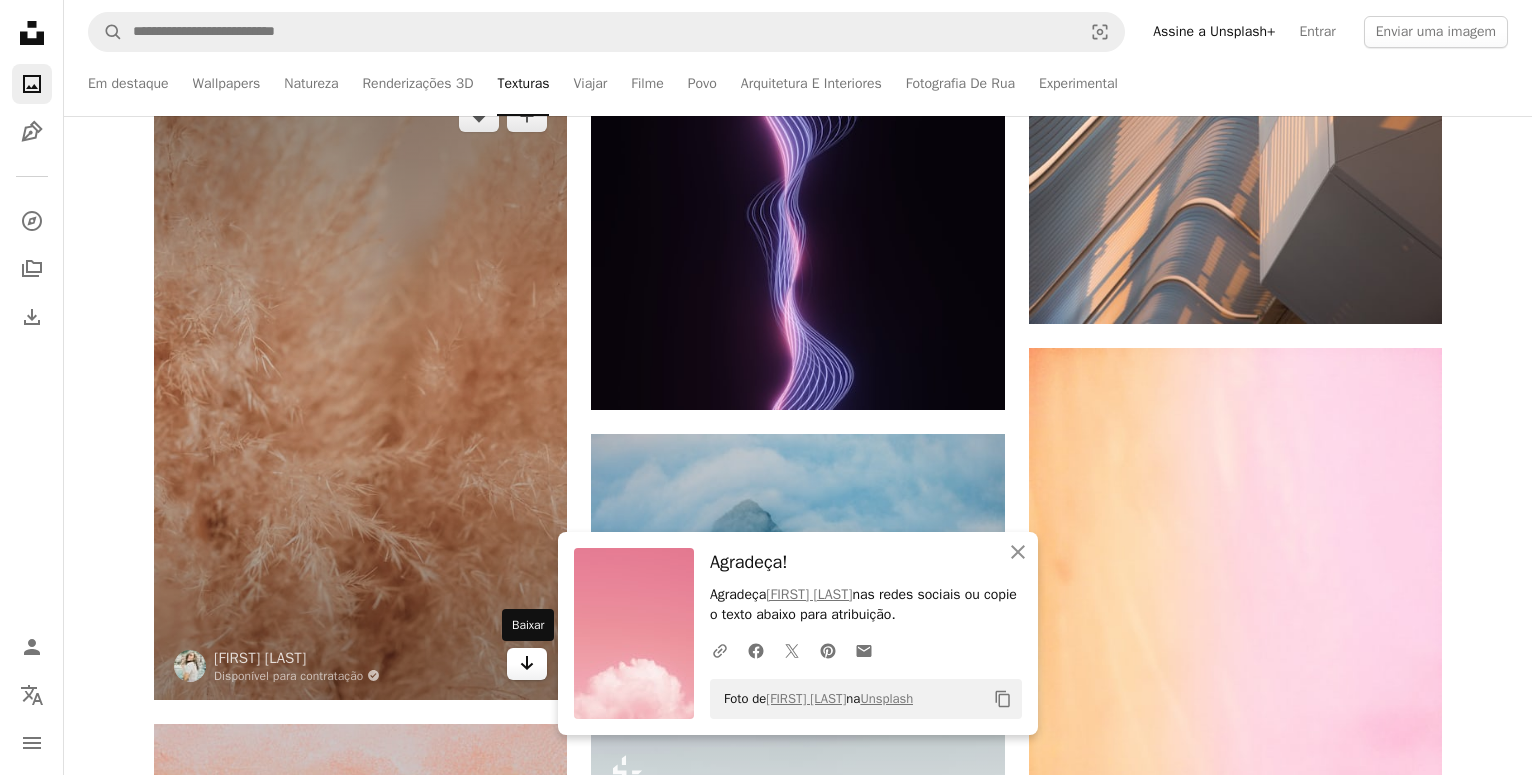 click 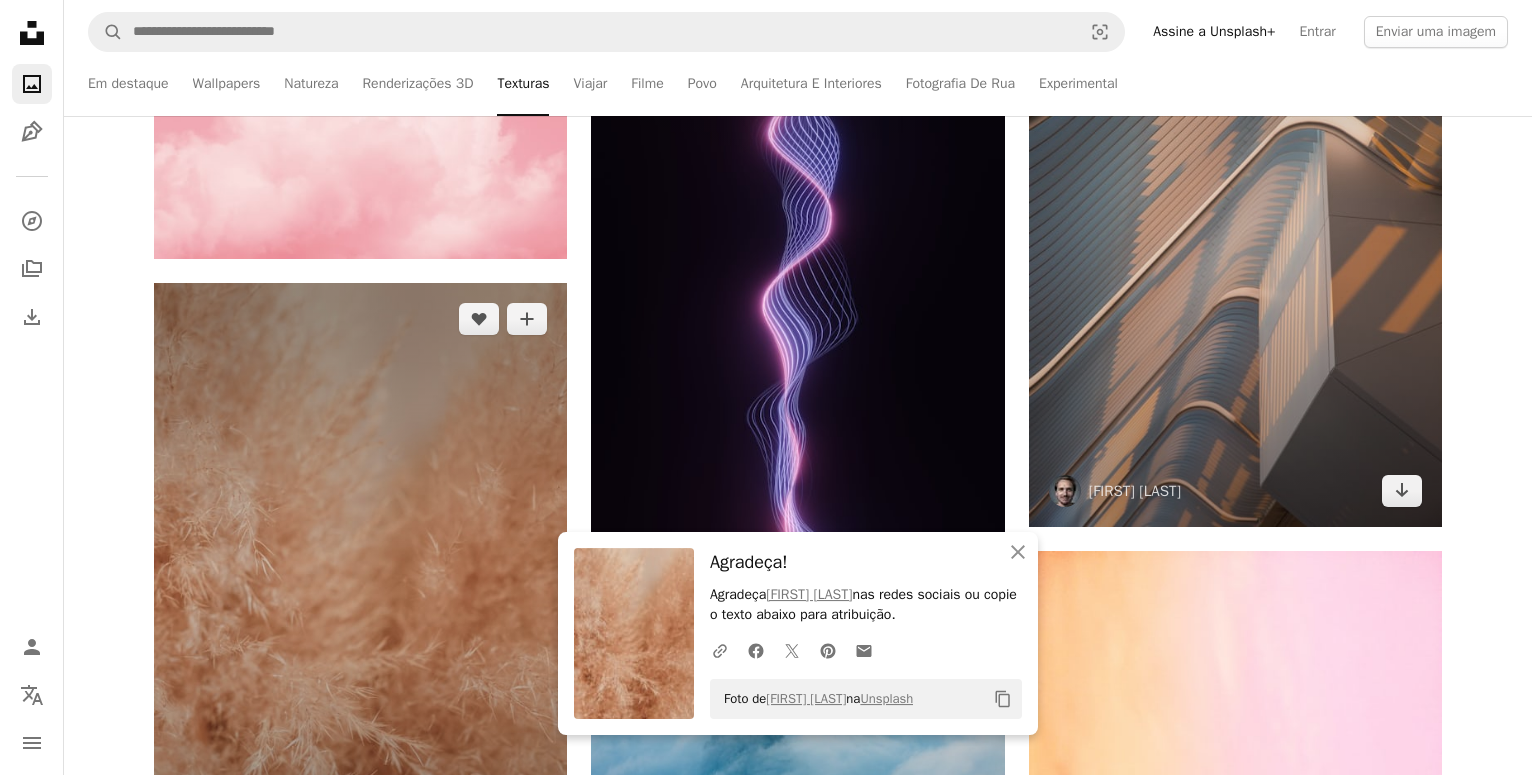 scroll, scrollTop: 34068, scrollLeft: 0, axis: vertical 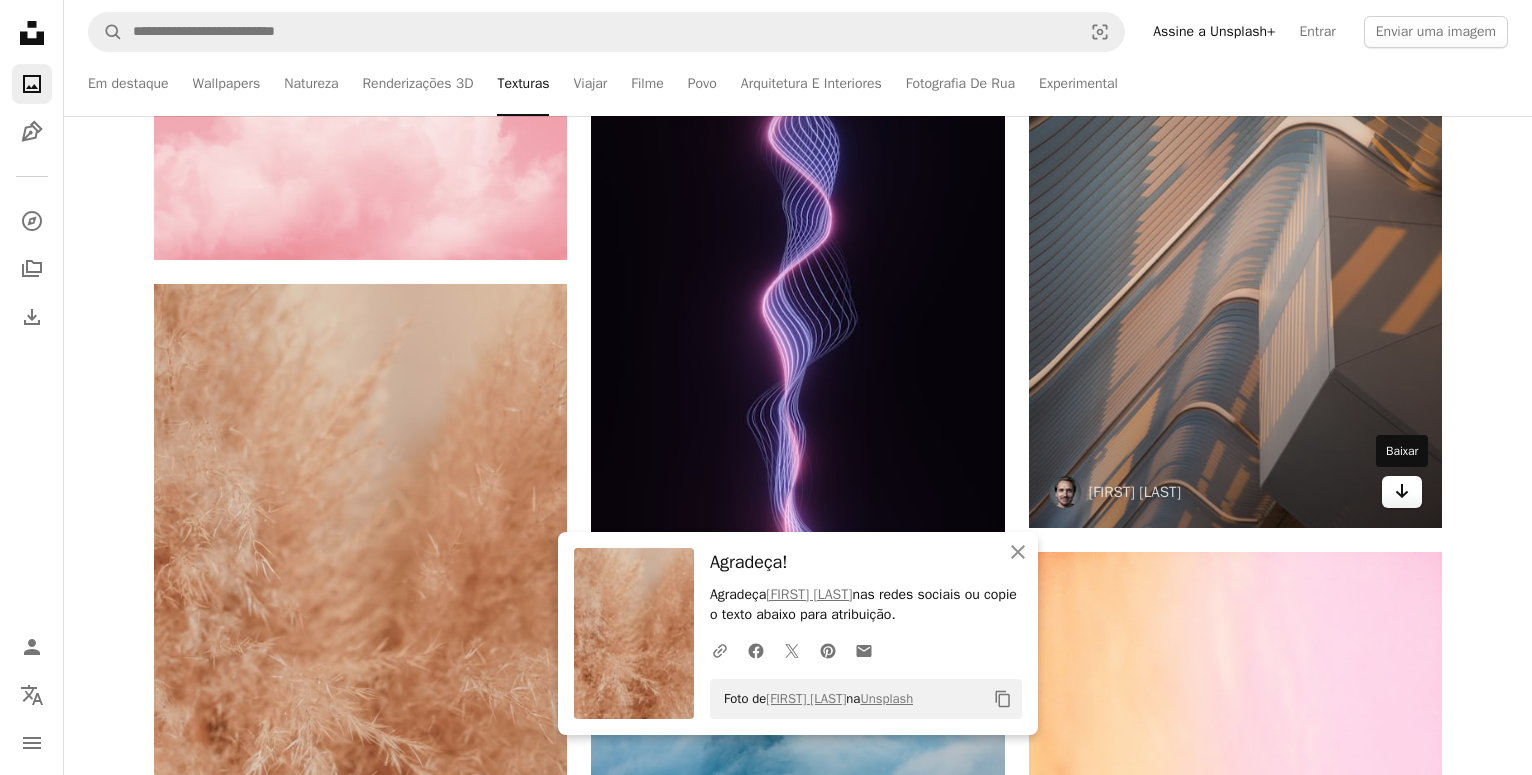 click 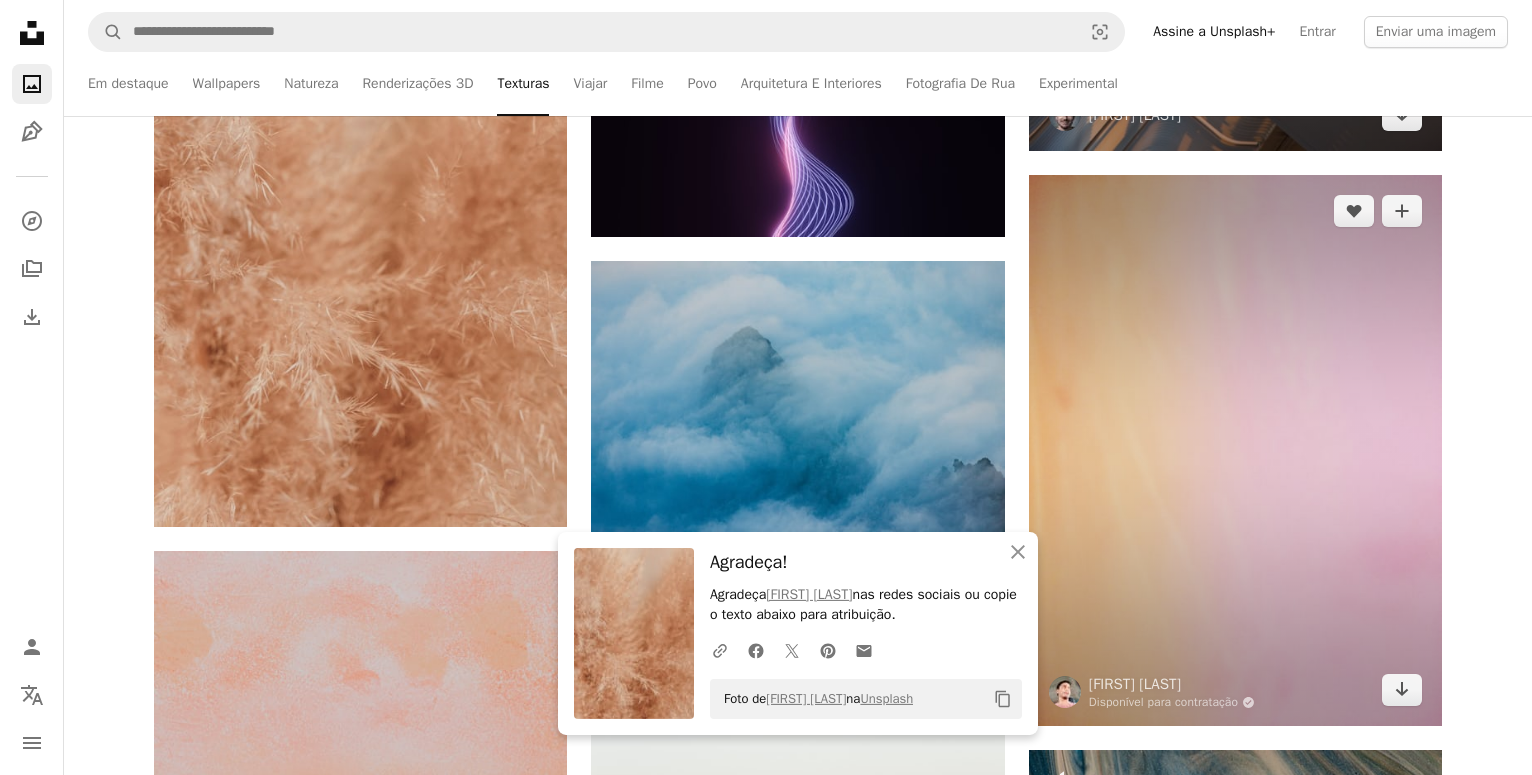 scroll, scrollTop: 34476, scrollLeft: 0, axis: vertical 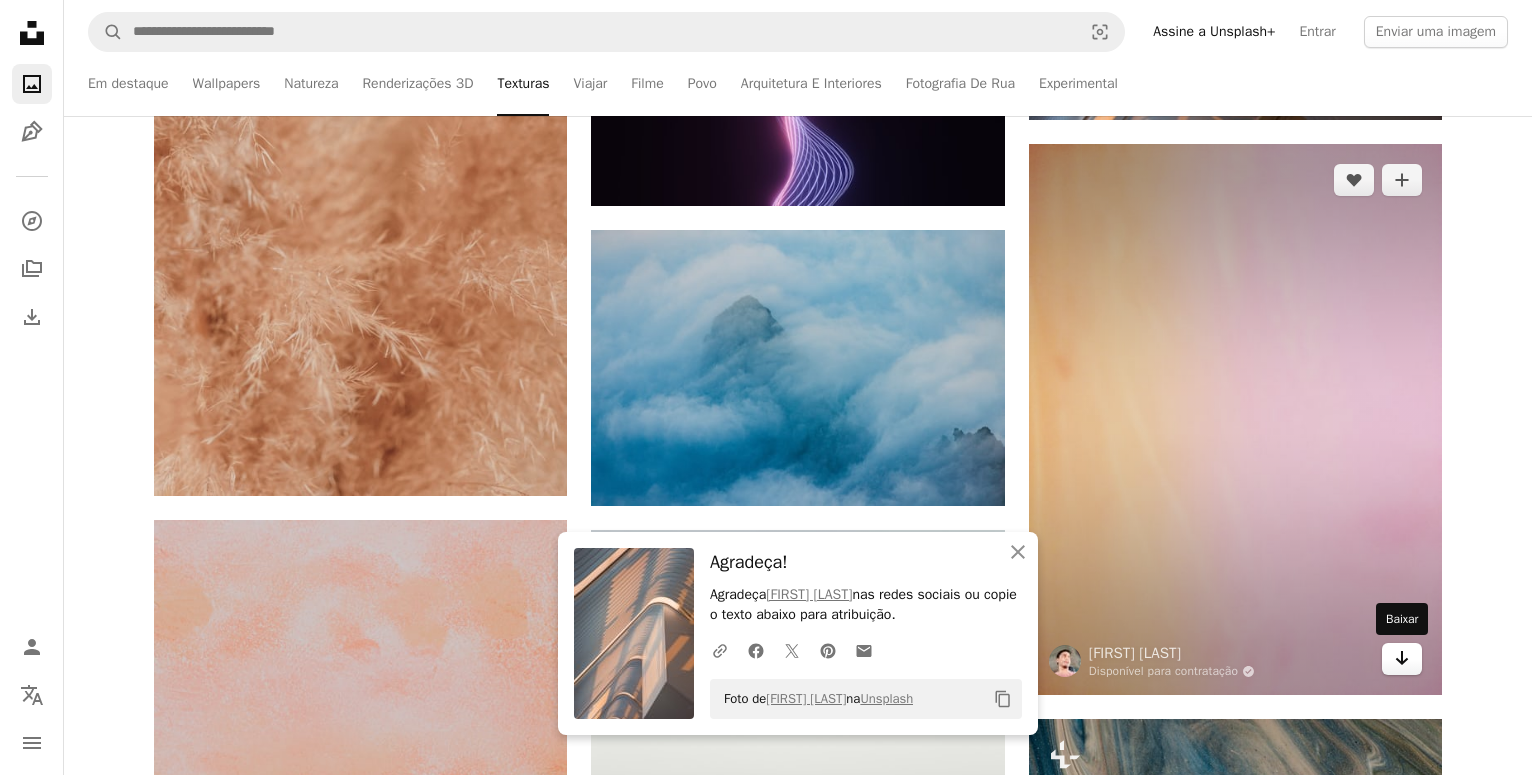 click on "Arrow pointing down" 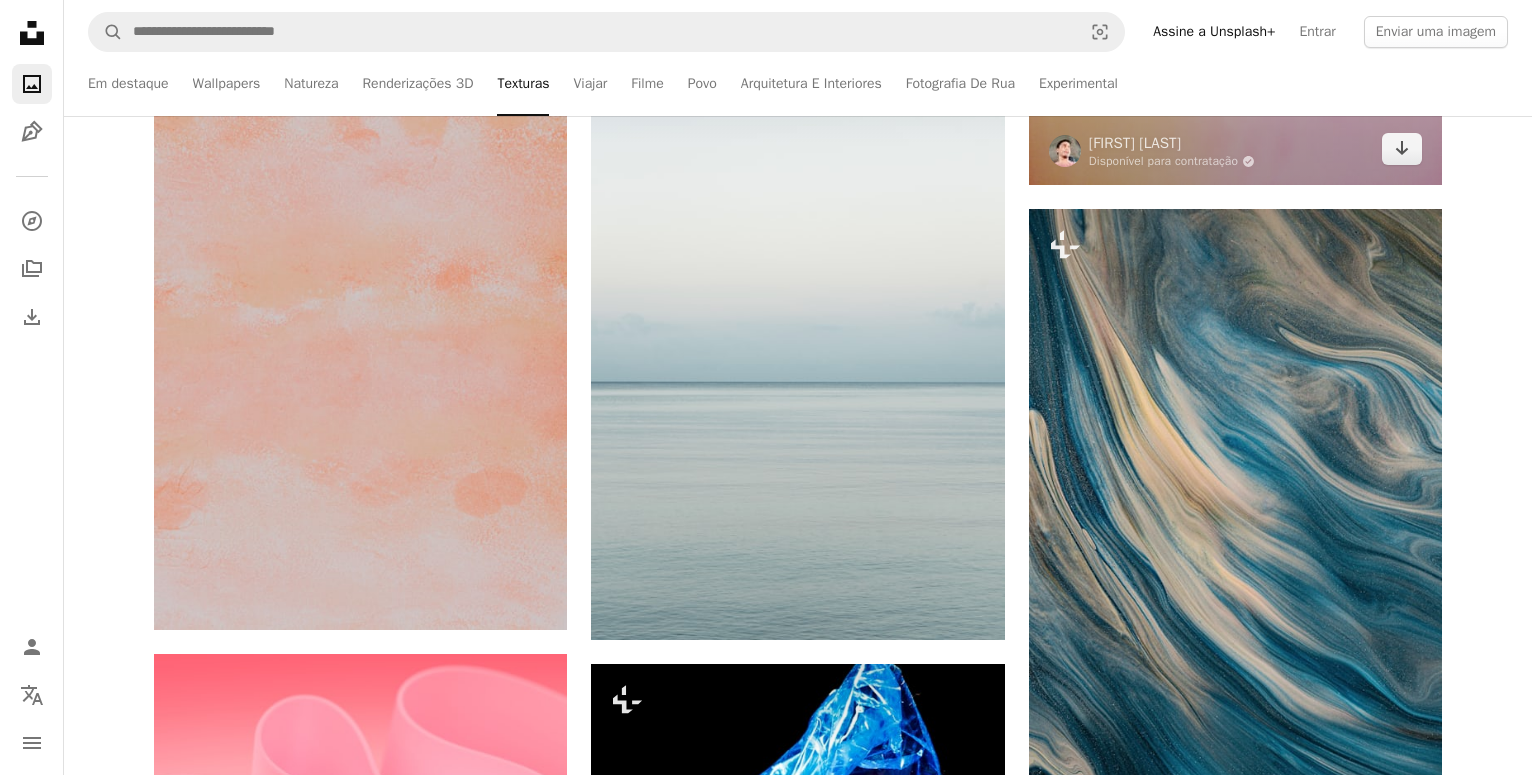 scroll, scrollTop: 35292, scrollLeft: 0, axis: vertical 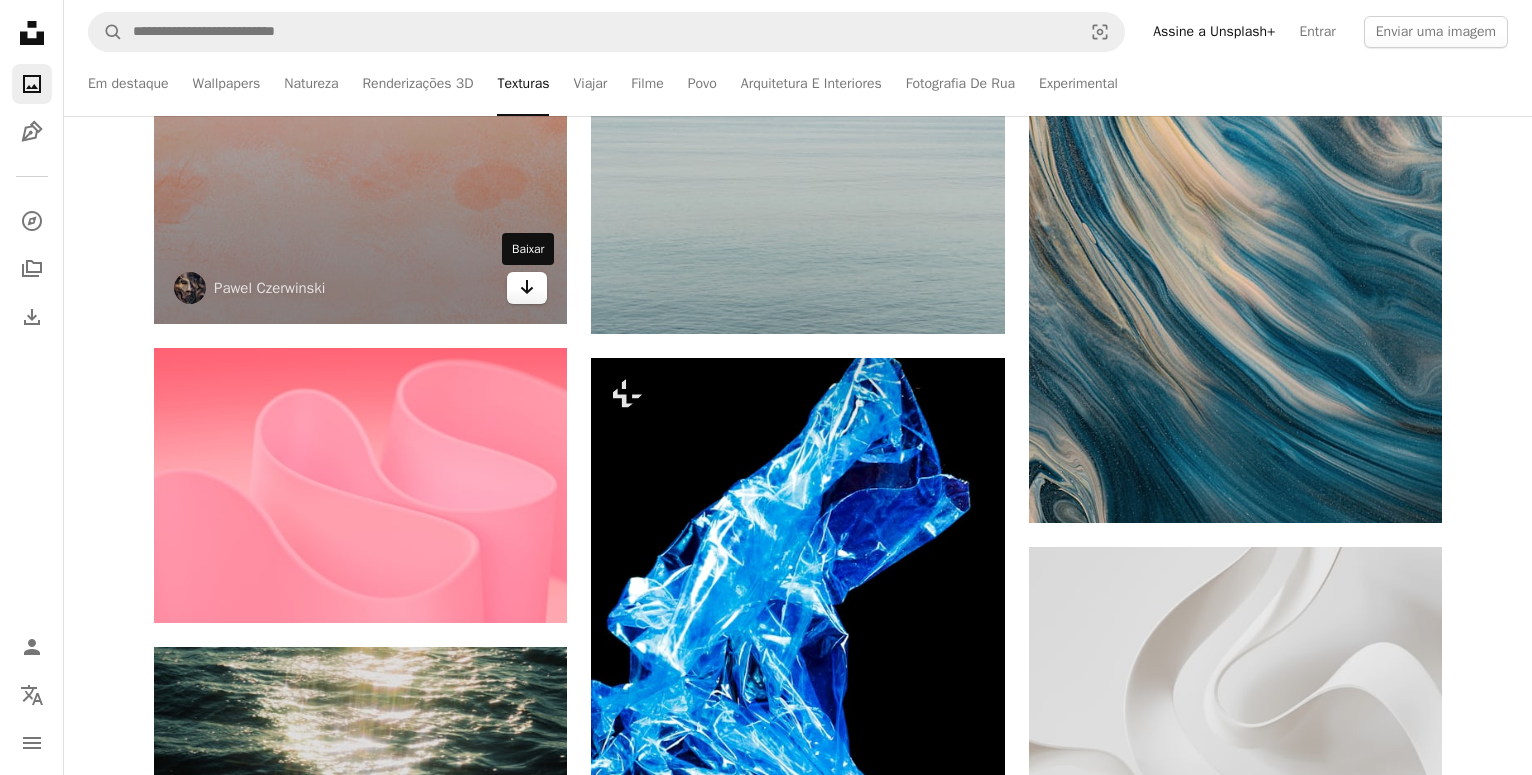 click on "Arrow pointing down" at bounding box center (527, 288) 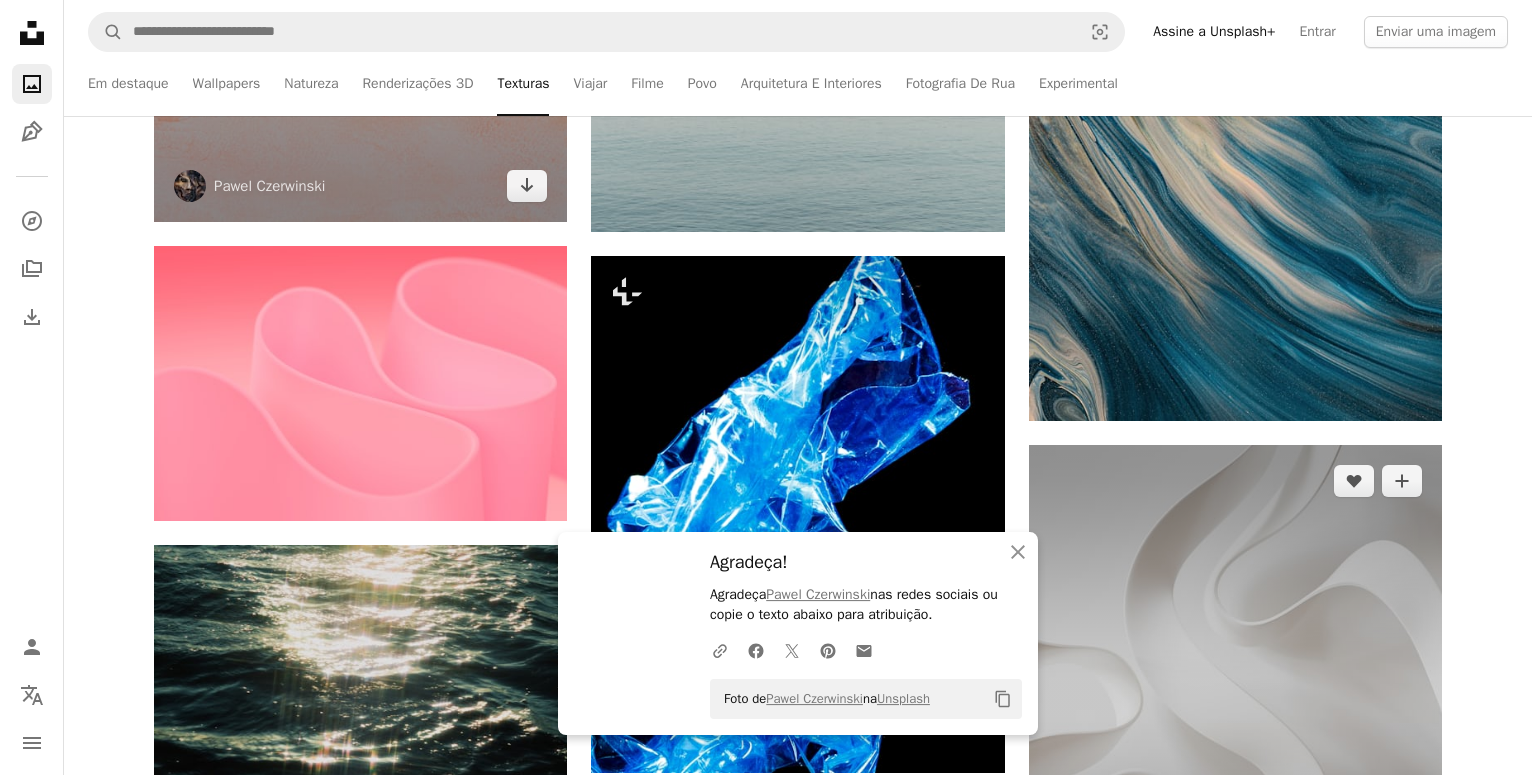 scroll, scrollTop: 35598, scrollLeft: 0, axis: vertical 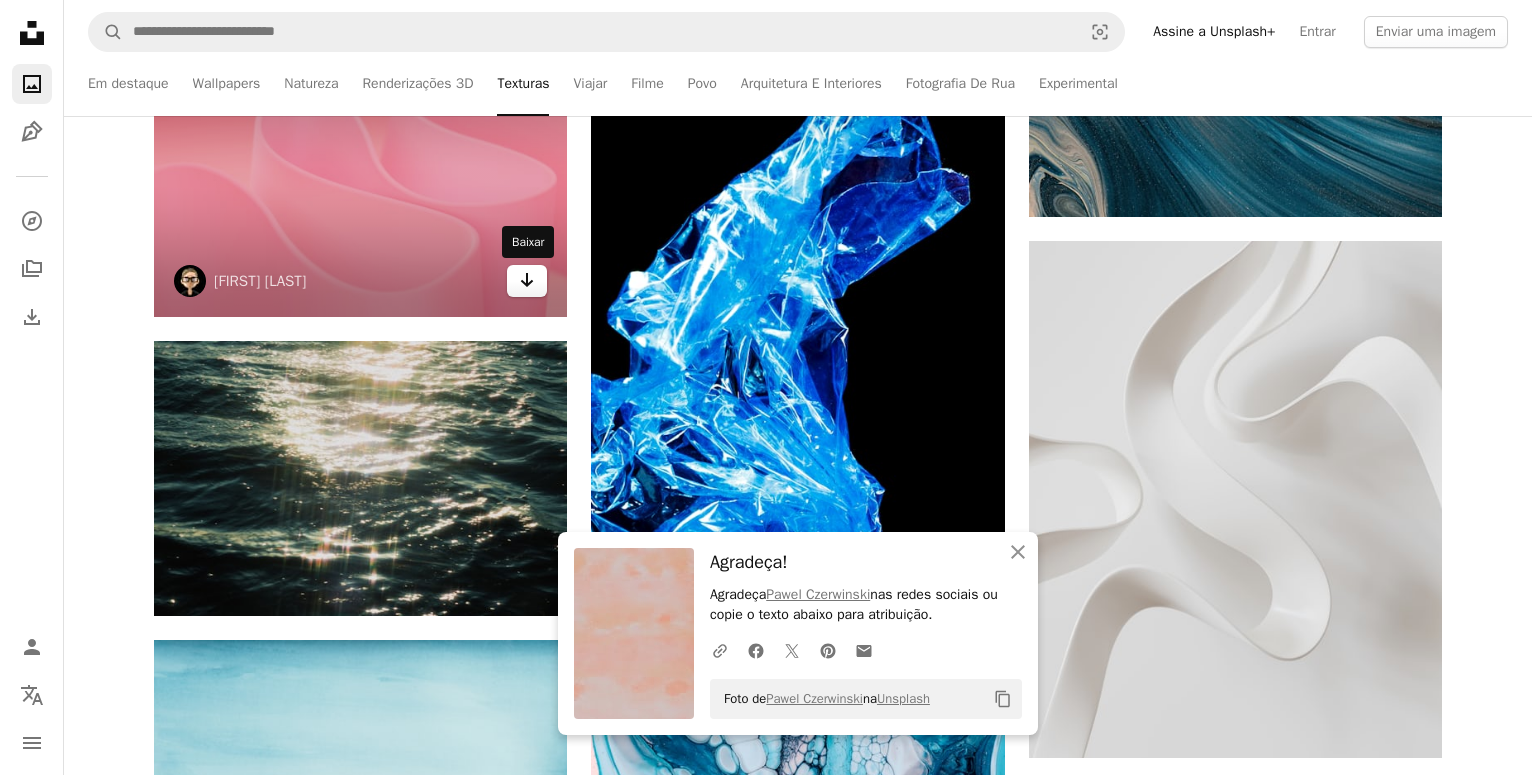 click 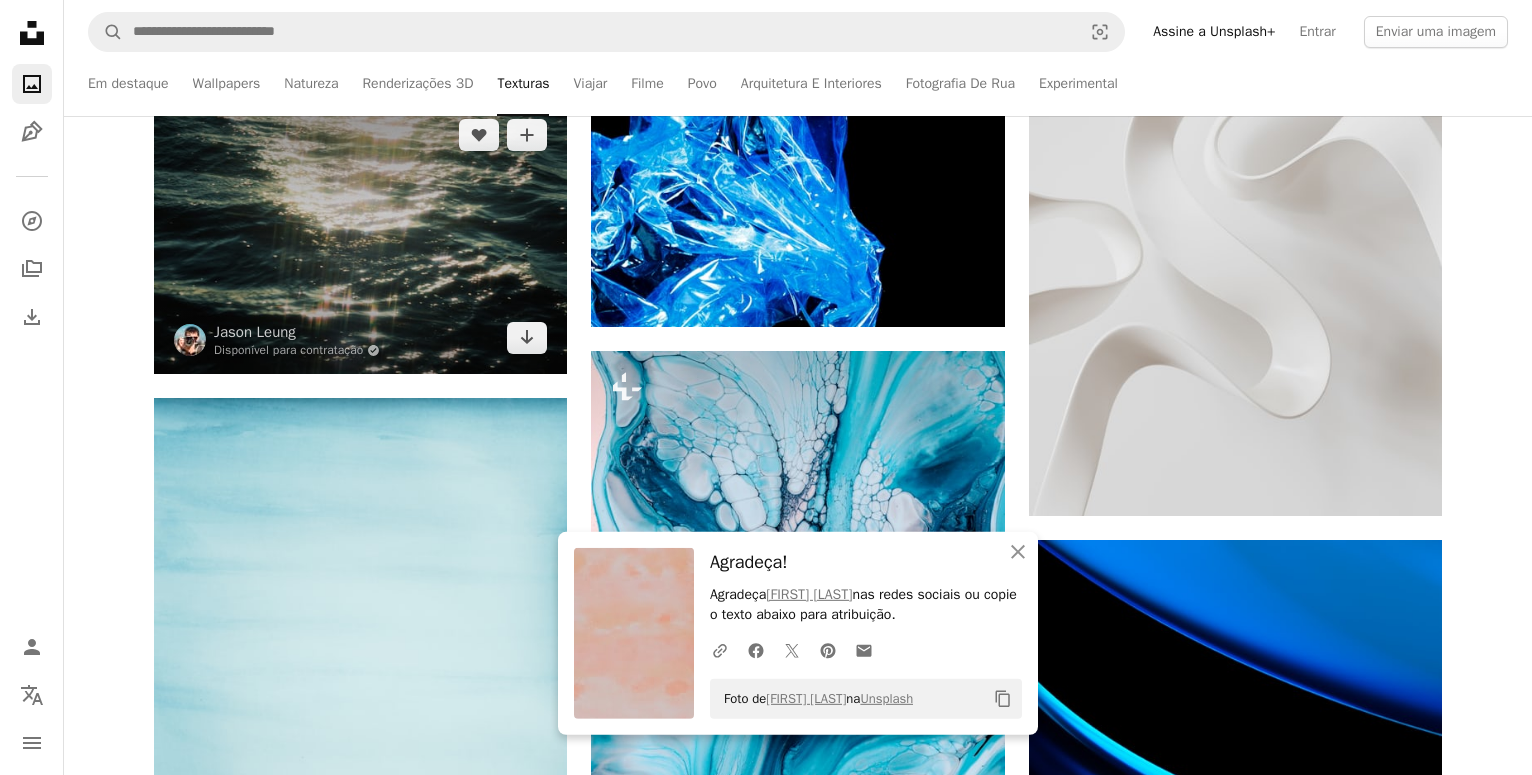 scroll, scrollTop: 35802, scrollLeft: 0, axis: vertical 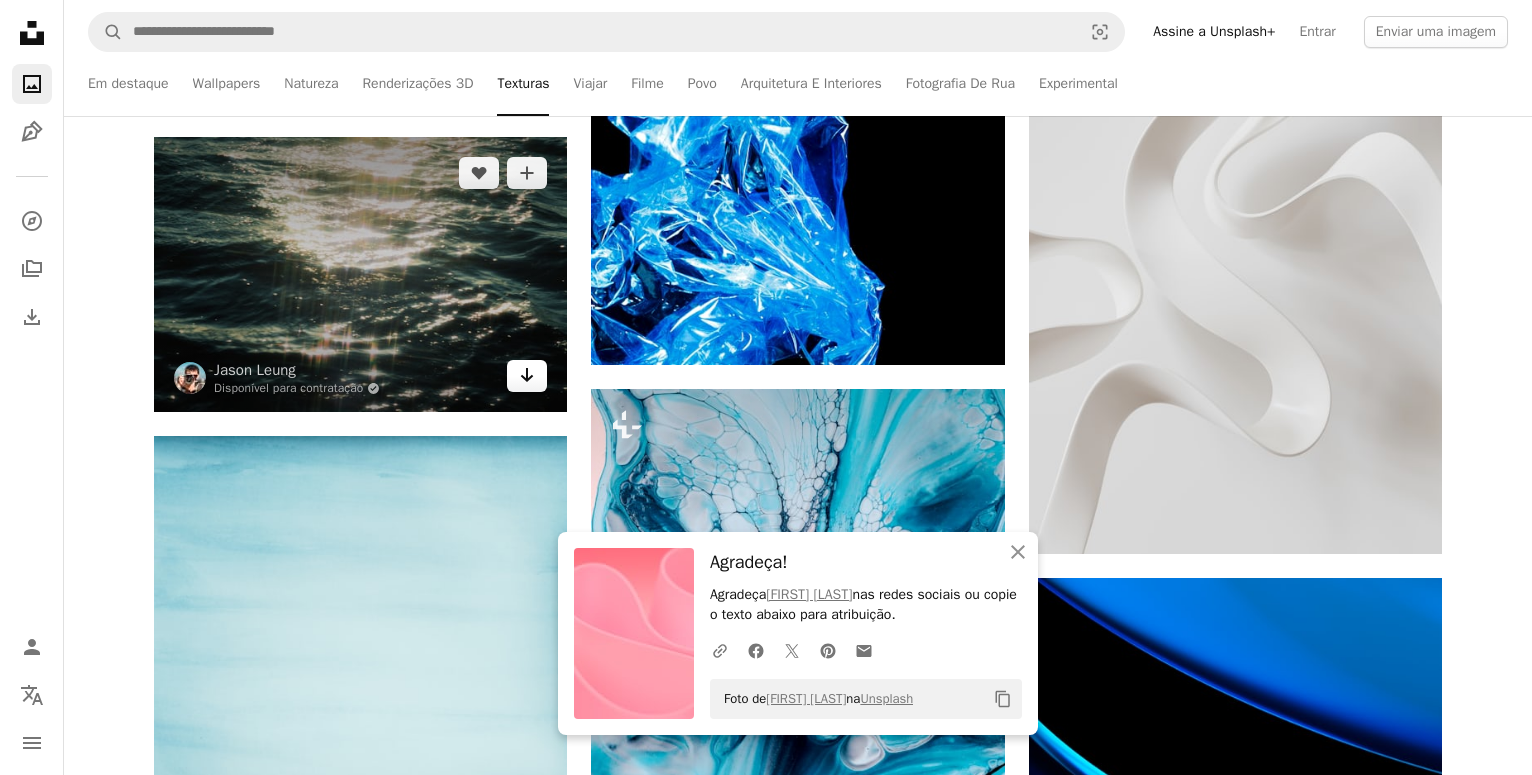 click 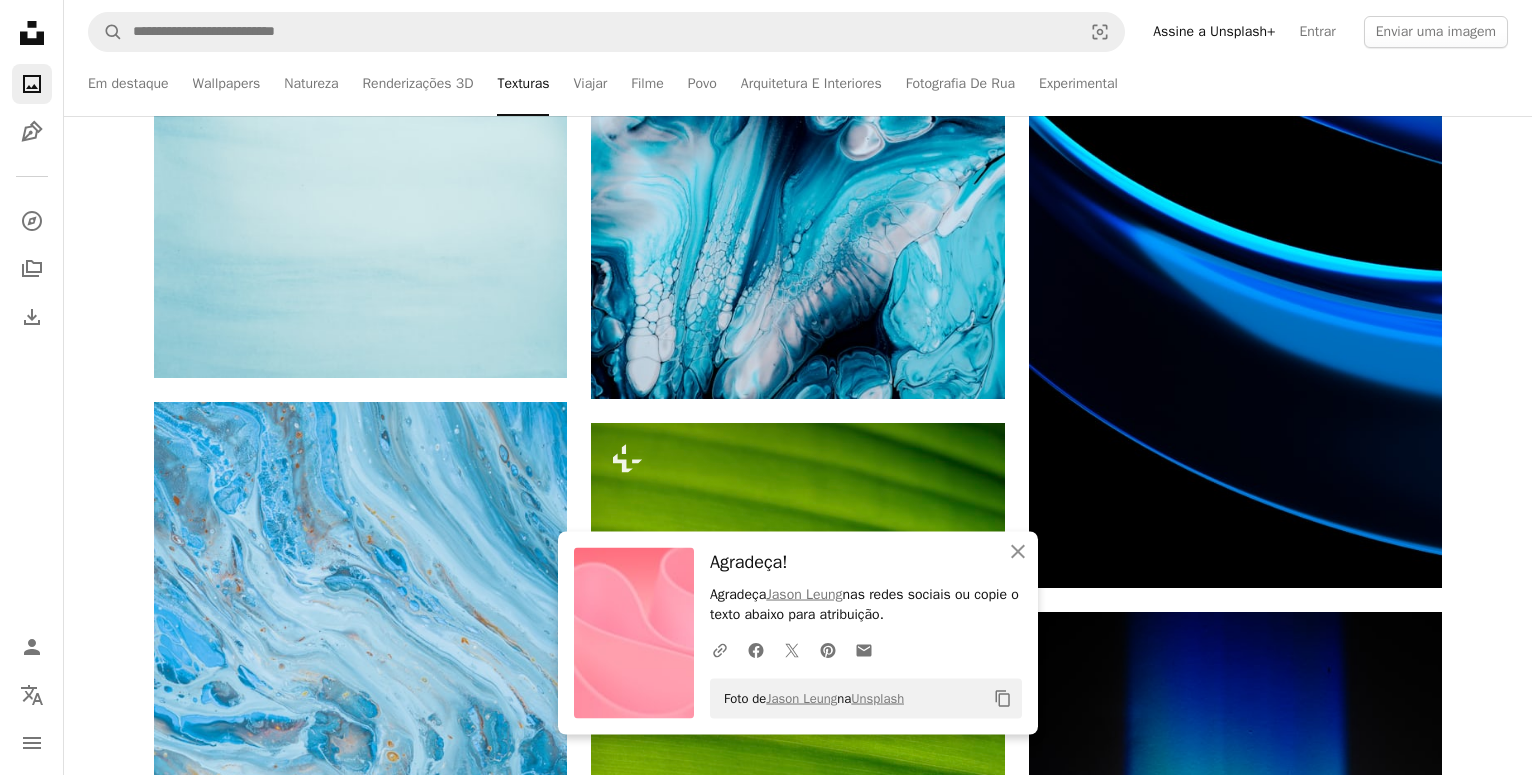 scroll, scrollTop: 36414, scrollLeft: 0, axis: vertical 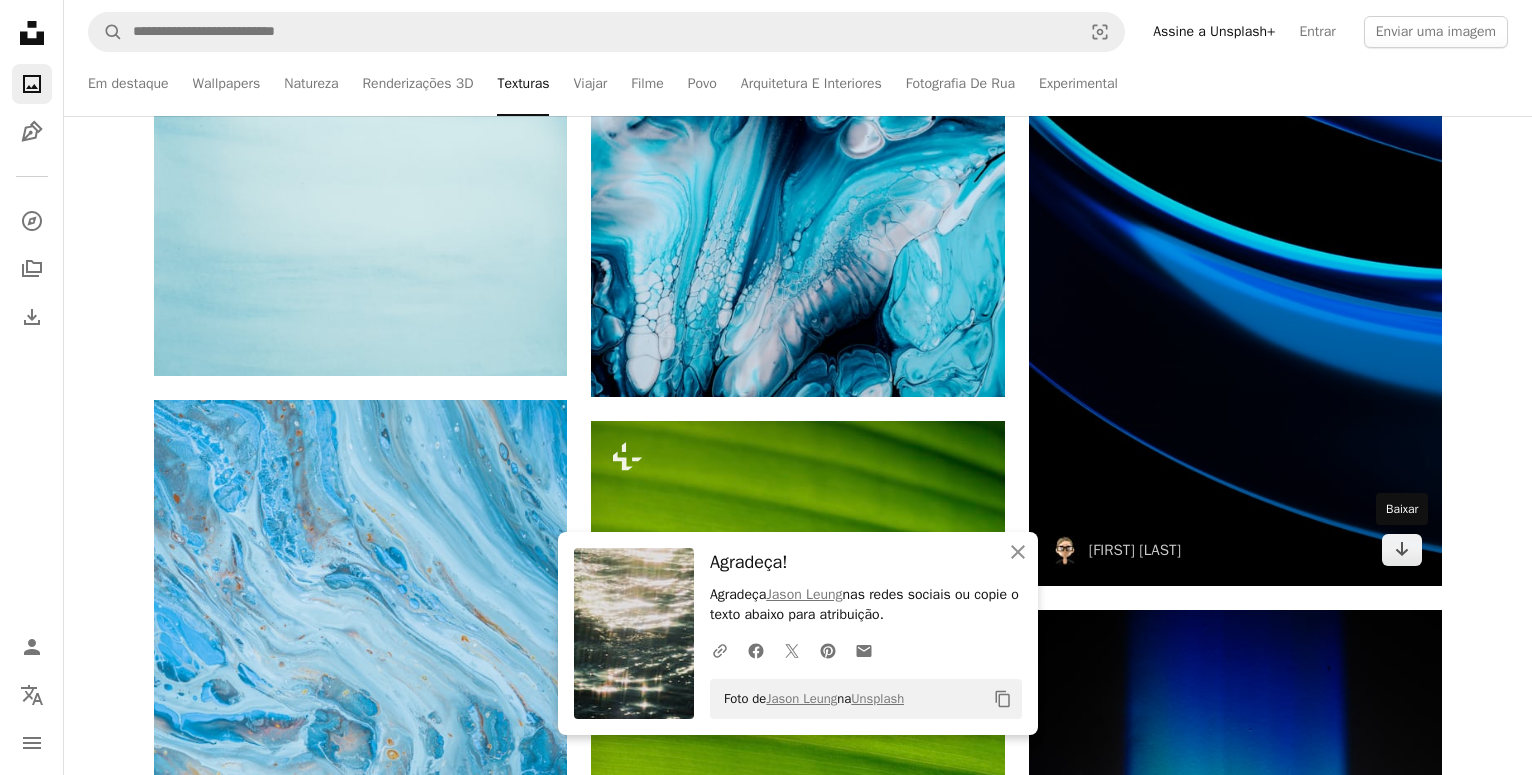 drag, startPoint x: 1405, startPoint y: 542, endPoint x: 1371, endPoint y: 535, distance: 34.713108 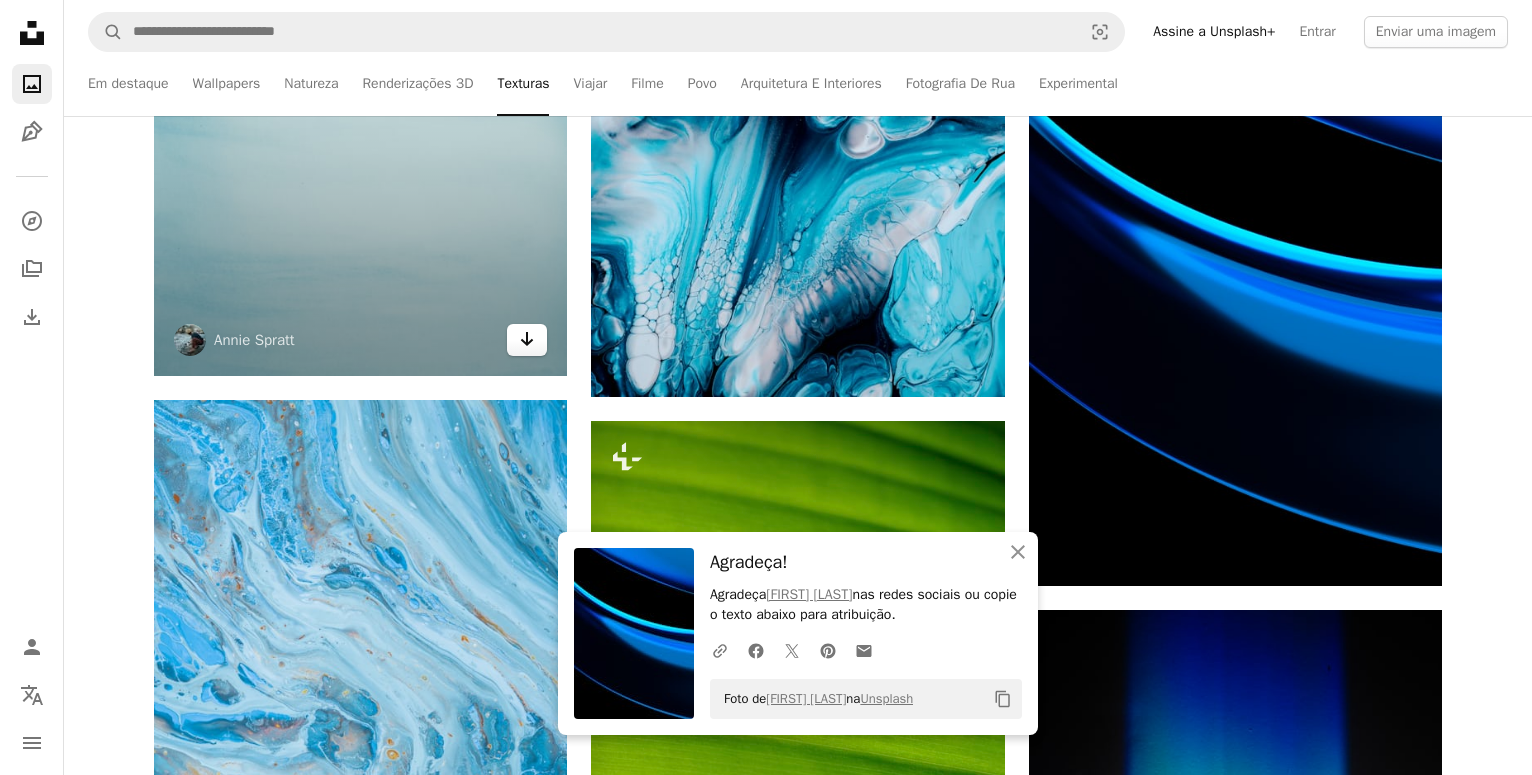click on "Arrow pointing down" 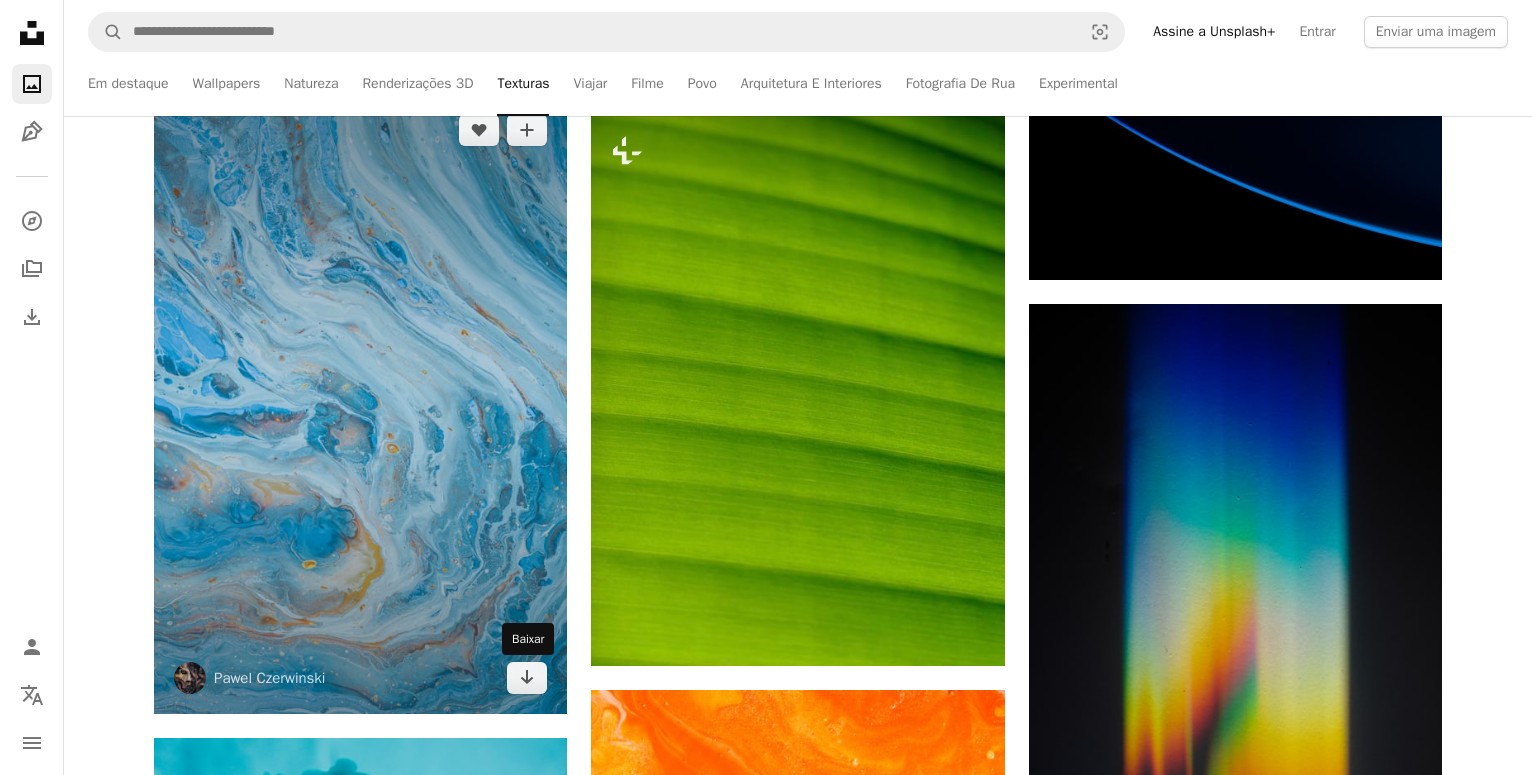 scroll, scrollTop: 36720, scrollLeft: 0, axis: vertical 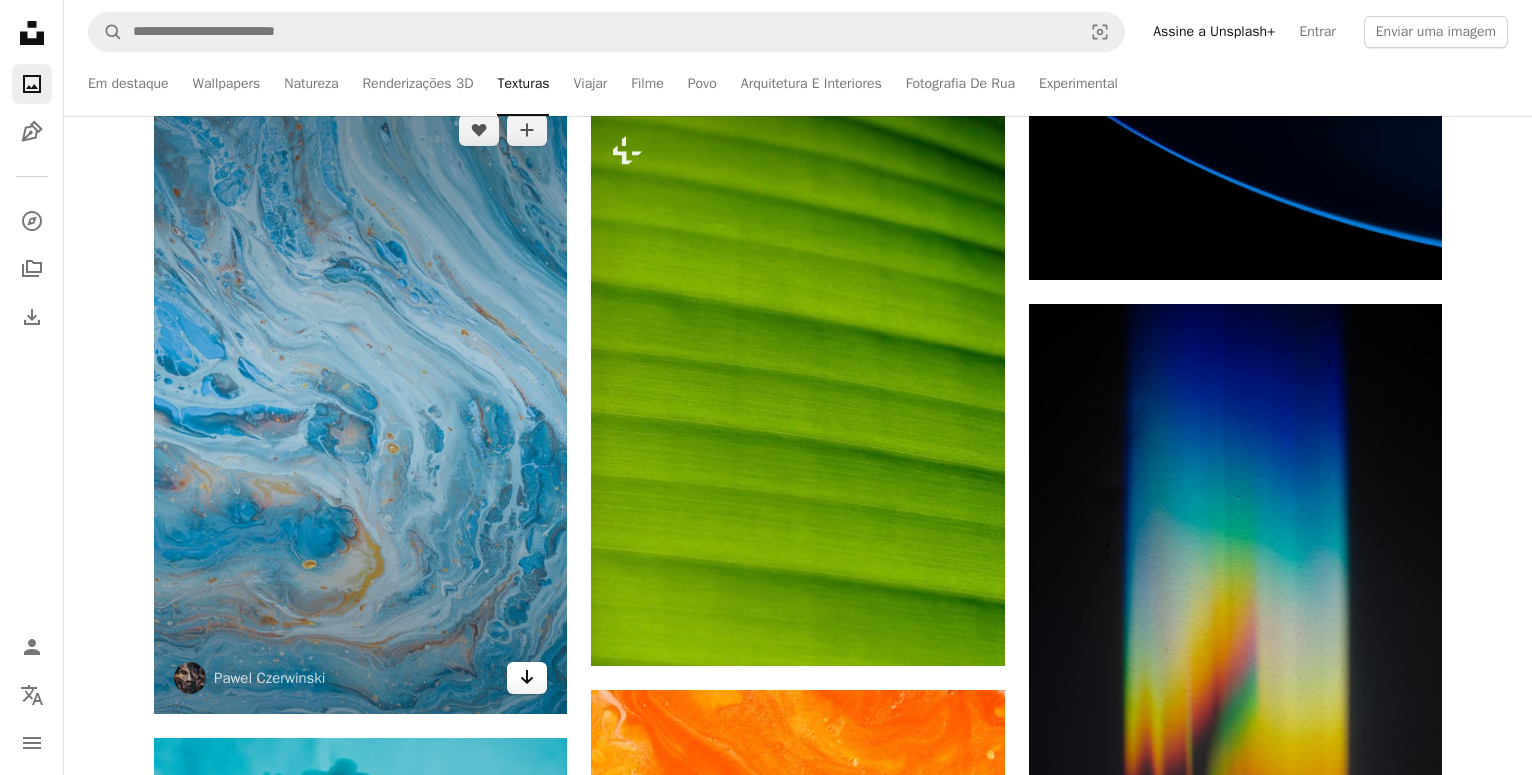 click on "Arrow pointing down" at bounding box center (527, 678) 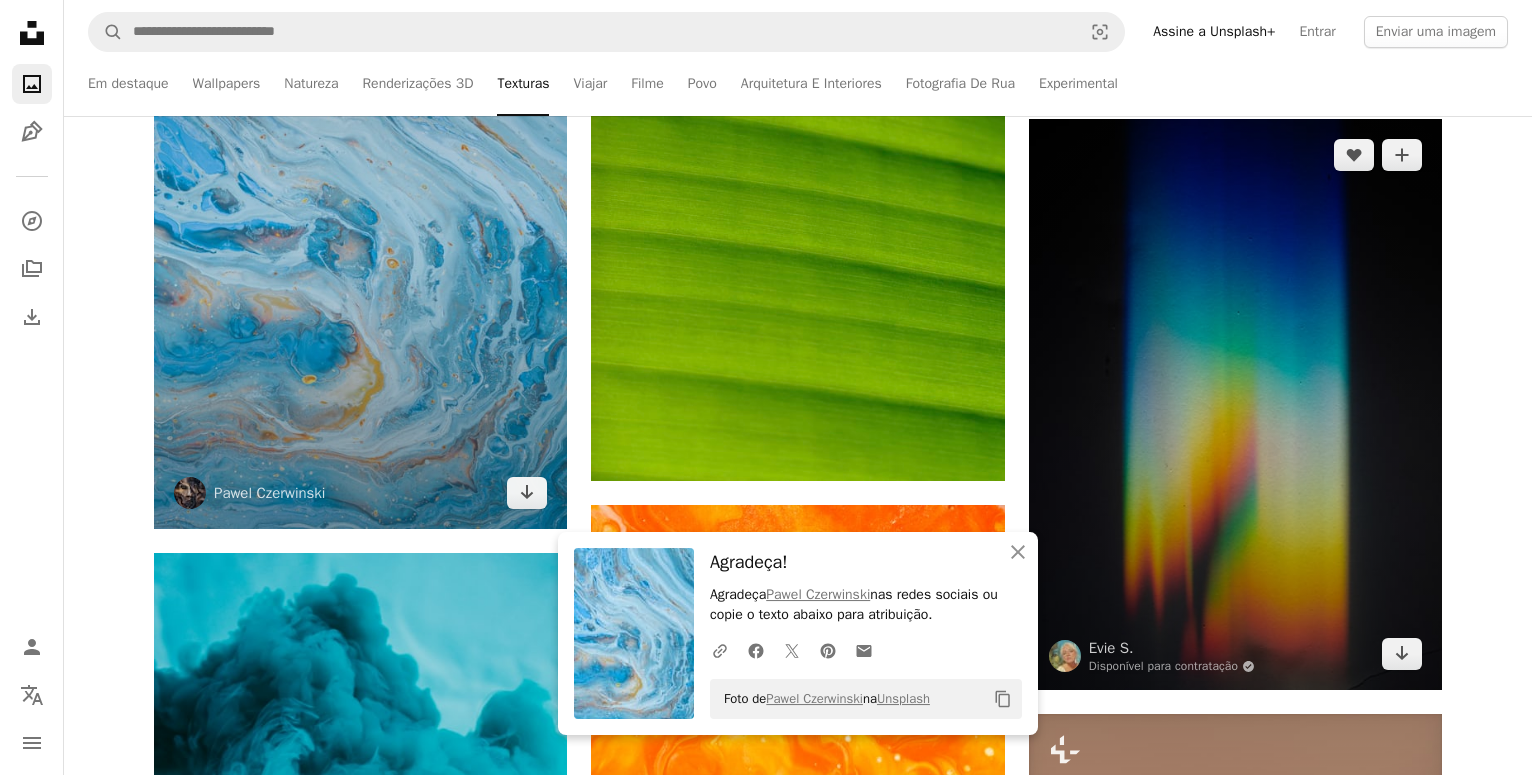 scroll, scrollTop: 36924, scrollLeft: 0, axis: vertical 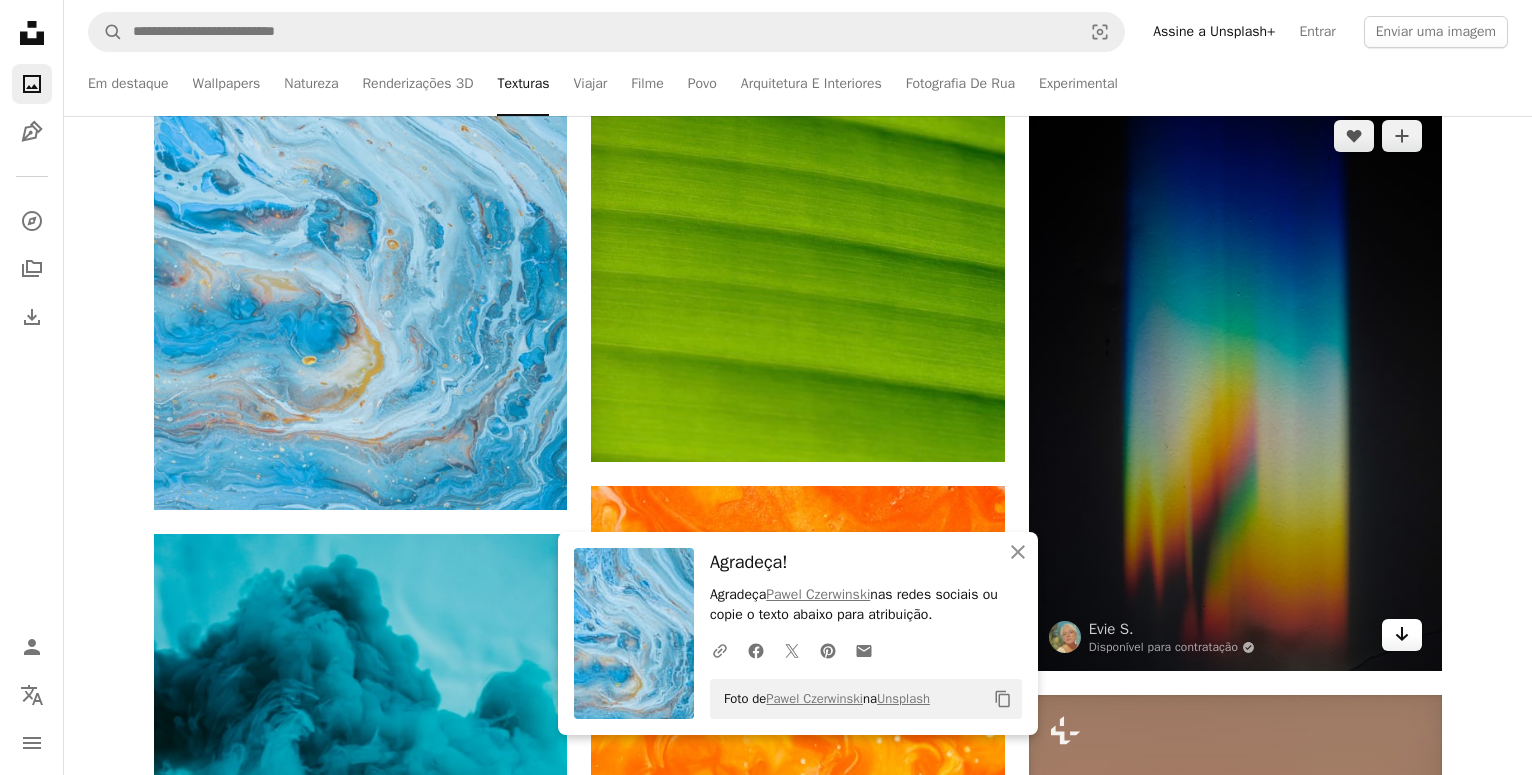 click on "Arrow pointing down" at bounding box center (1402, 635) 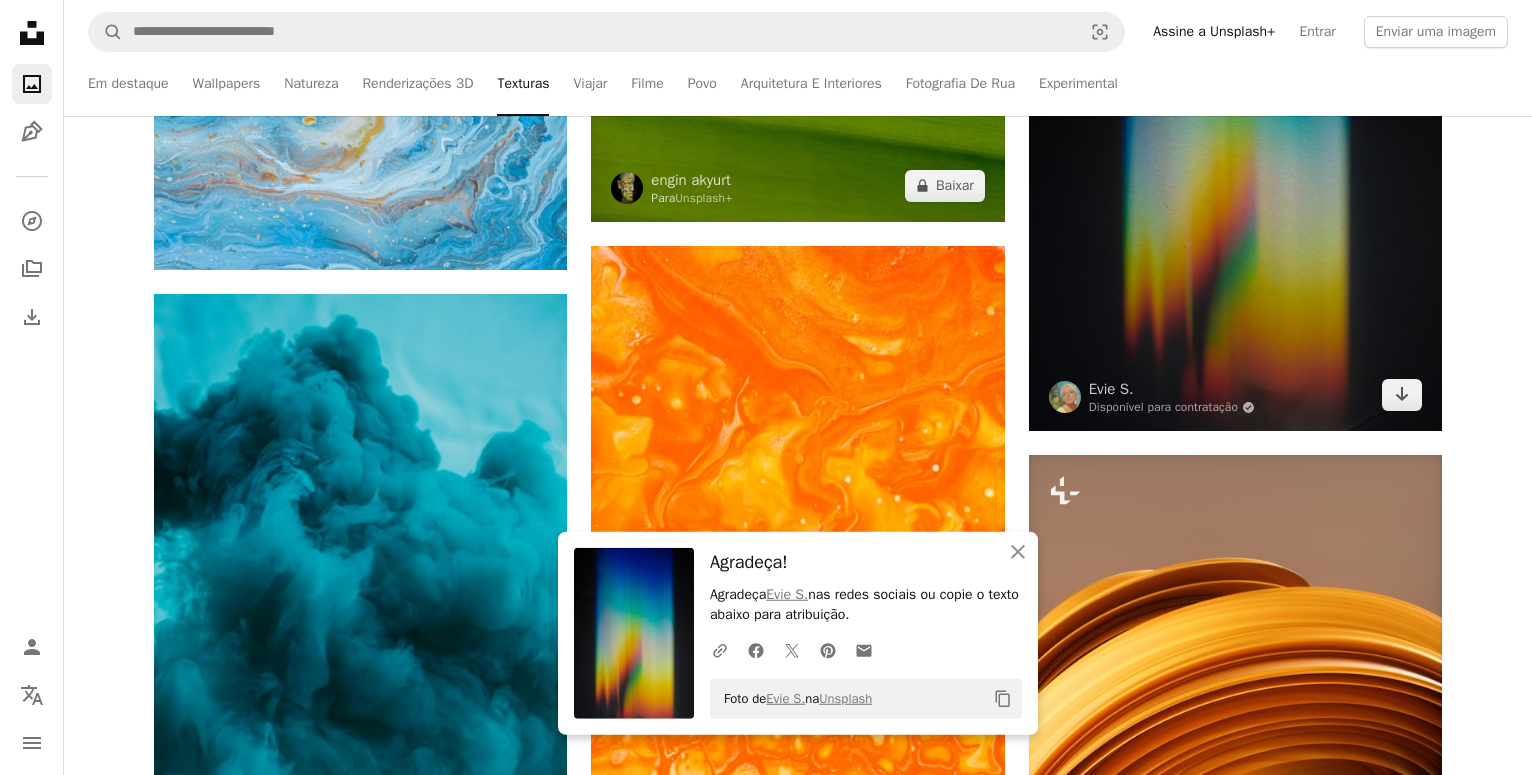 scroll, scrollTop: 37332, scrollLeft: 0, axis: vertical 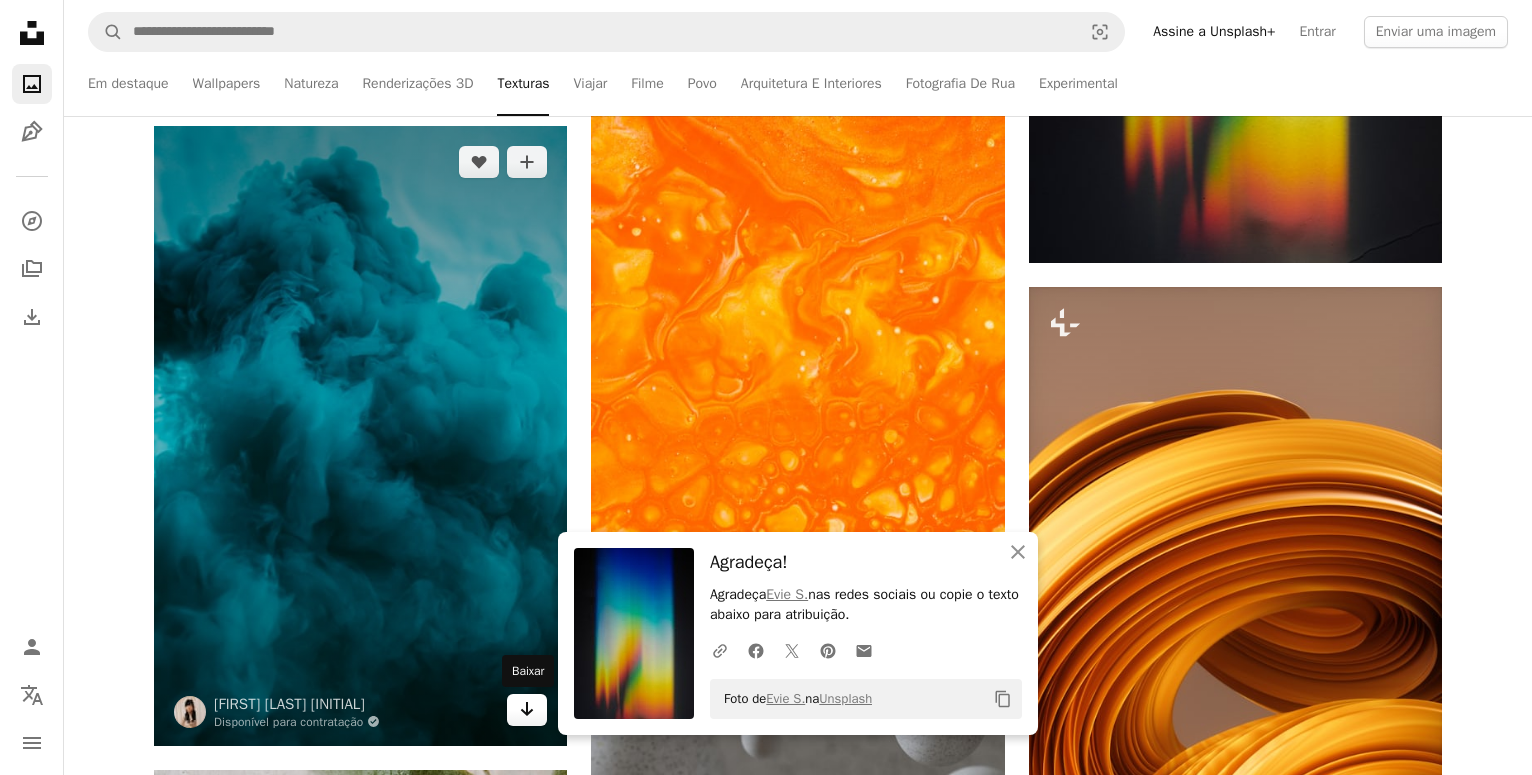 click 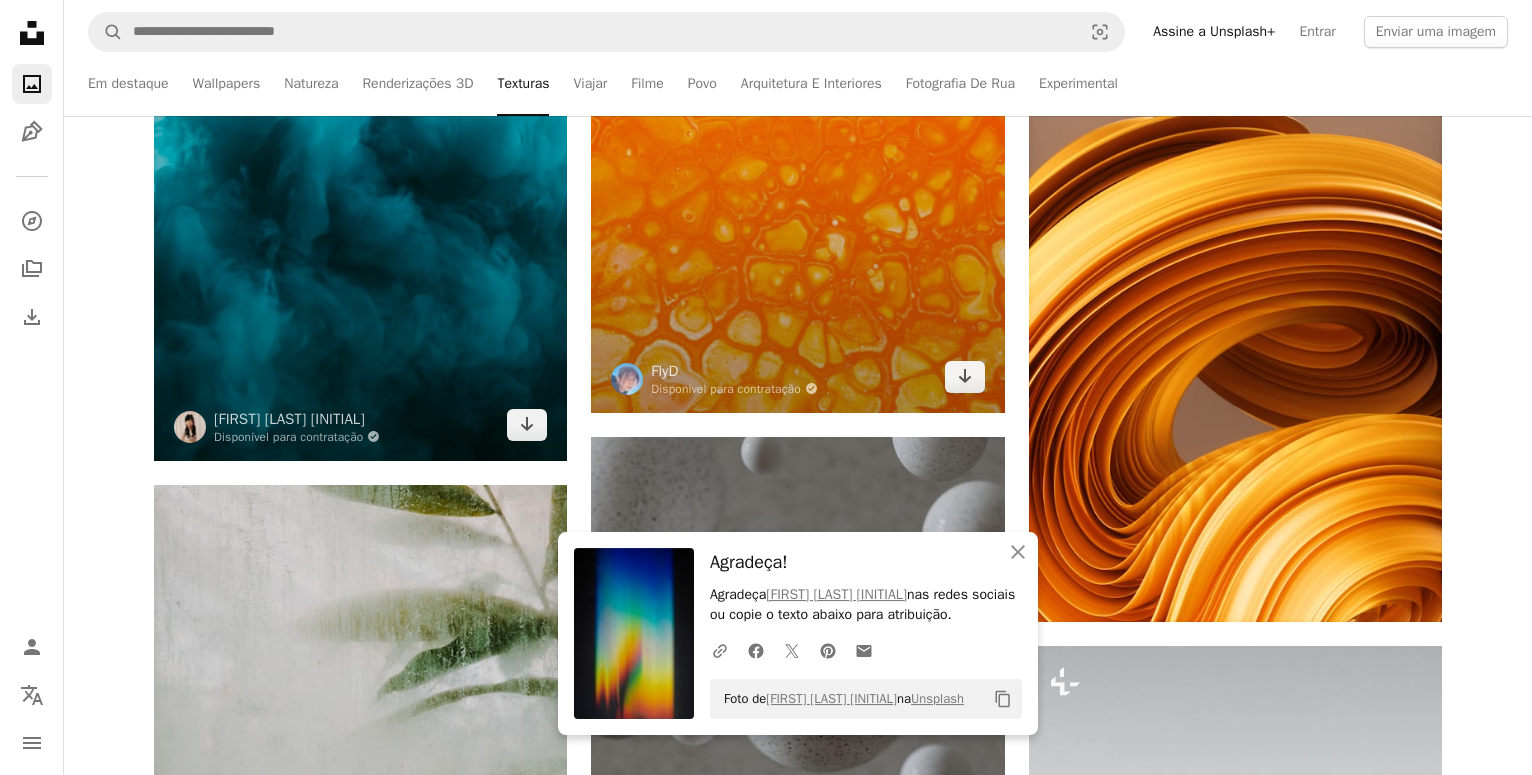 scroll, scrollTop: 37638, scrollLeft: 0, axis: vertical 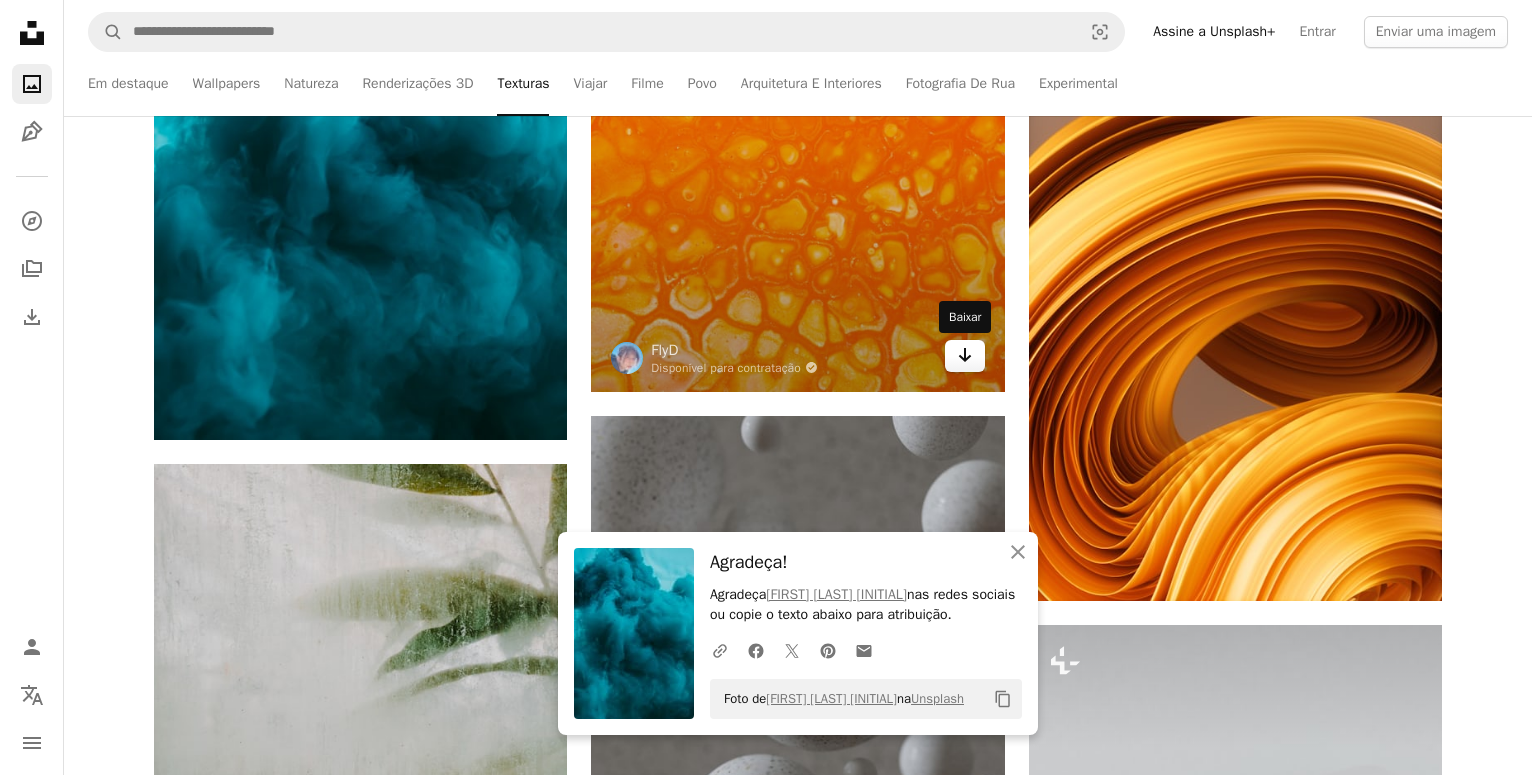 click on "Arrow pointing down" at bounding box center [965, 356] 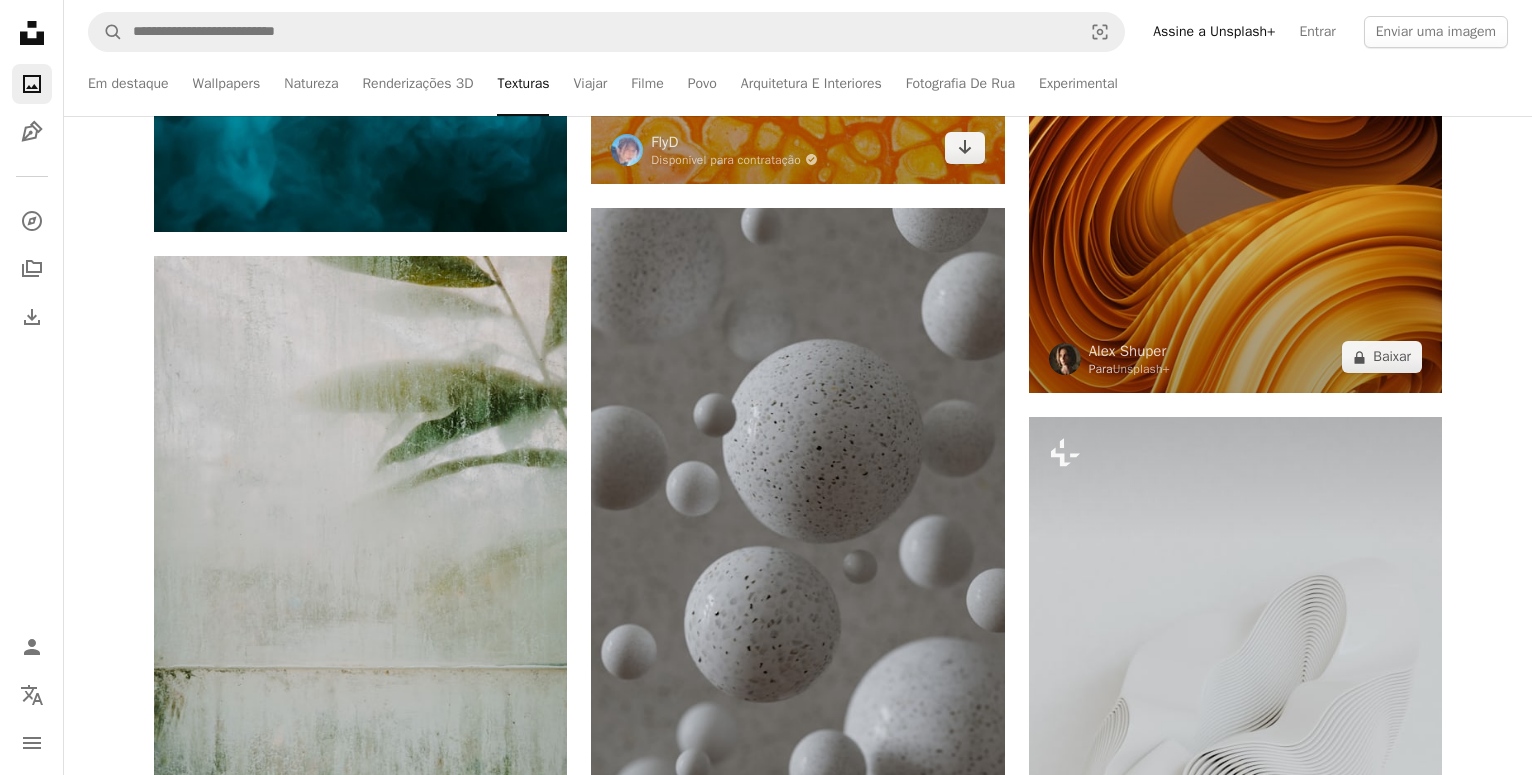 scroll, scrollTop: 37944, scrollLeft: 0, axis: vertical 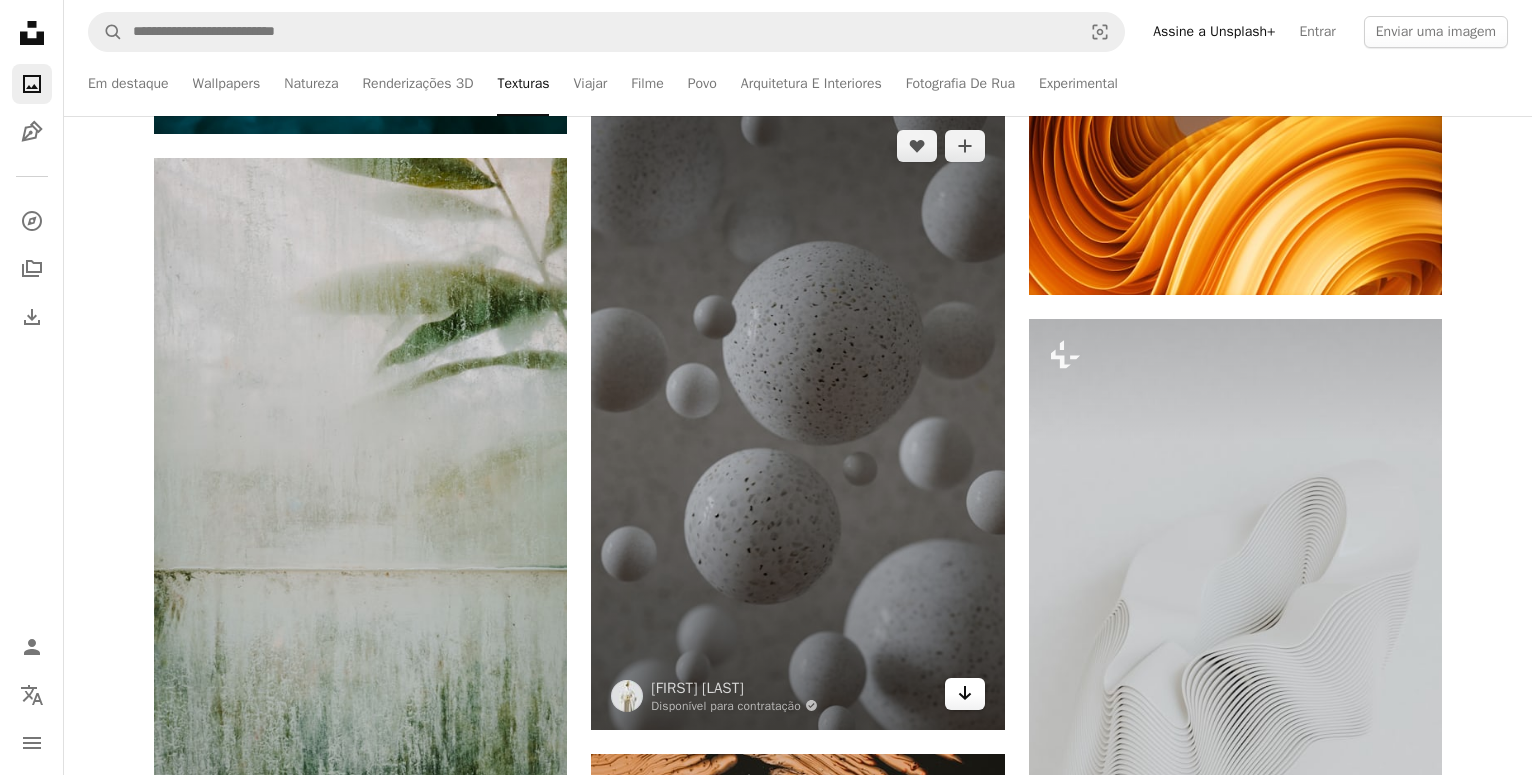 click 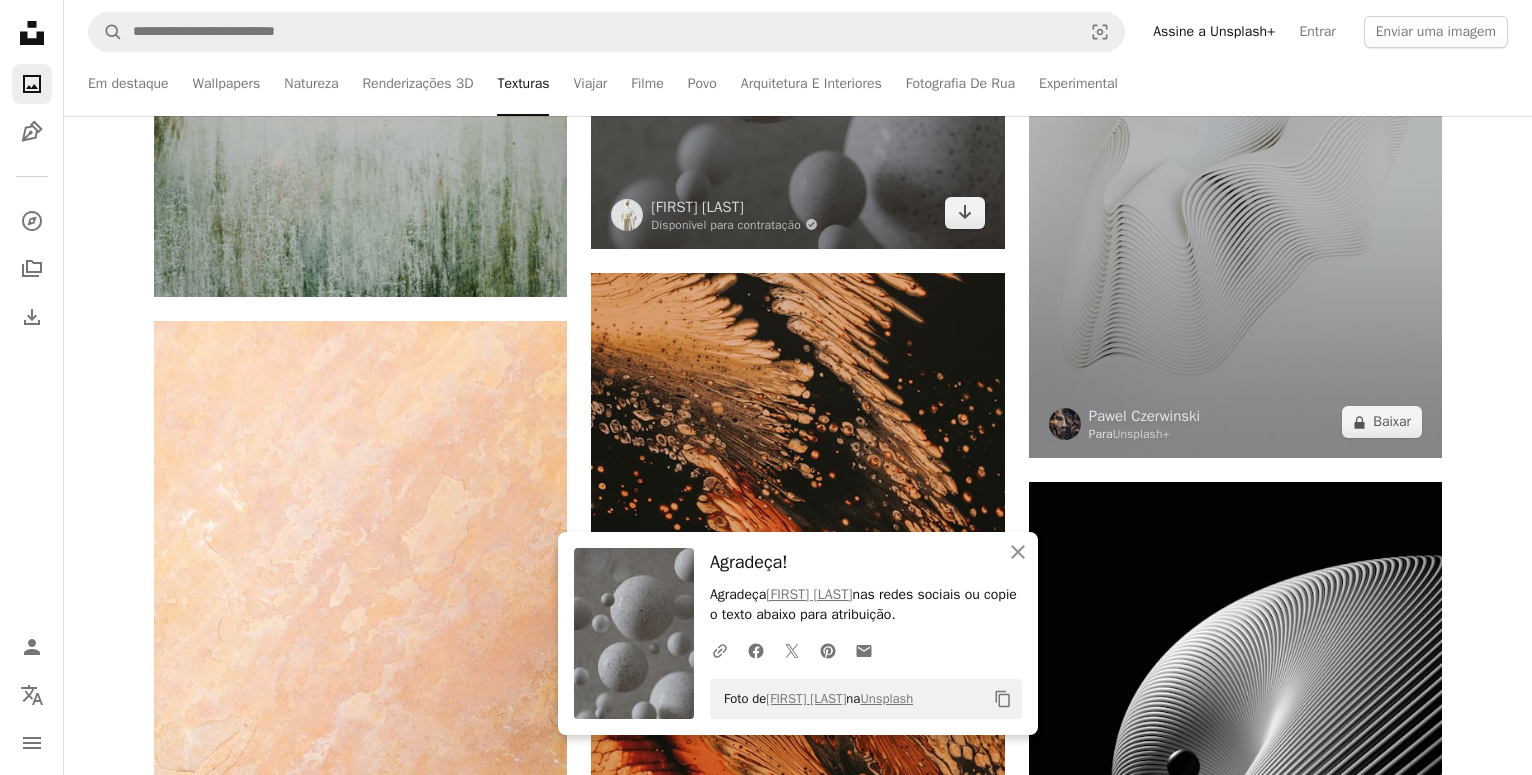 scroll, scrollTop: 38454, scrollLeft: 0, axis: vertical 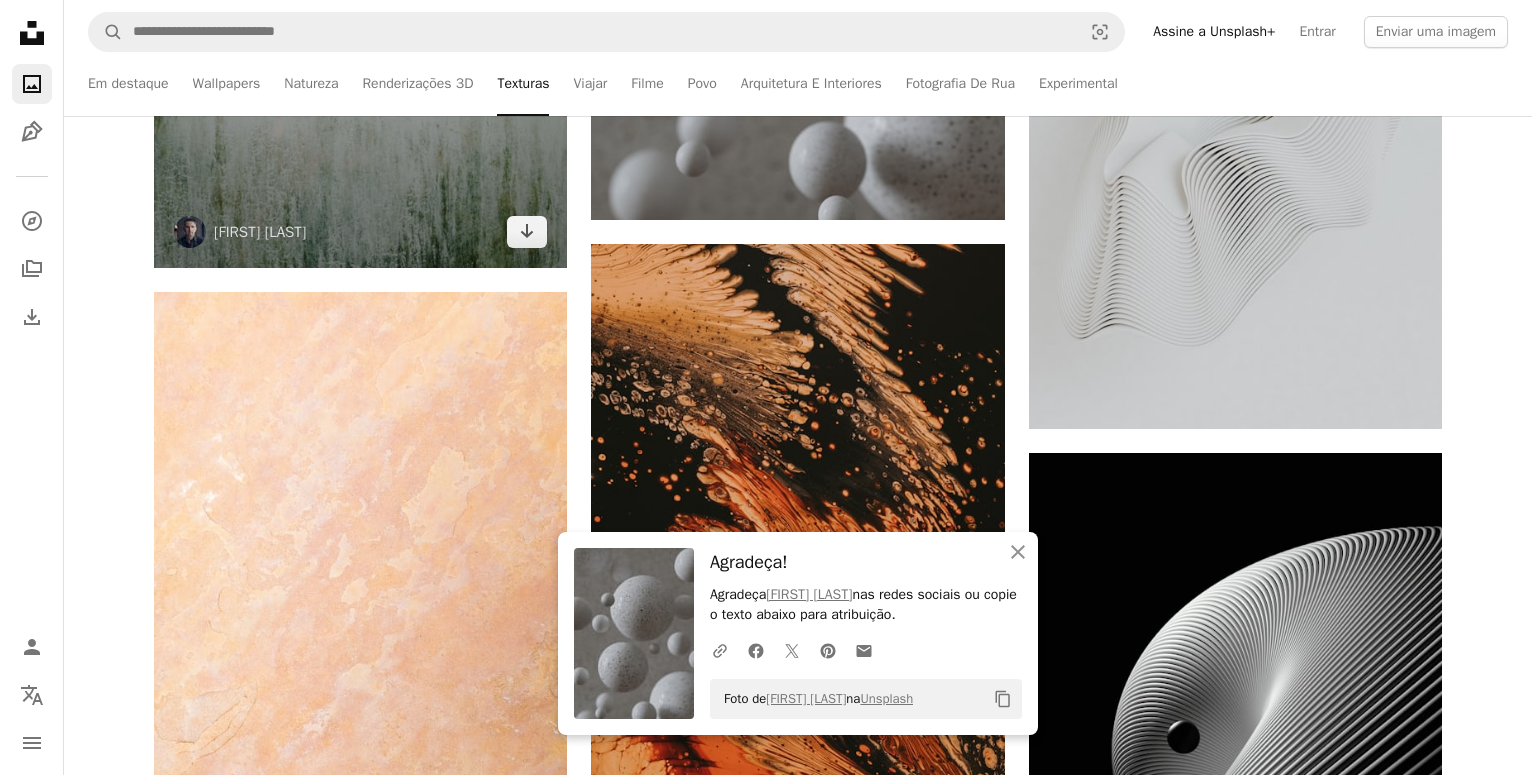 click at bounding box center [360, -42] 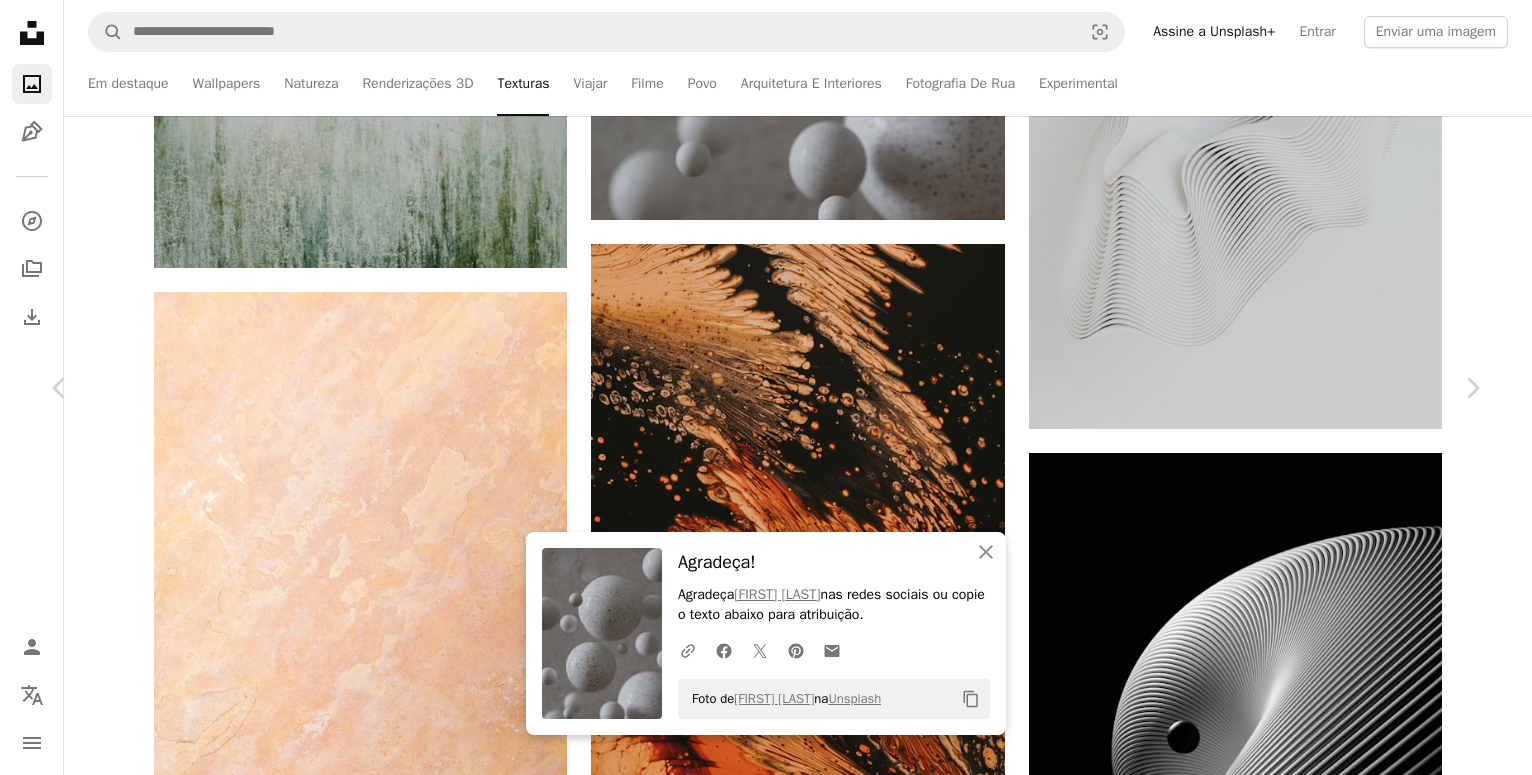 click on "An X shape" at bounding box center (20, 20) 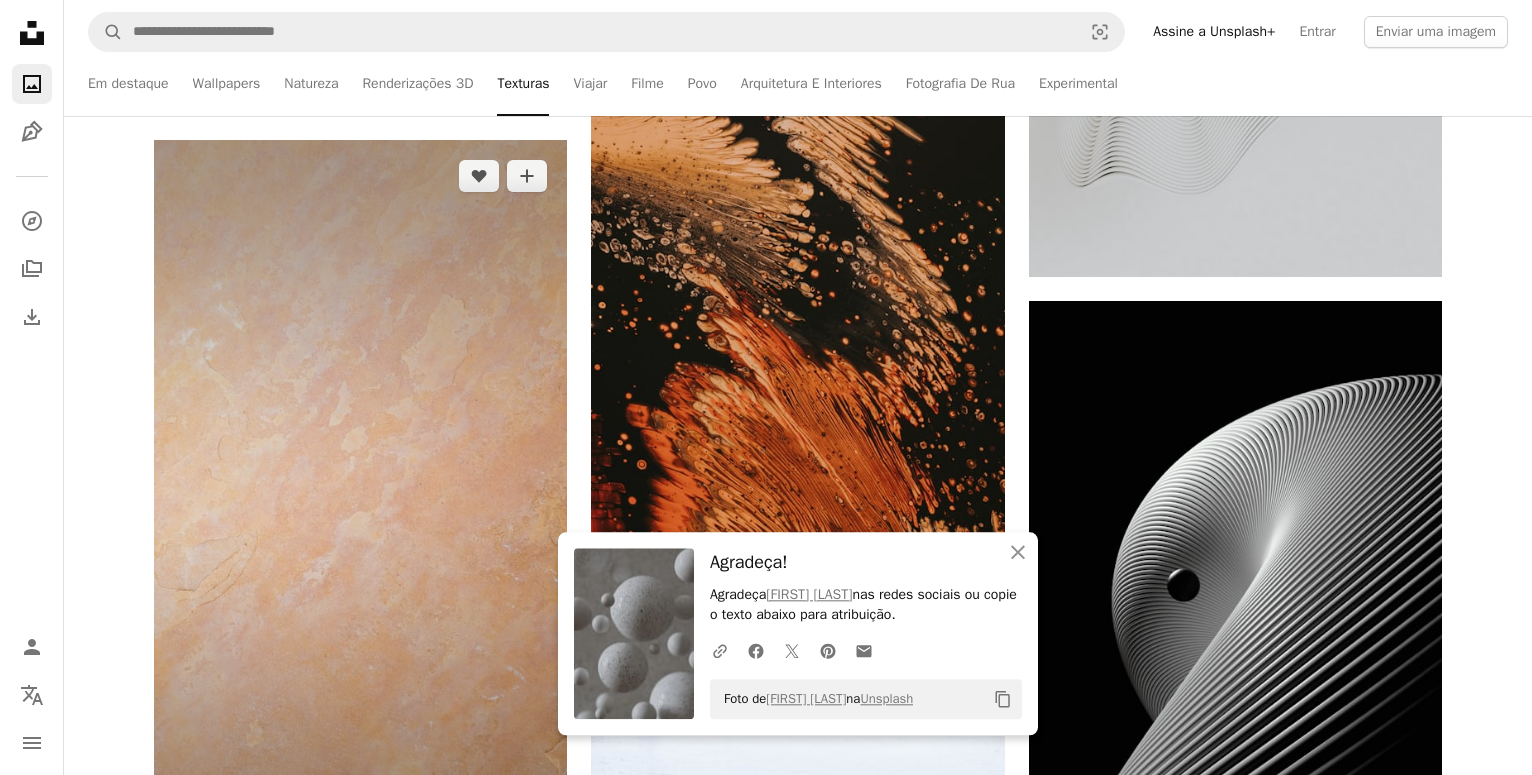 scroll, scrollTop: 38862, scrollLeft: 0, axis: vertical 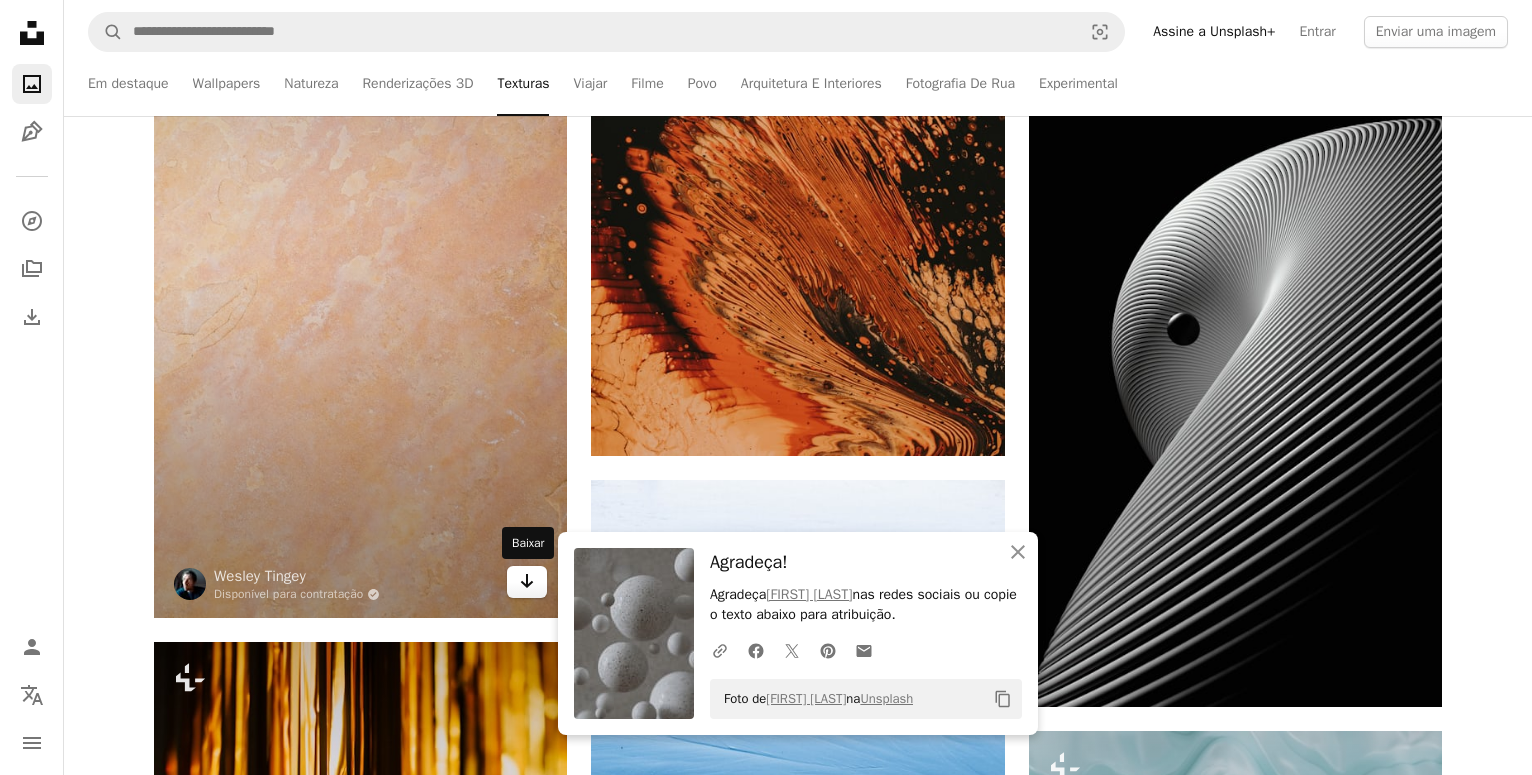 click 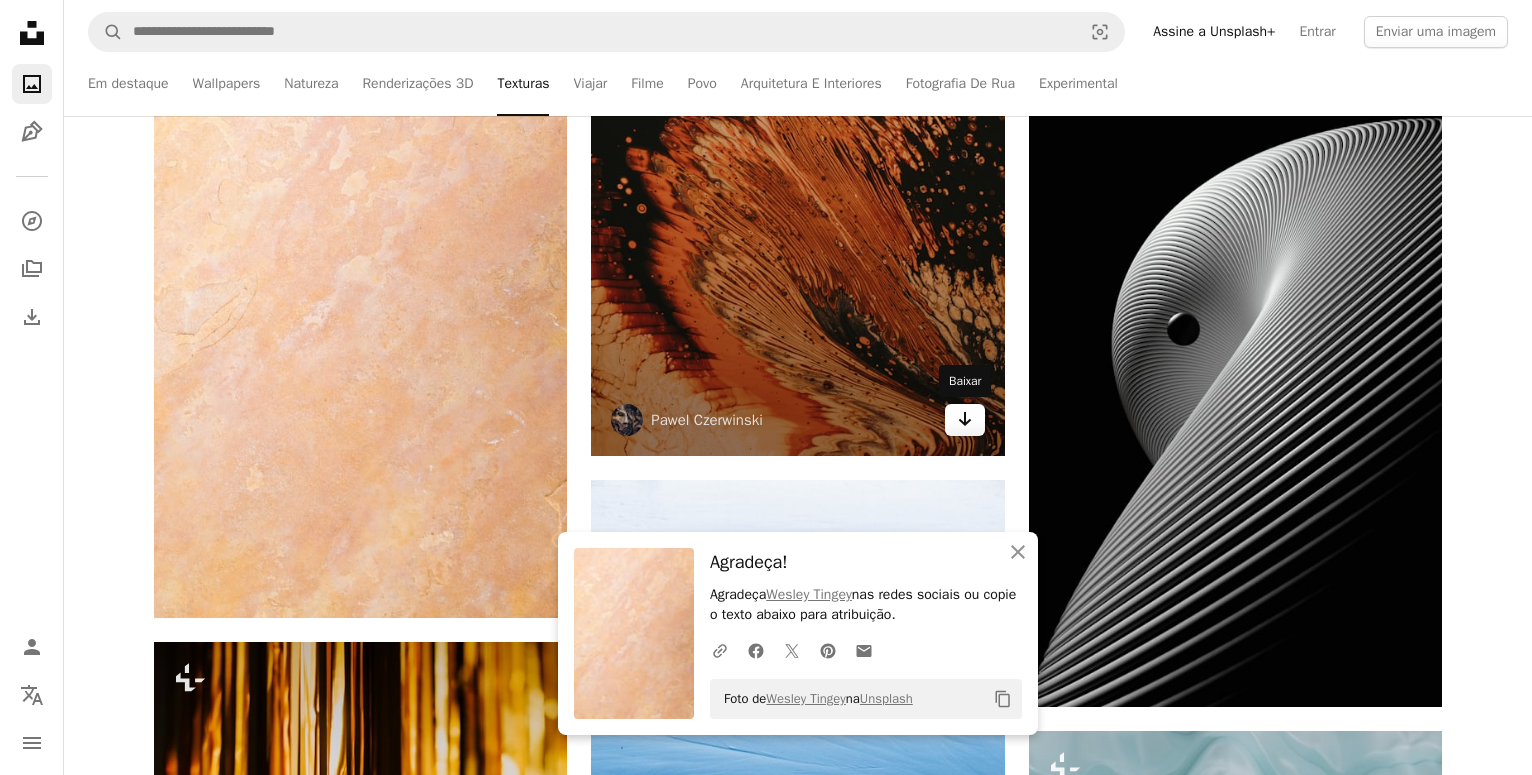 click 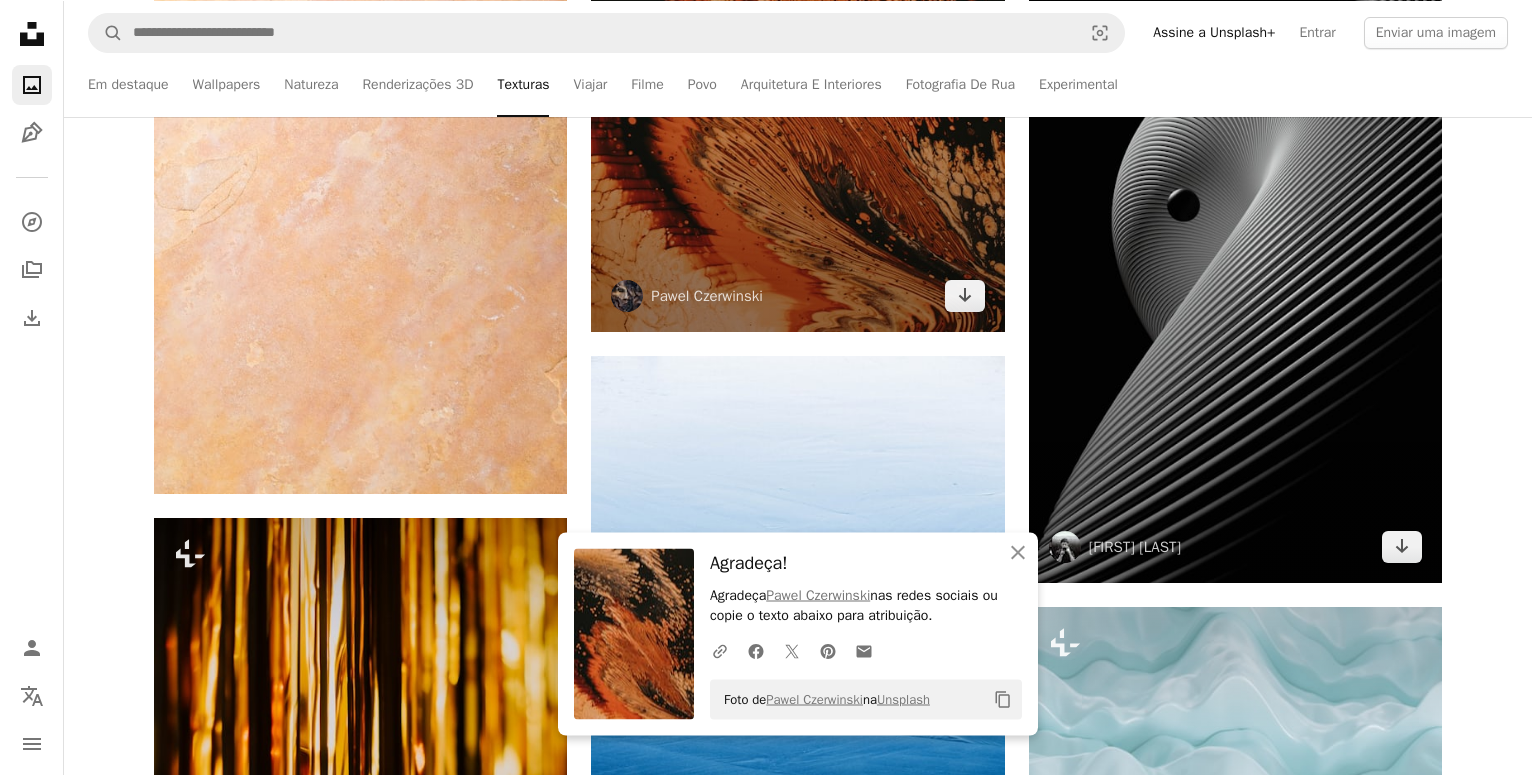 scroll, scrollTop: 39066, scrollLeft: 0, axis: vertical 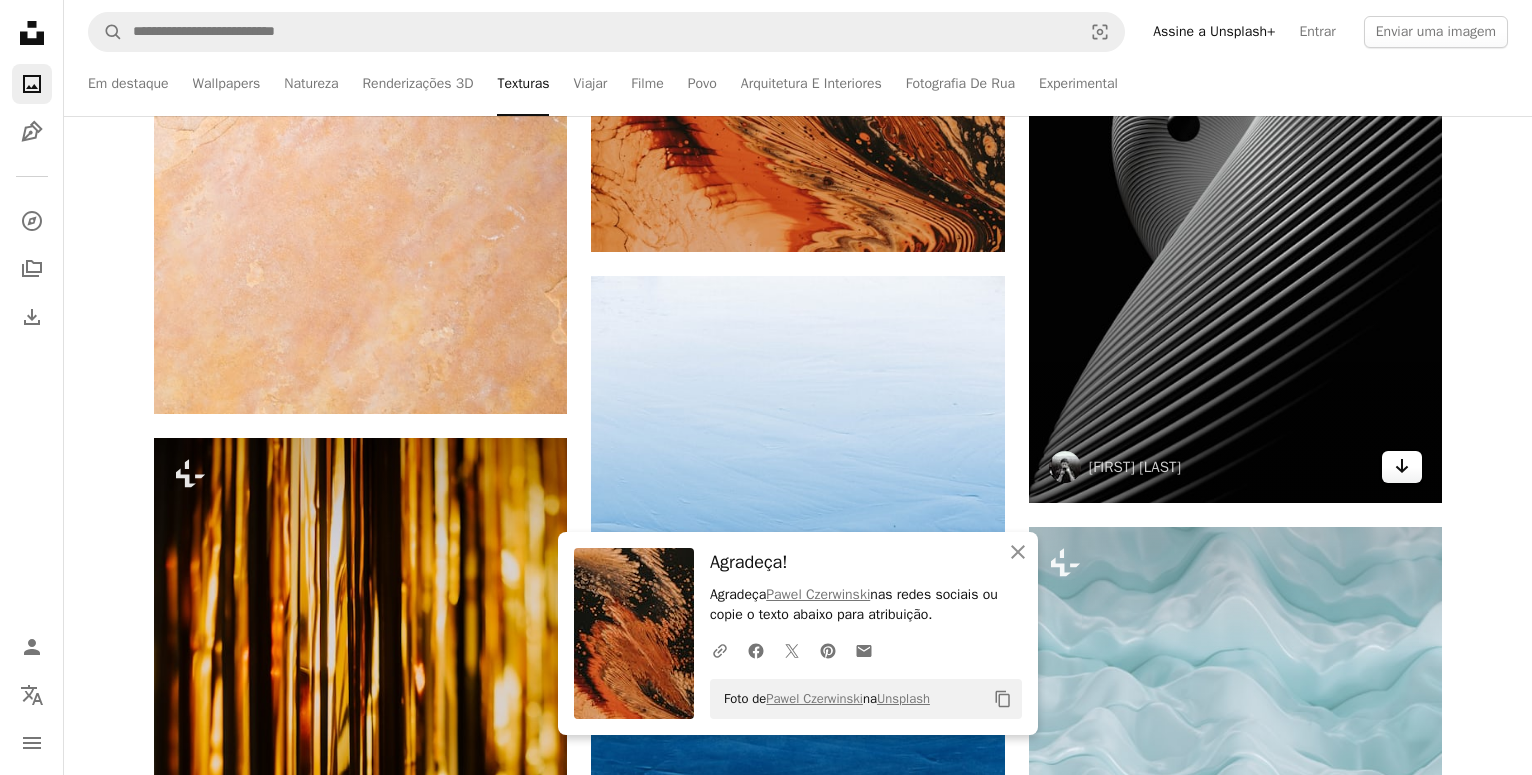 click 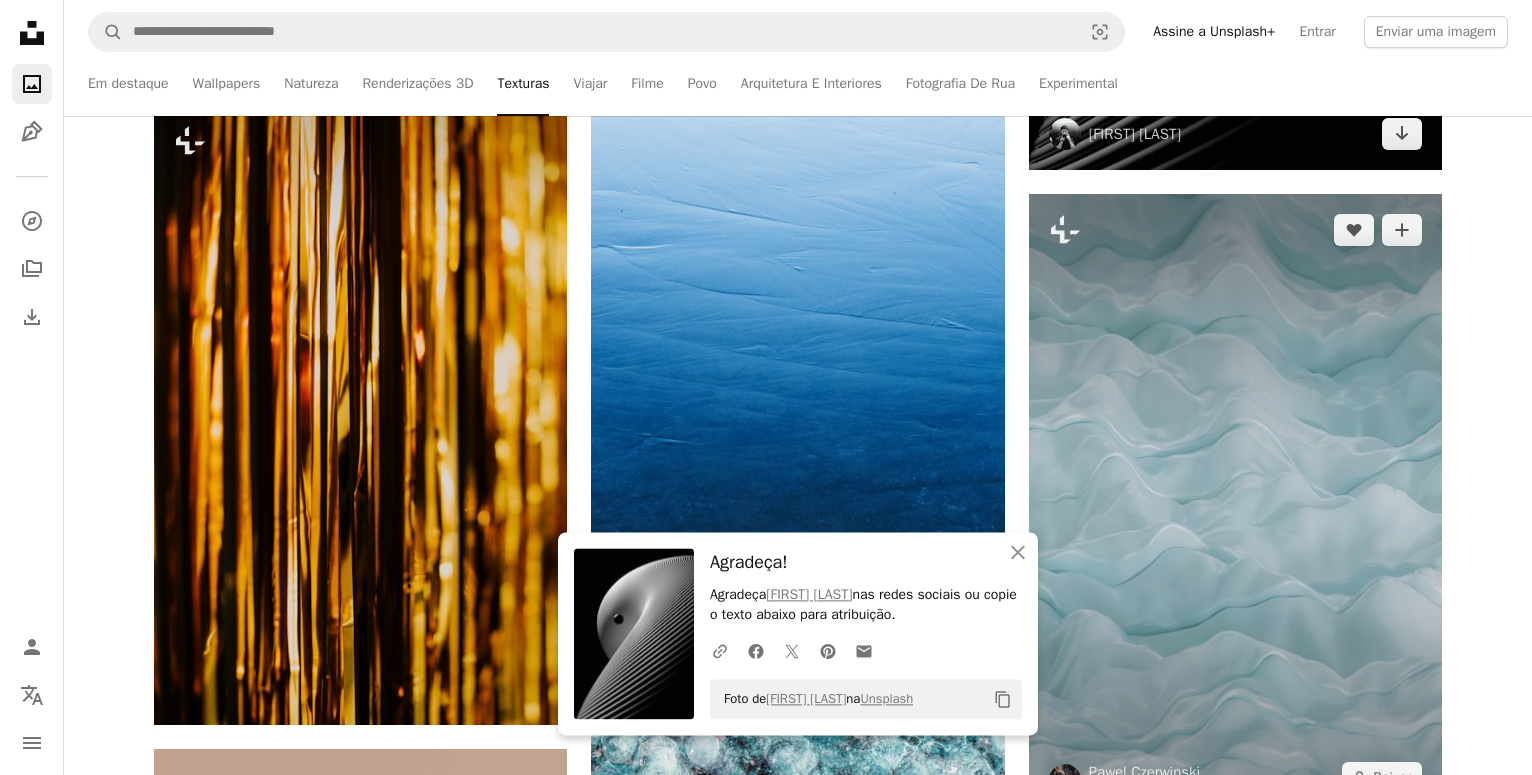 scroll, scrollTop: 39474, scrollLeft: 0, axis: vertical 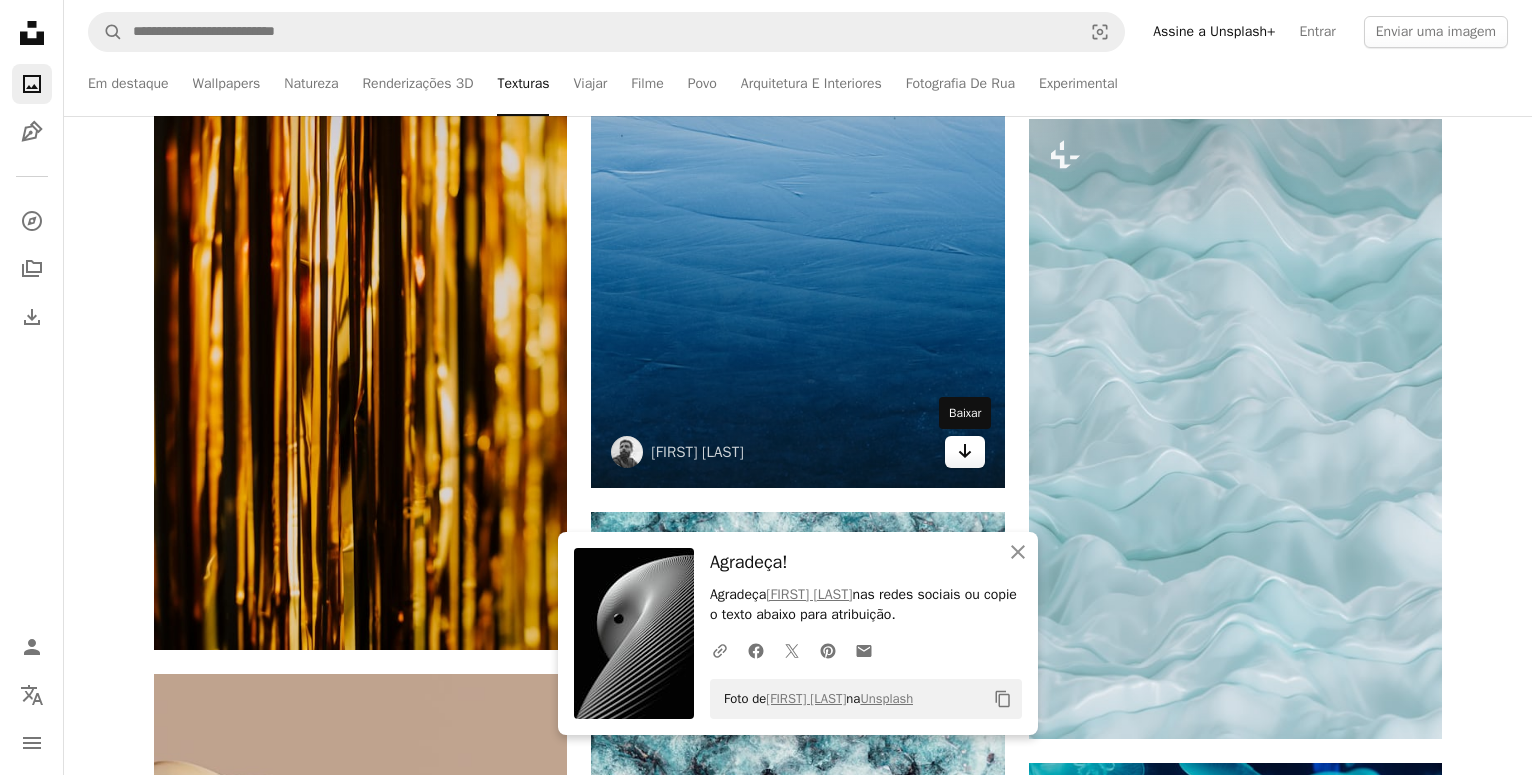 click on "Arrow pointing down" 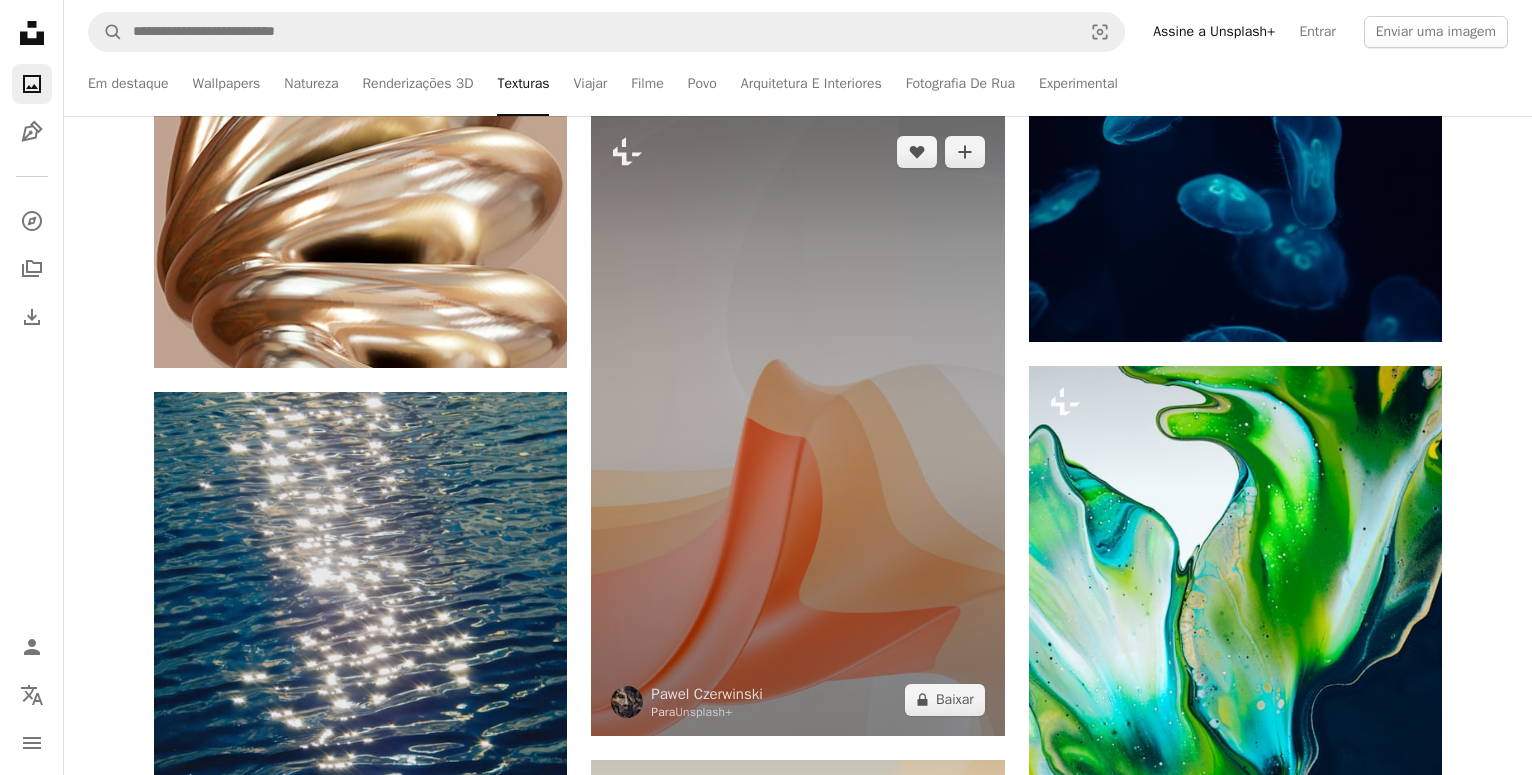 scroll, scrollTop: 40392, scrollLeft: 0, axis: vertical 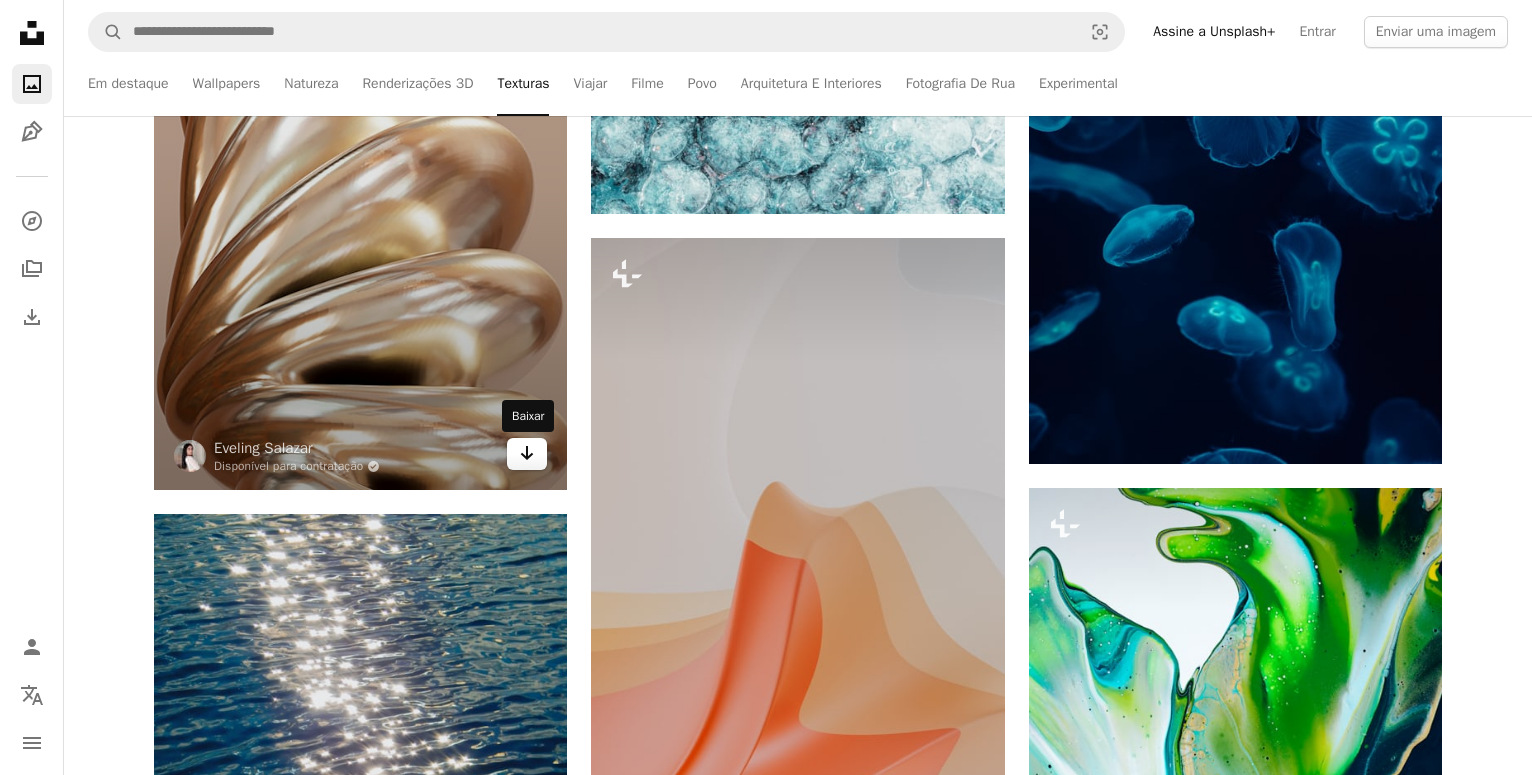 click 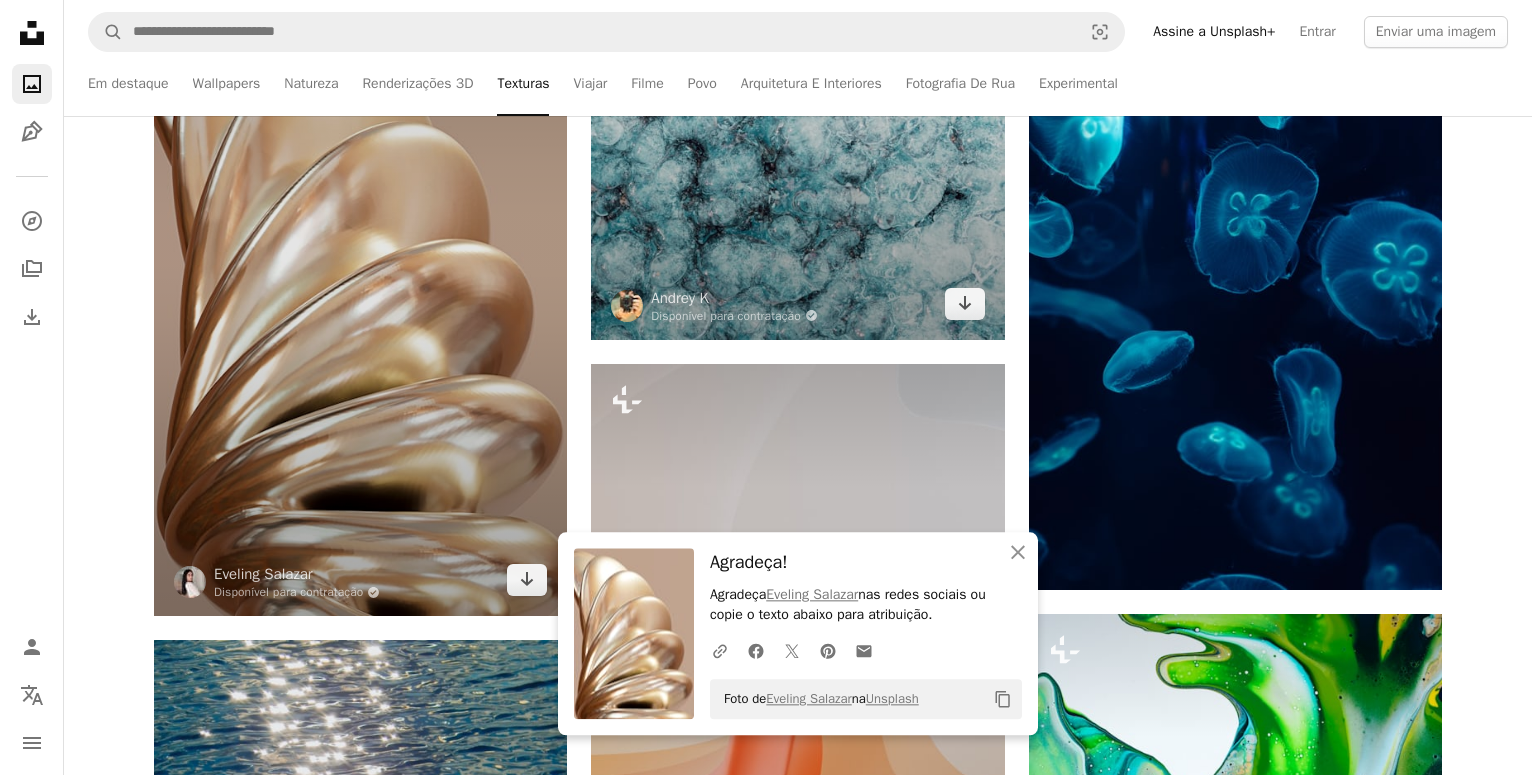 scroll, scrollTop: 40188, scrollLeft: 0, axis: vertical 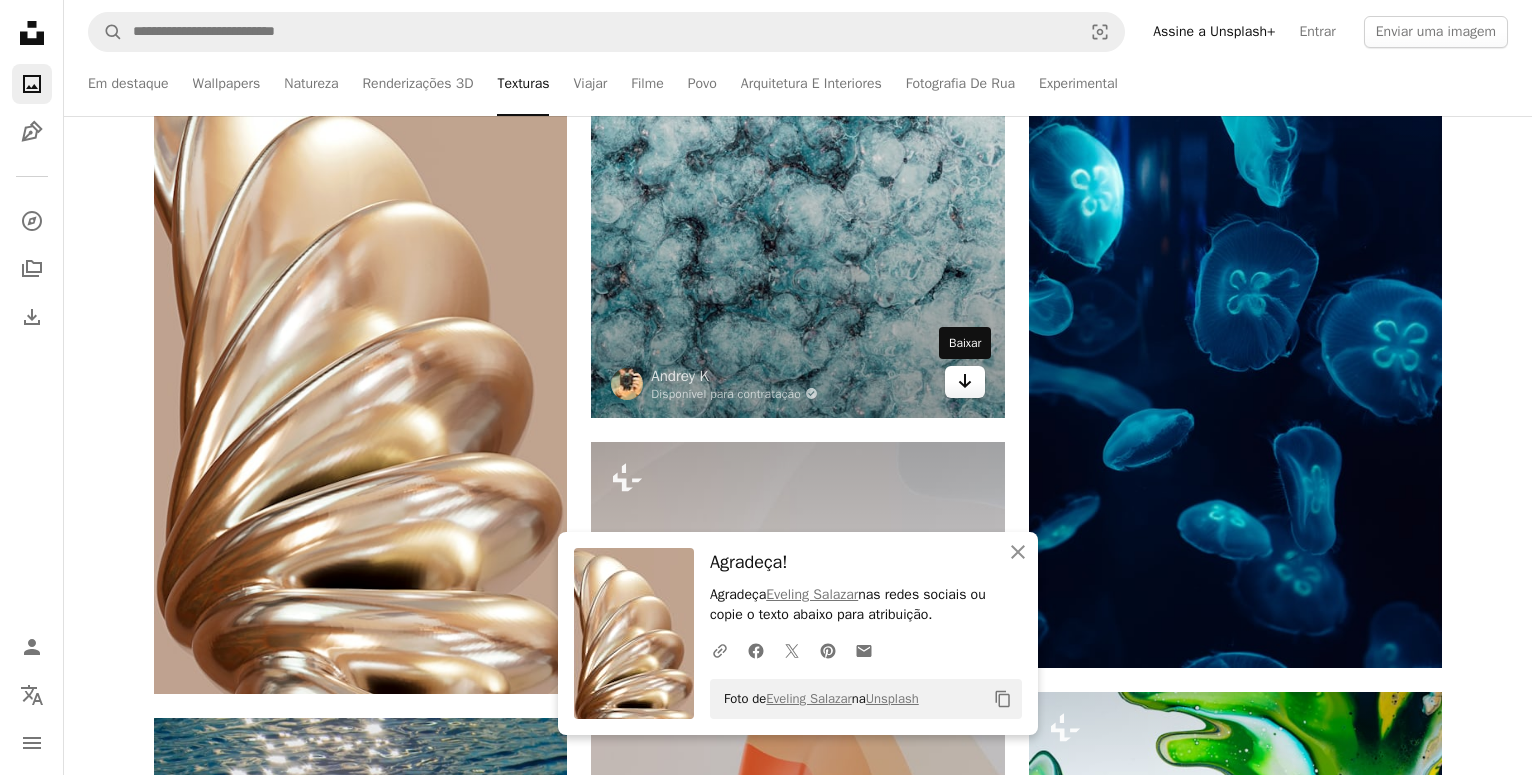 click on "Arrow pointing down" 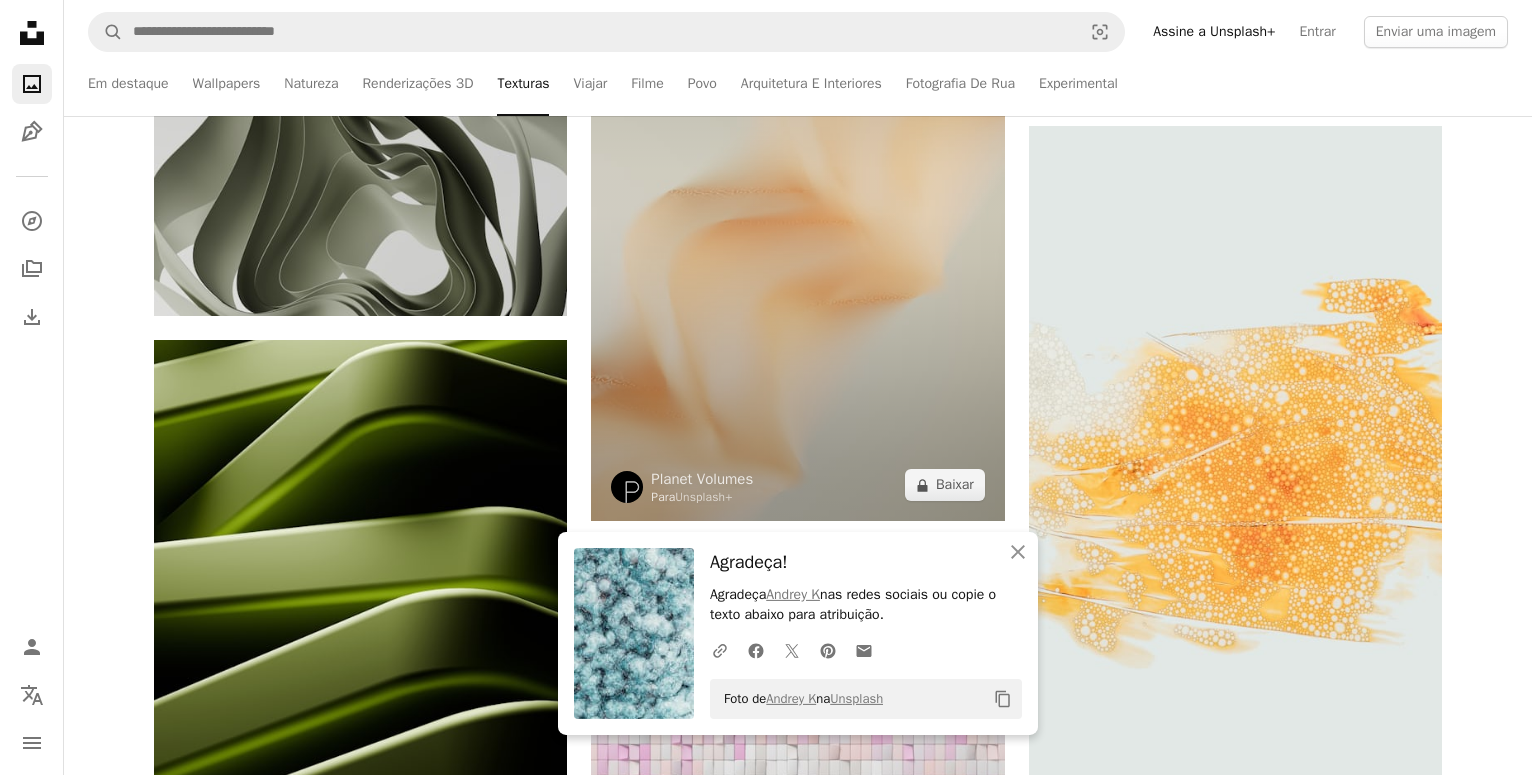 scroll, scrollTop: 41514, scrollLeft: 0, axis: vertical 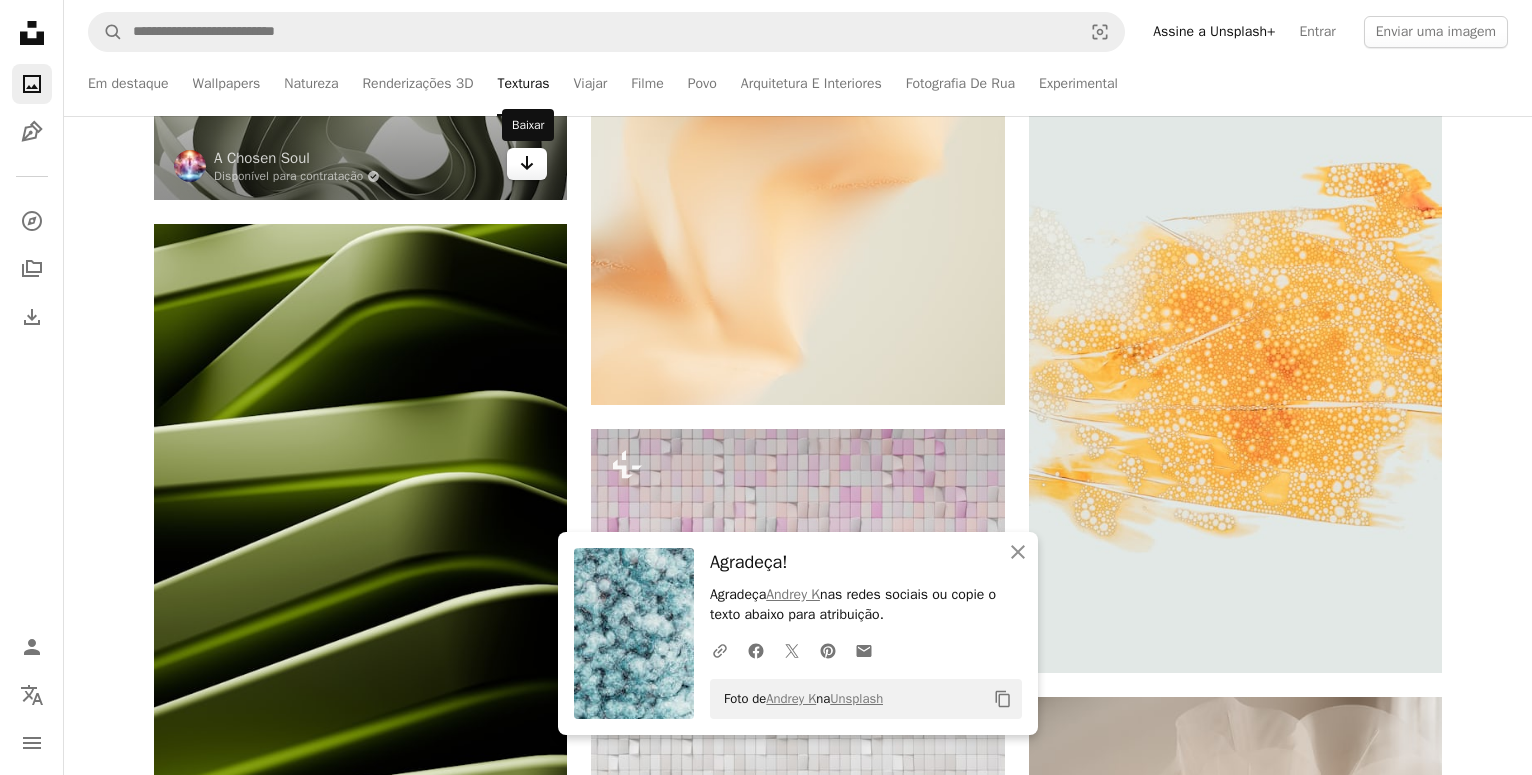 click on "Arrow pointing down" 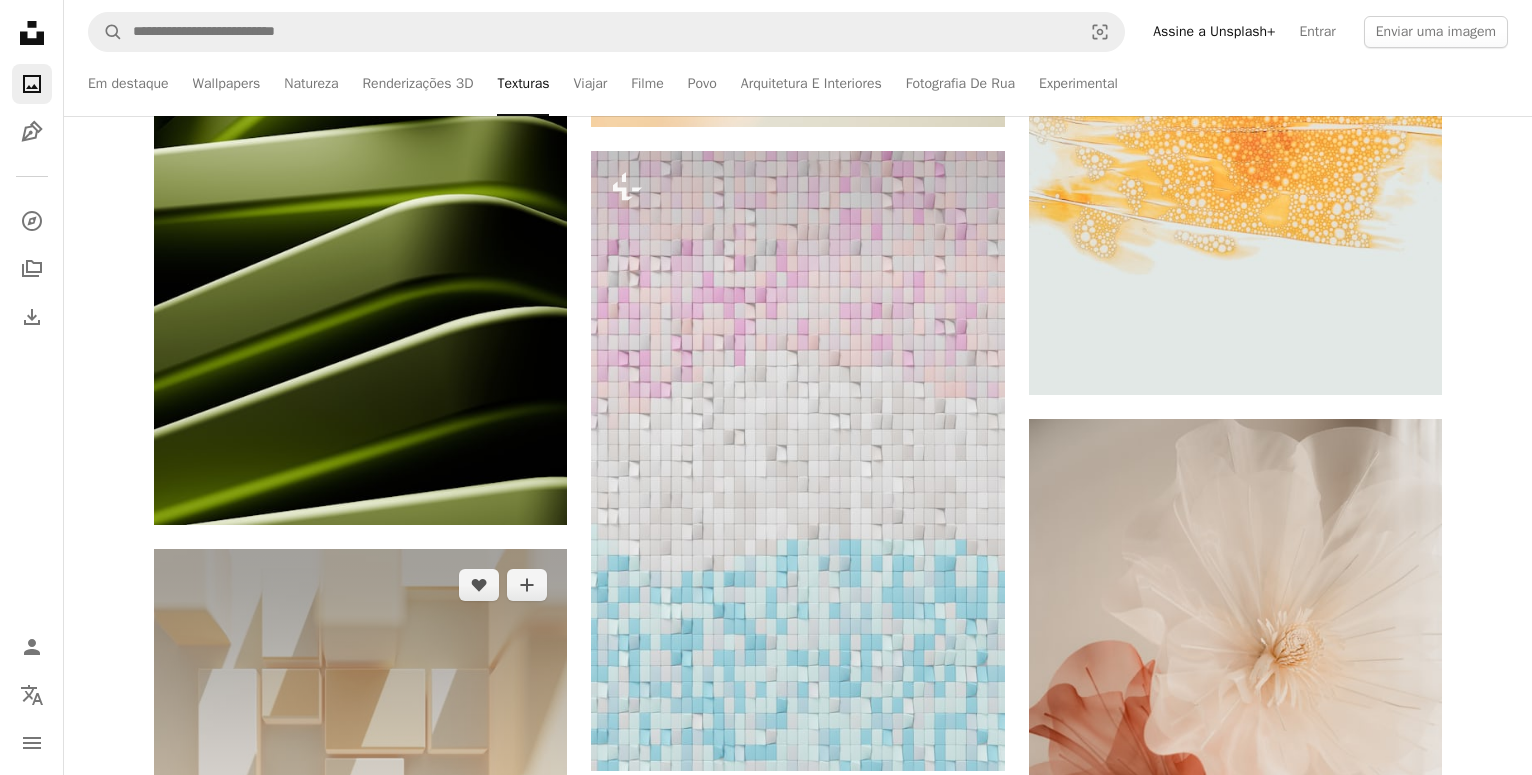scroll, scrollTop: 41820, scrollLeft: 0, axis: vertical 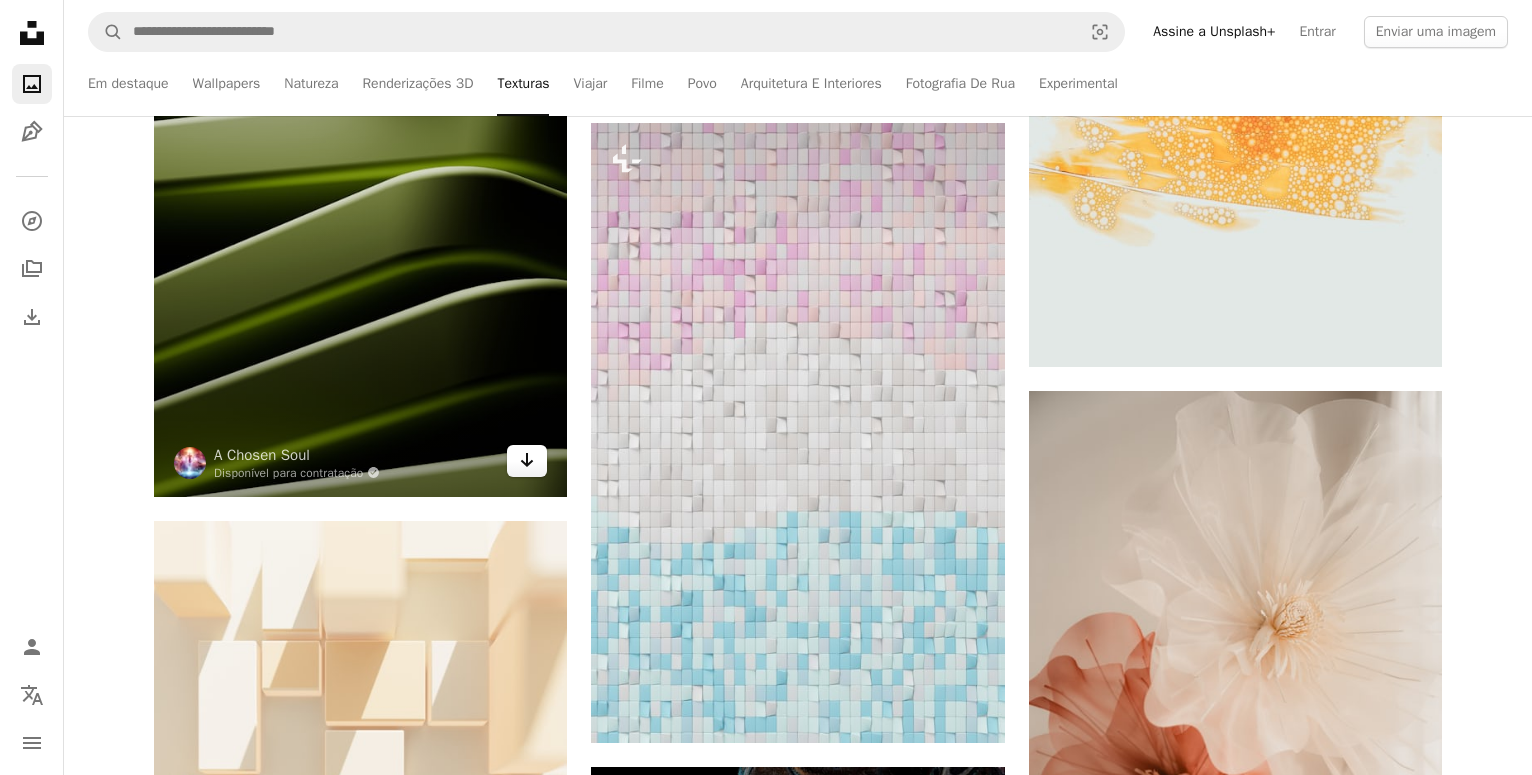 click 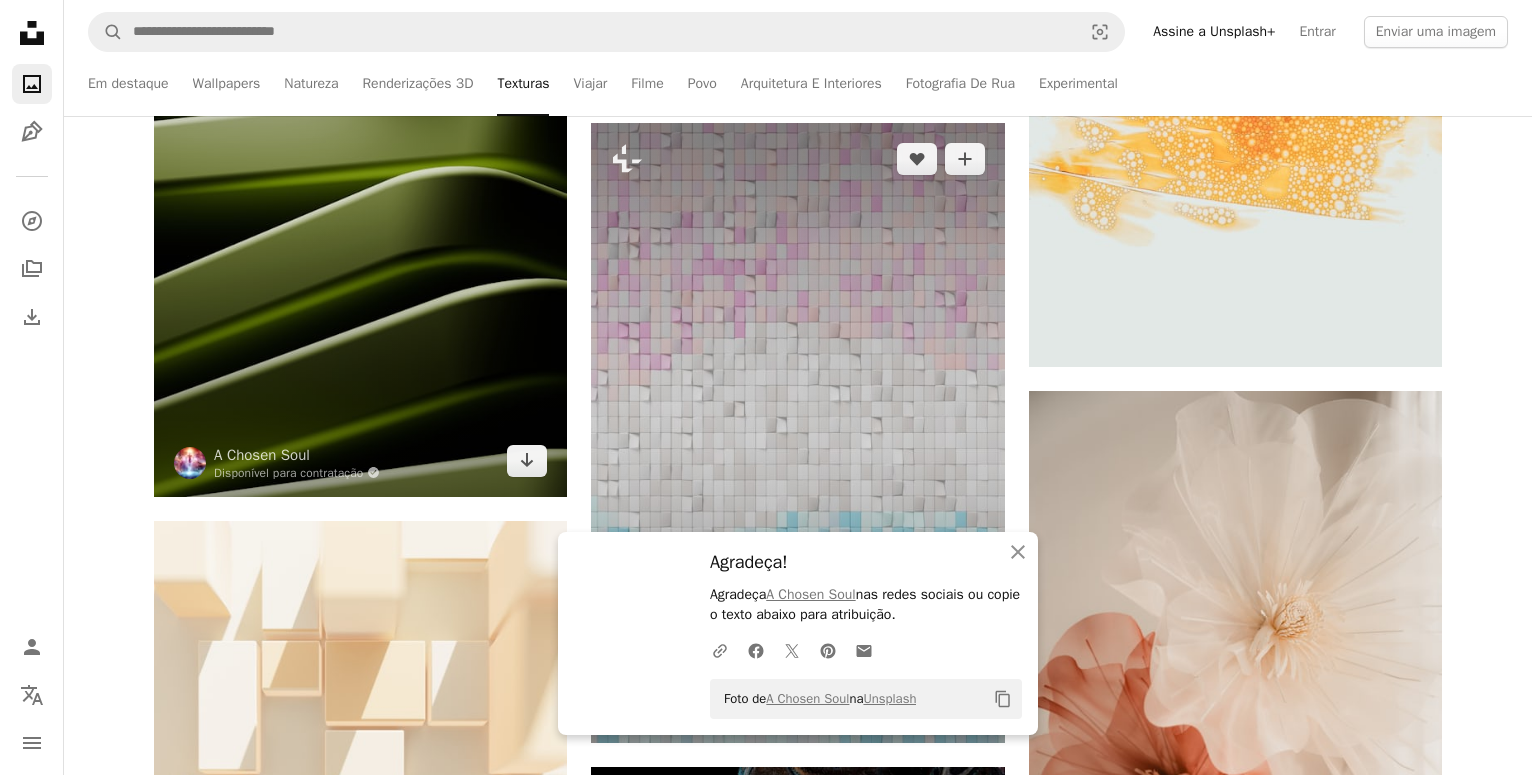 scroll, scrollTop: 42330, scrollLeft: 0, axis: vertical 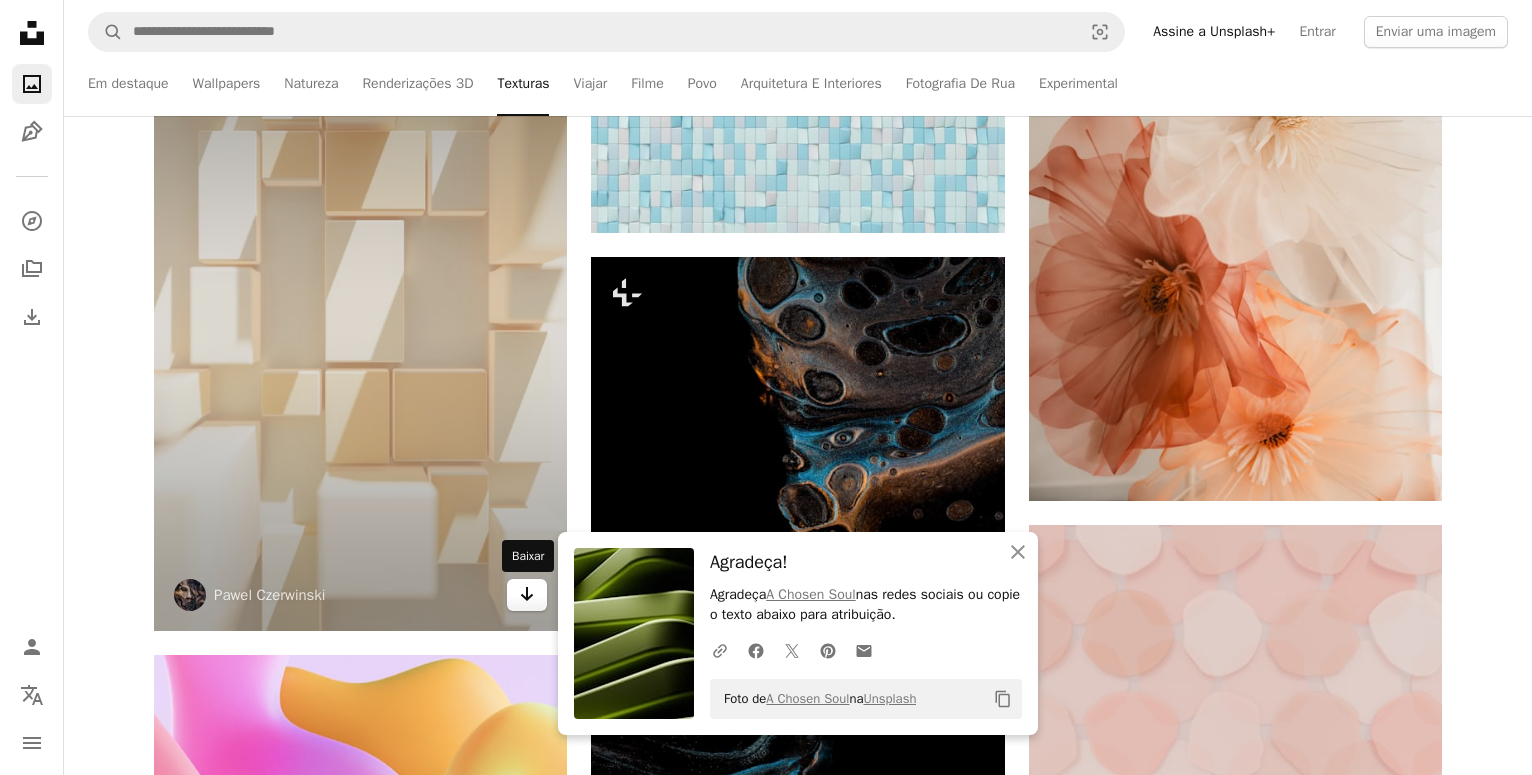 click on "Arrow pointing down" 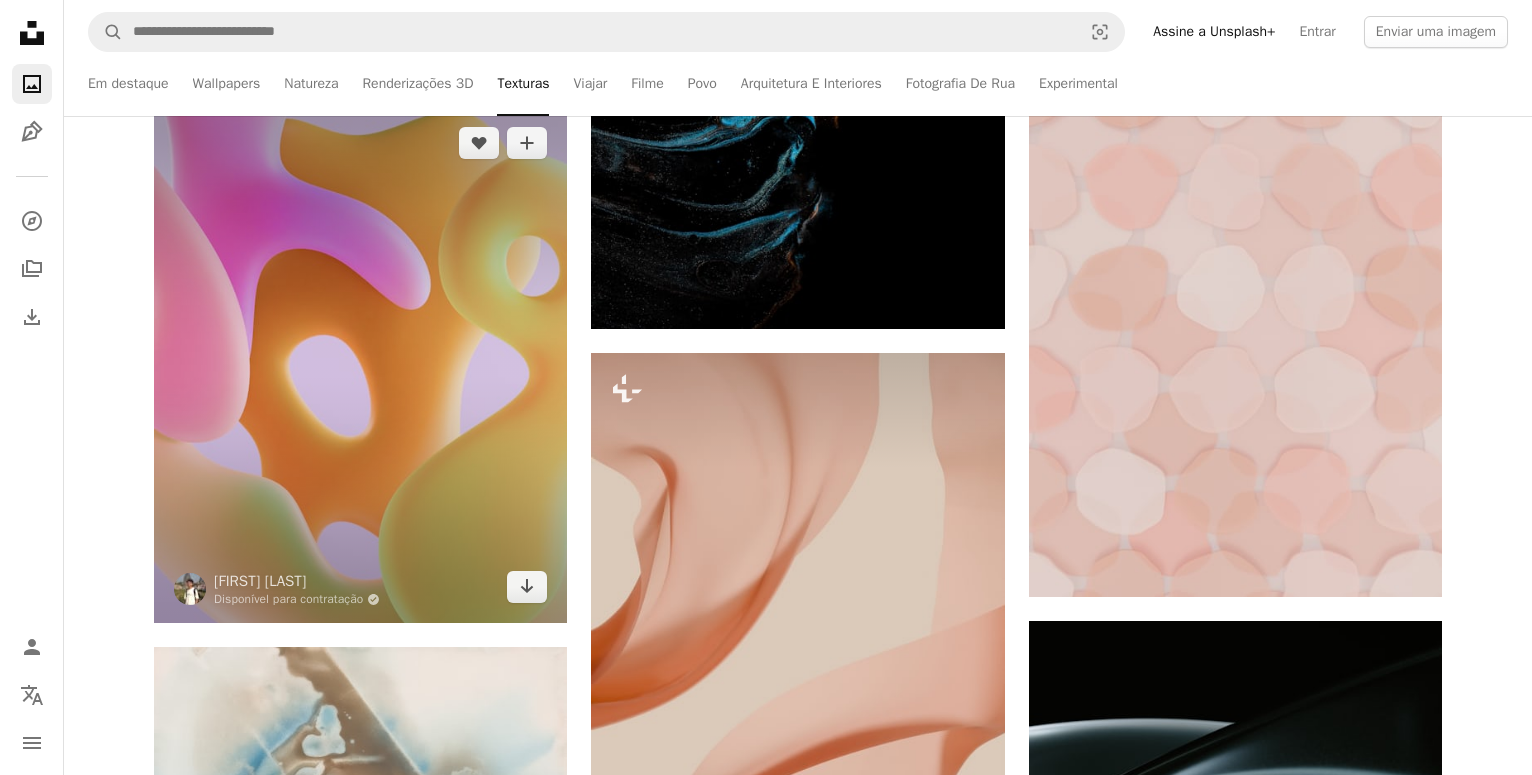 scroll, scrollTop: 42942, scrollLeft: 0, axis: vertical 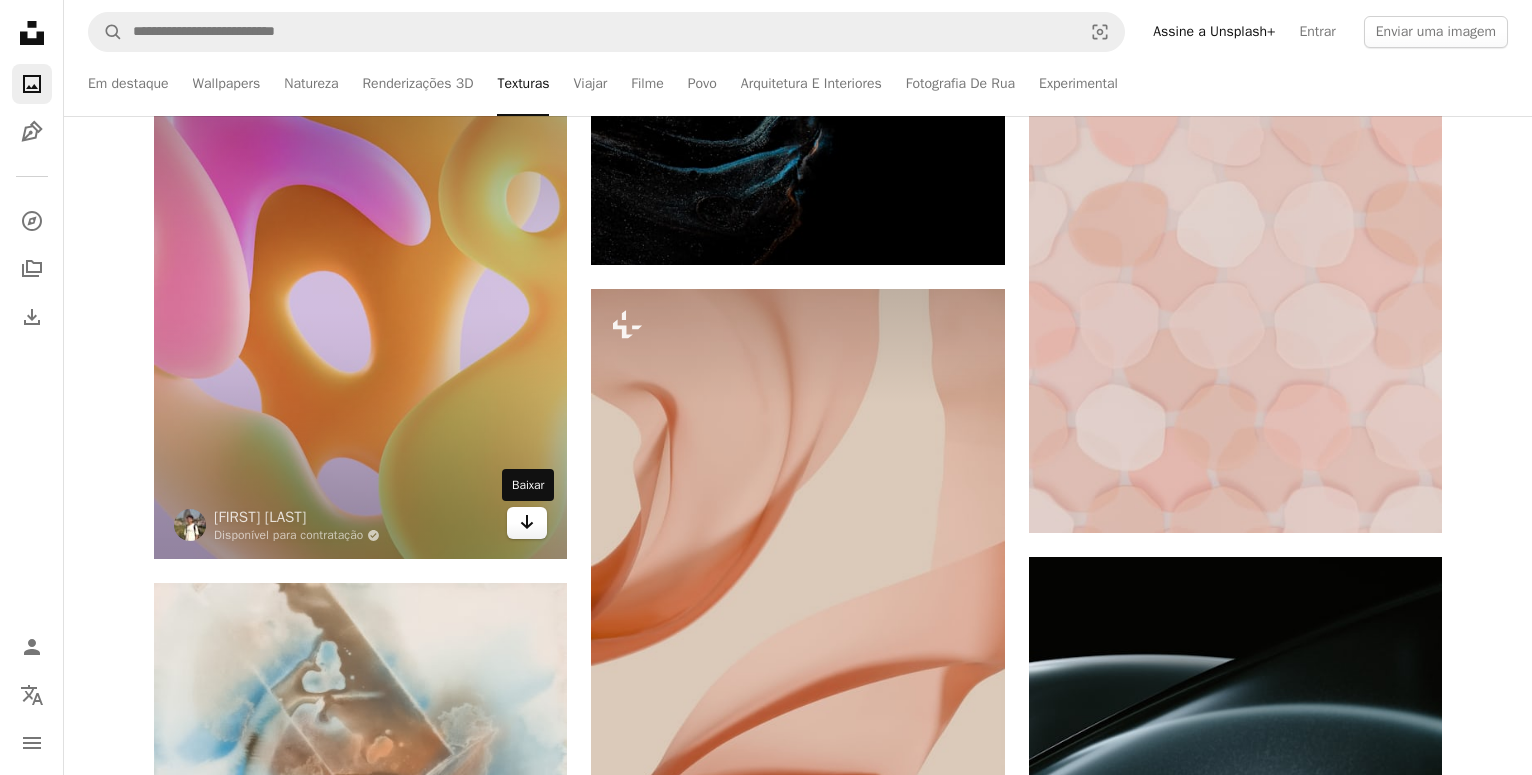 click on "Arrow pointing down" 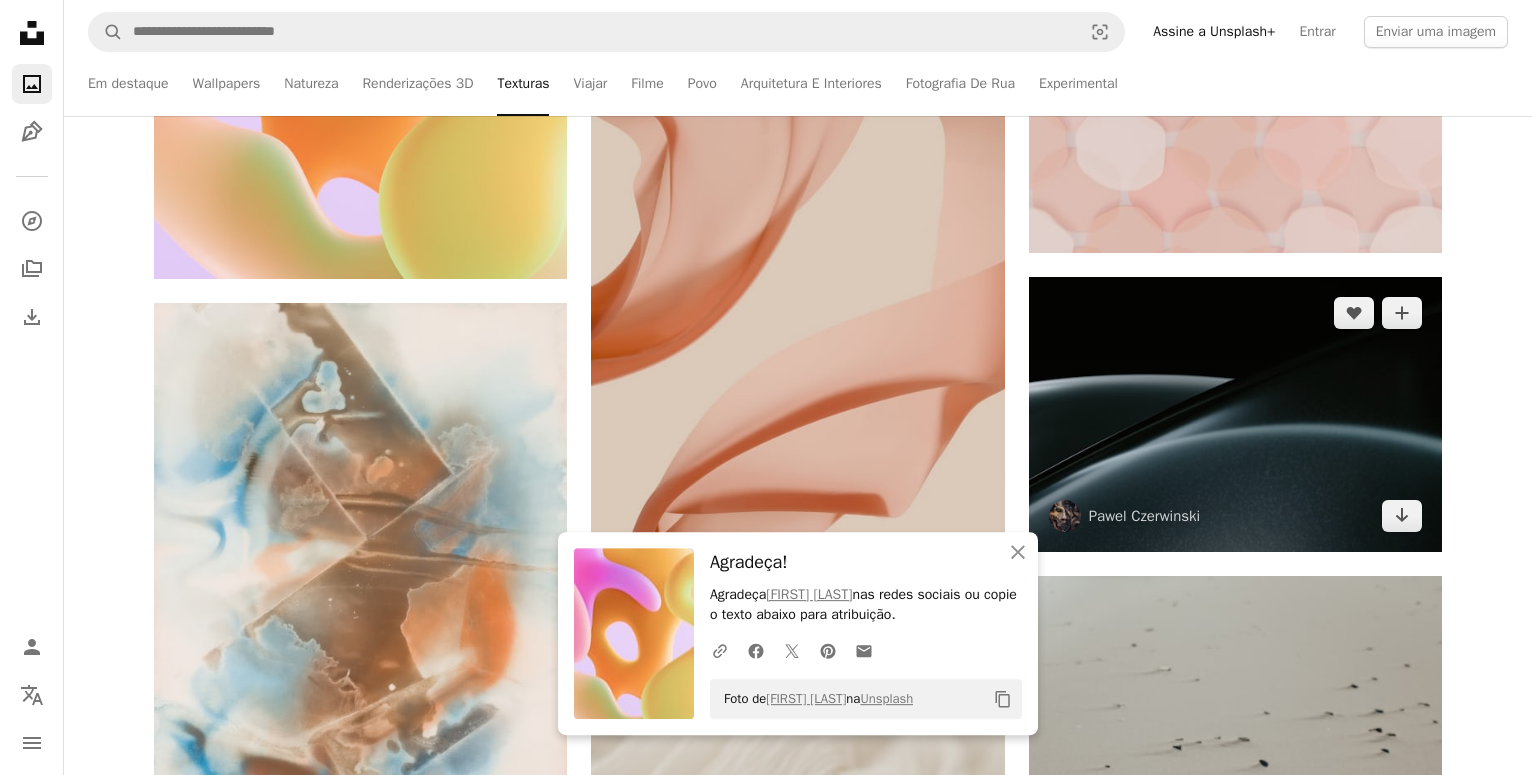 scroll, scrollTop: 43350, scrollLeft: 0, axis: vertical 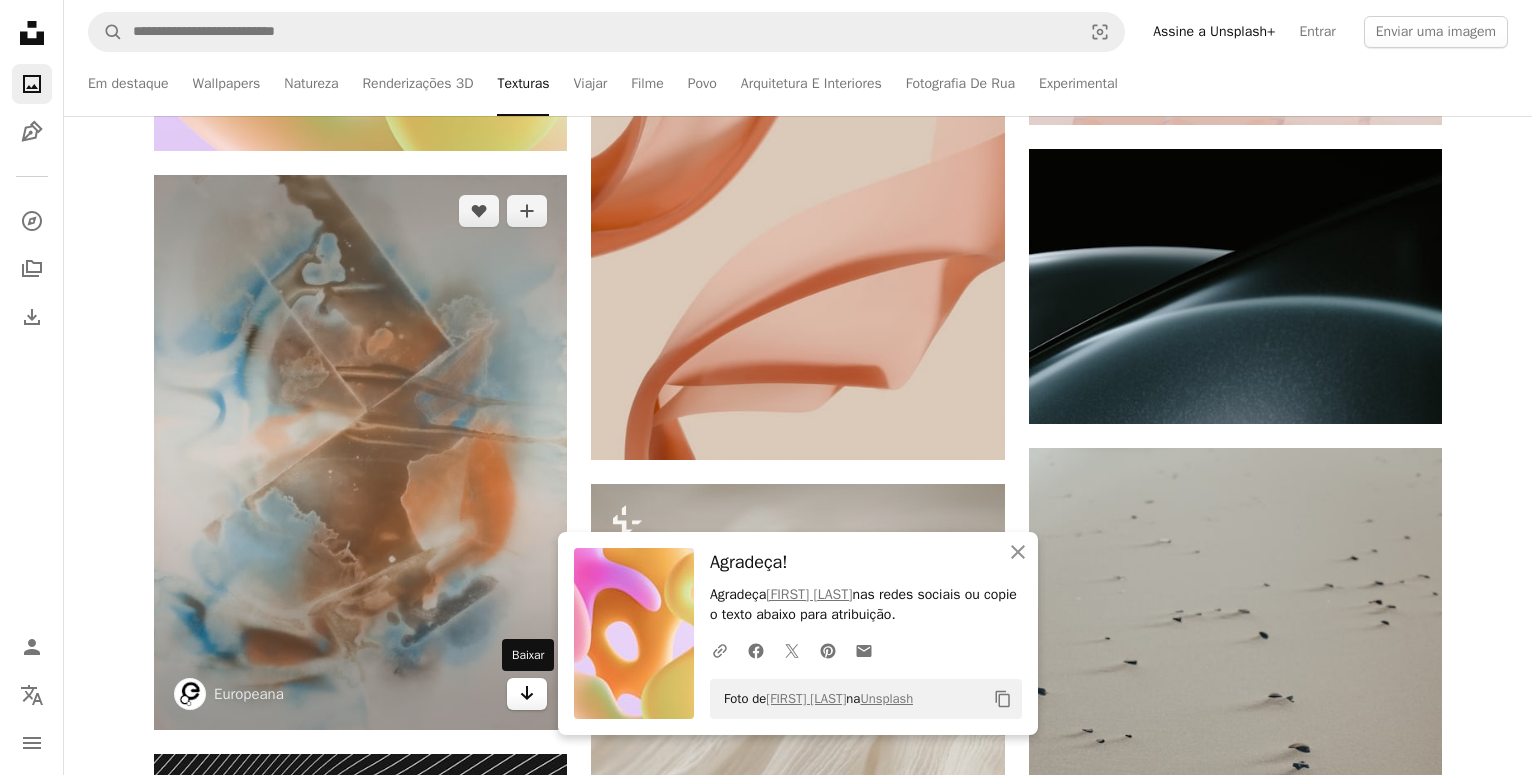 click 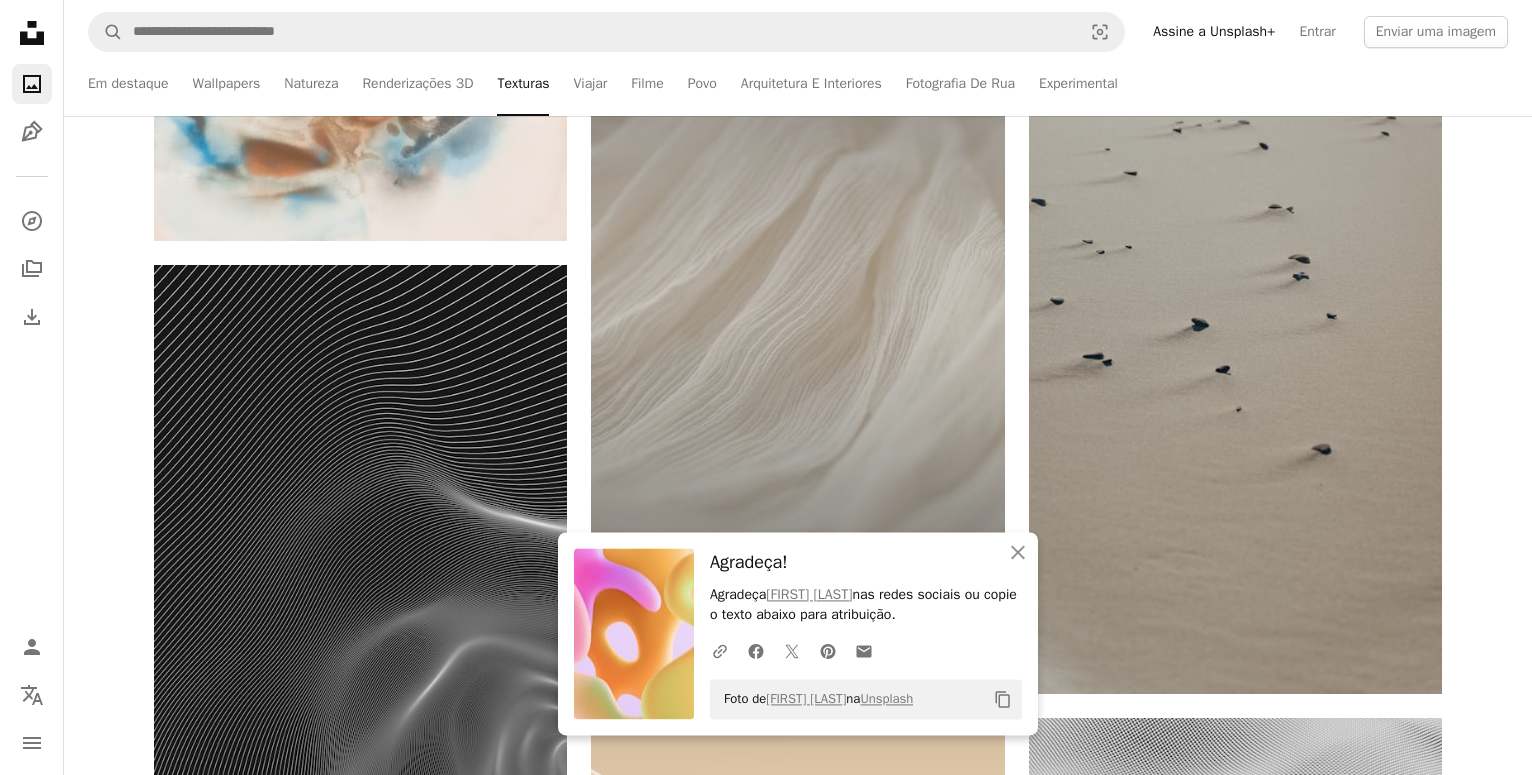 scroll, scrollTop: 44064, scrollLeft: 0, axis: vertical 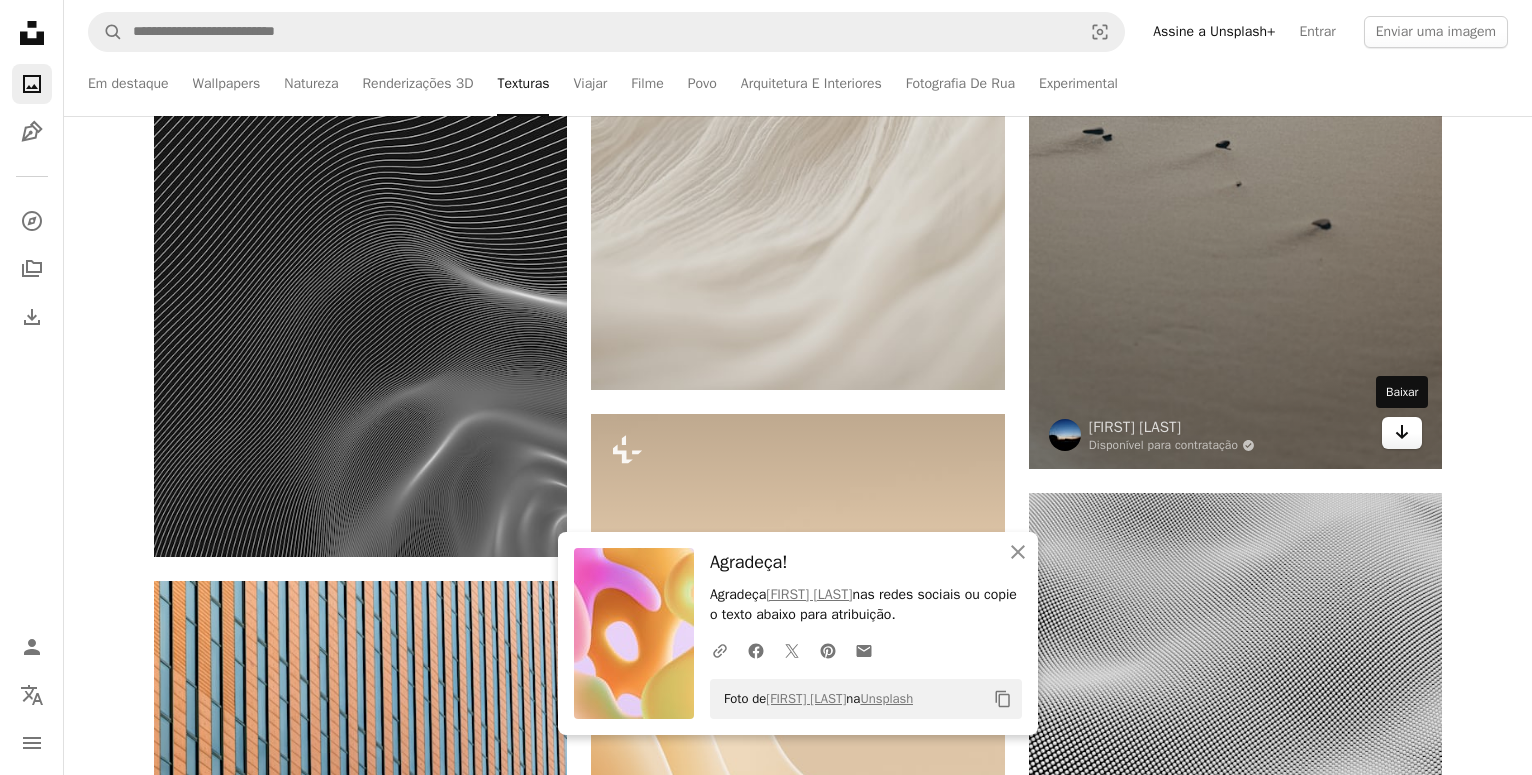 click on "Arrow pointing down" 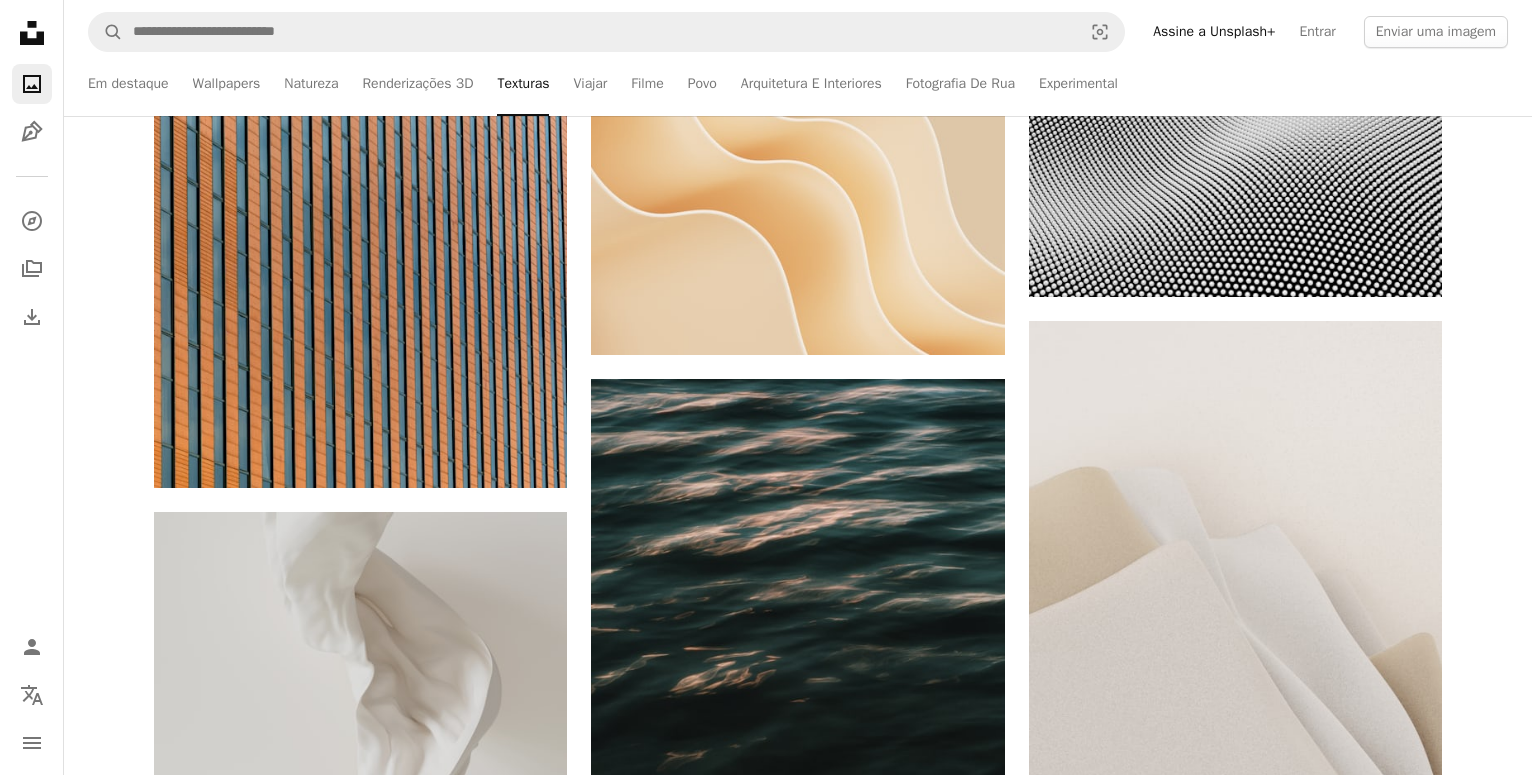 scroll, scrollTop: 44778, scrollLeft: 0, axis: vertical 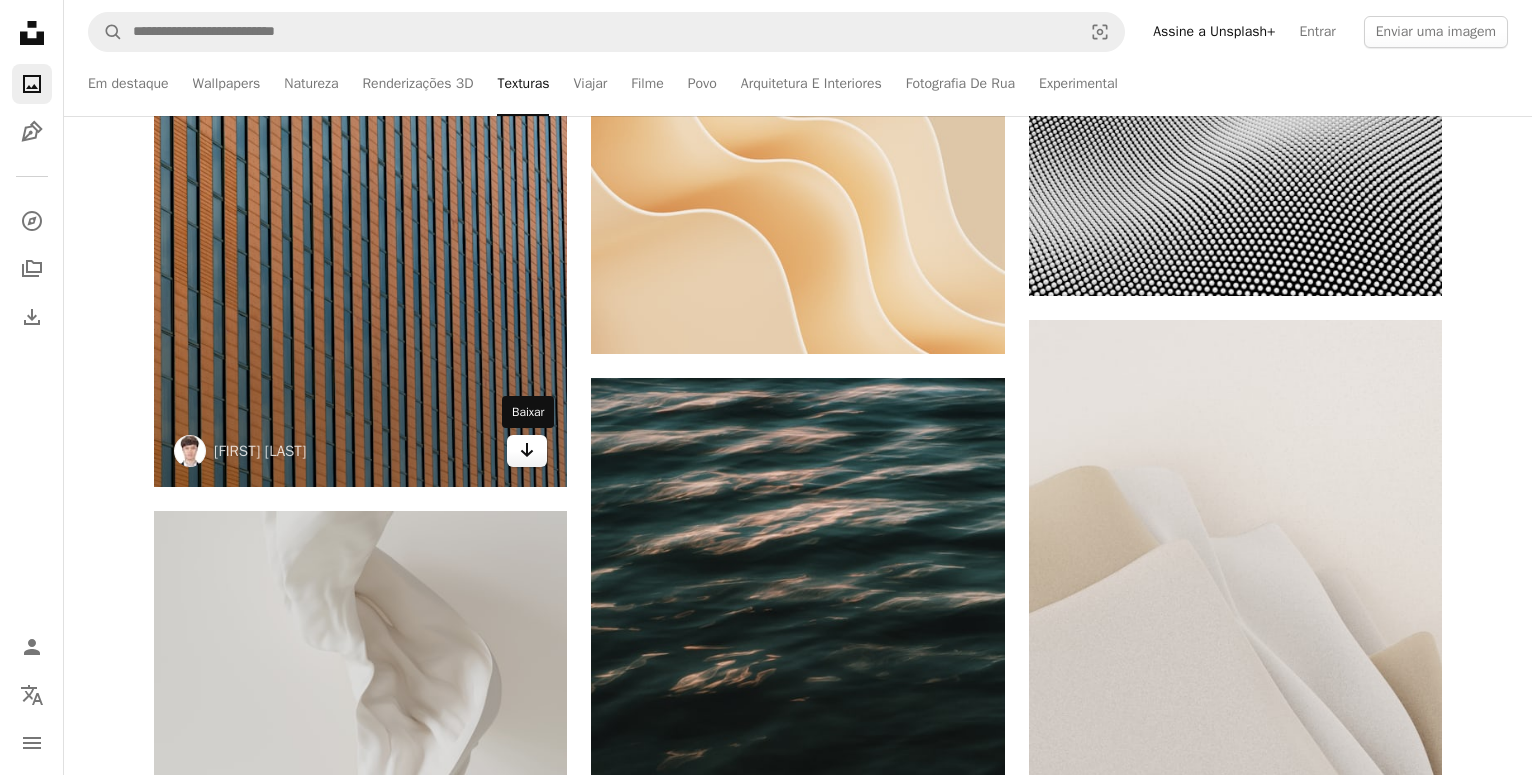 click on "Arrow pointing down" 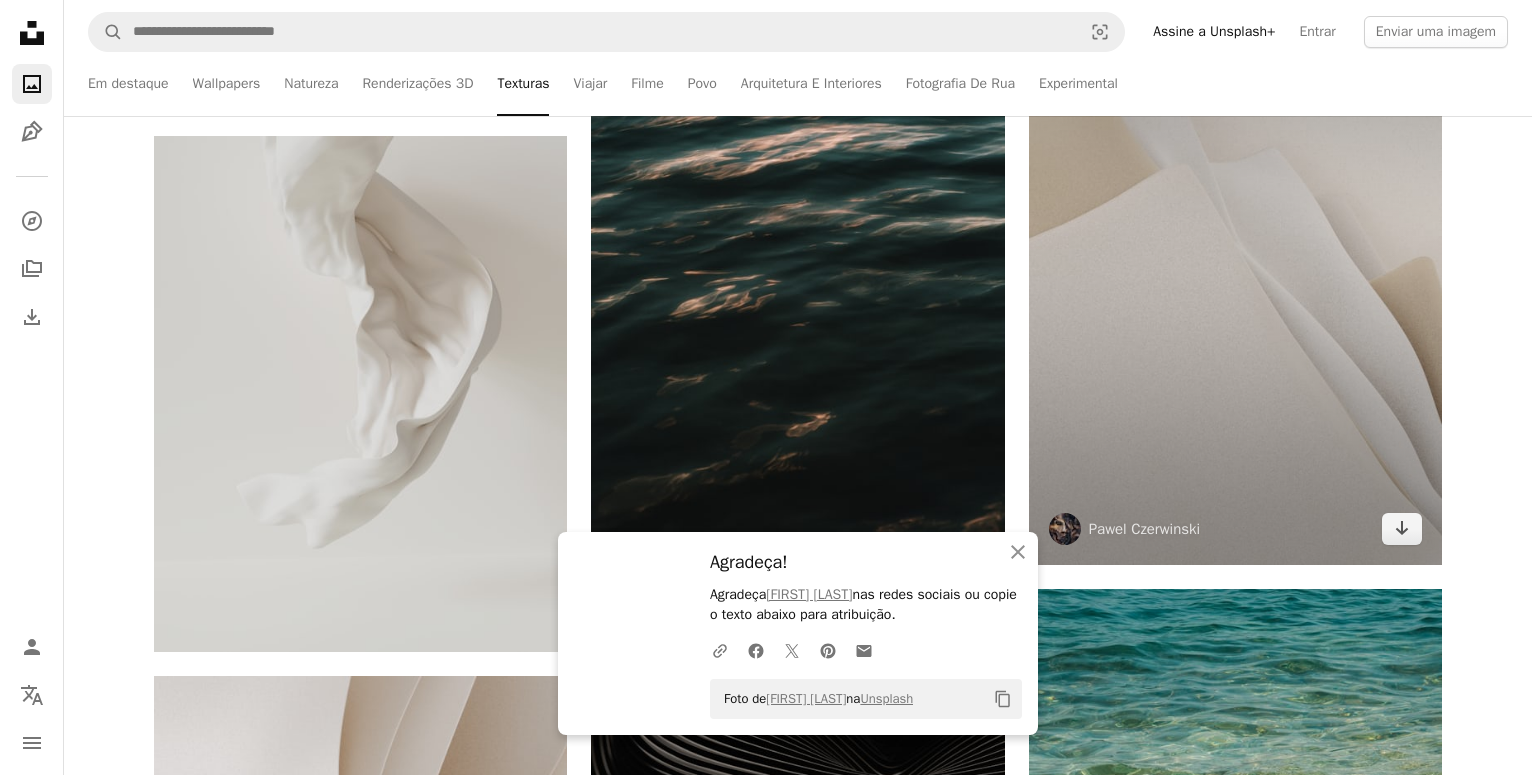 scroll, scrollTop: 45186, scrollLeft: 0, axis: vertical 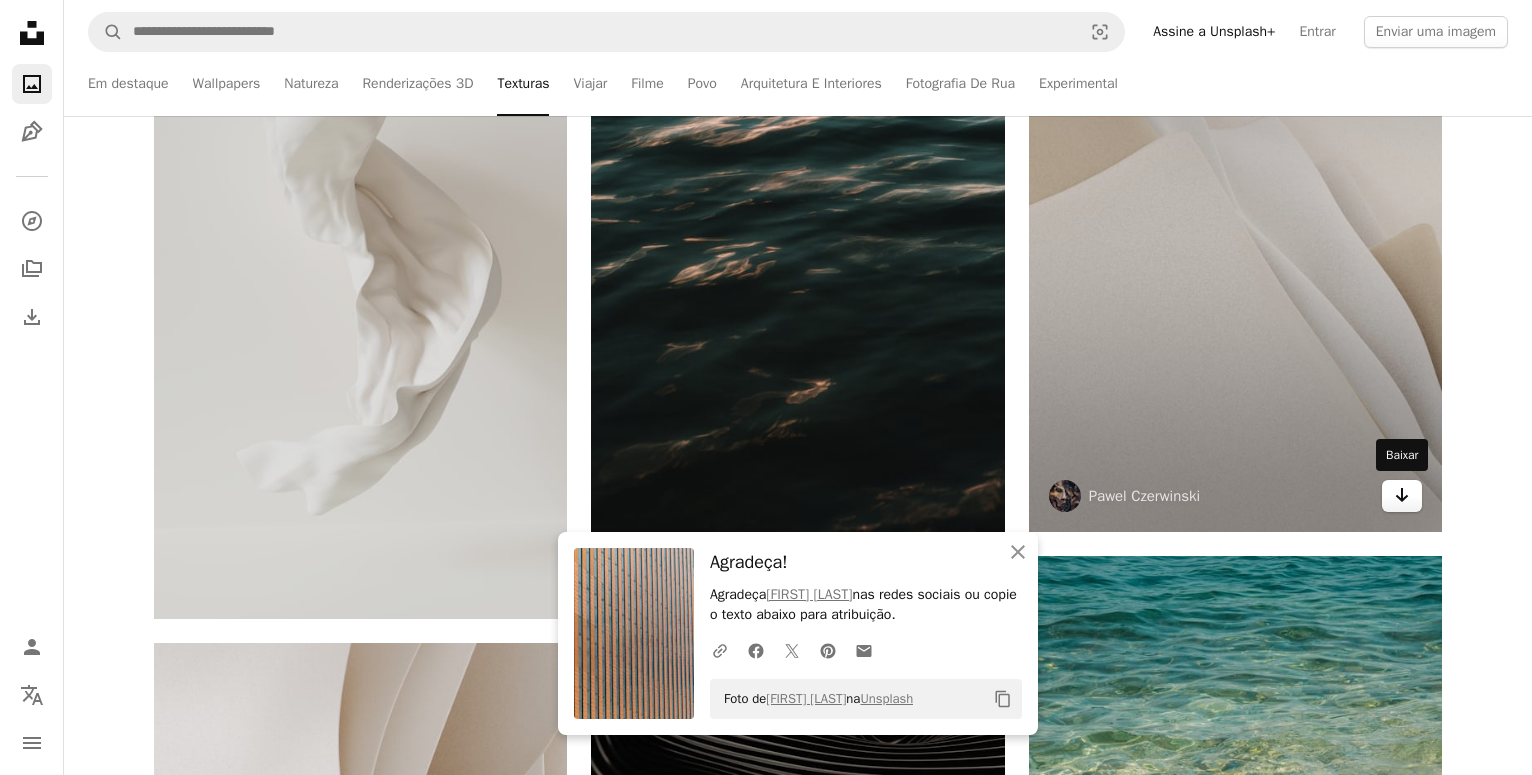 click on "Arrow pointing down" 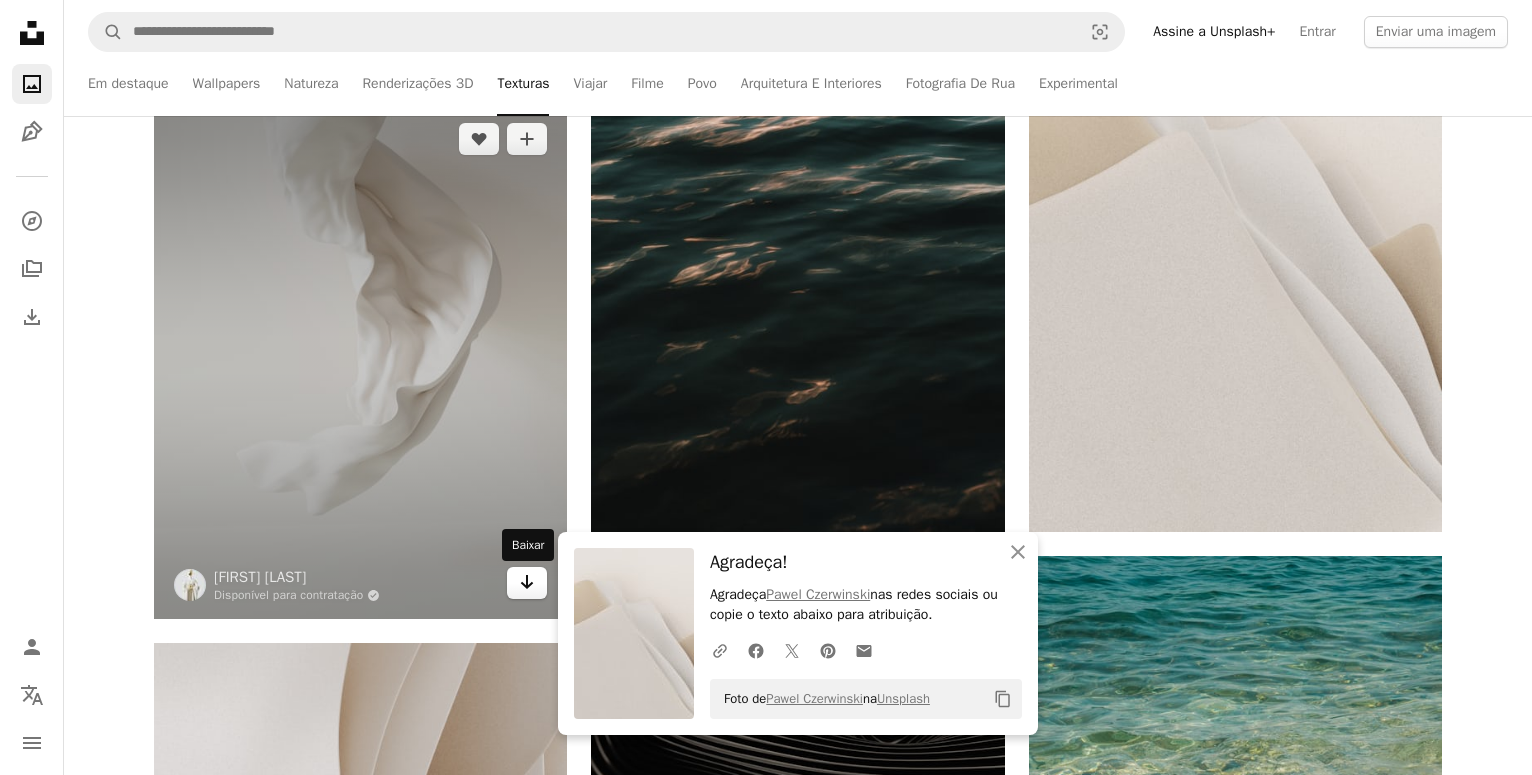 click on "Arrow pointing down" 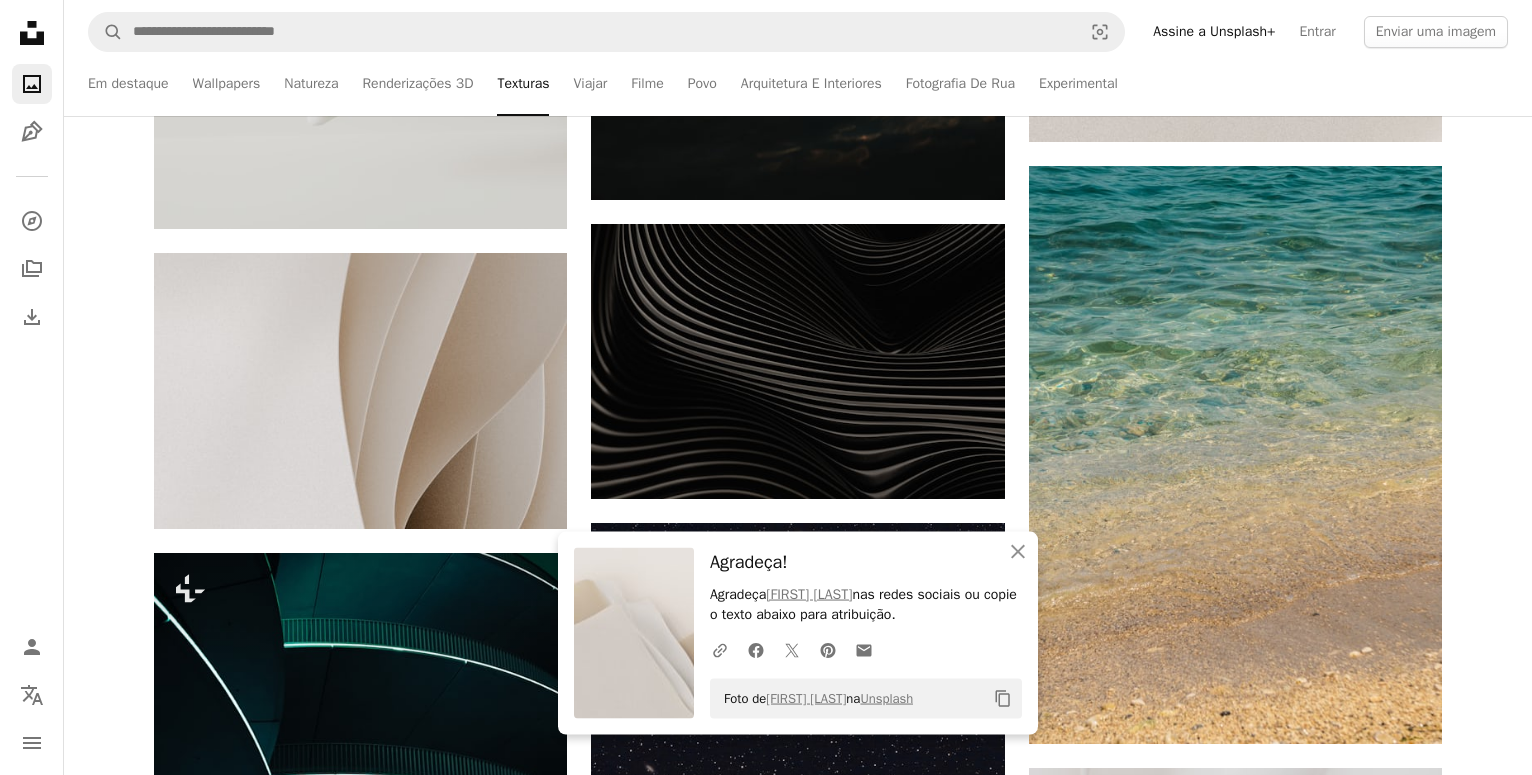 scroll, scrollTop: 45594, scrollLeft: 0, axis: vertical 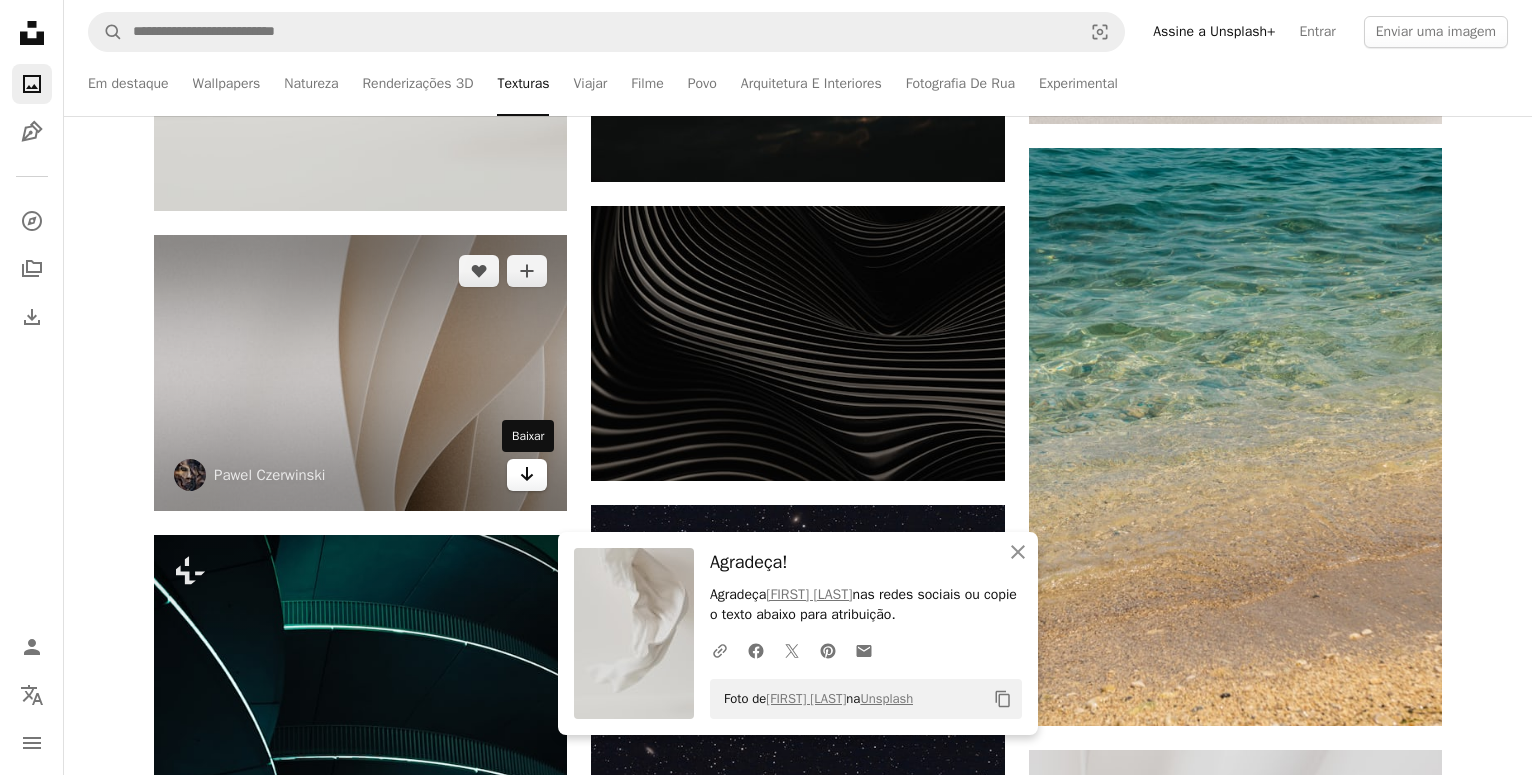click on "Arrow pointing down" 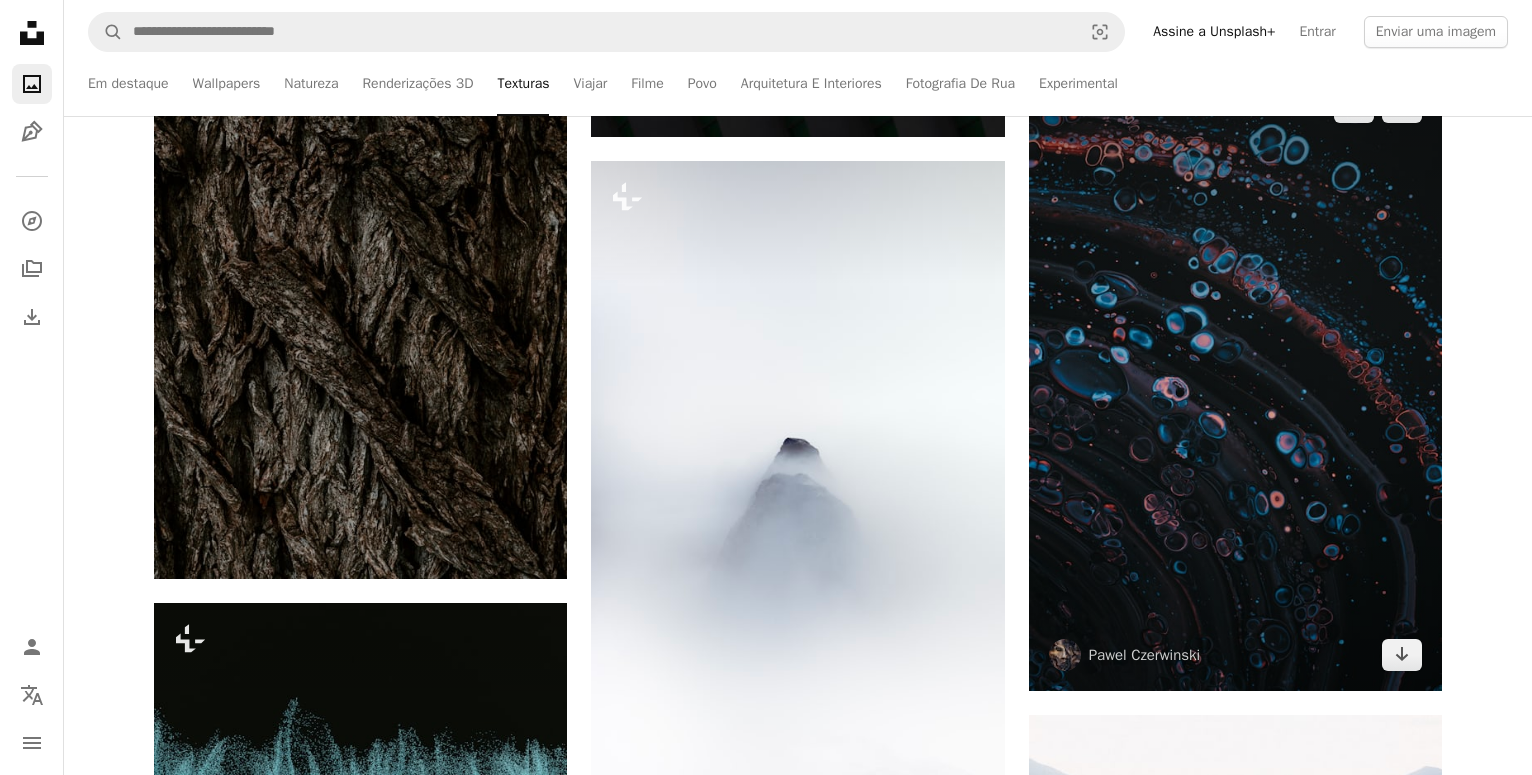 scroll, scrollTop: 46818, scrollLeft: 0, axis: vertical 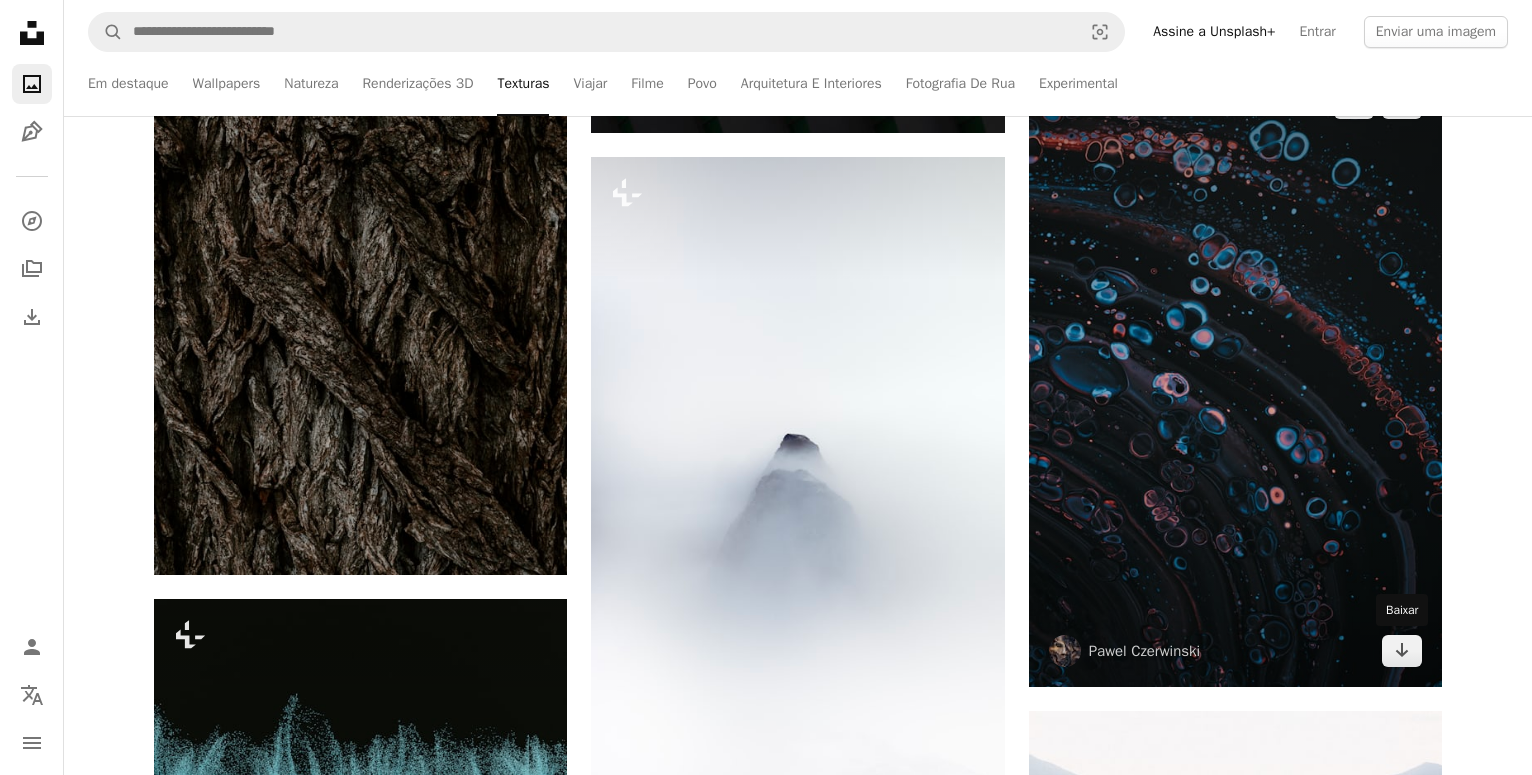 click 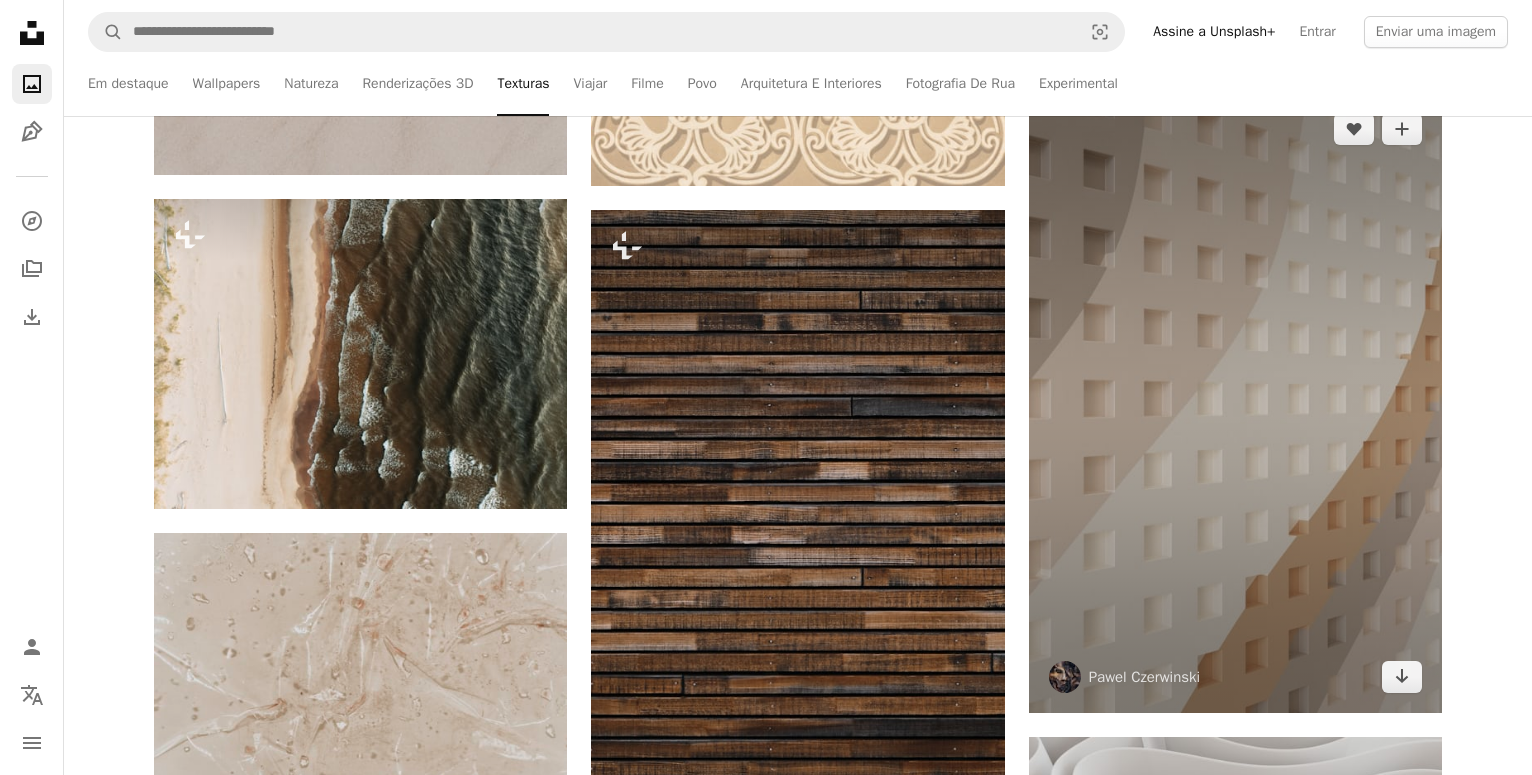 scroll, scrollTop: 49266, scrollLeft: 0, axis: vertical 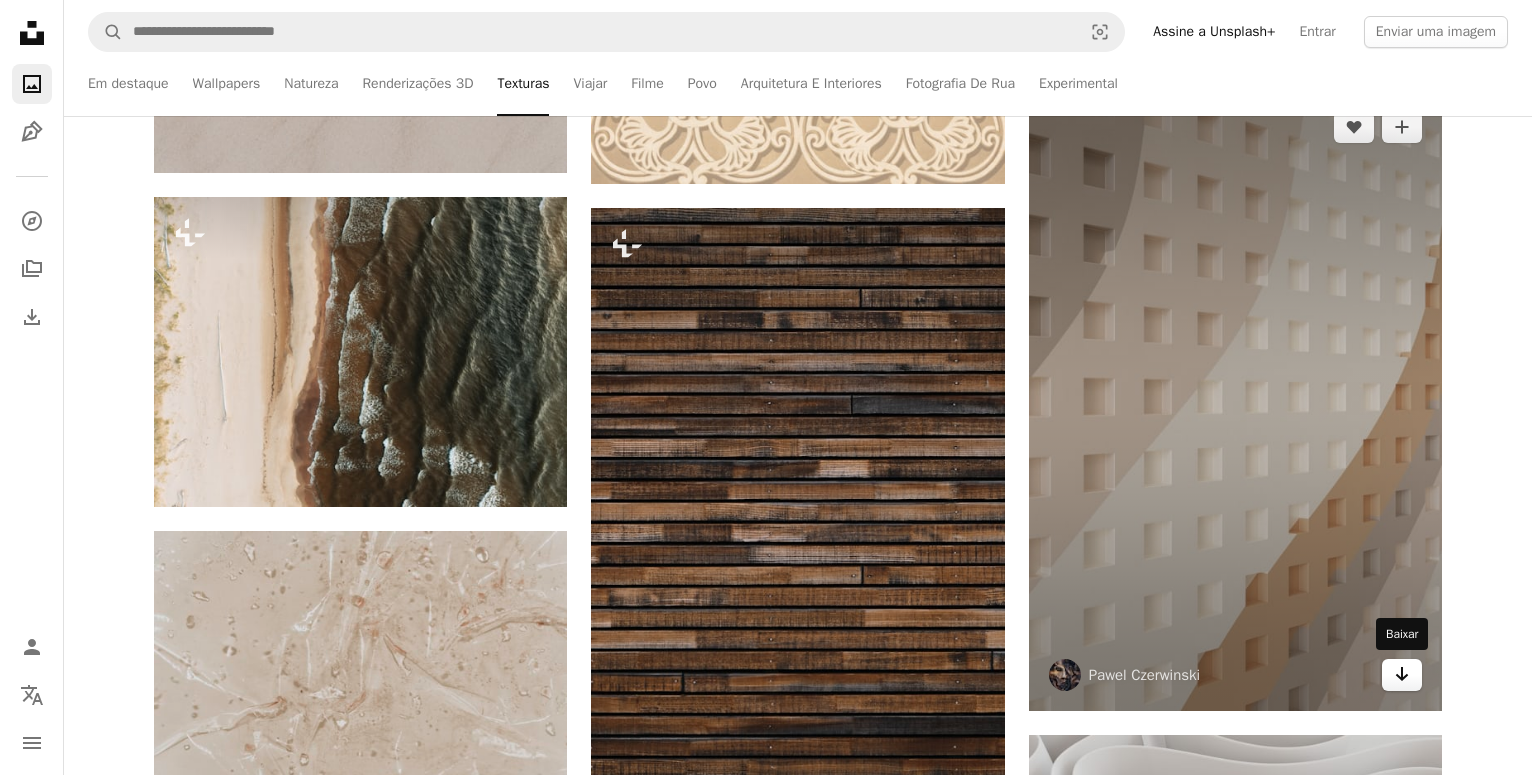 click 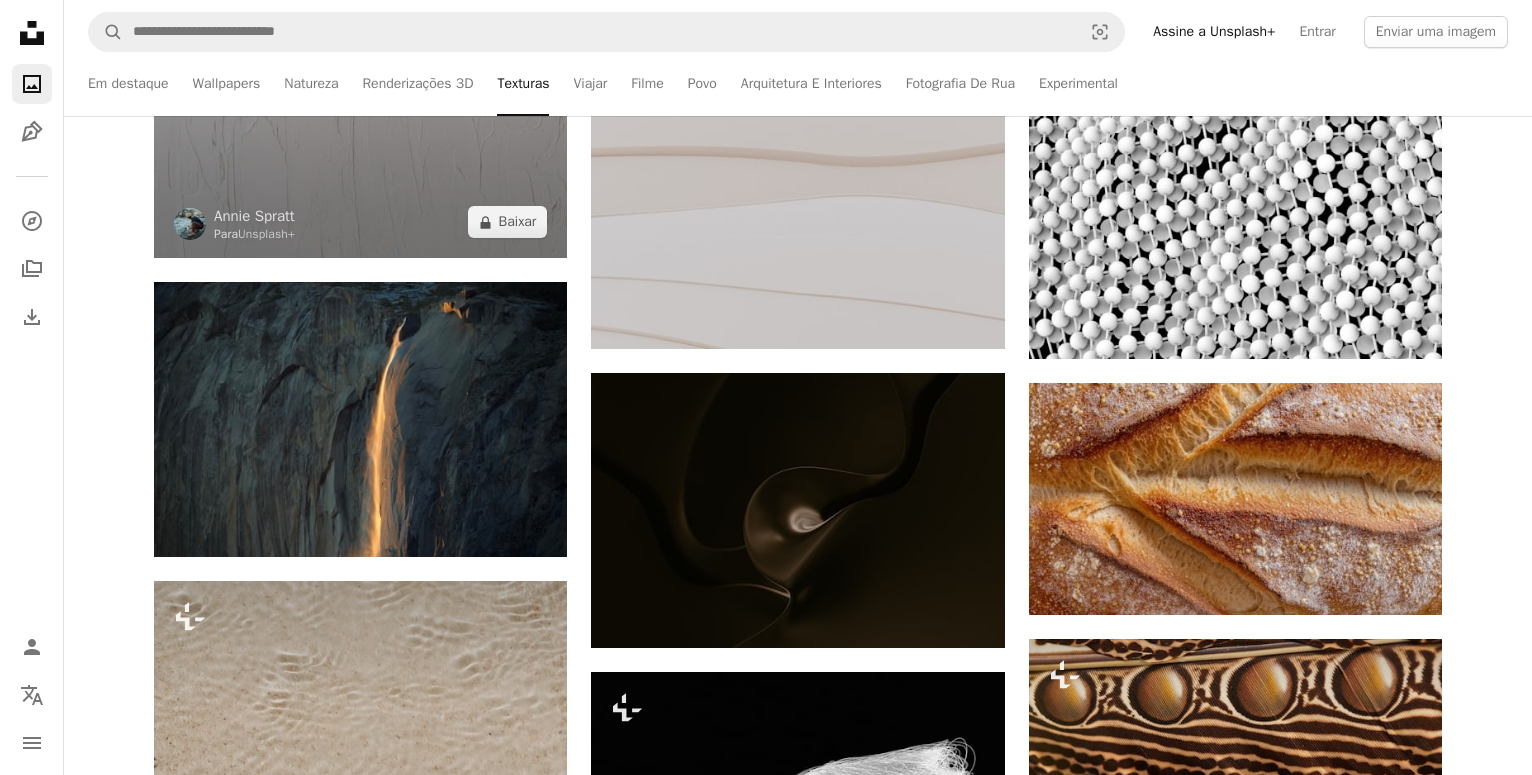 scroll, scrollTop: 50490, scrollLeft: 0, axis: vertical 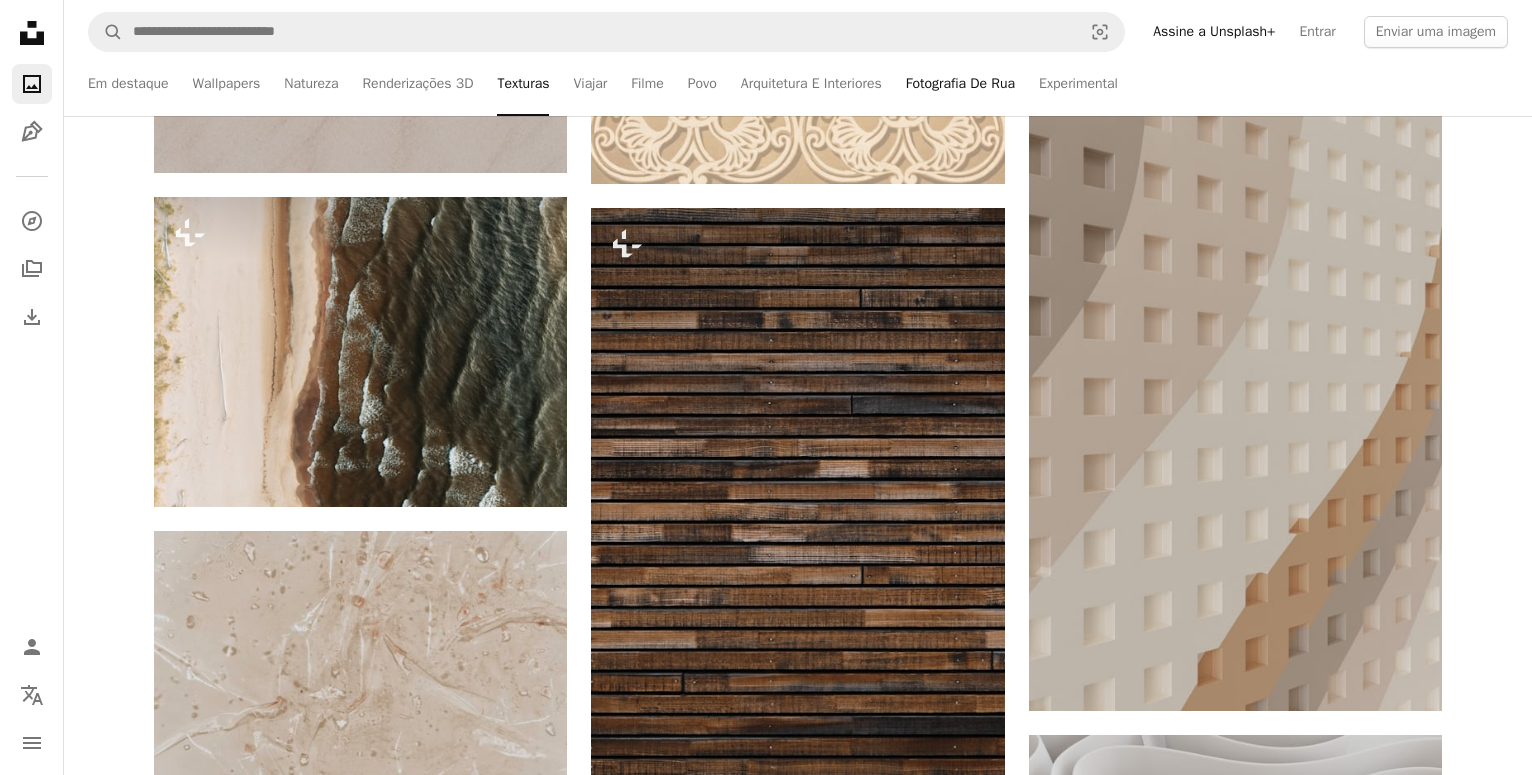 click on "Fotografia De Rua" at bounding box center [960, 84] 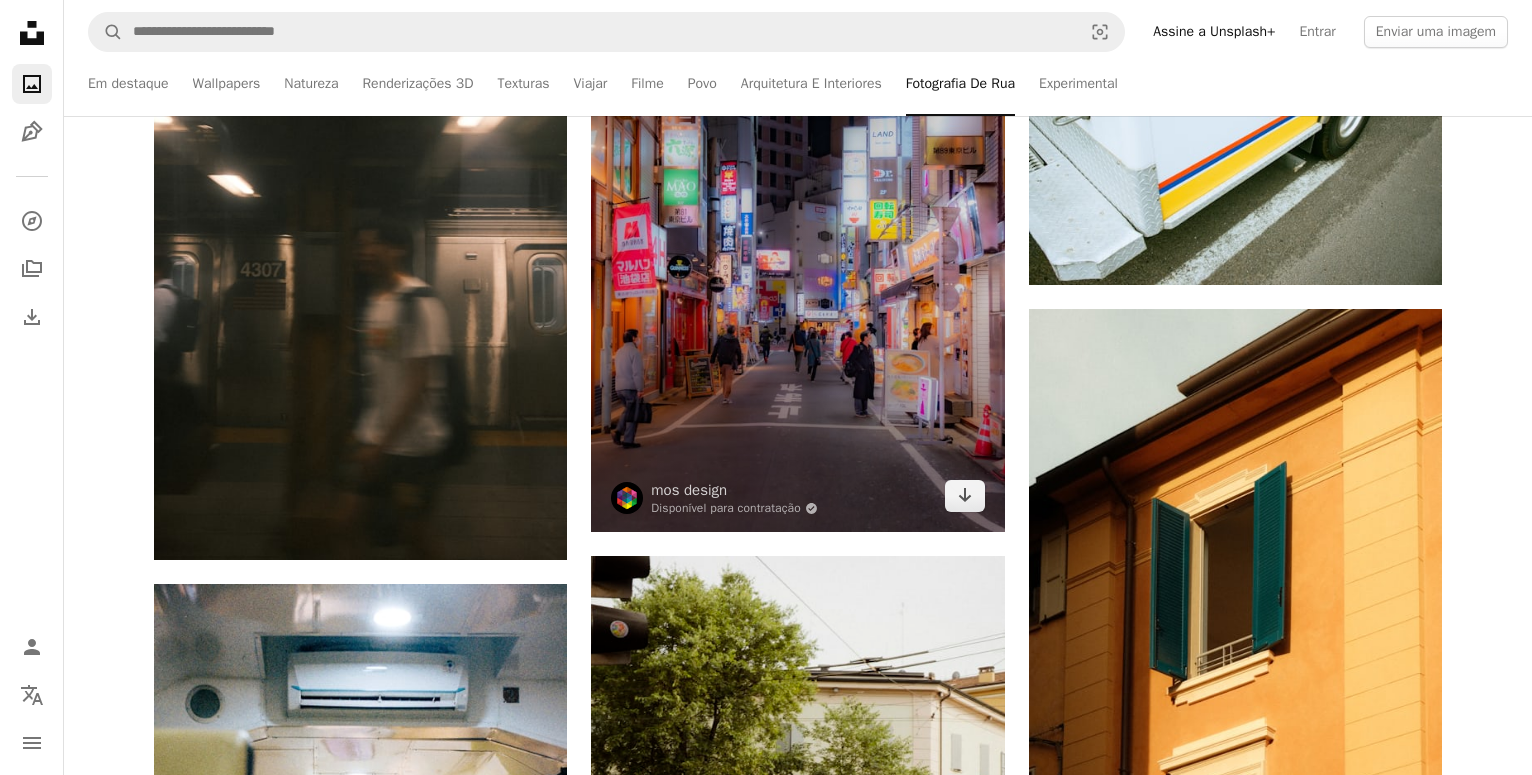 scroll, scrollTop: 4080, scrollLeft: 0, axis: vertical 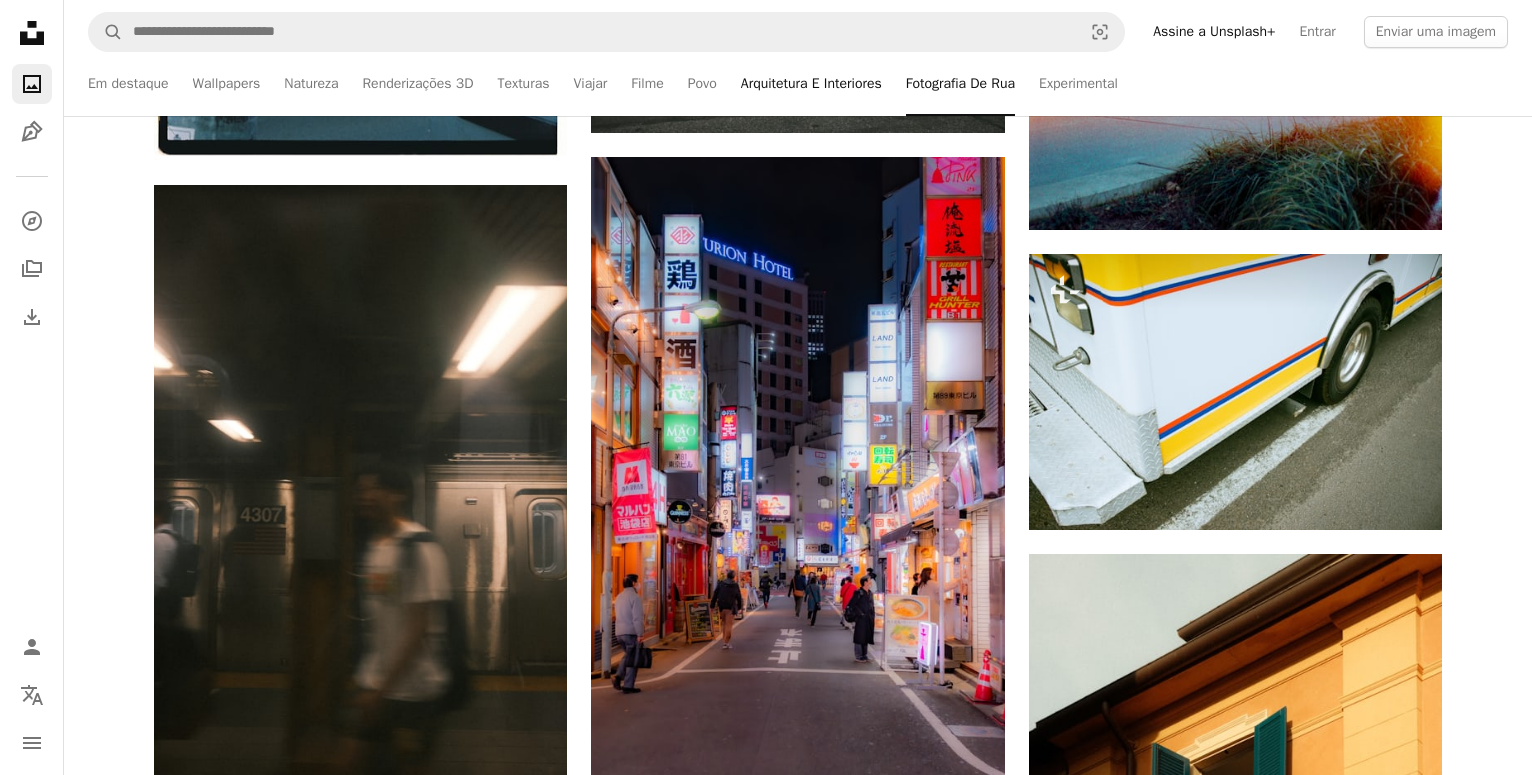 click on "Arquitetura E Interiores" at bounding box center (811, 84) 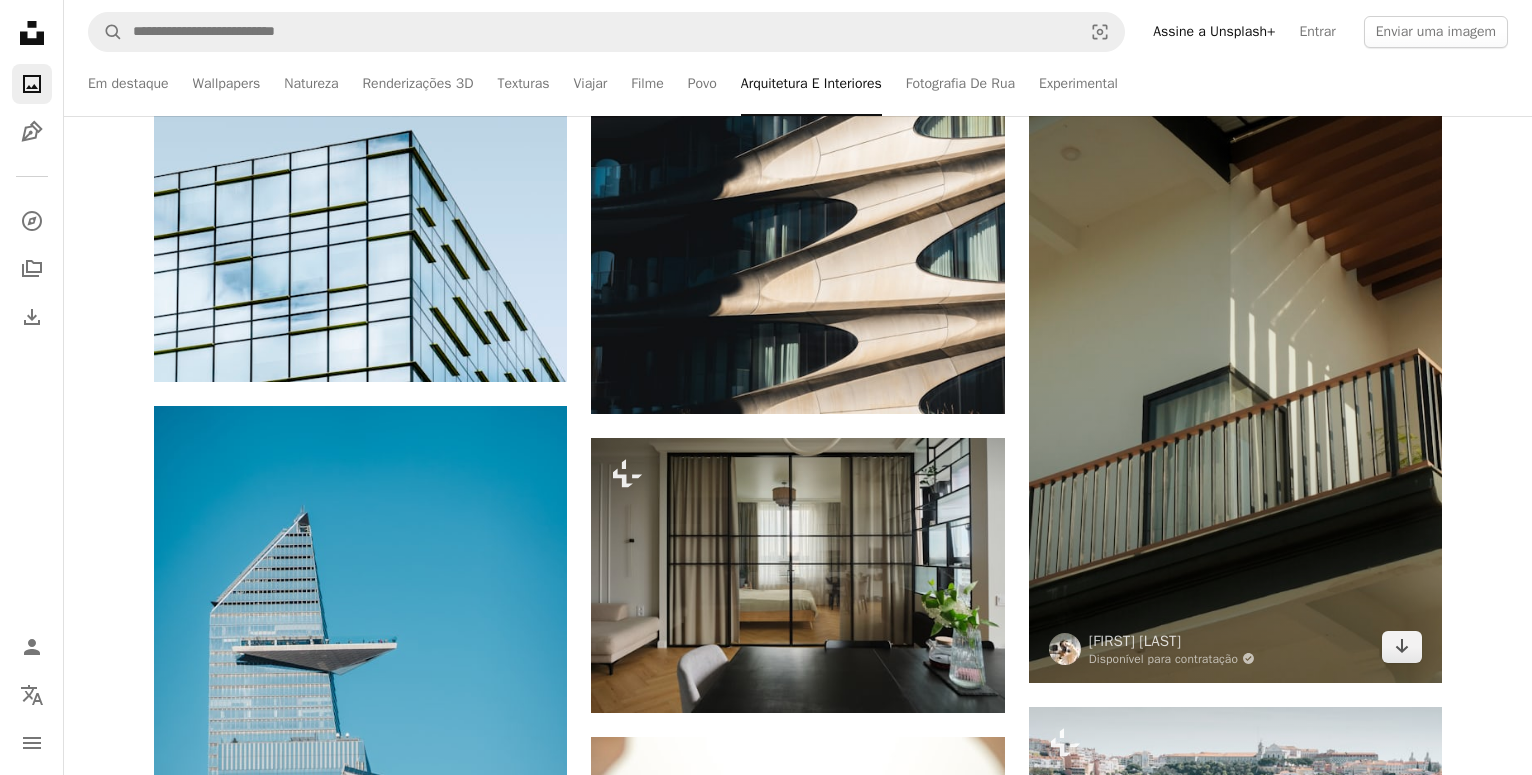 scroll, scrollTop: 5508, scrollLeft: 0, axis: vertical 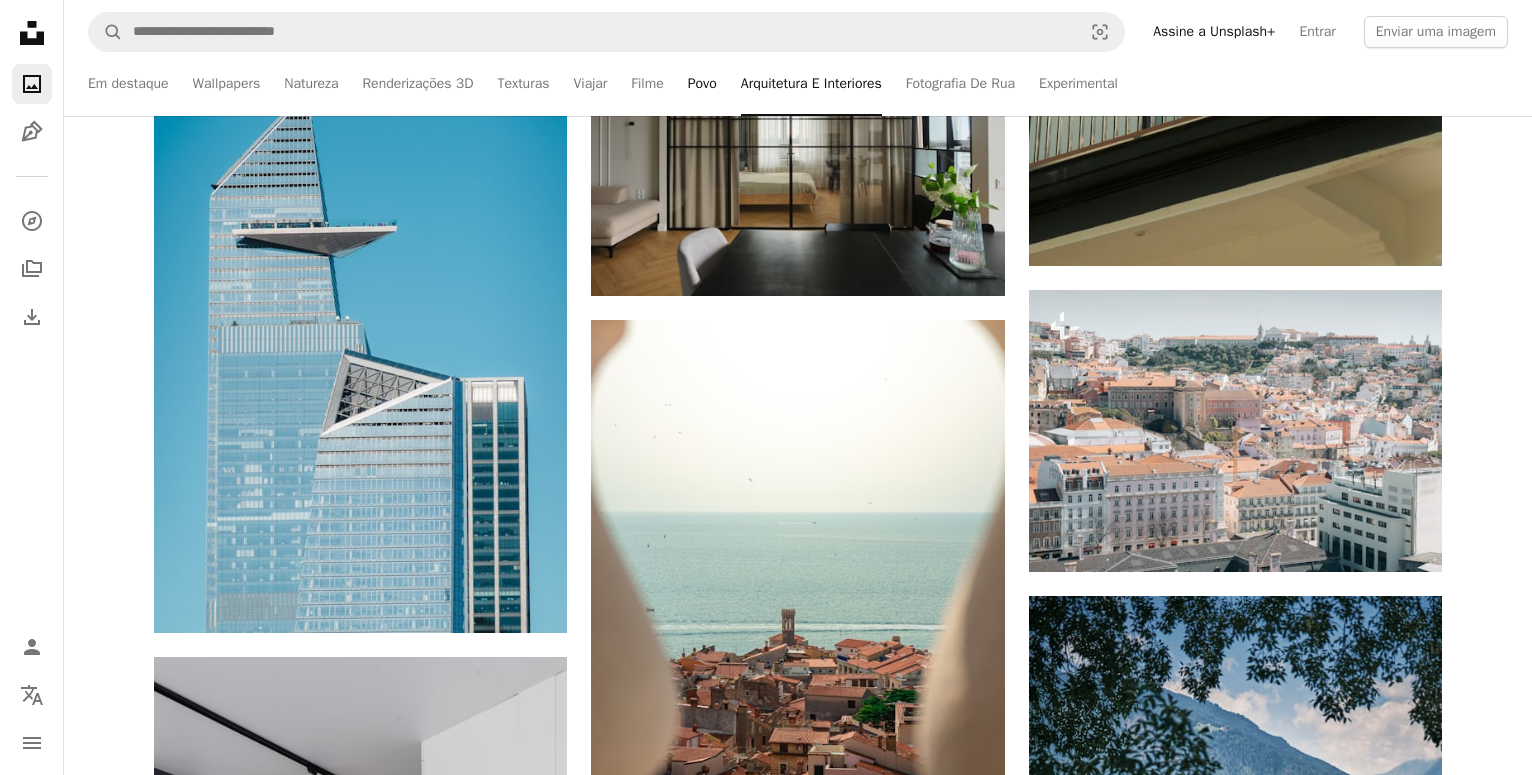 click on "Povo" at bounding box center (702, 84) 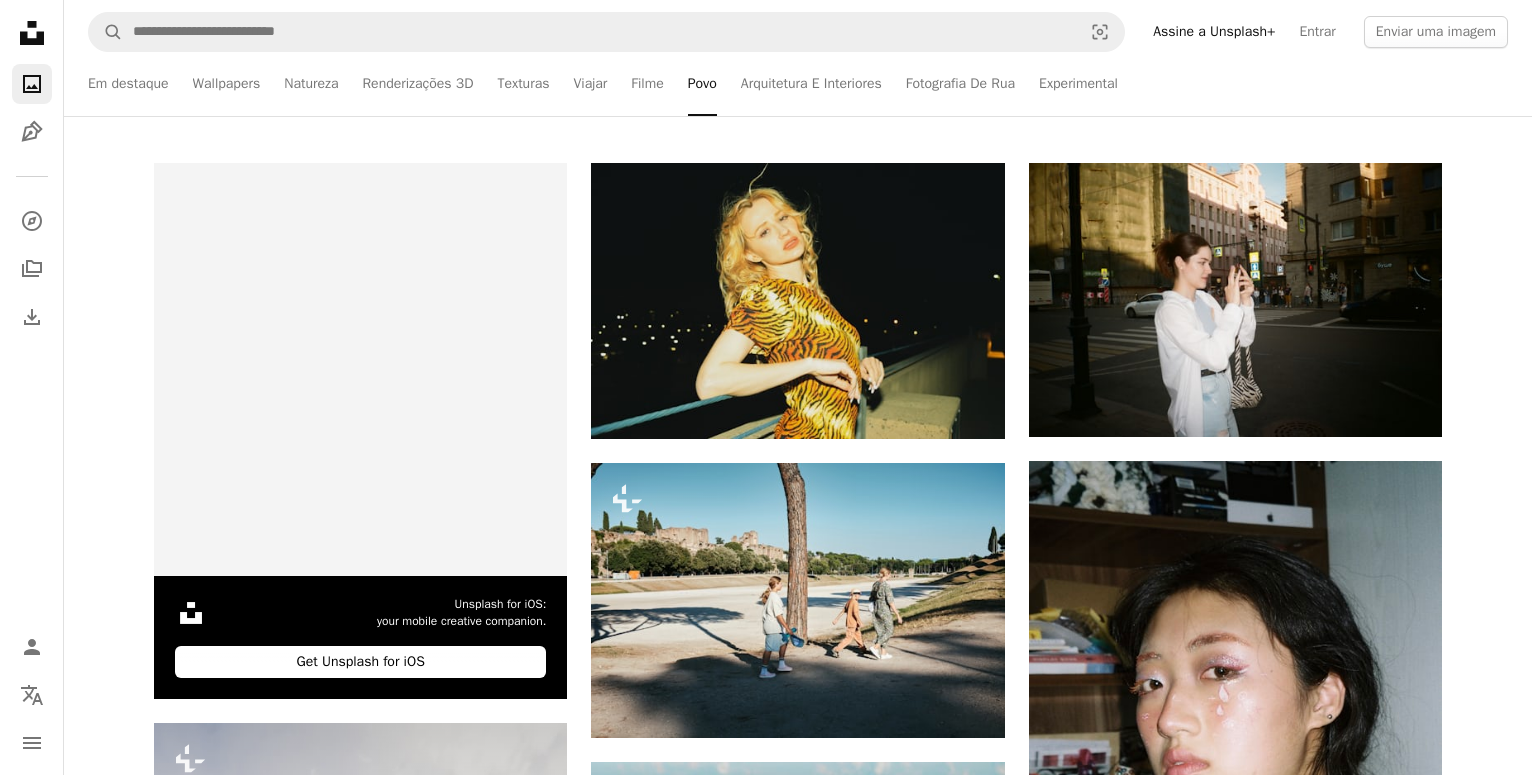 scroll, scrollTop: 0, scrollLeft: 0, axis: both 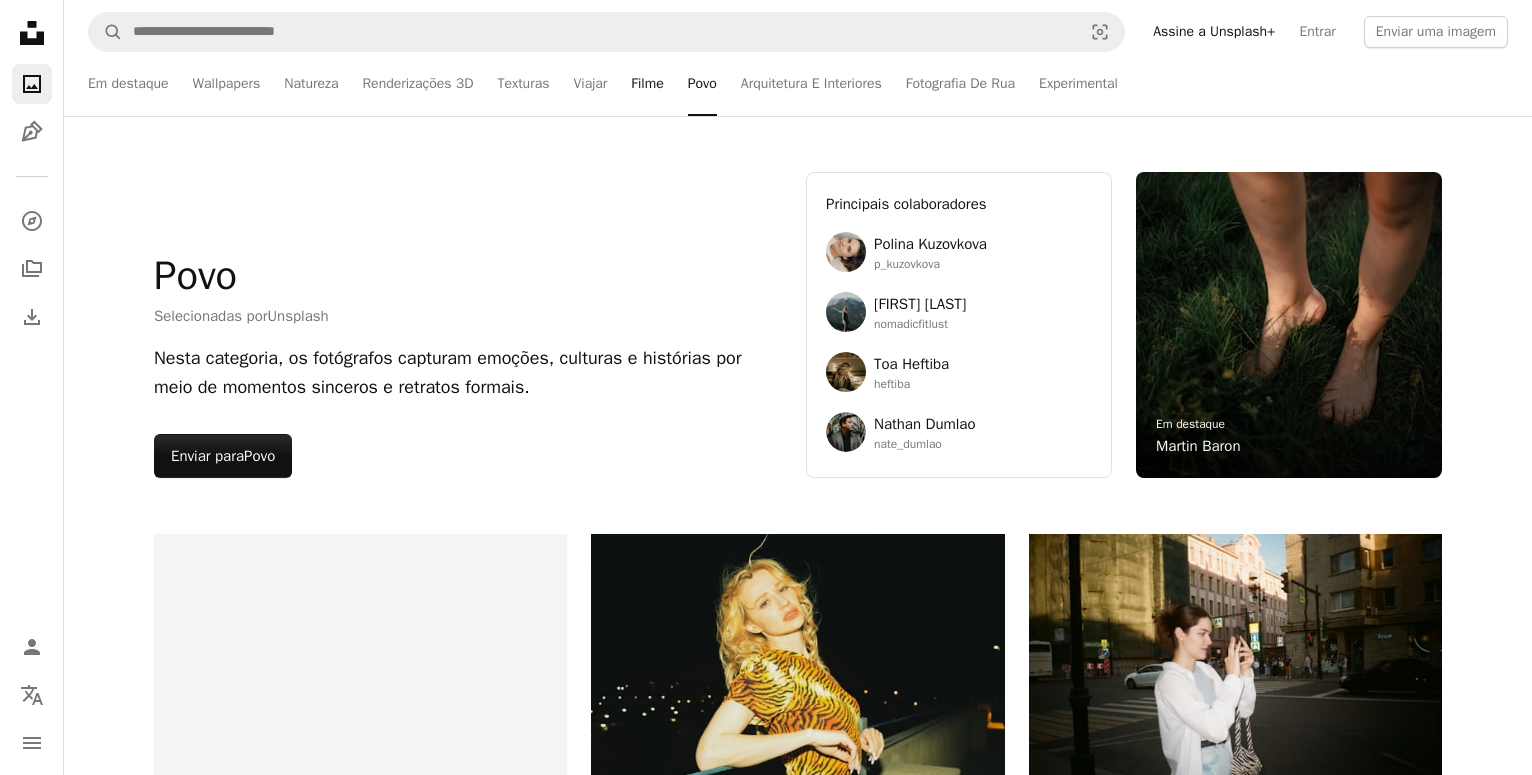 click on "Filme" at bounding box center [647, 84] 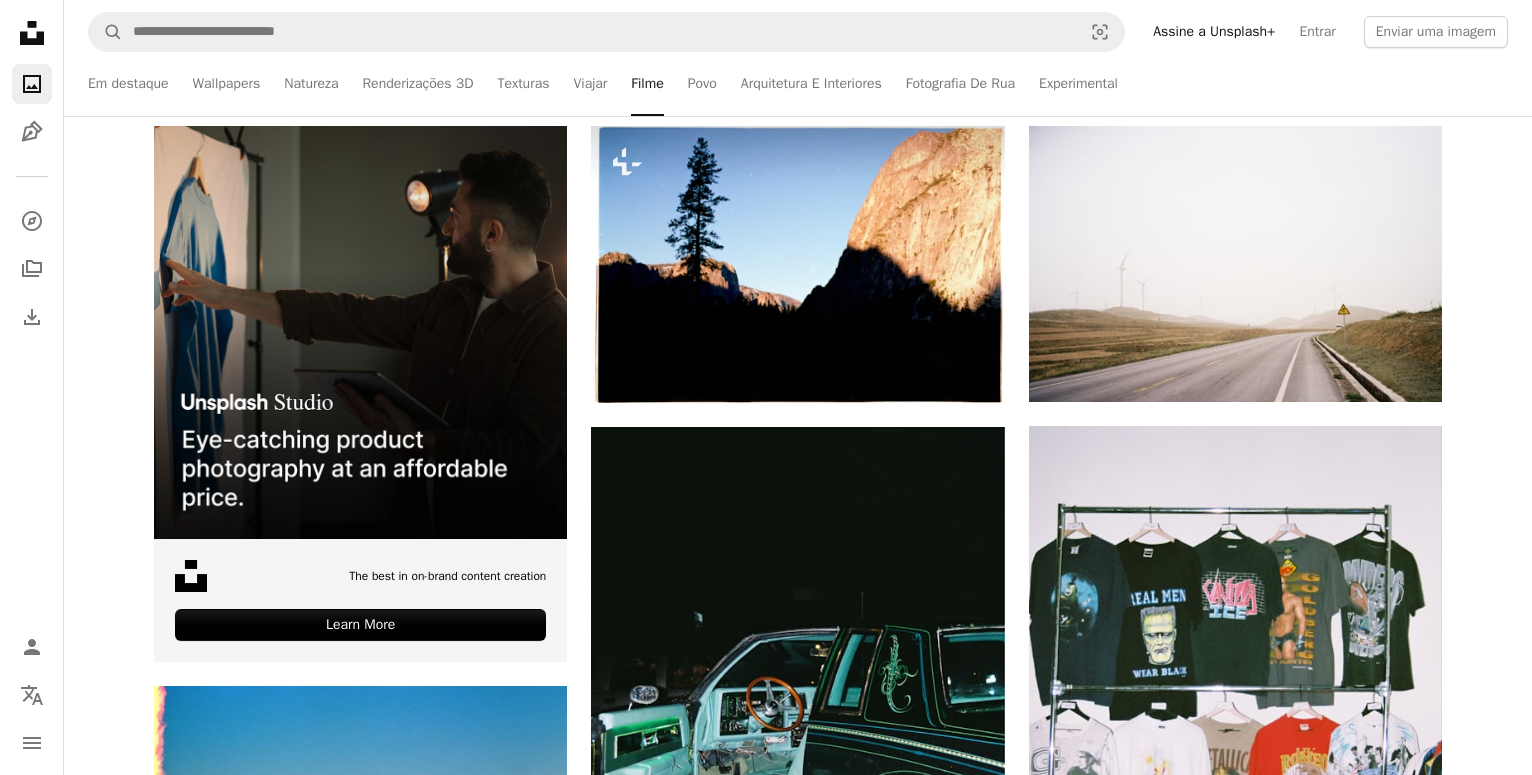 scroll, scrollTop: 0, scrollLeft: 0, axis: both 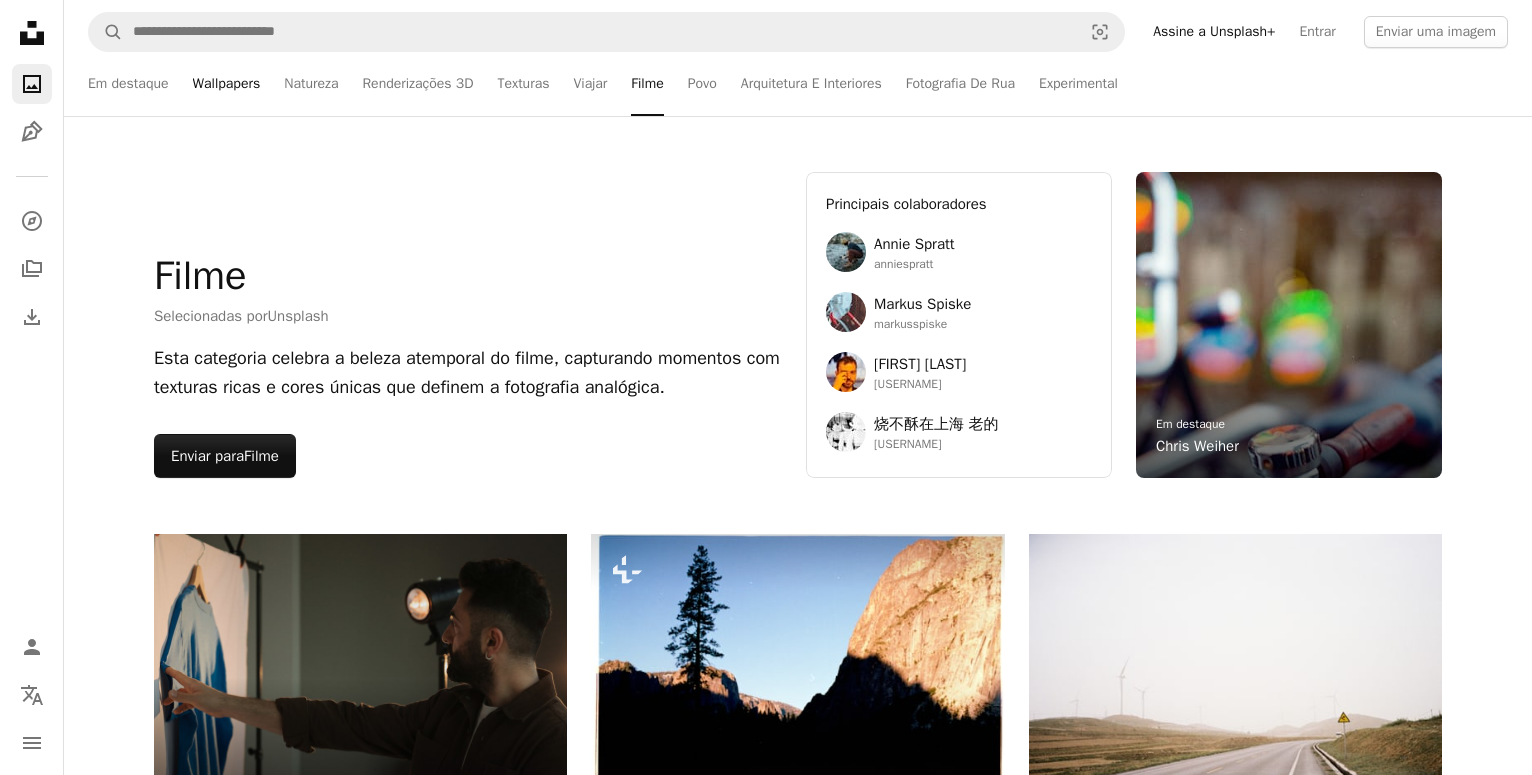 click on "Wallpapers" at bounding box center [227, 84] 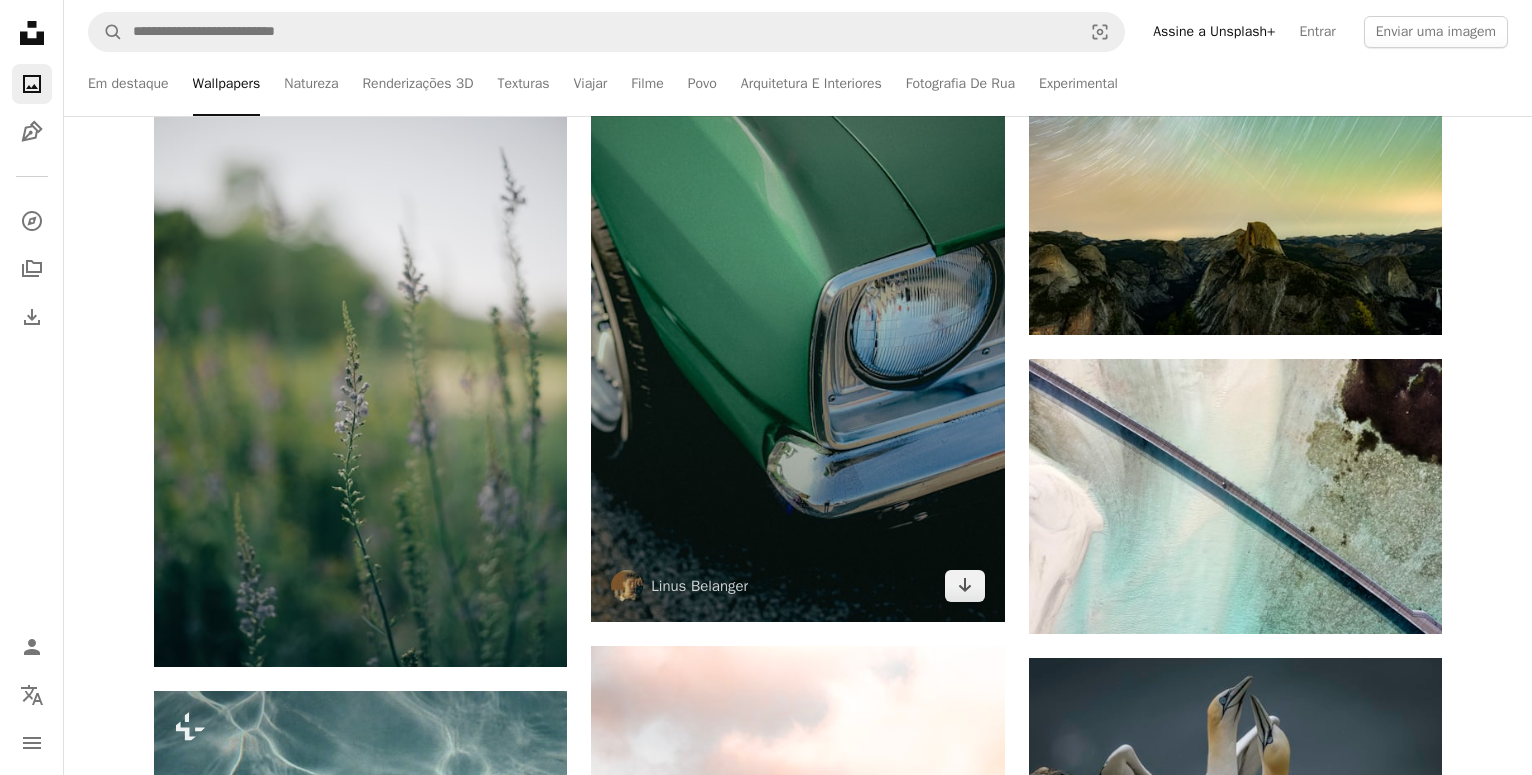 scroll, scrollTop: 3264, scrollLeft: 0, axis: vertical 